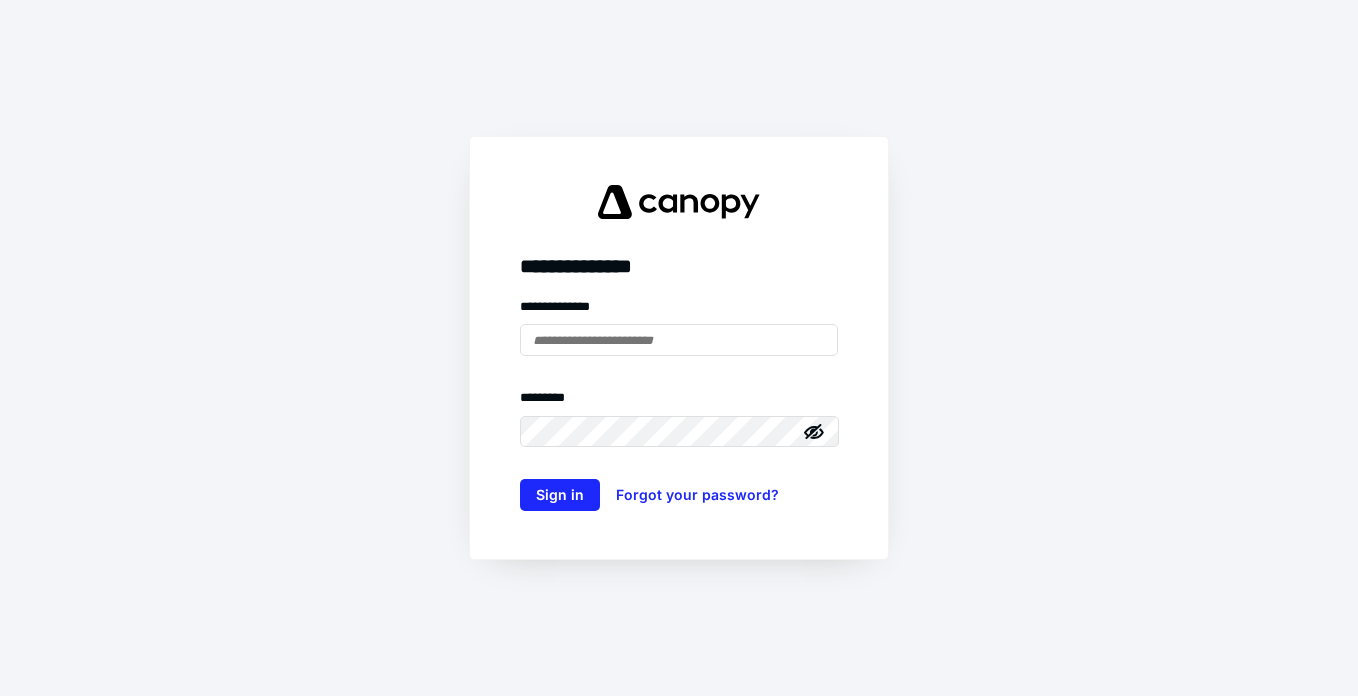scroll, scrollTop: 0, scrollLeft: 0, axis: both 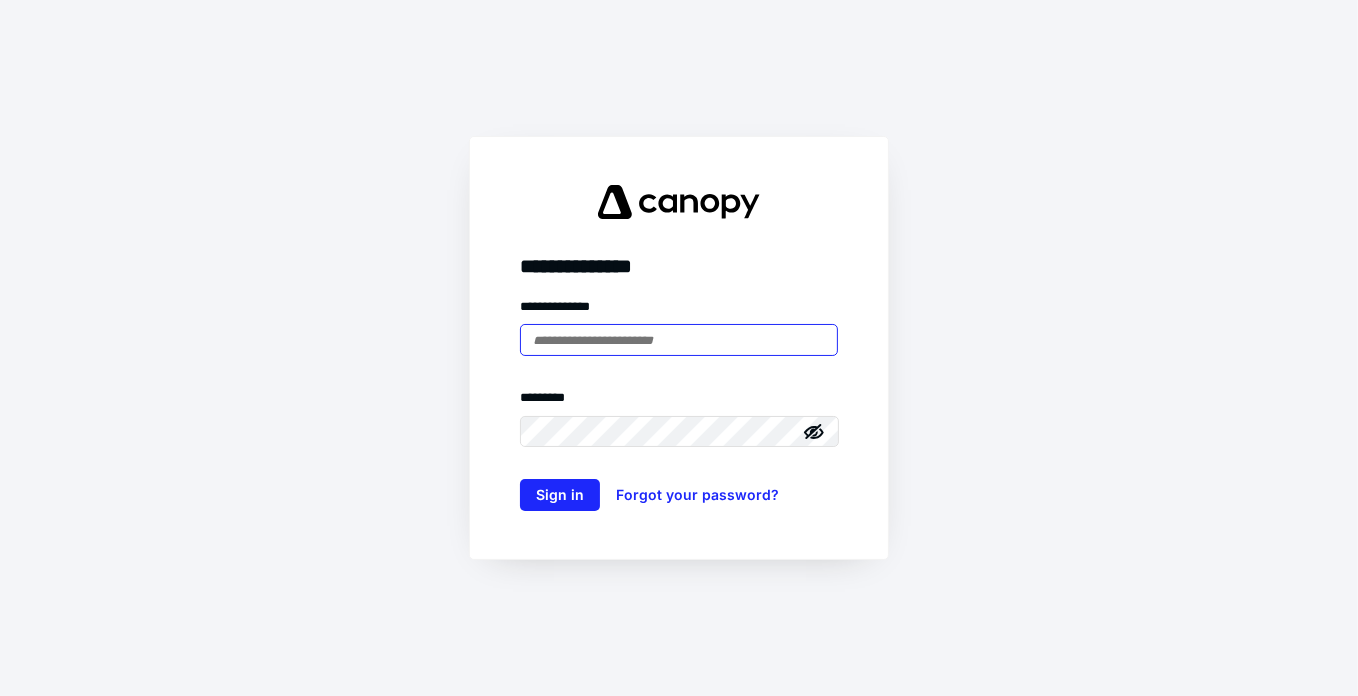click at bounding box center [679, 340] 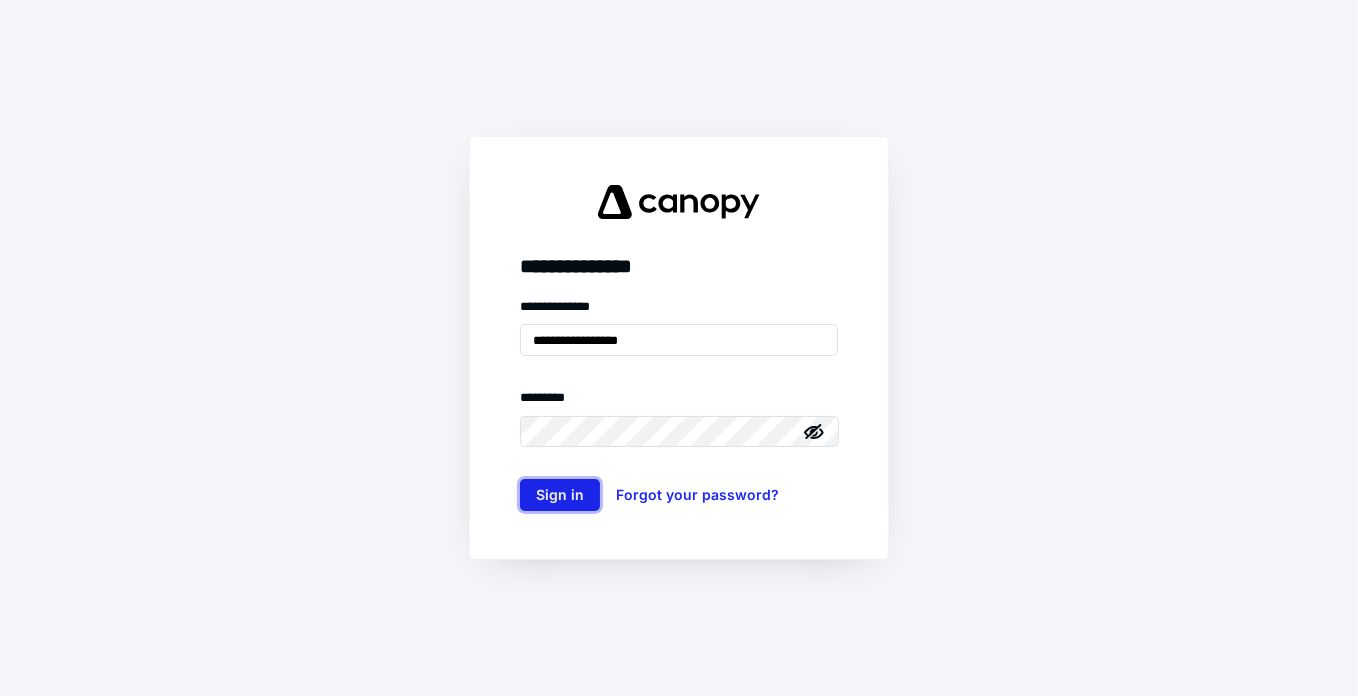 click on "Sign in" at bounding box center (560, 495) 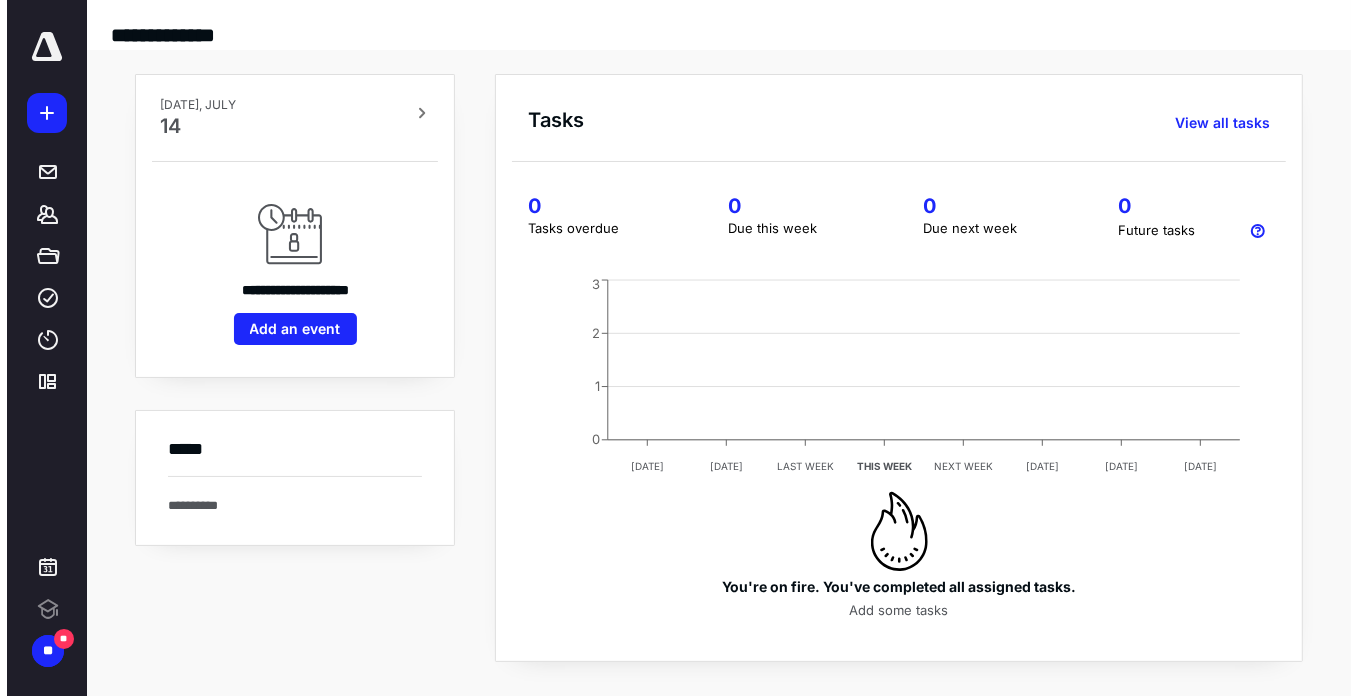 scroll, scrollTop: 0, scrollLeft: 0, axis: both 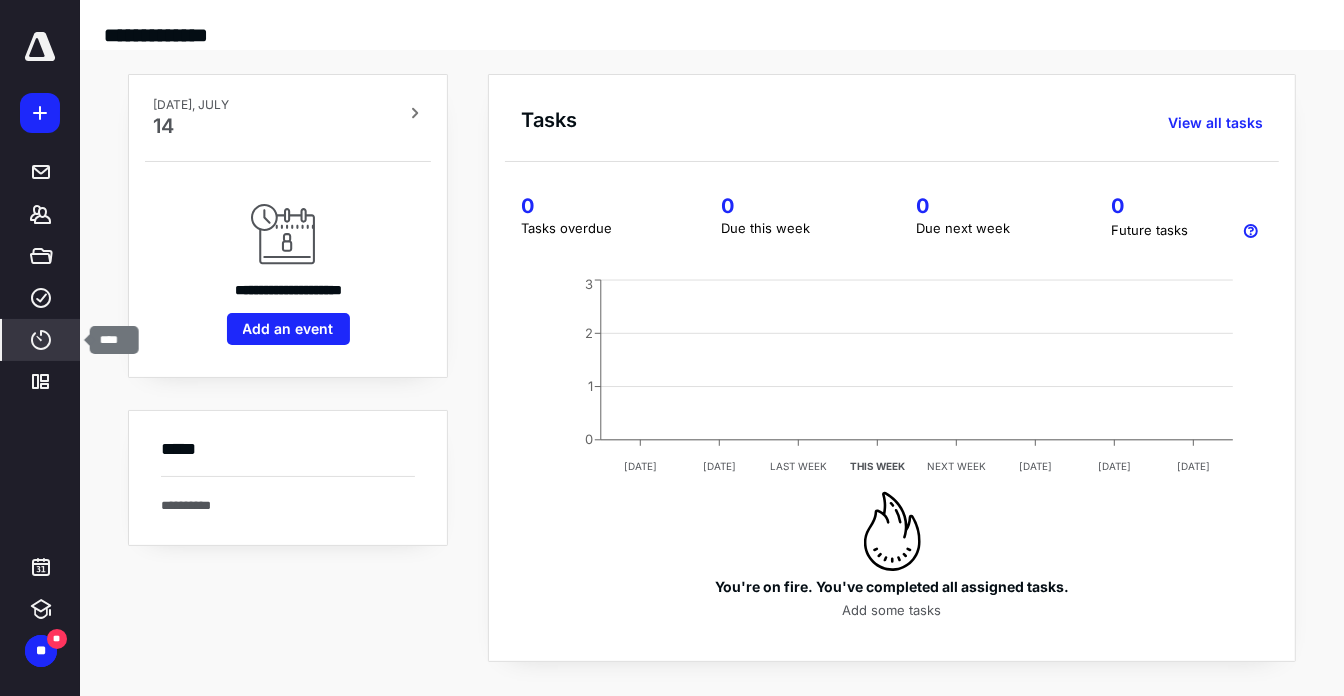 click on "****" at bounding box center [41, 340] 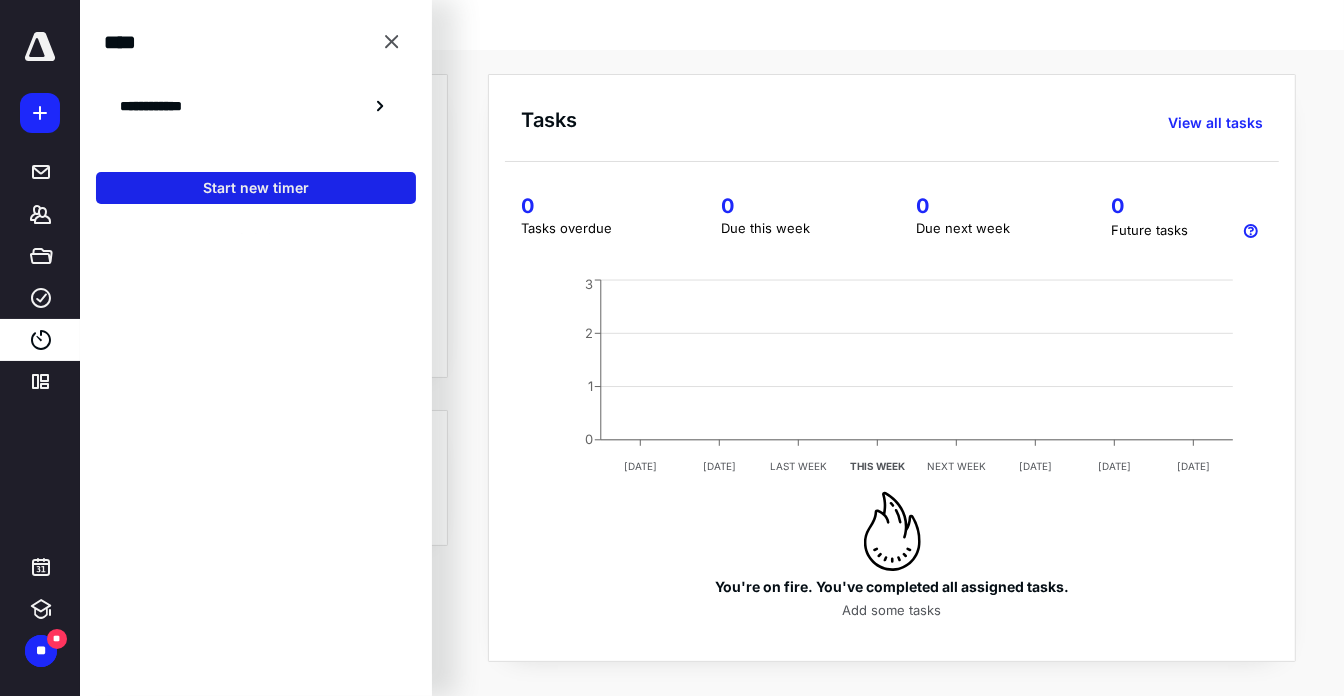 click on "Start new timer" at bounding box center (256, 188) 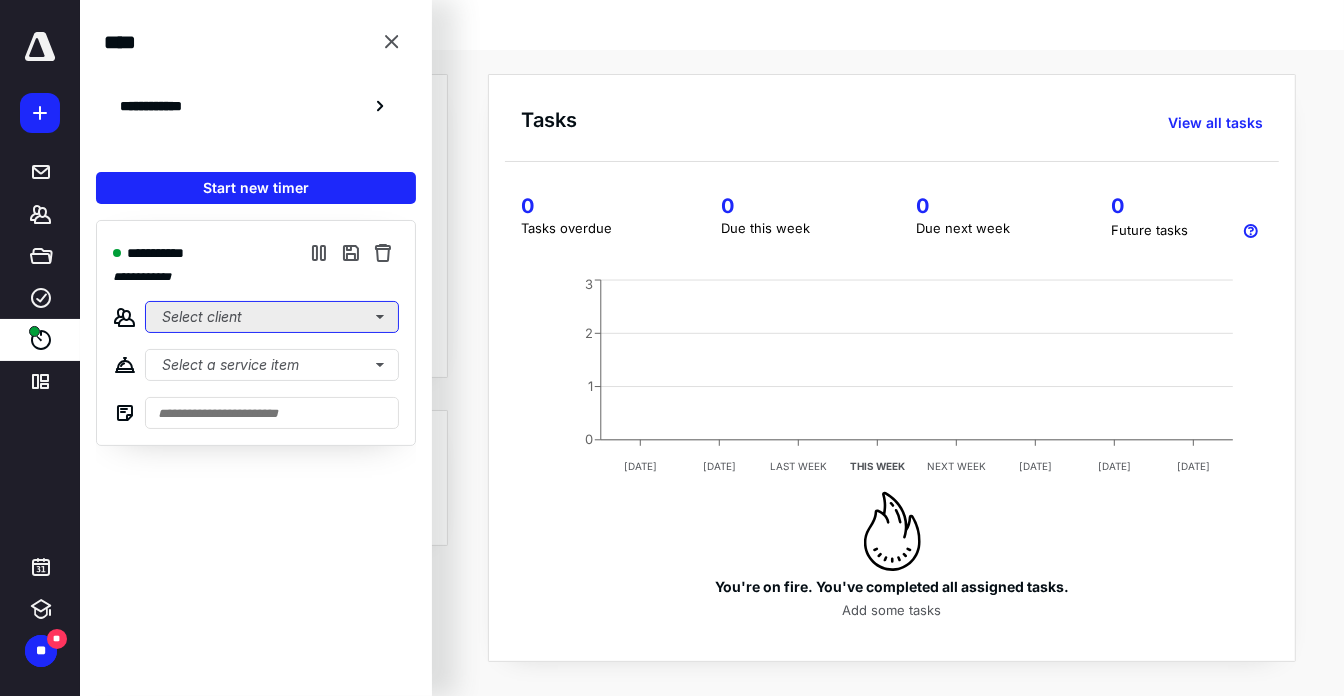 click on "Select client" at bounding box center [272, 317] 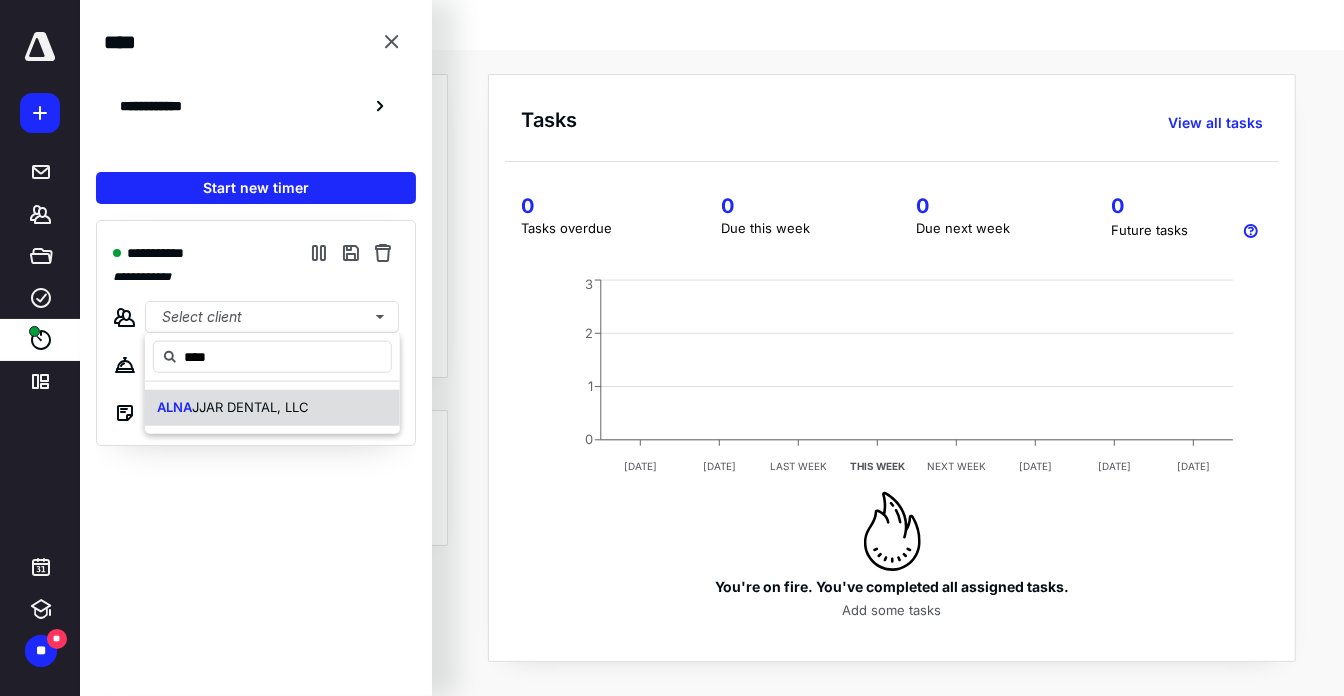 click on "JJAR DENTAL, LLC" at bounding box center (250, 407) 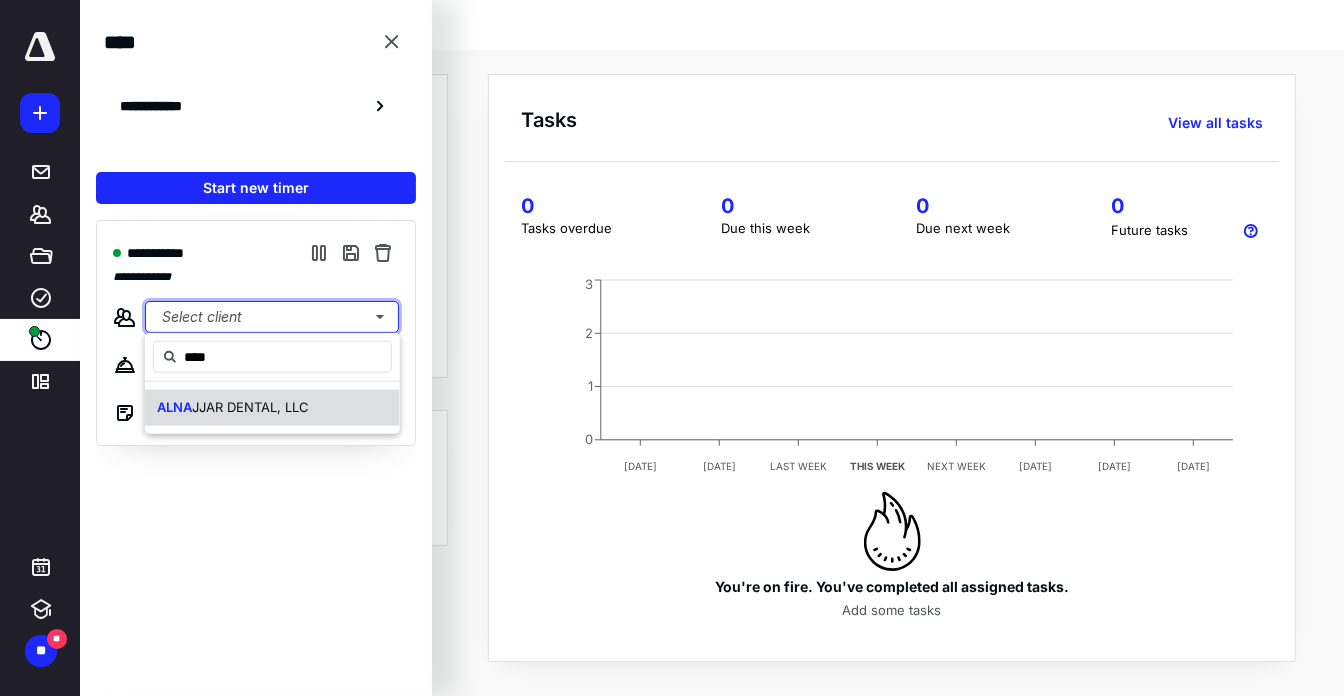 type 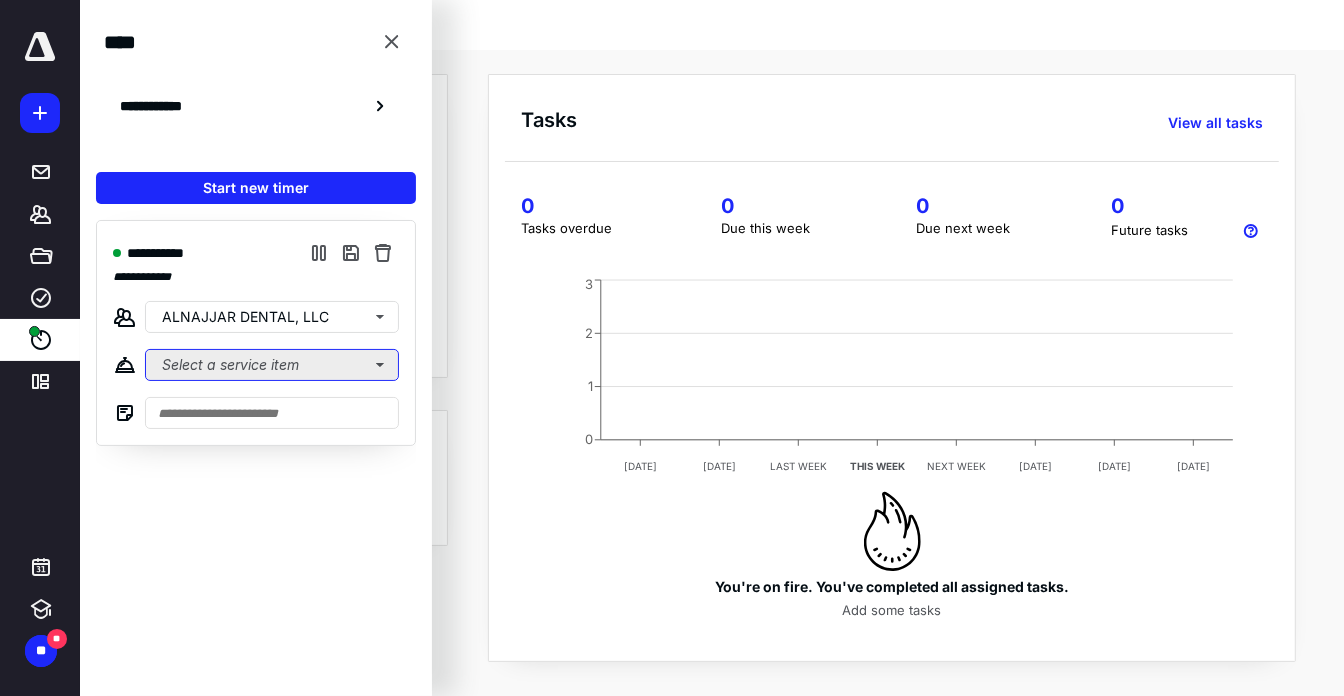 click on "Select a service item" at bounding box center [272, 365] 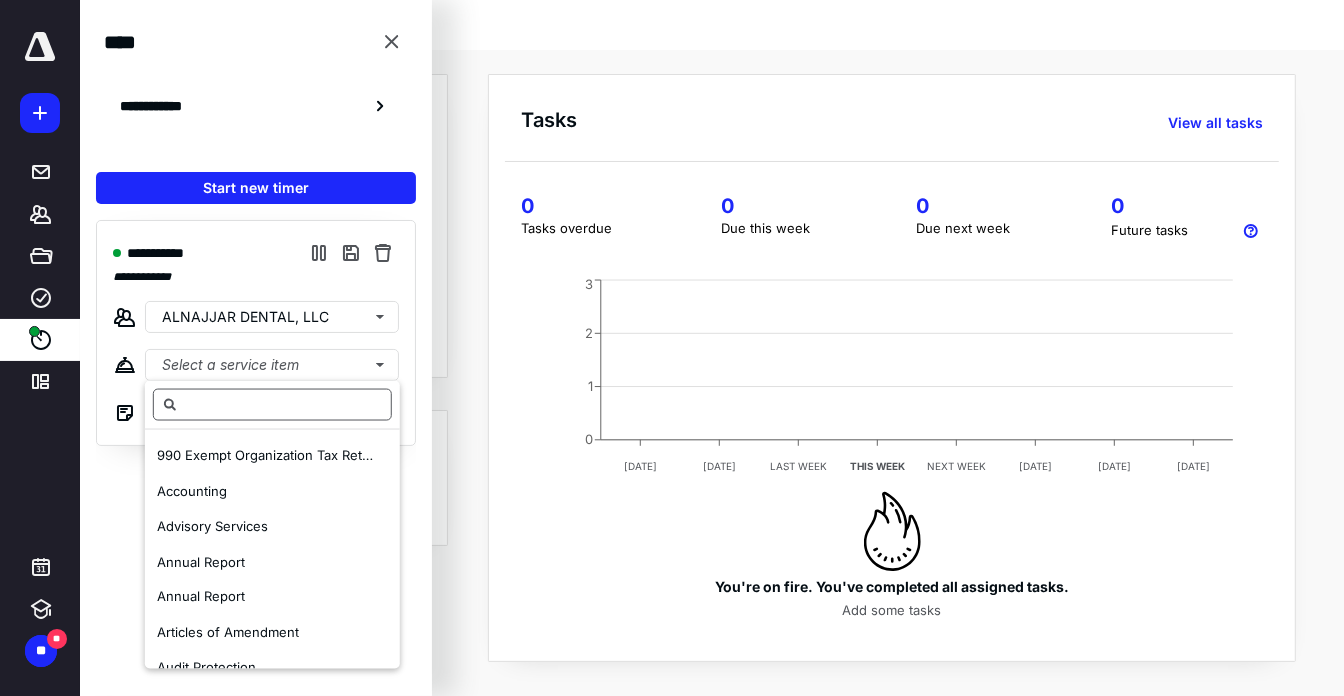 drag, startPoint x: 222, startPoint y: 488, endPoint x: 178, endPoint y: 414, distance: 86.09297 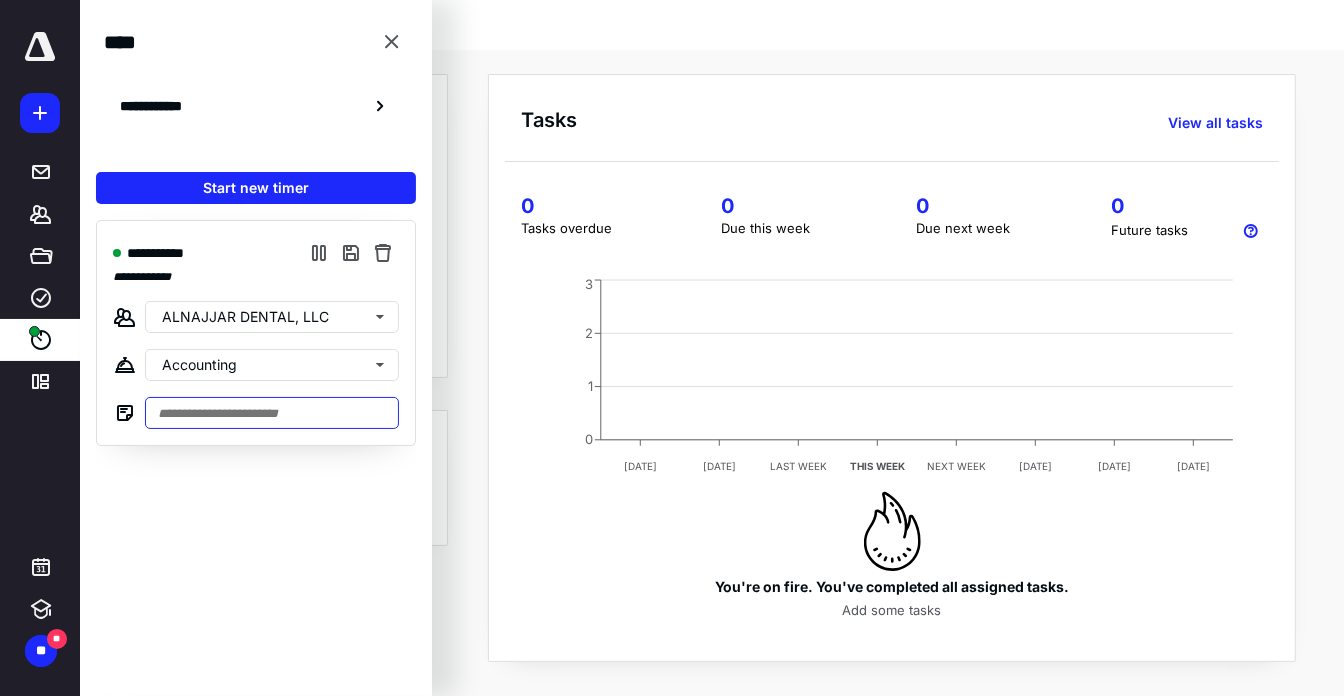 click at bounding box center [272, 413] 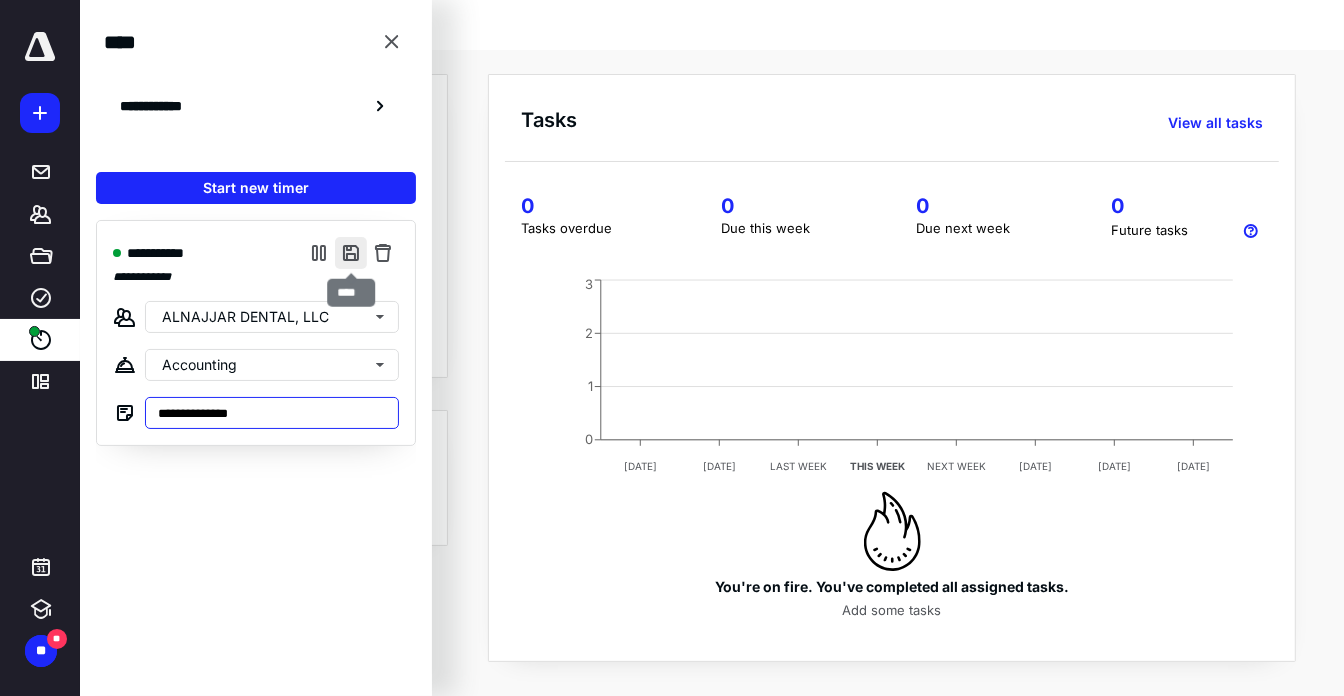 type on "**********" 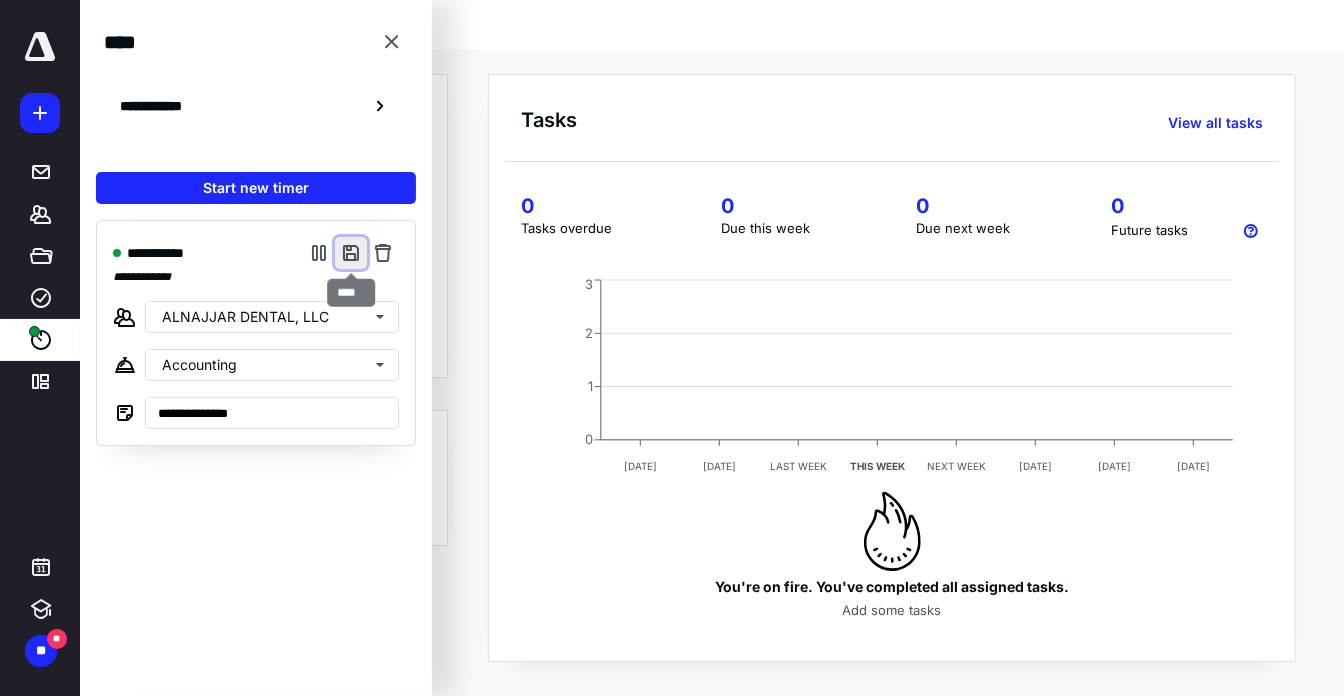click at bounding box center [351, 253] 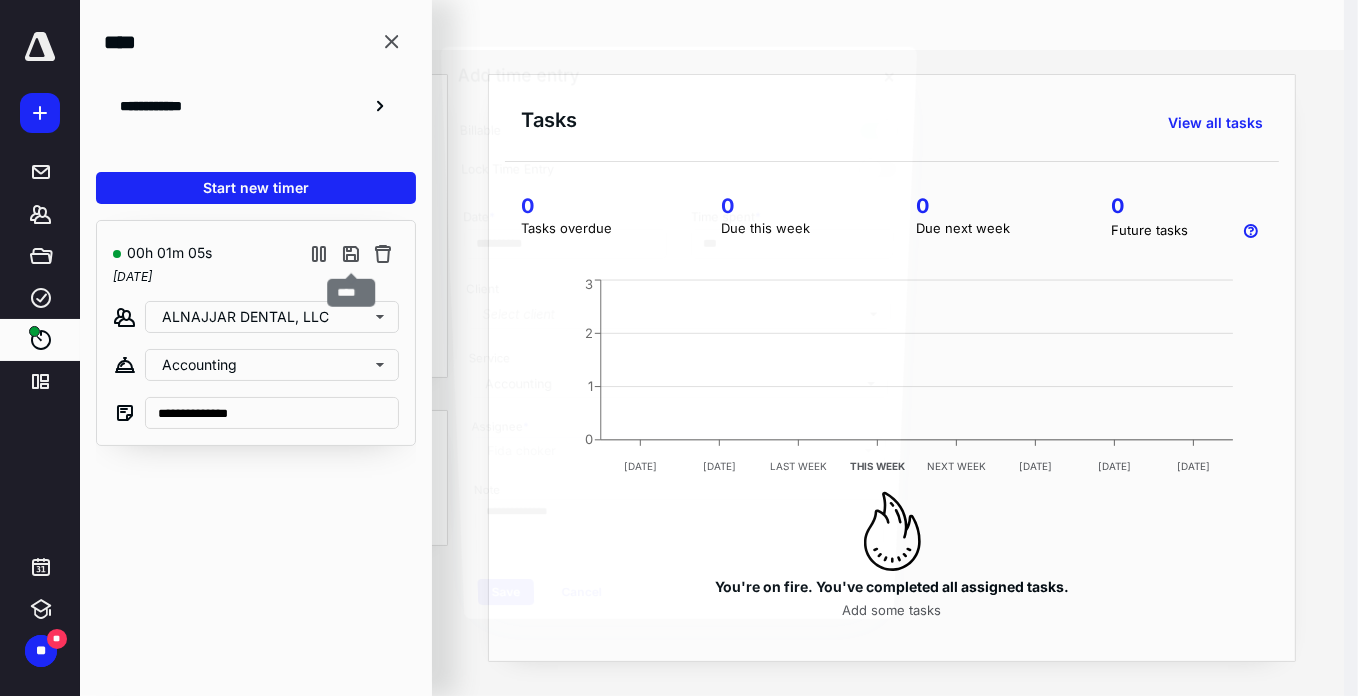 type on "**" 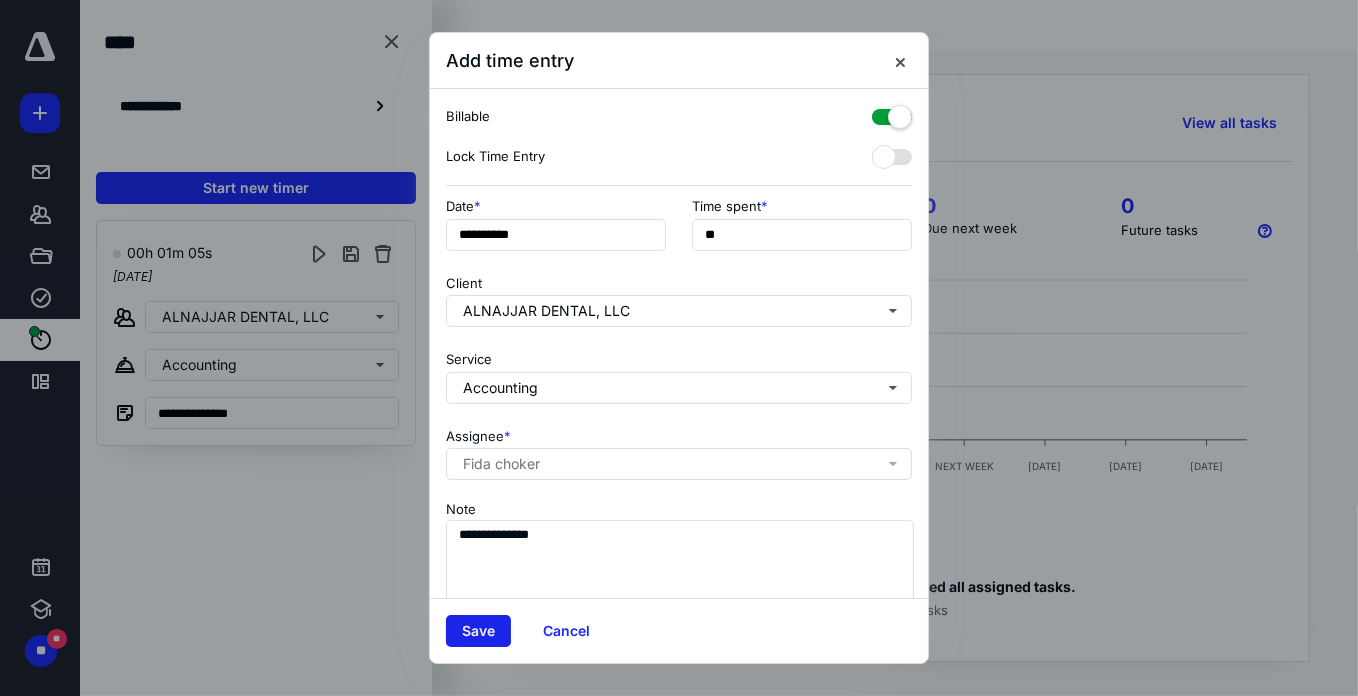 click on "Save" at bounding box center (478, 631) 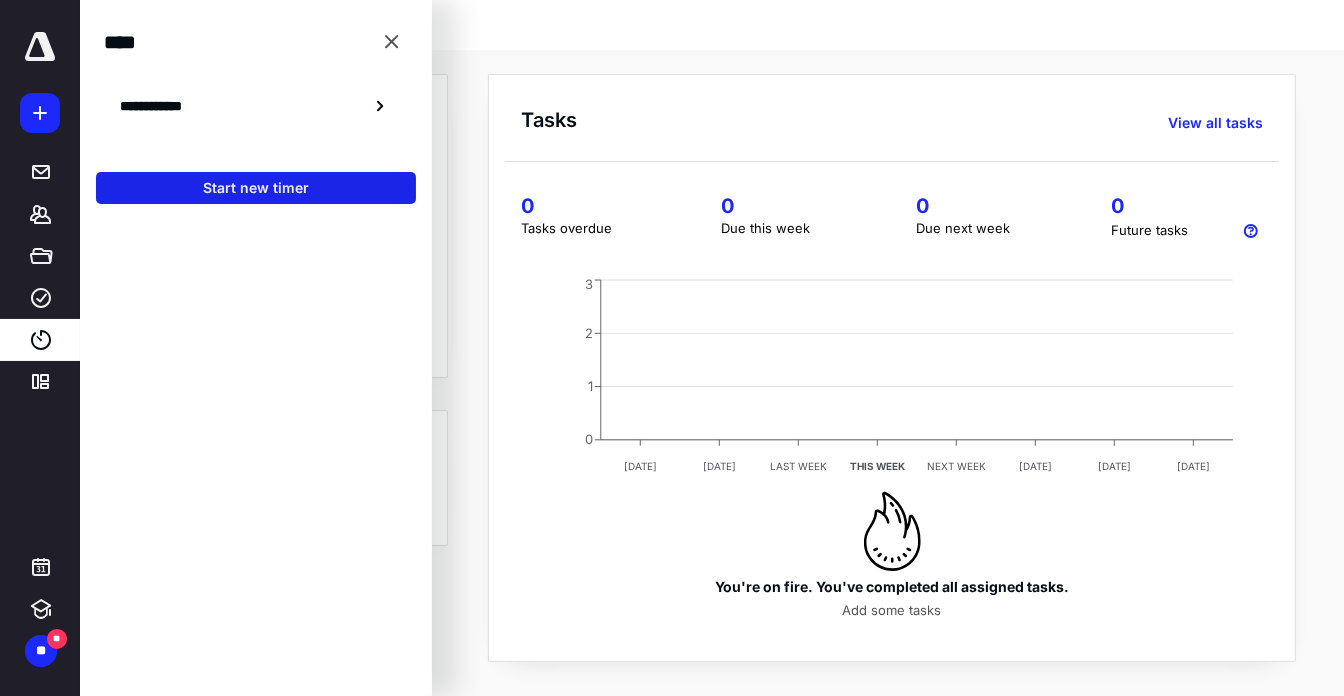 click on "Start new timer" at bounding box center [256, 188] 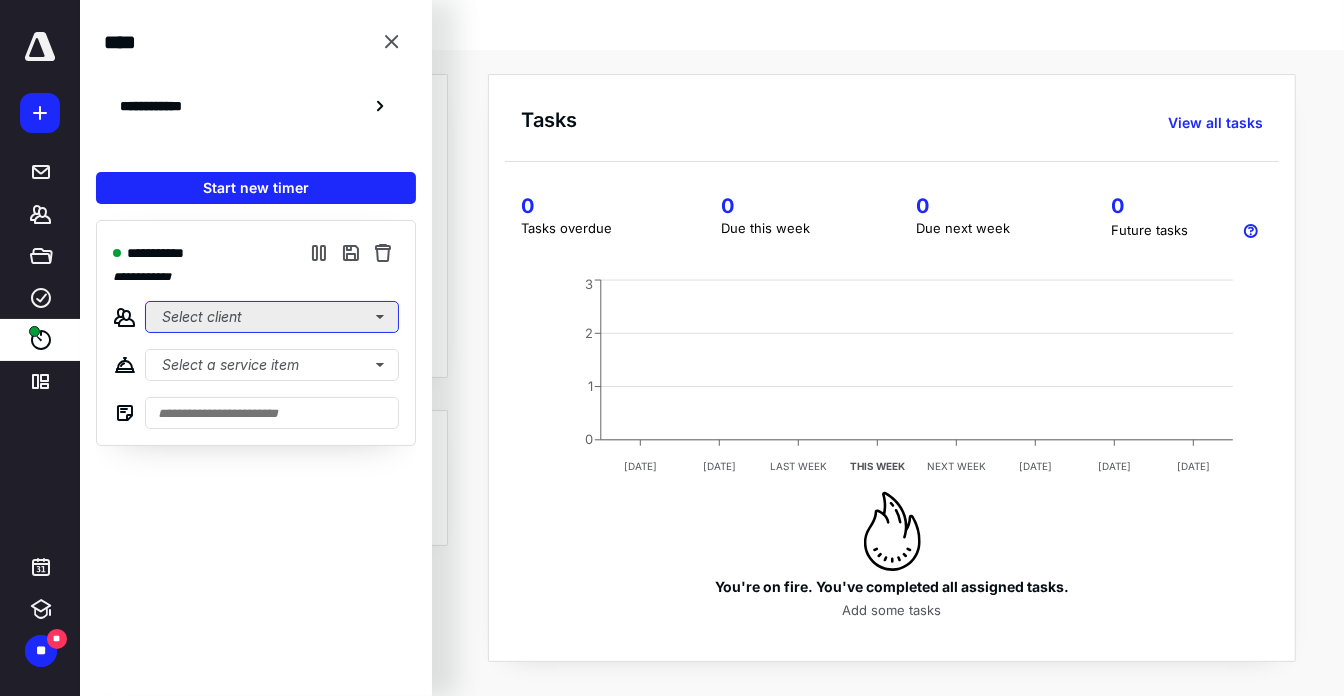 click on "Select client" at bounding box center (272, 317) 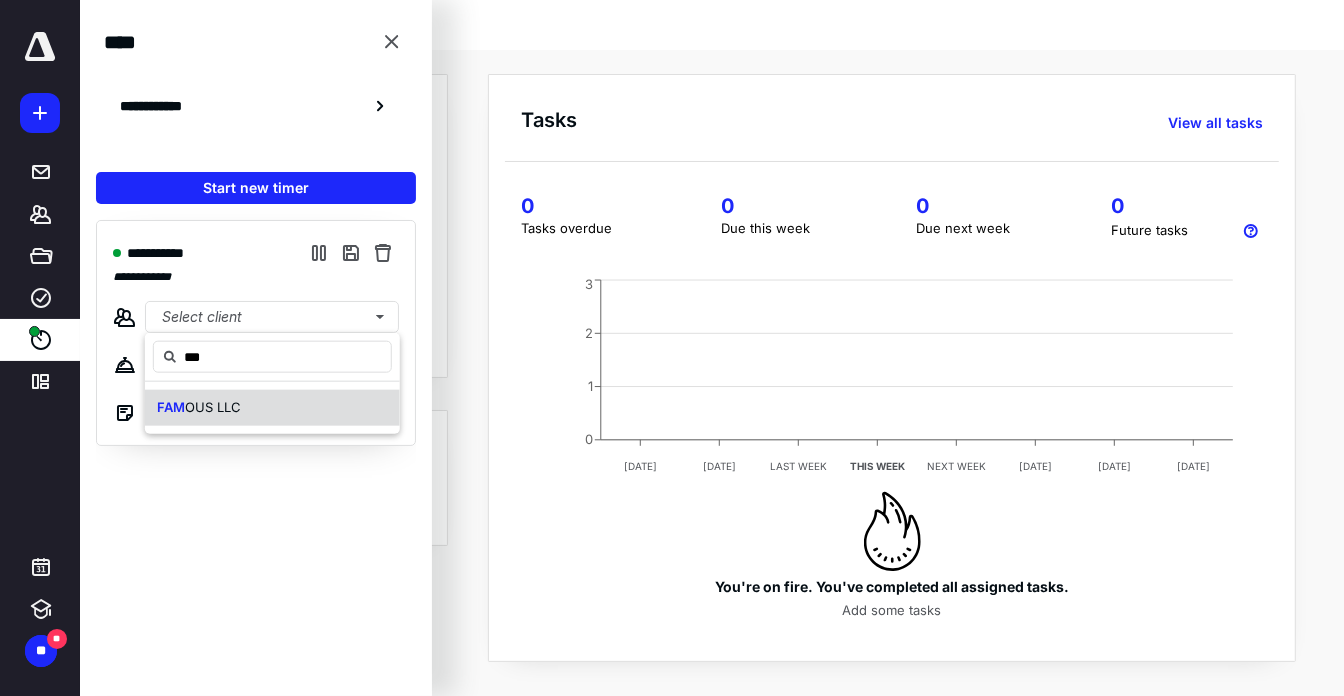 click on "OUS LLC" at bounding box center (213, 407) 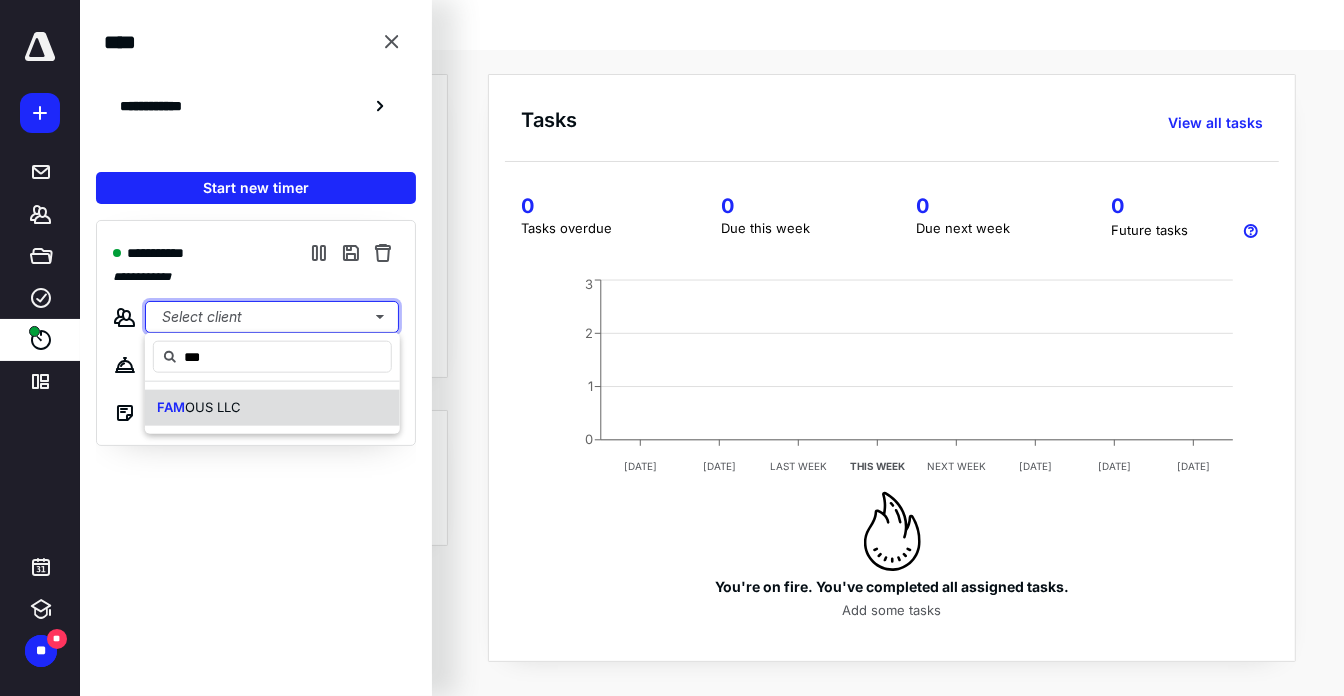 type 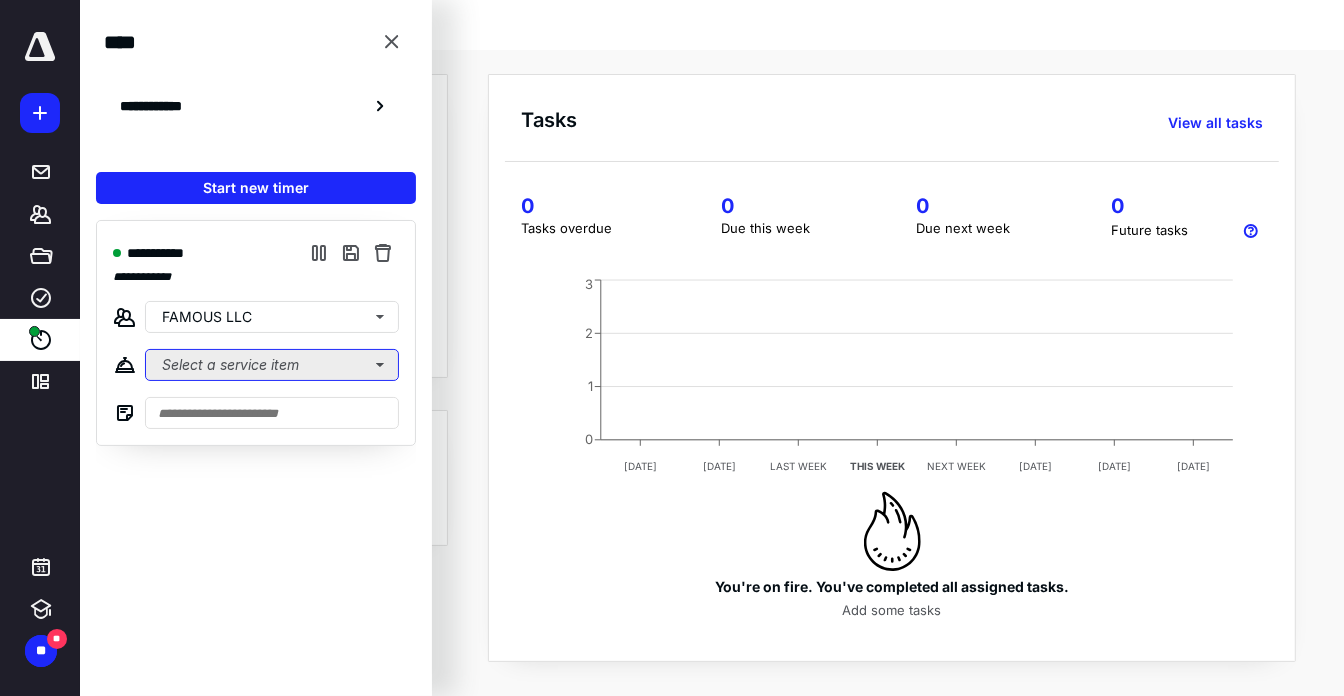 click on "Select a service item" at bounding box center (272, 365) 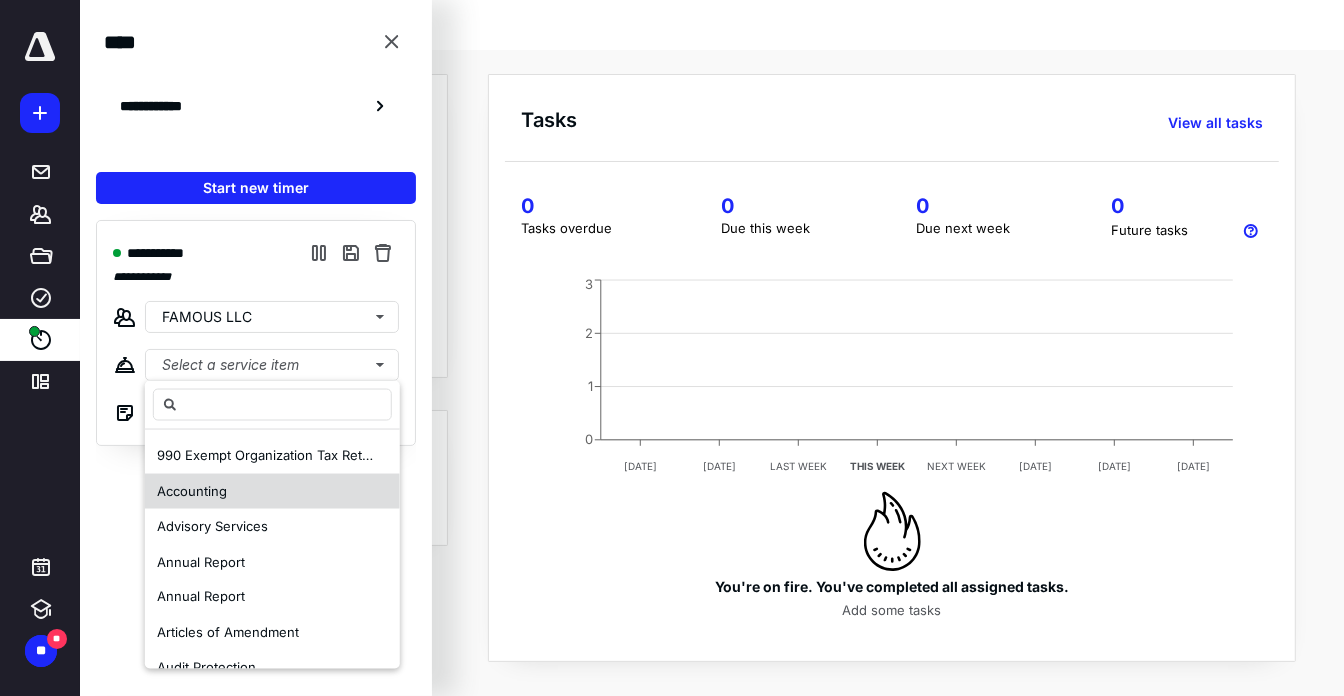 click on "Accounting" at bounding box center [272, 491] 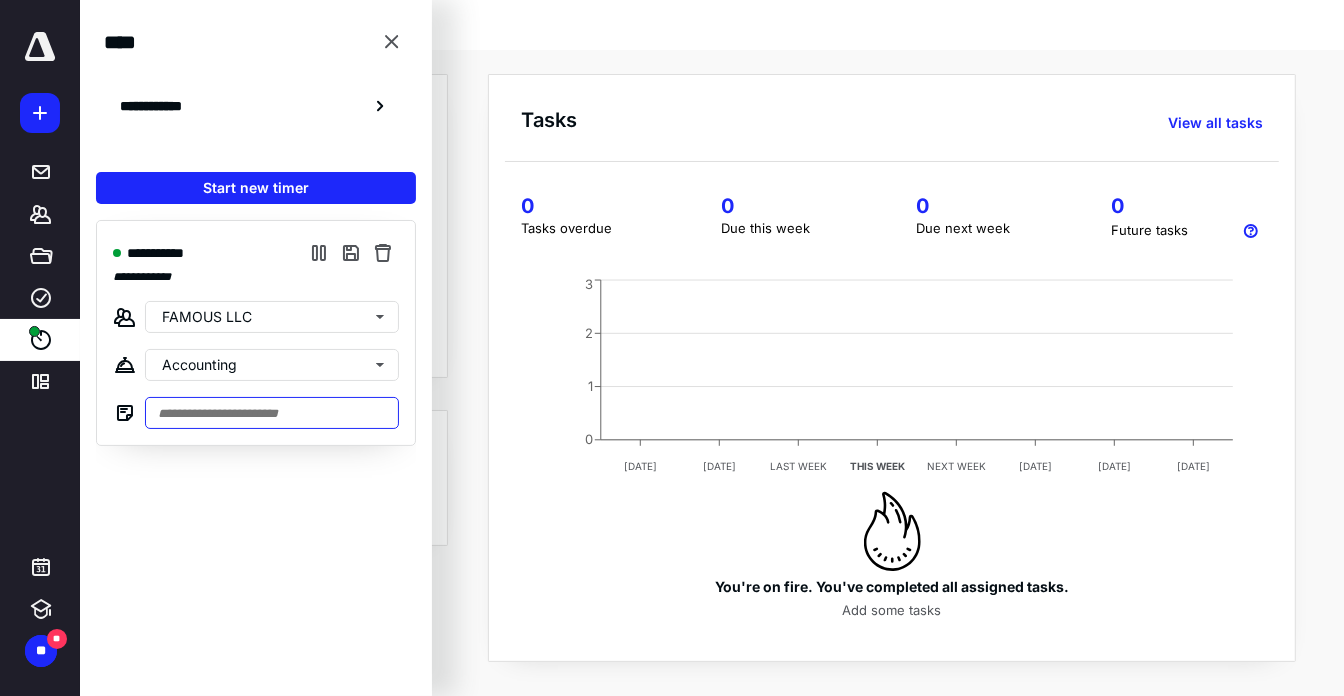click at bounding box center [272, 413] 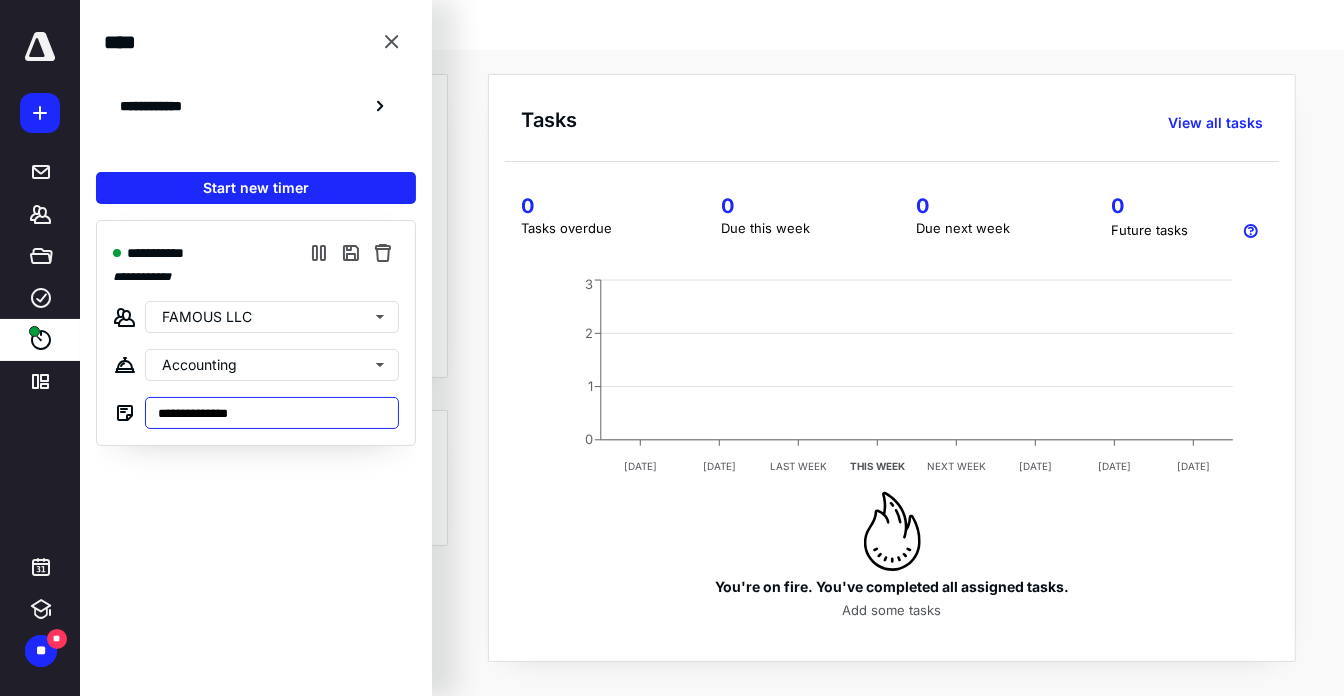 type on "**********" 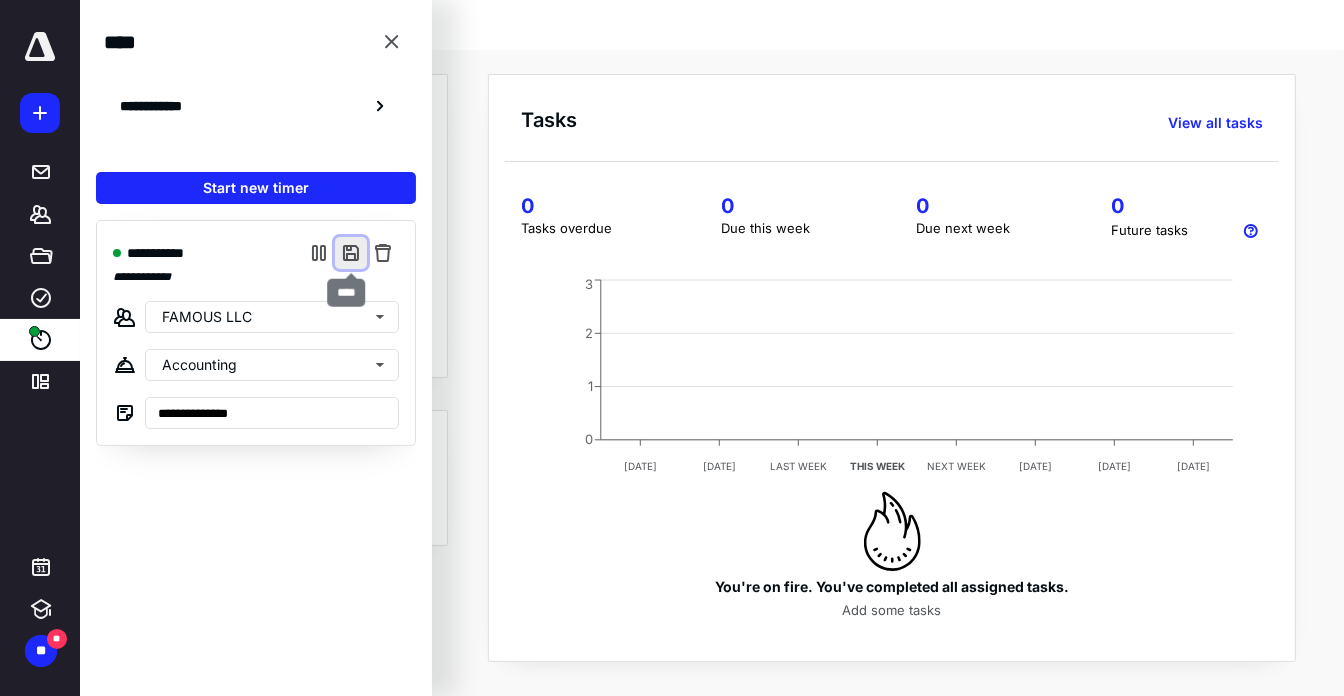 click at bounding box center (351, 253) 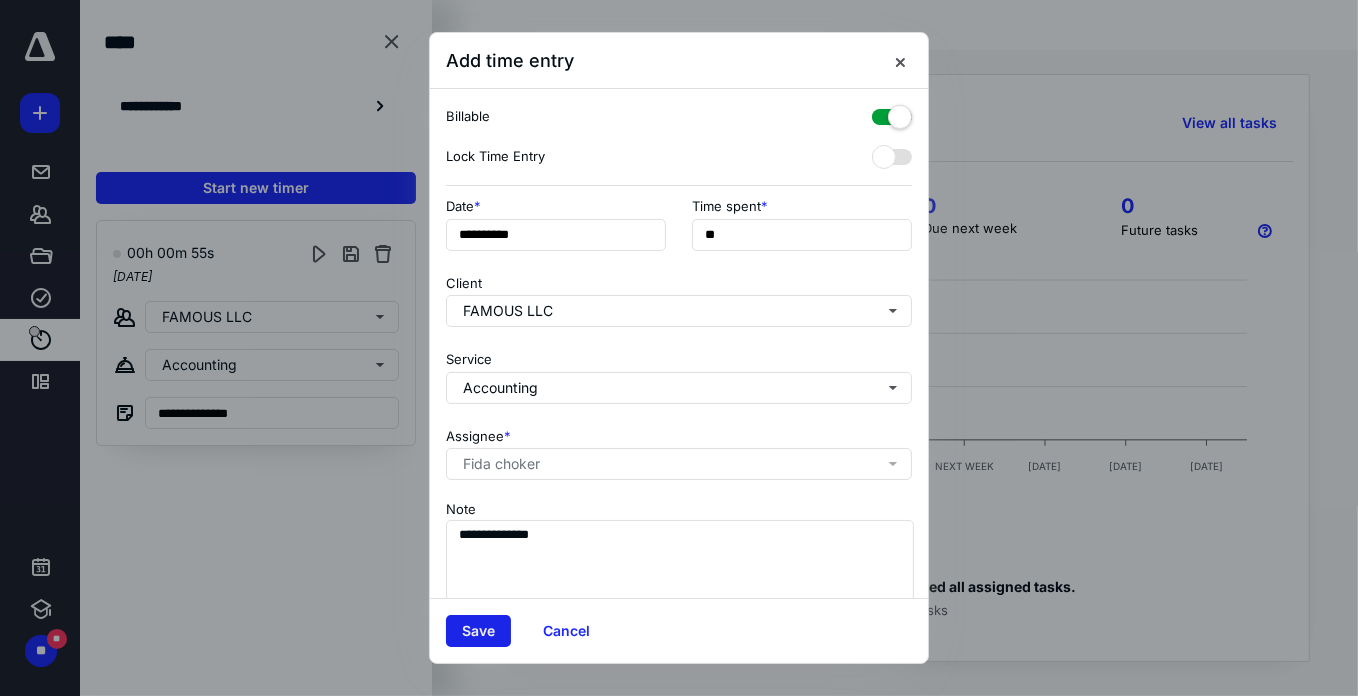 click on "Save" at bounding box center (478, 631) 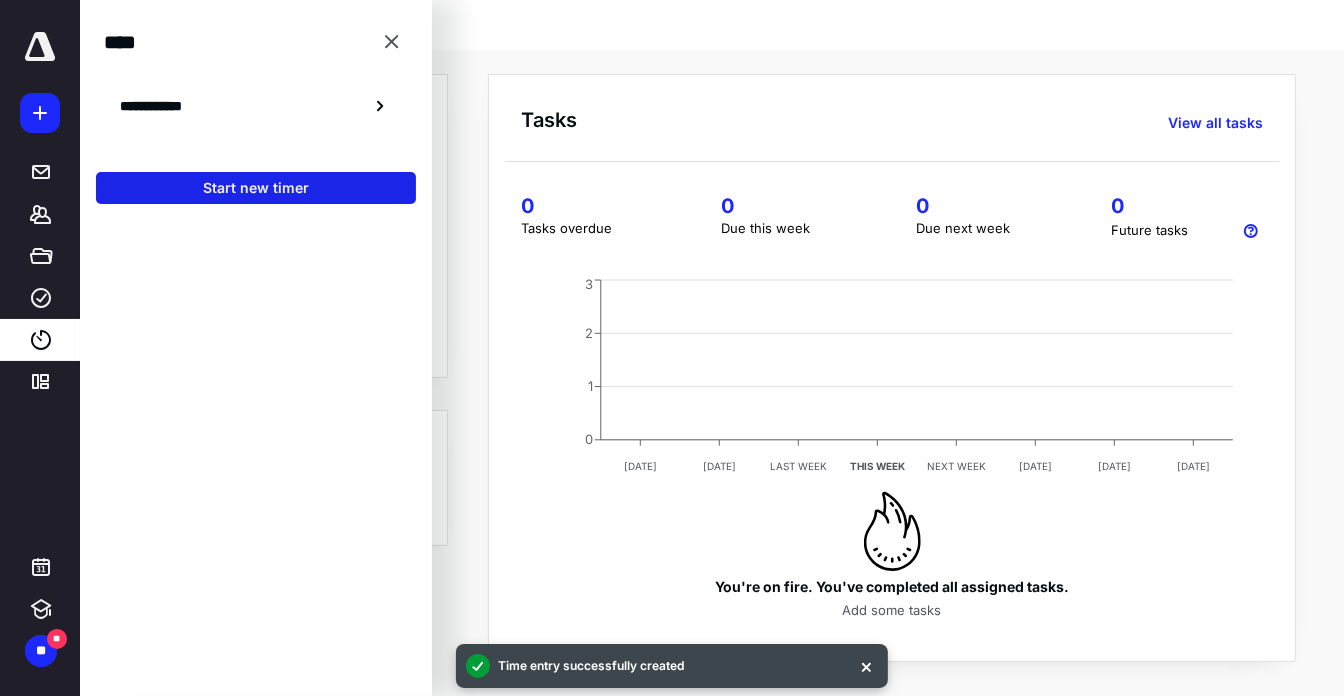 click on "Start new timer" at bounding box center [256, 188] 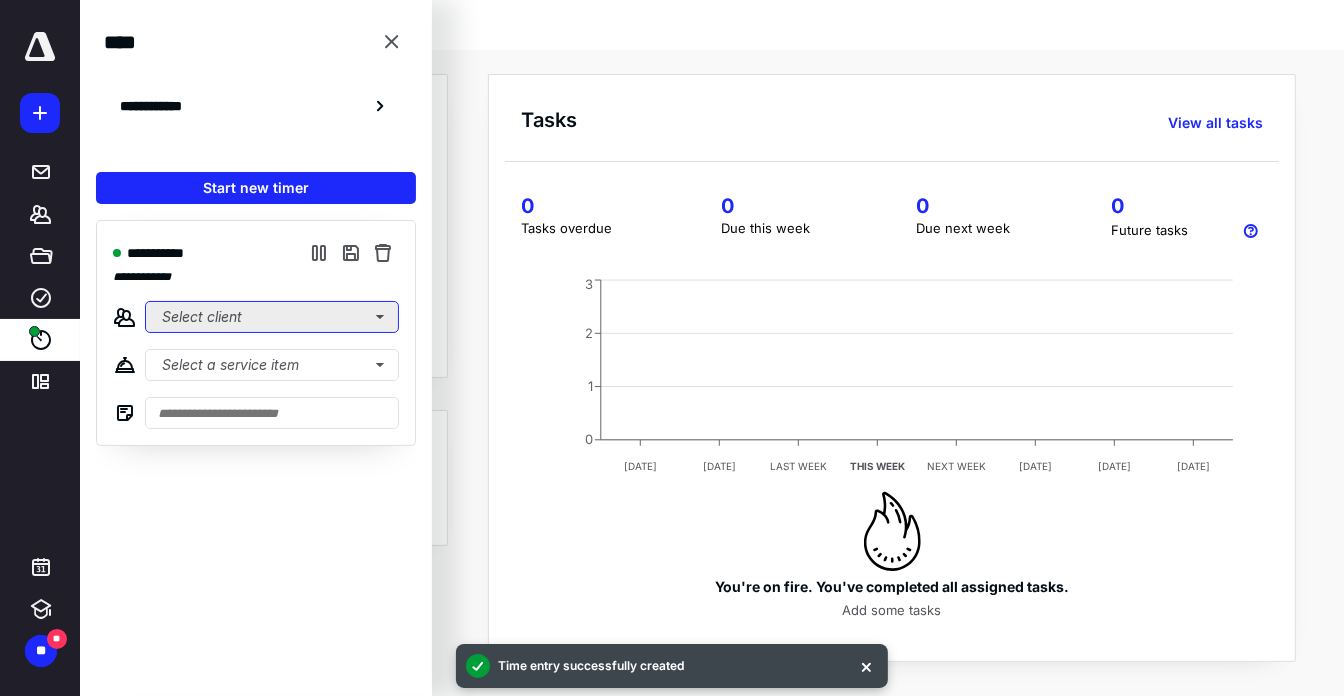 click on "Select client" at bounding box center (272, 317) 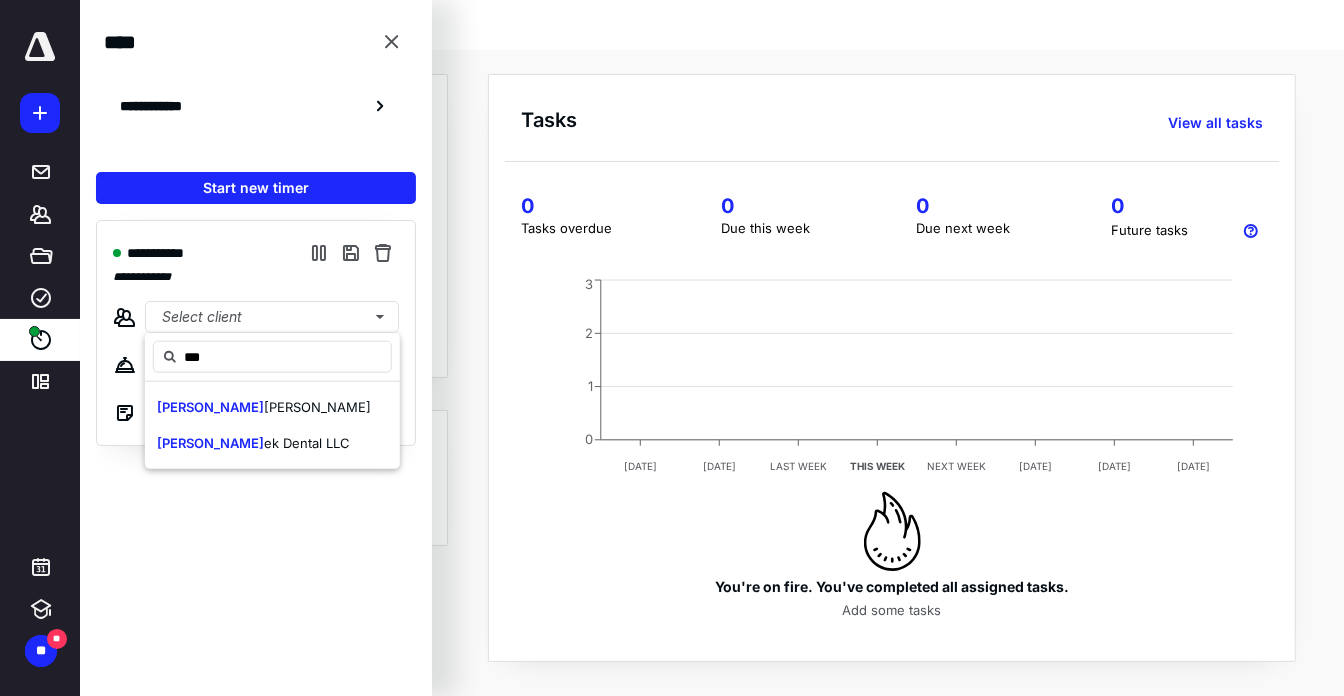 click on "[PERSON_NAME] Dental LLC" at bounding box center (272, 443) 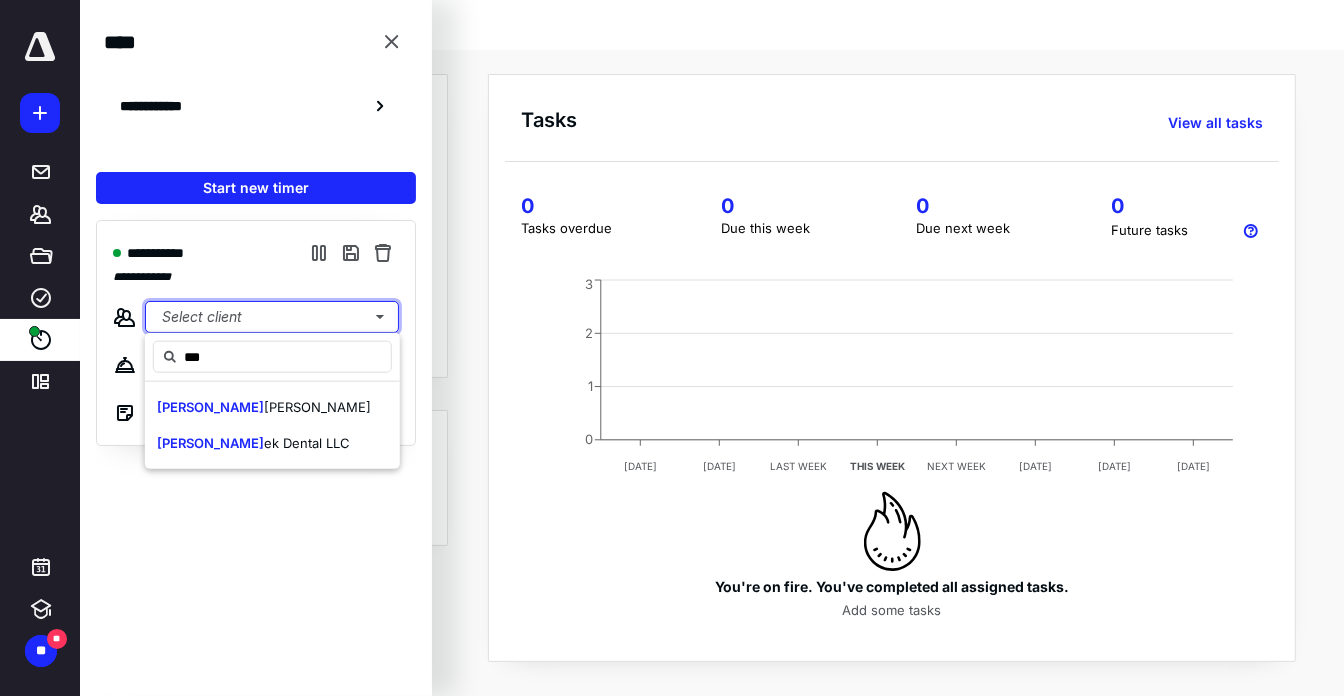 type 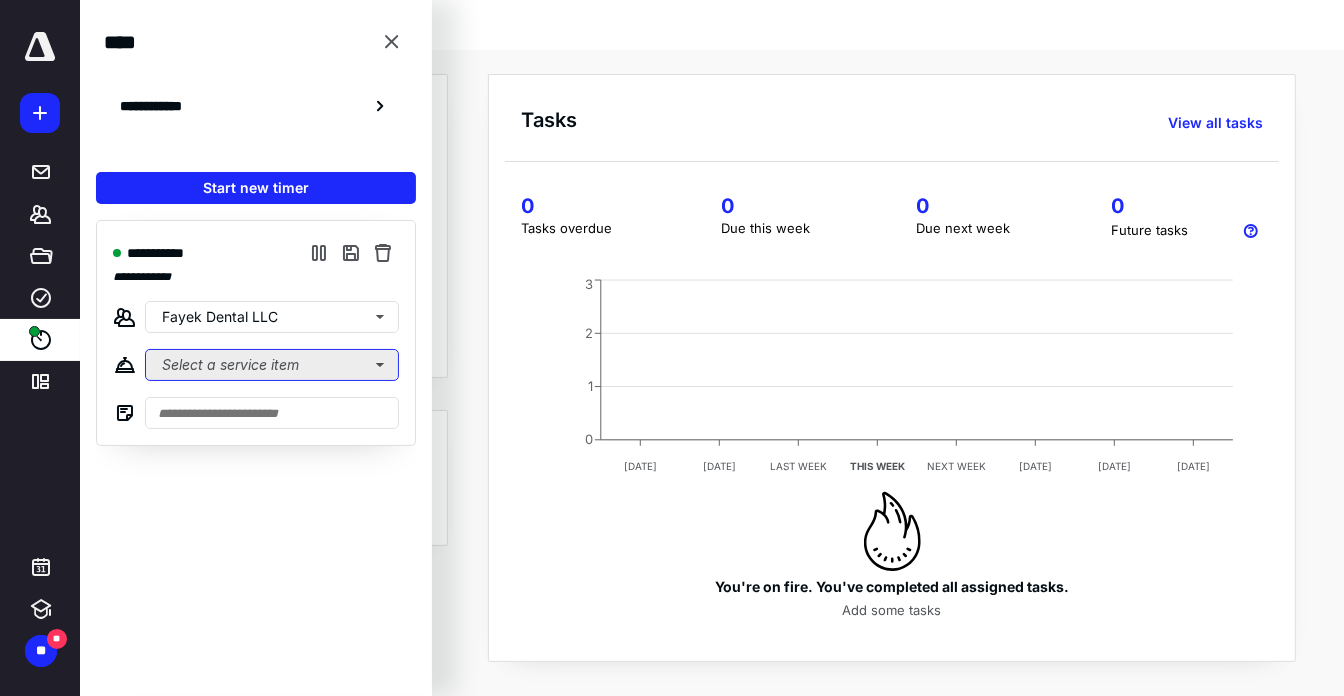 click on "Select a service item" at bounding box center (272, 365) 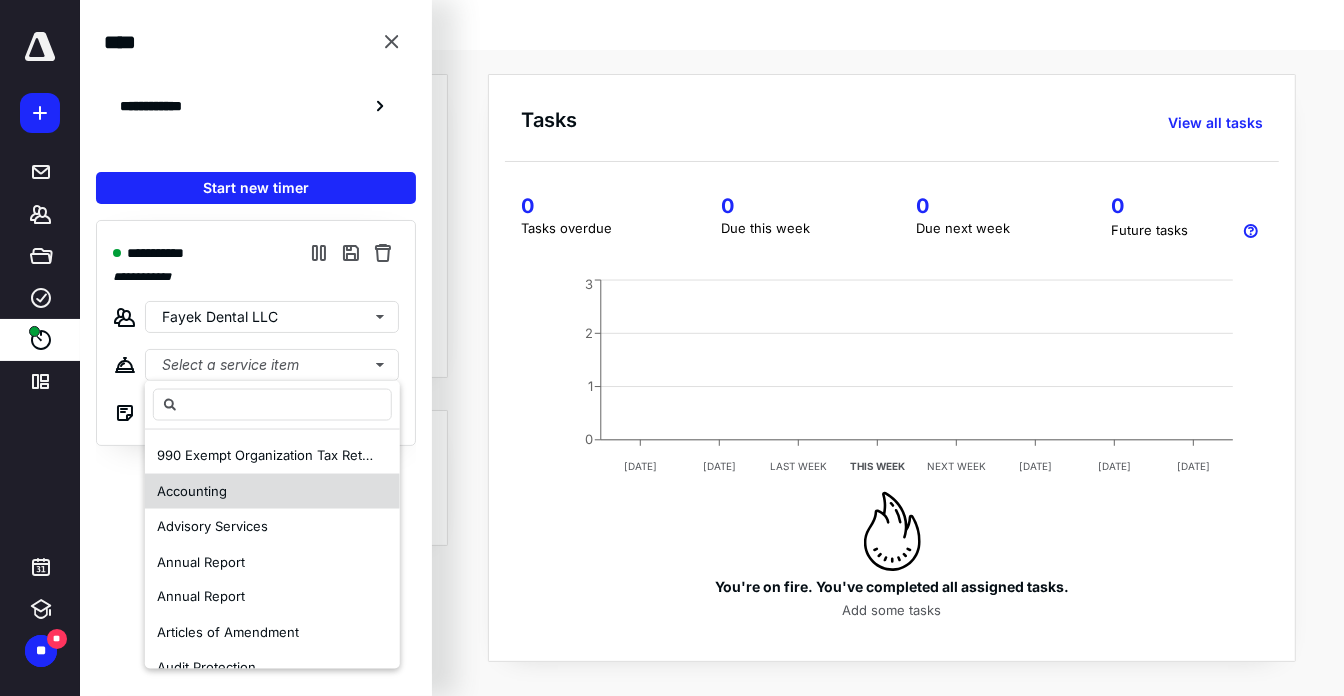 click on "Accounting" at bounding box center [272, 491] 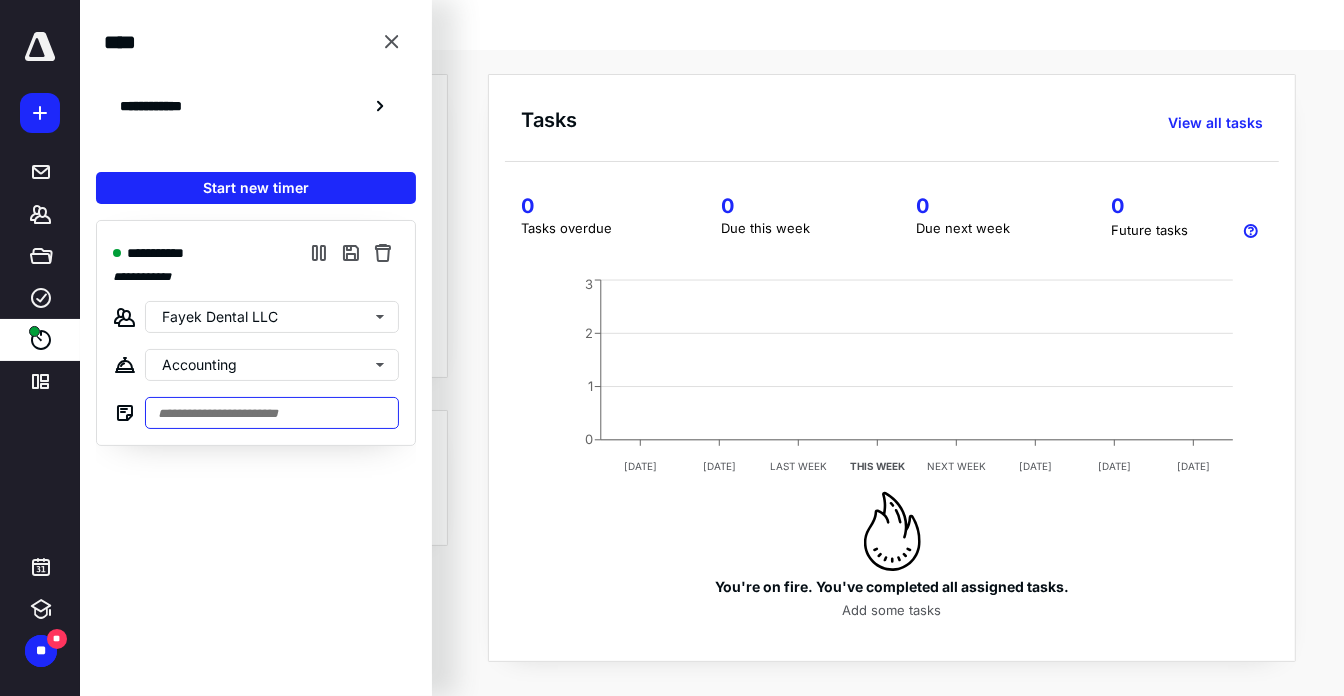 click at bounding box center [272, 413] 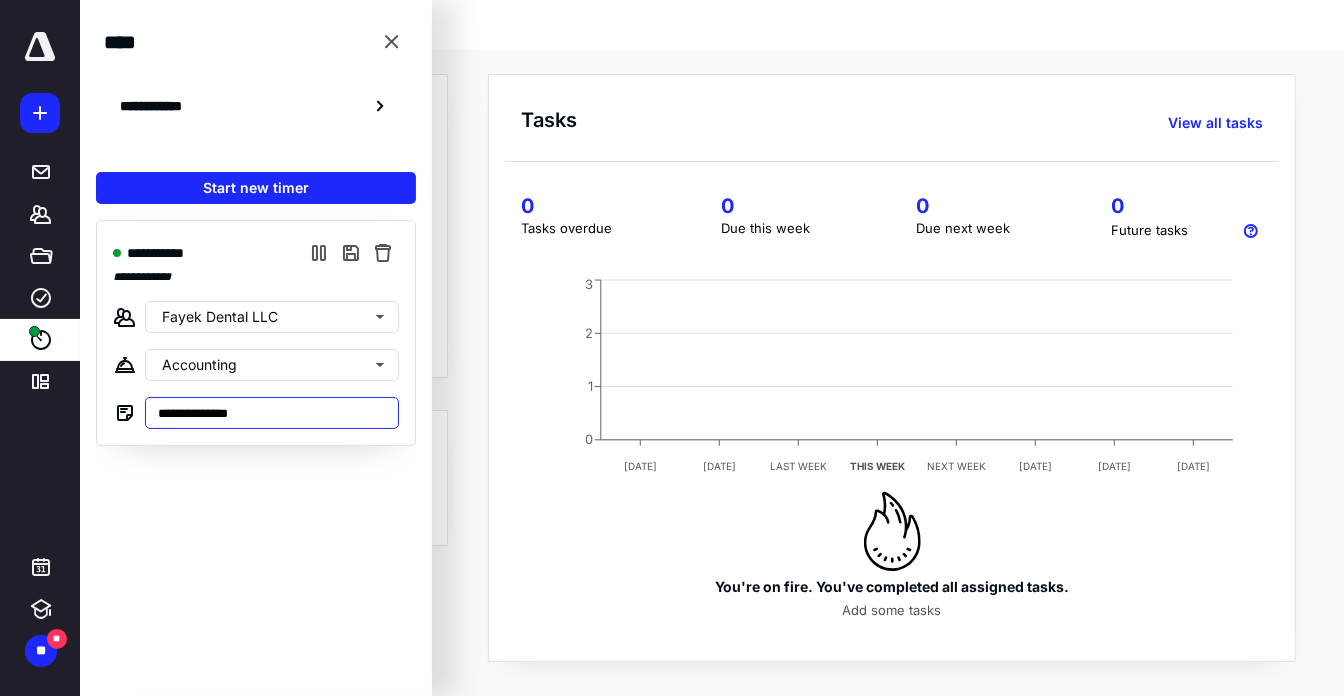type on "**********" 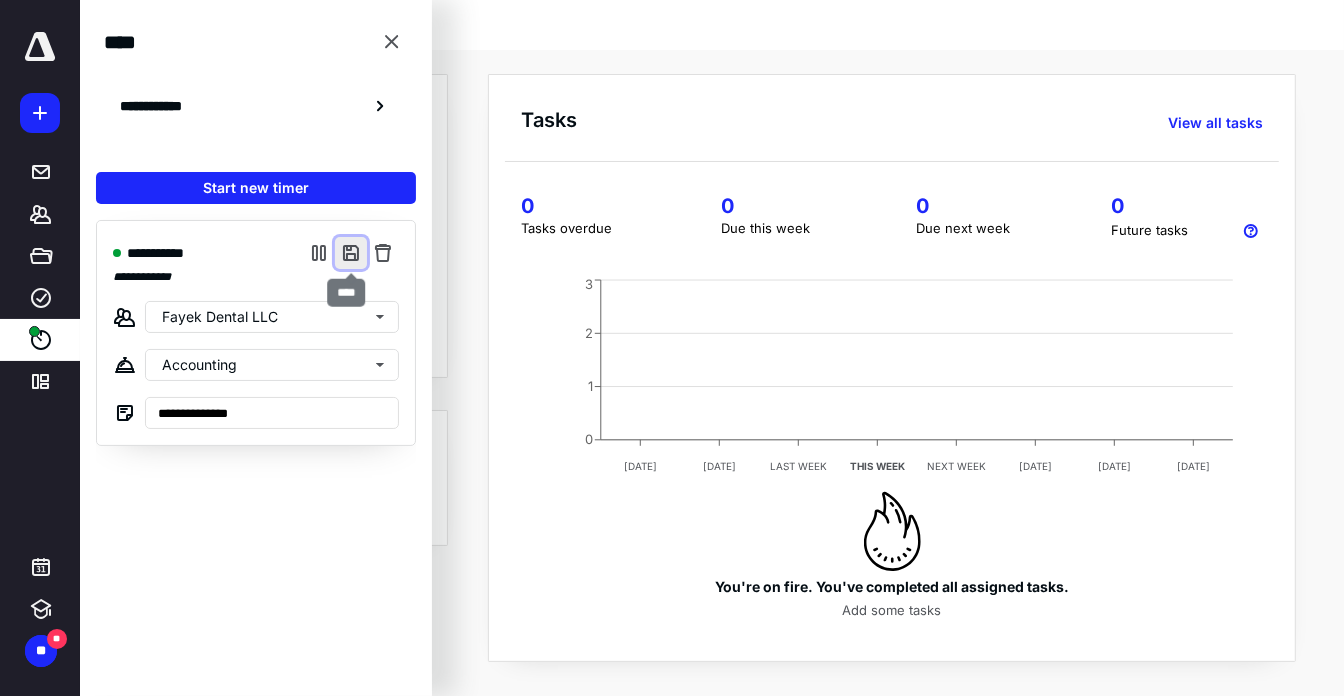 click at bounding box center [351, 253] 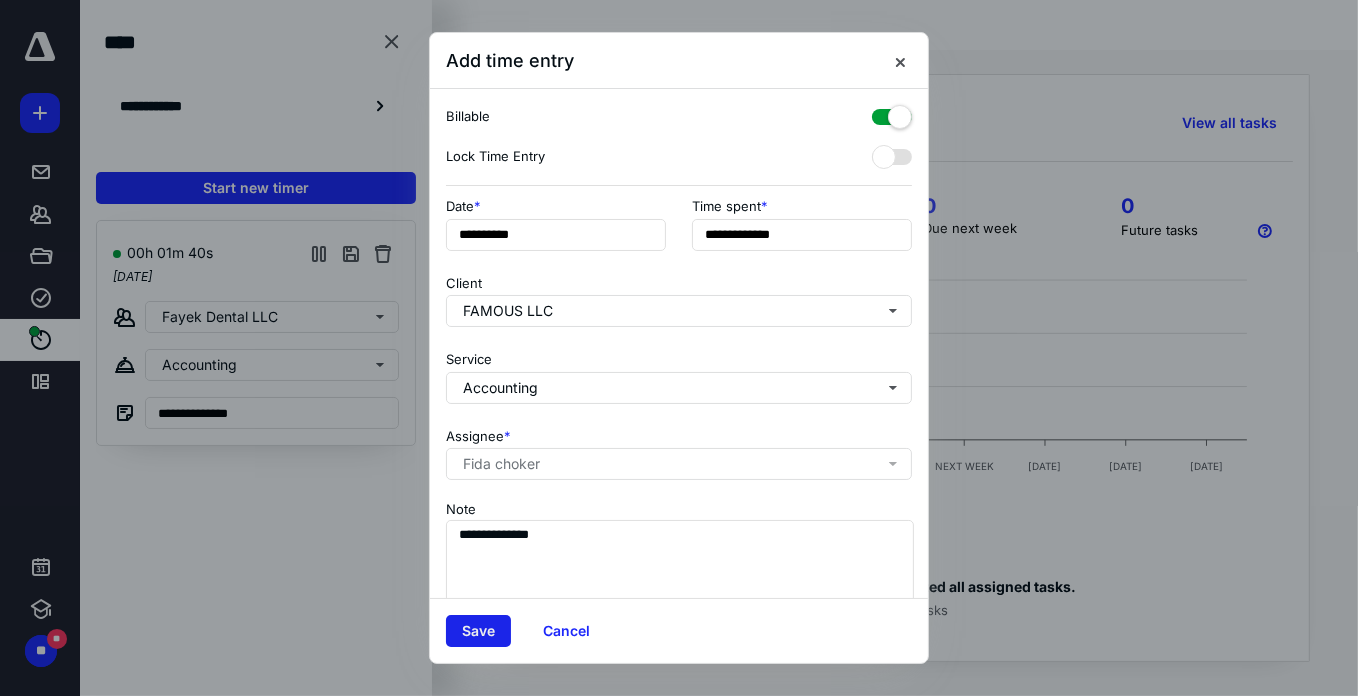 click on "Save" at bounding box center [478, 631] 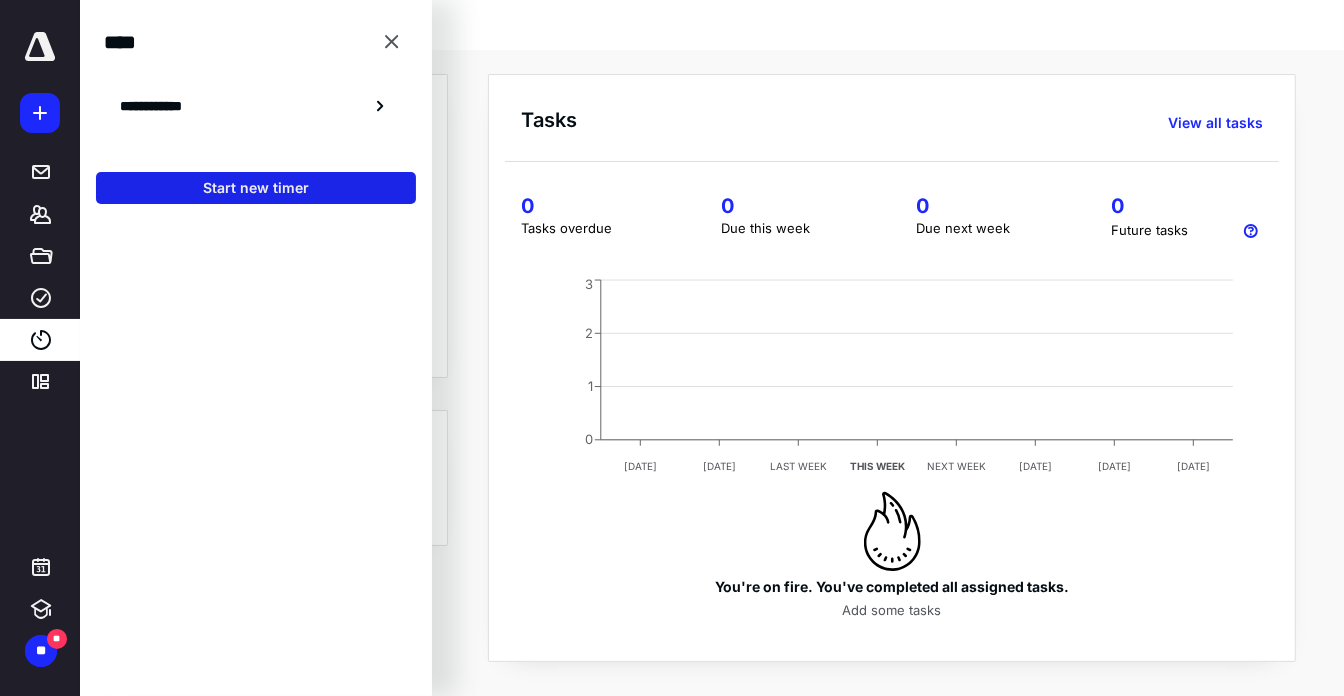 click on "Start new timer" at bounding box center (256, 188) 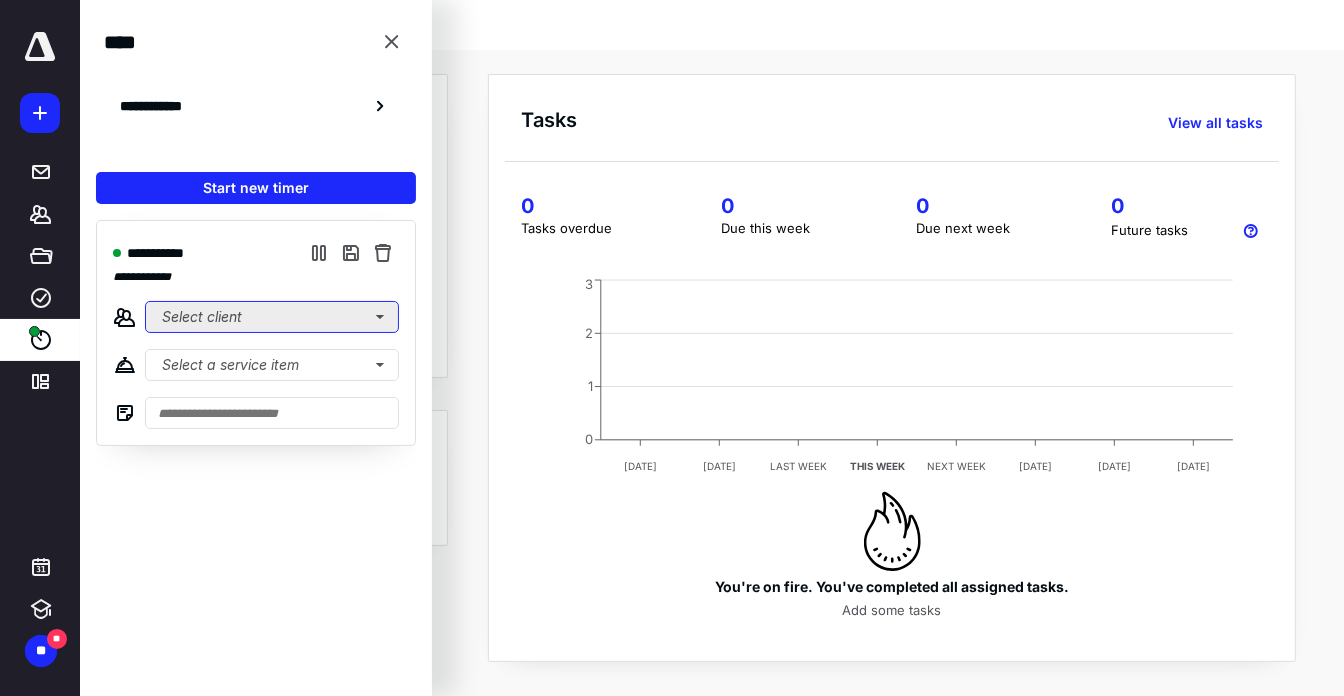 click on "Select client" at bounding box center [272, 317] 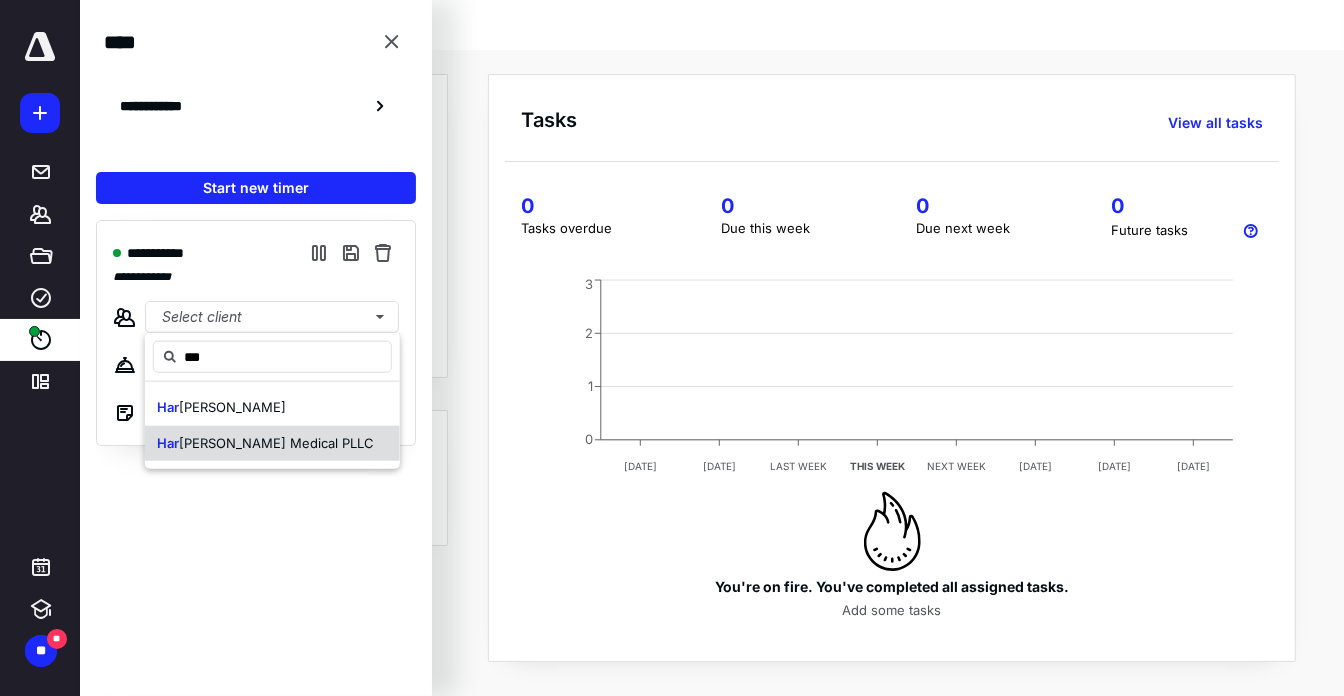 click on "Har ris Ahmed Medical PLLC" at bounding box center [272, 443] 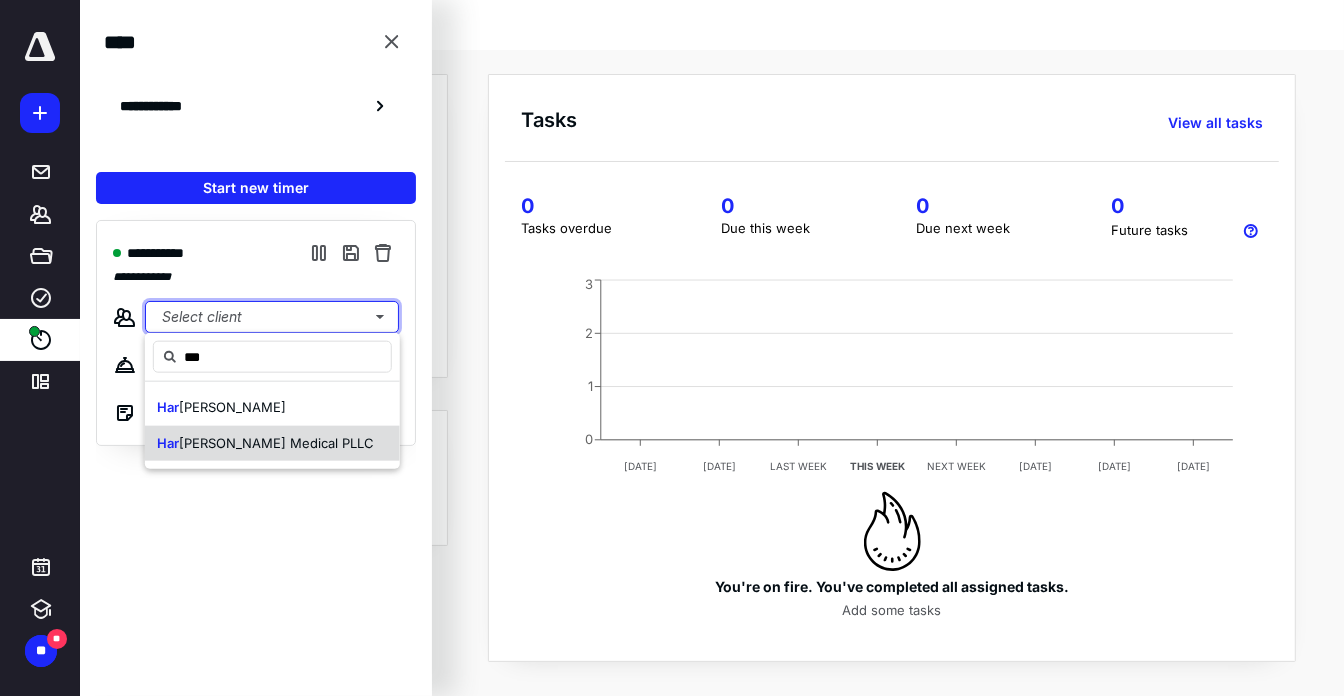 type 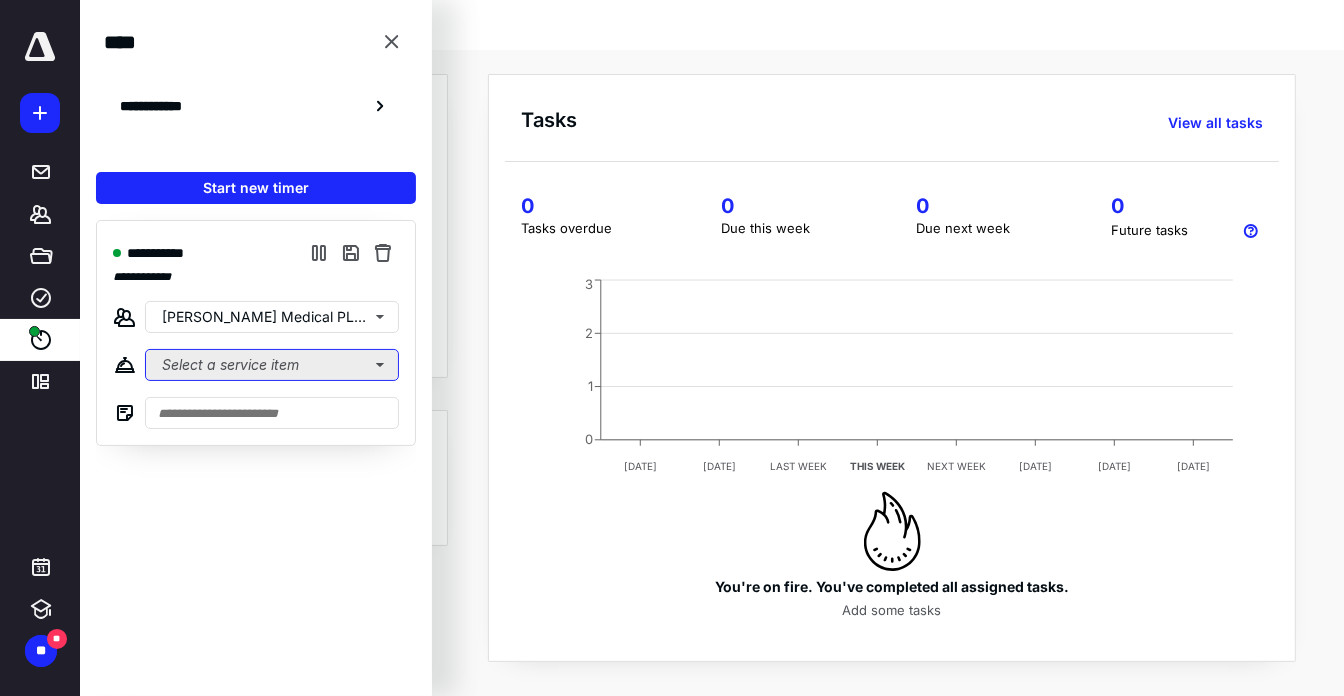 click on "Select a service item" at bounding box center (272, 365) 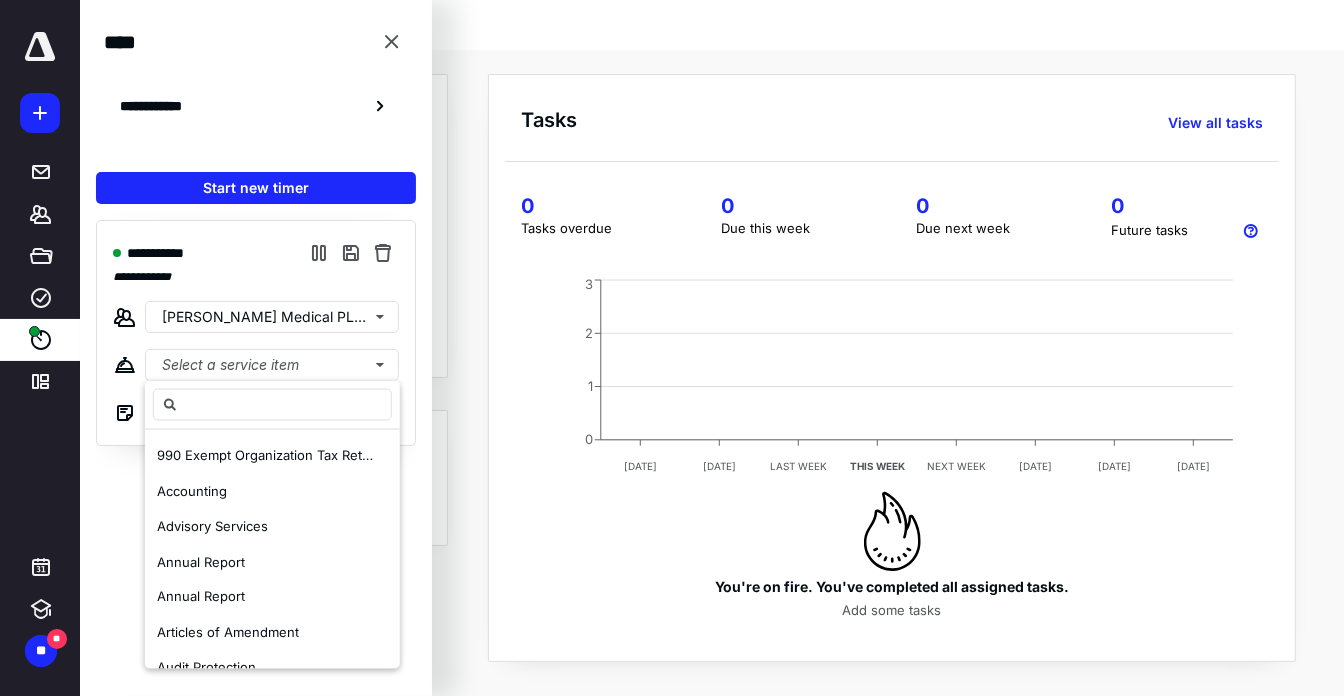 drag, startPoint x: 243, startPoint y: 482, endPoint x: 201, endPoint y: 428, distance: 68.41052 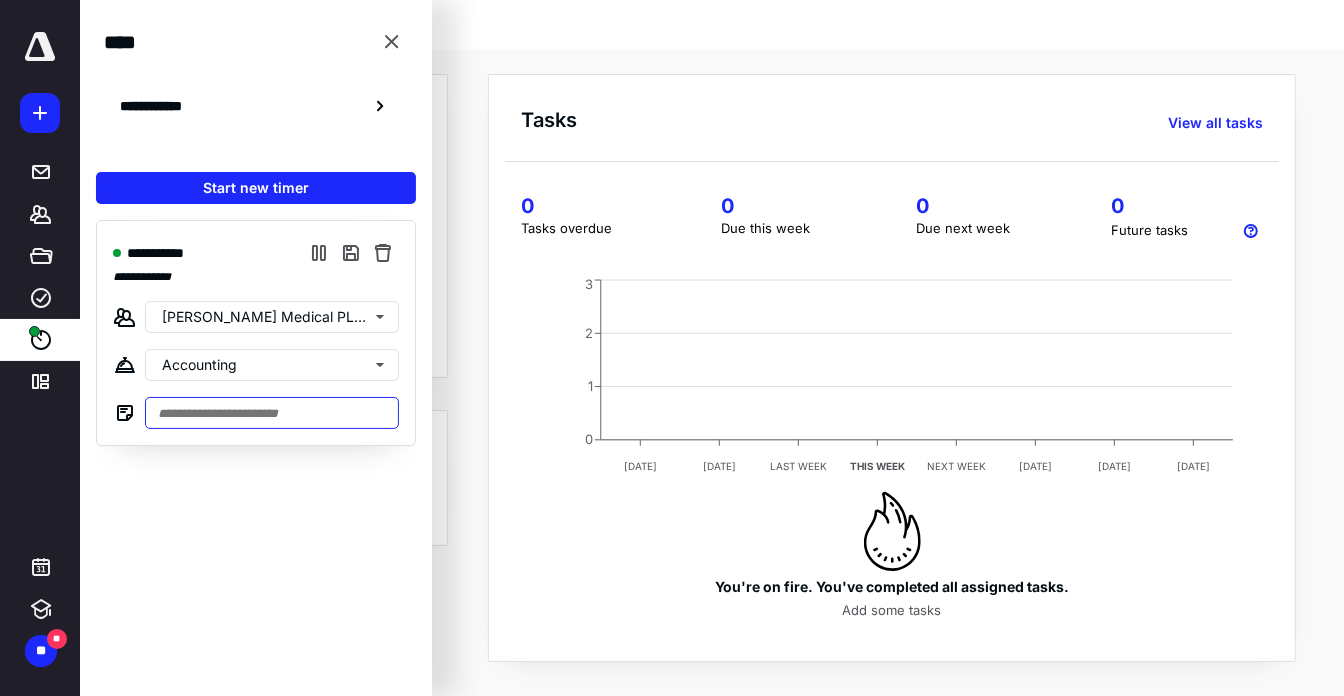 click at bounding box center [272, 413] 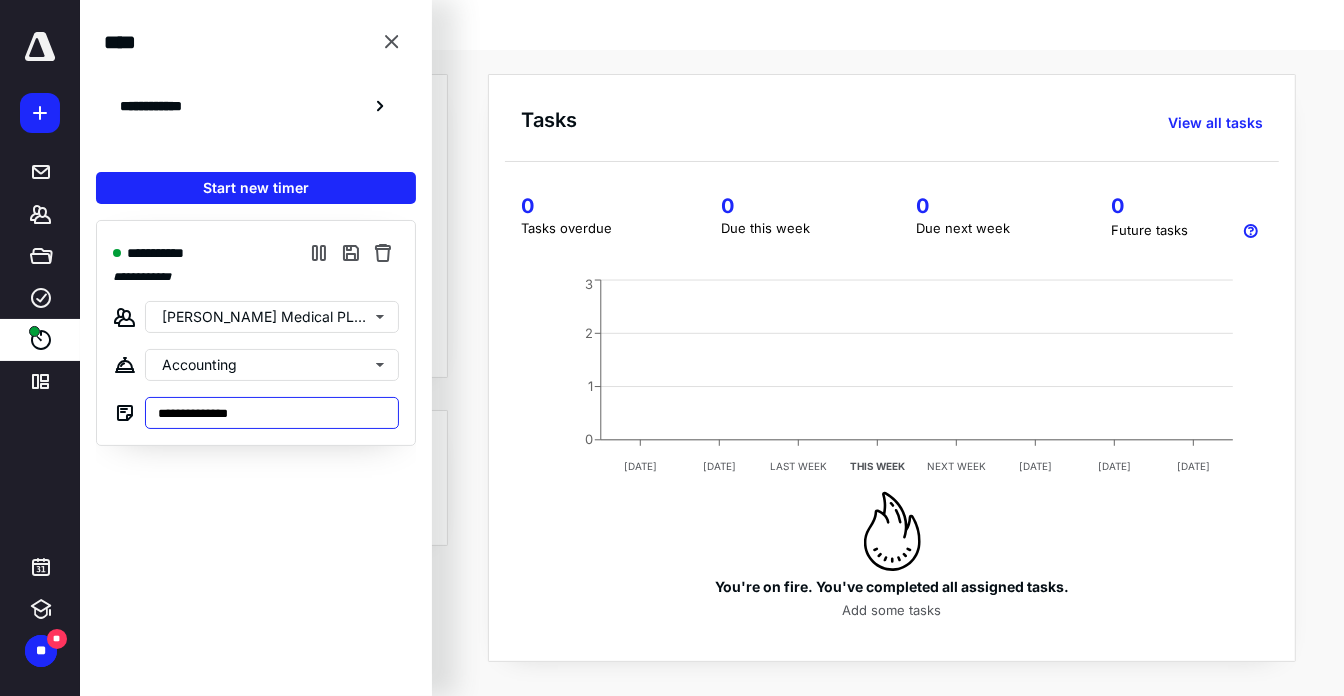 type on "**********" 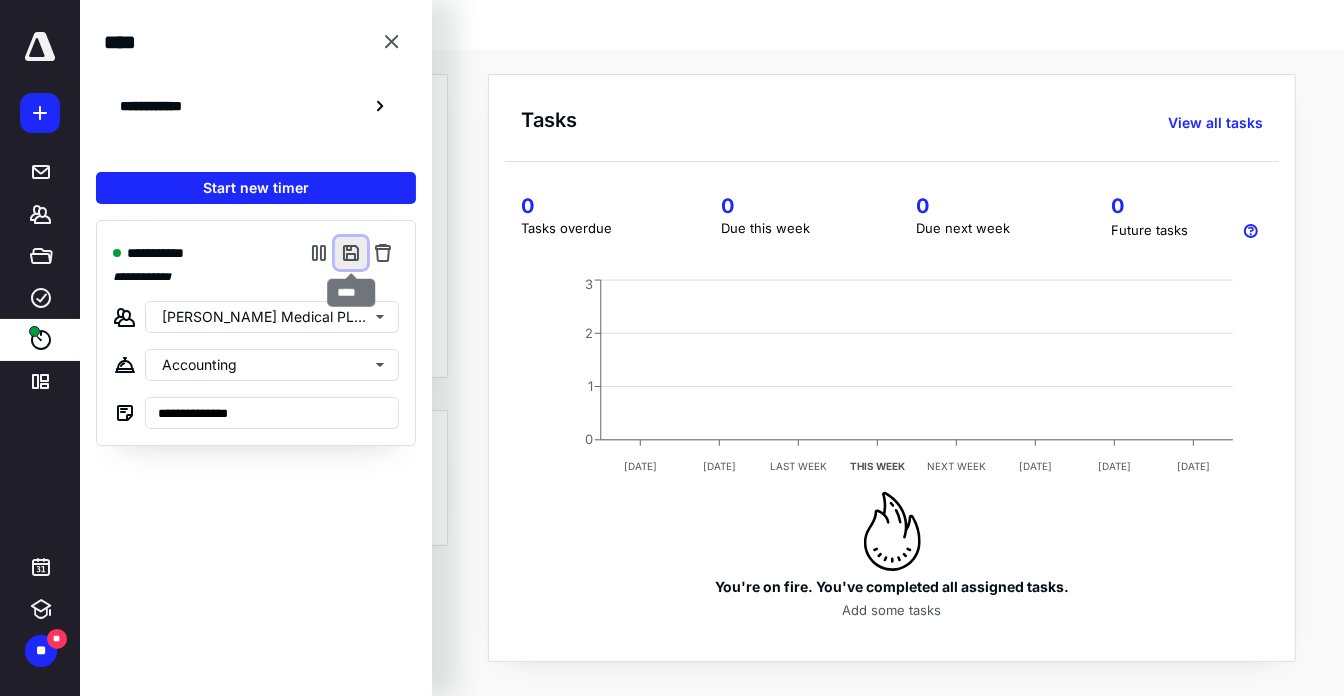 click at bounding box center [351, 253] 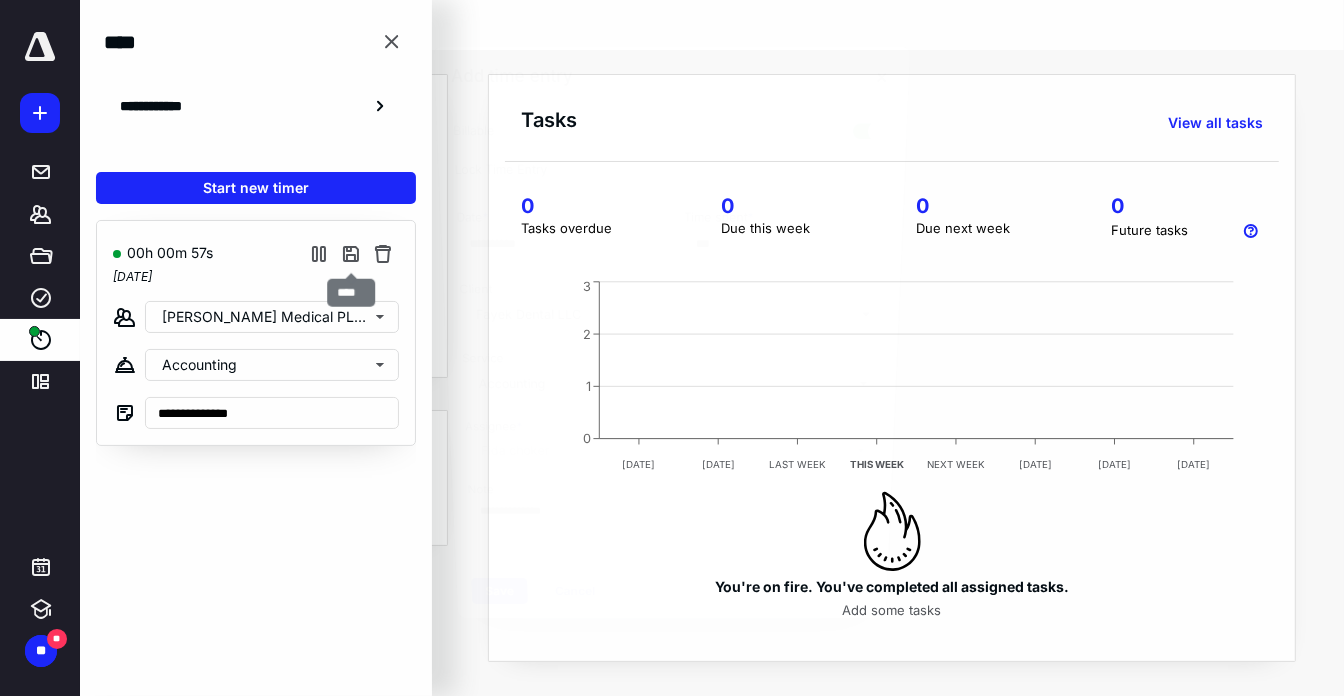 type on "**" 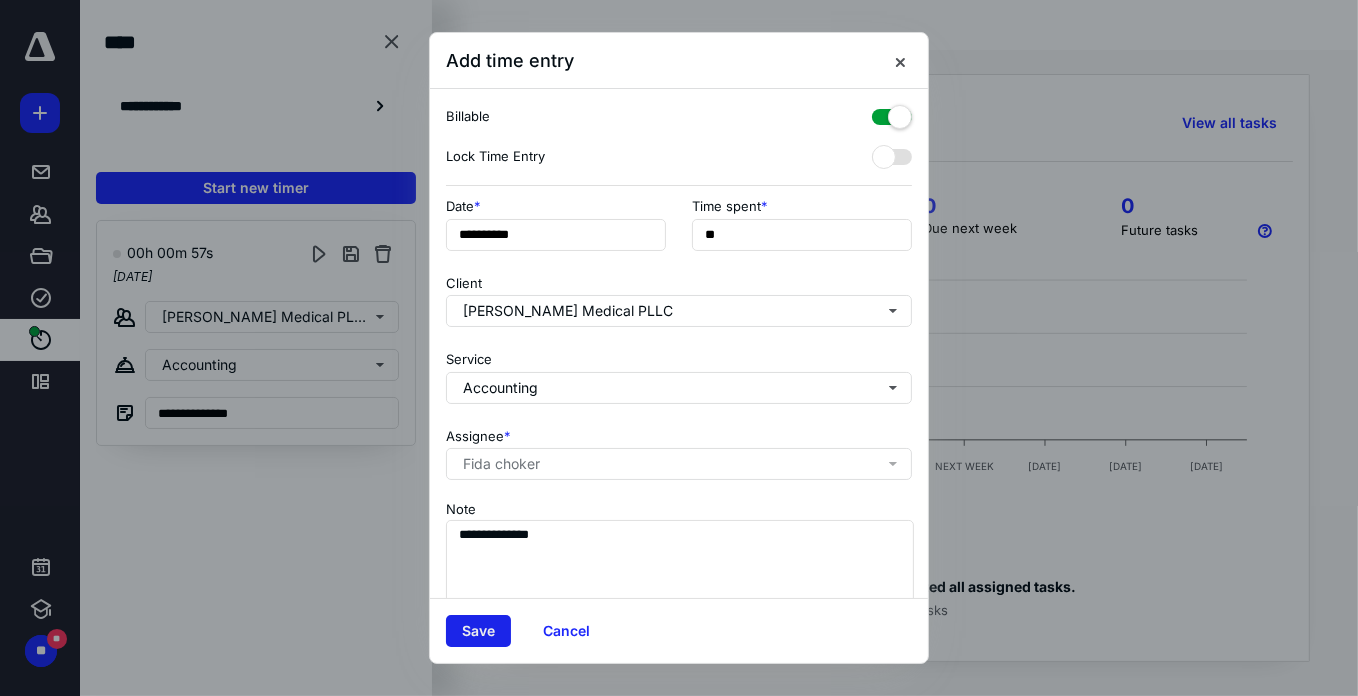click on "Save" at bounding box center (478, 631) 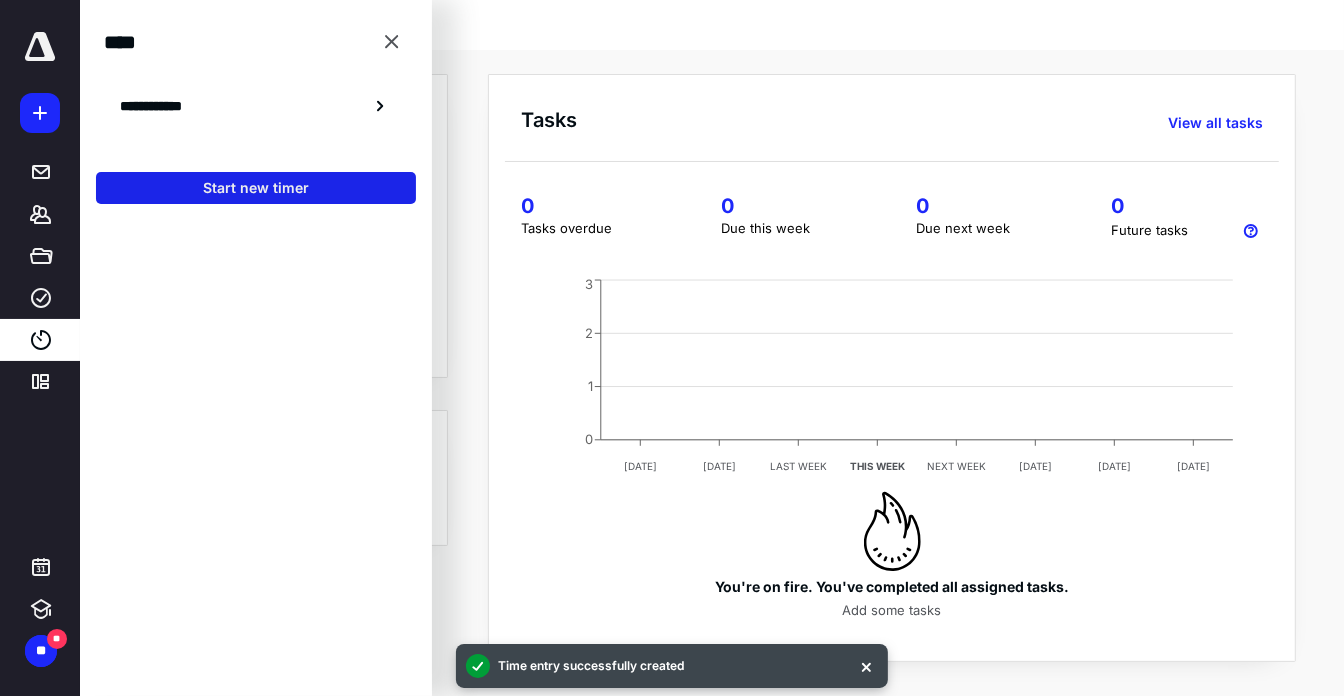 click on "Start new timer" at bounding box center [256, 188] 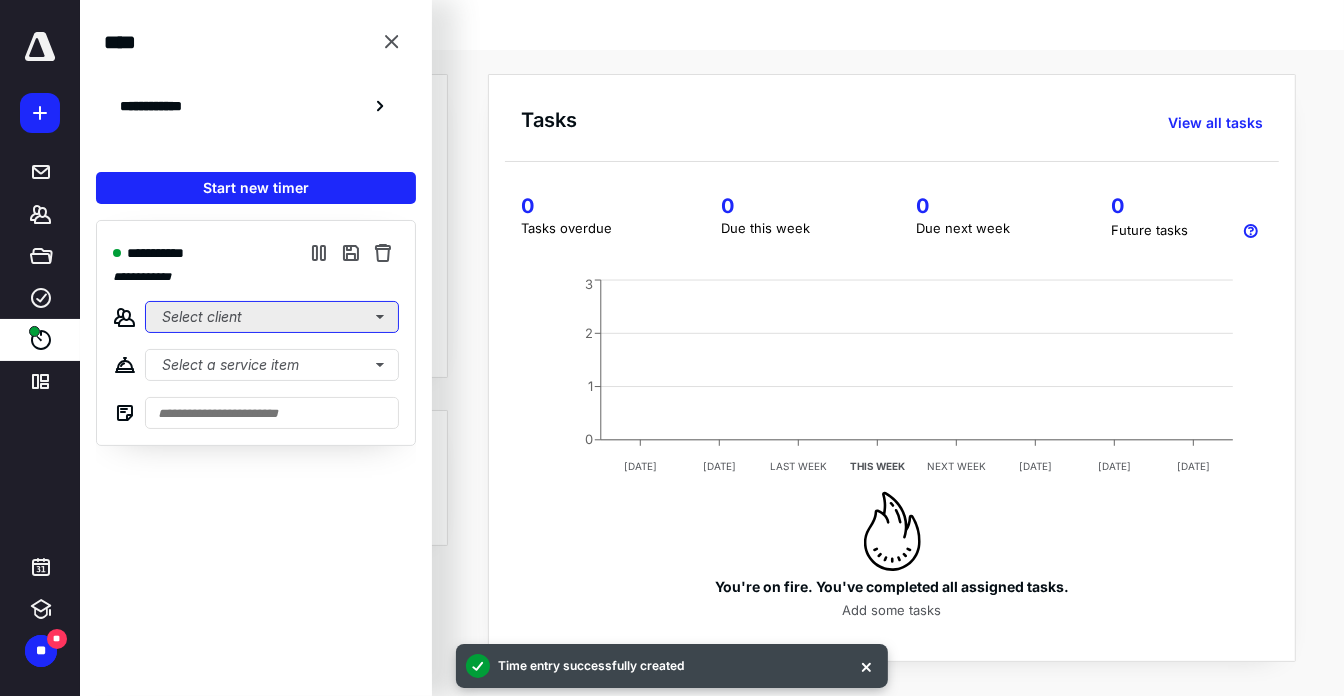 click on "Select client" at bounding box center (272, 317) 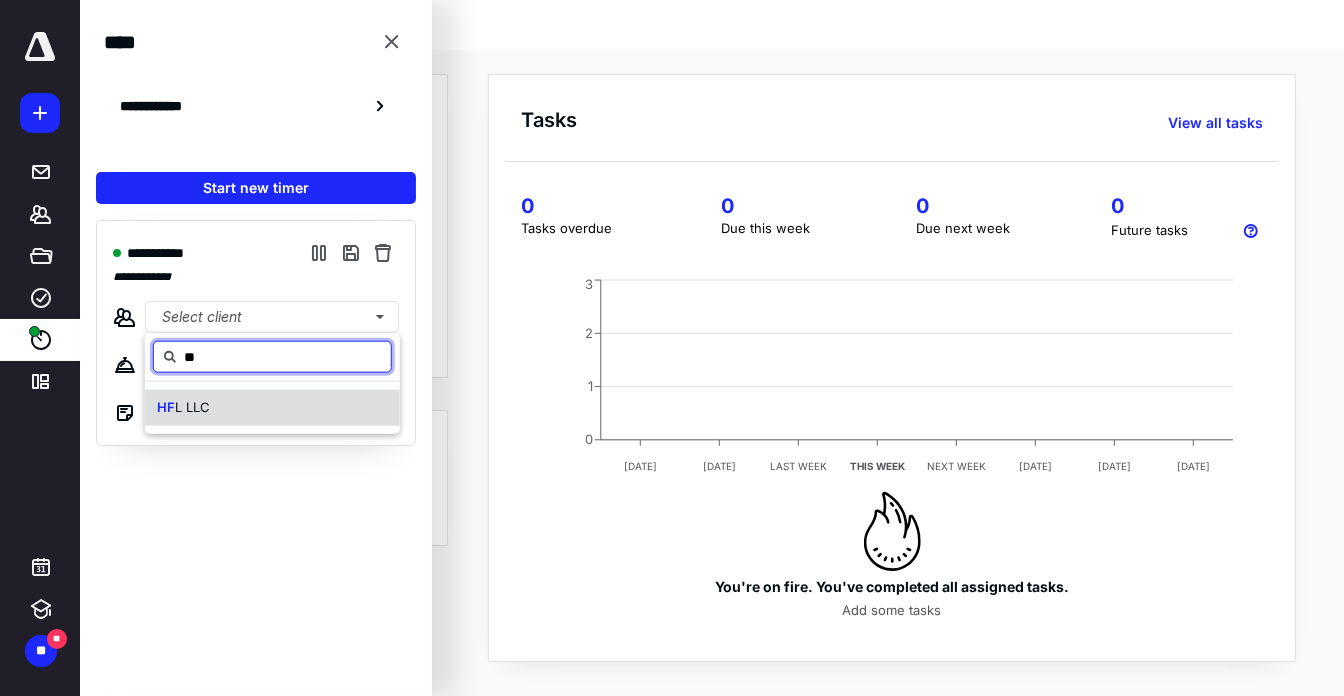 click on "HF L LLC" at bounding box center [272, 408] 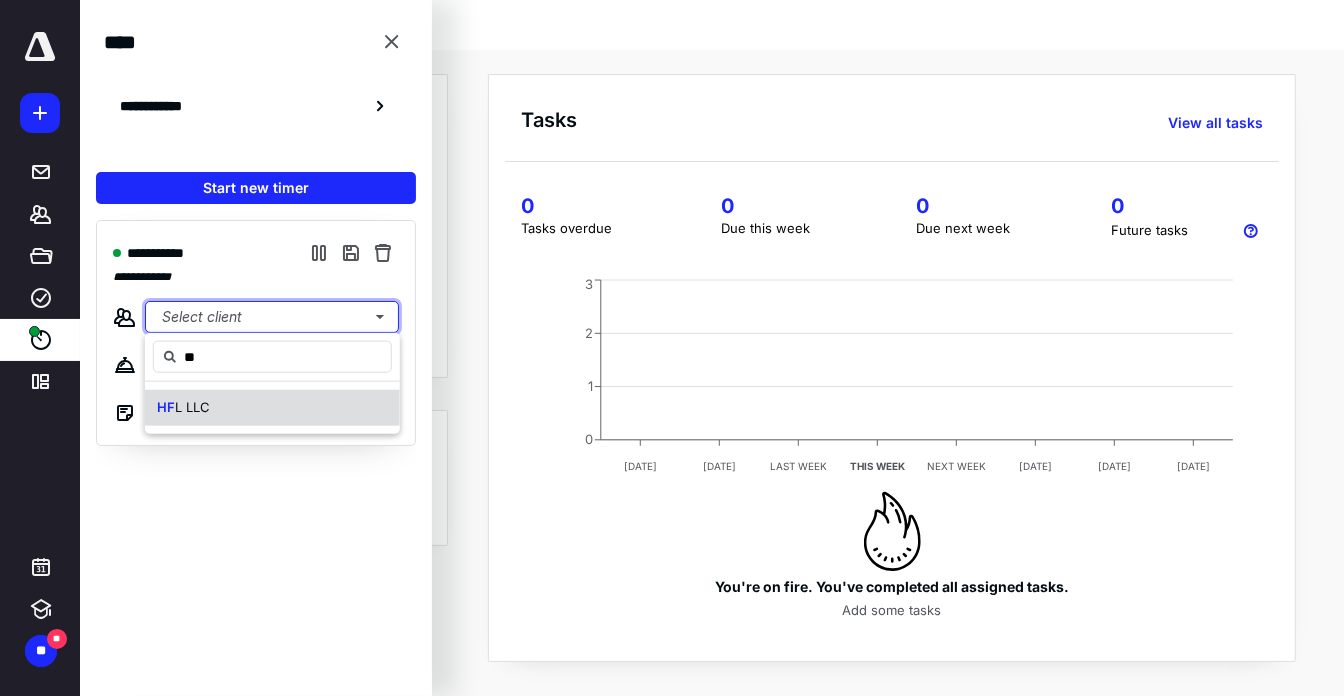 type 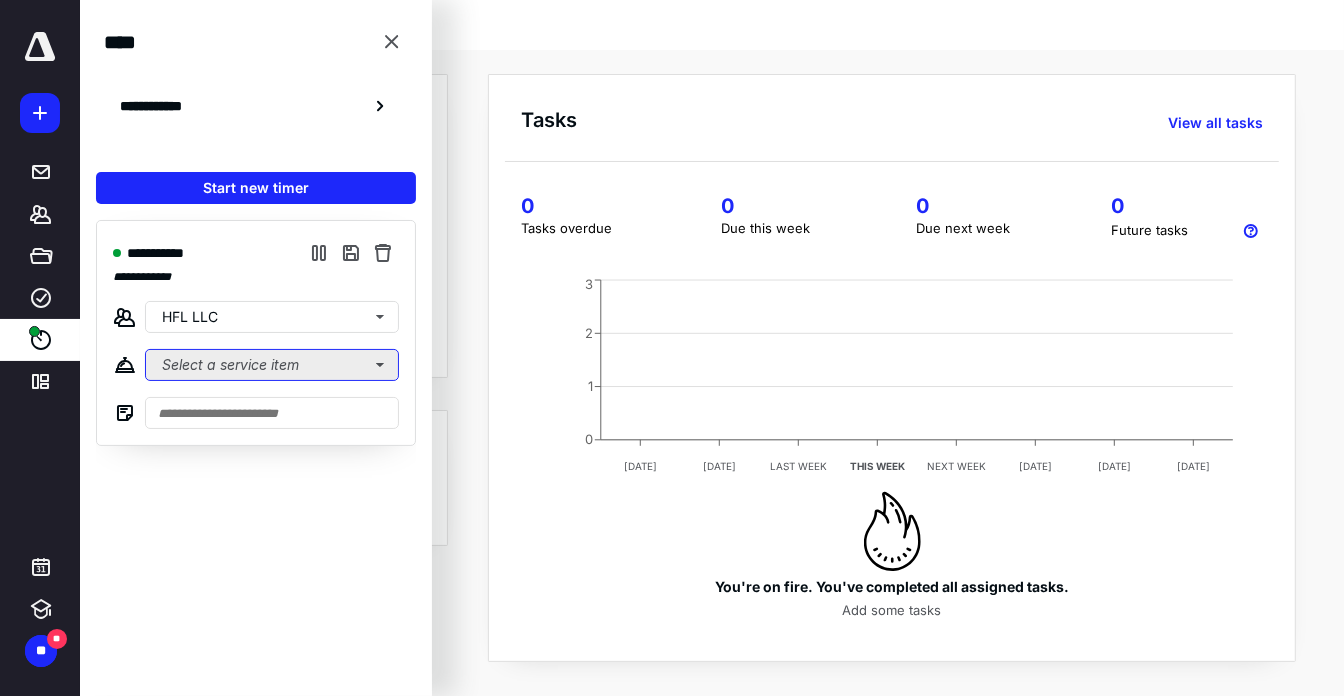 click on "Select a service item" at bounding box center (272, 365) 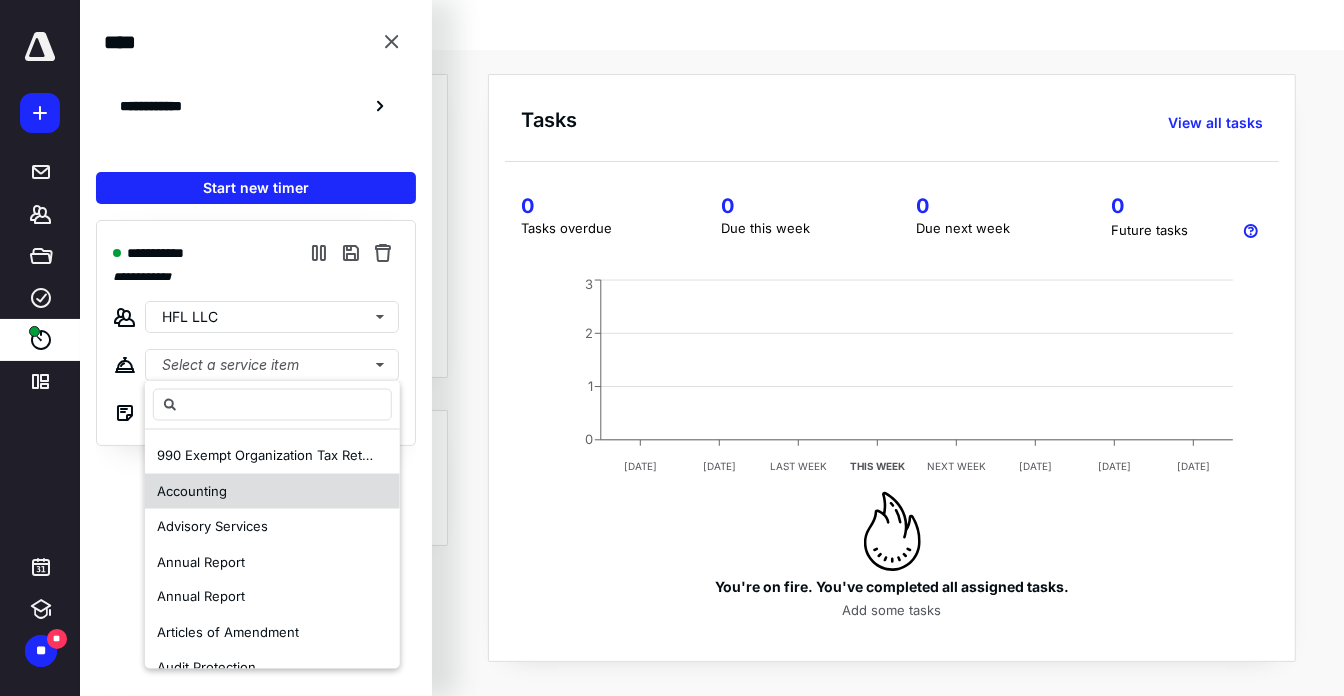 drag, startPoint x: 244, startPoint y: 487, endPoint x: 239, endPoint y: 472, distance: 15.811388 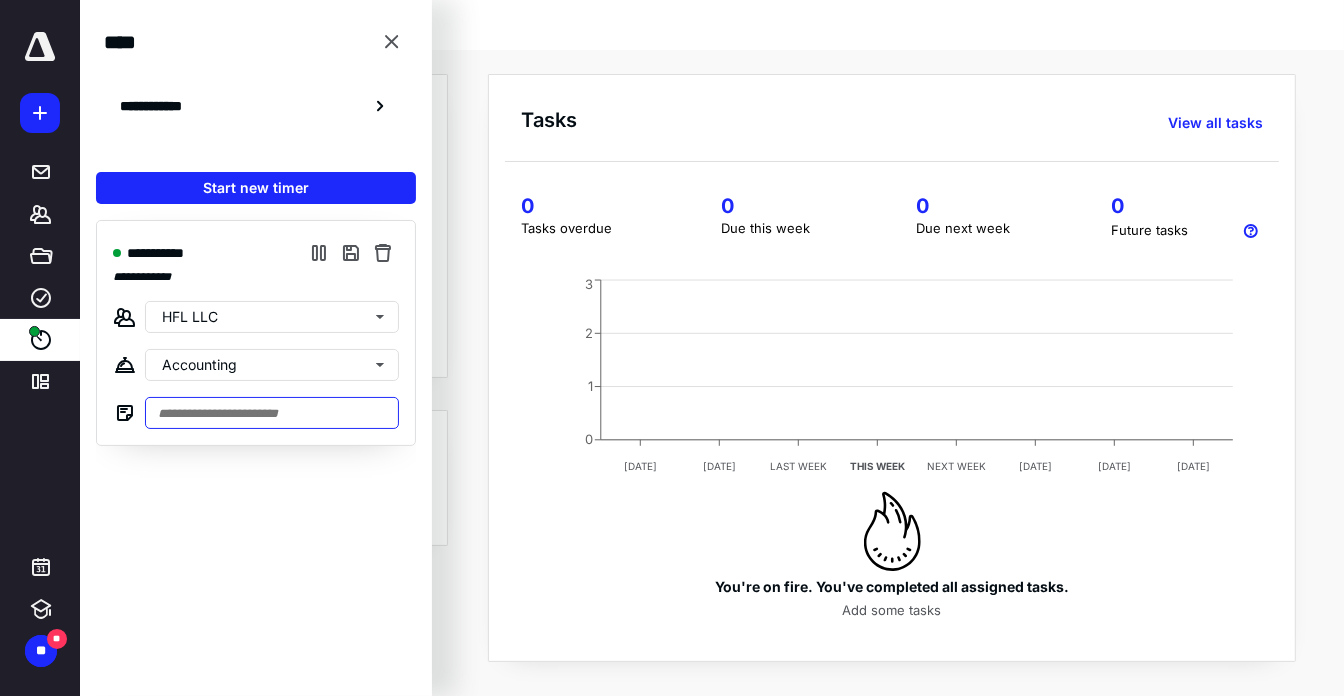 click at bounding box center [272, 413] 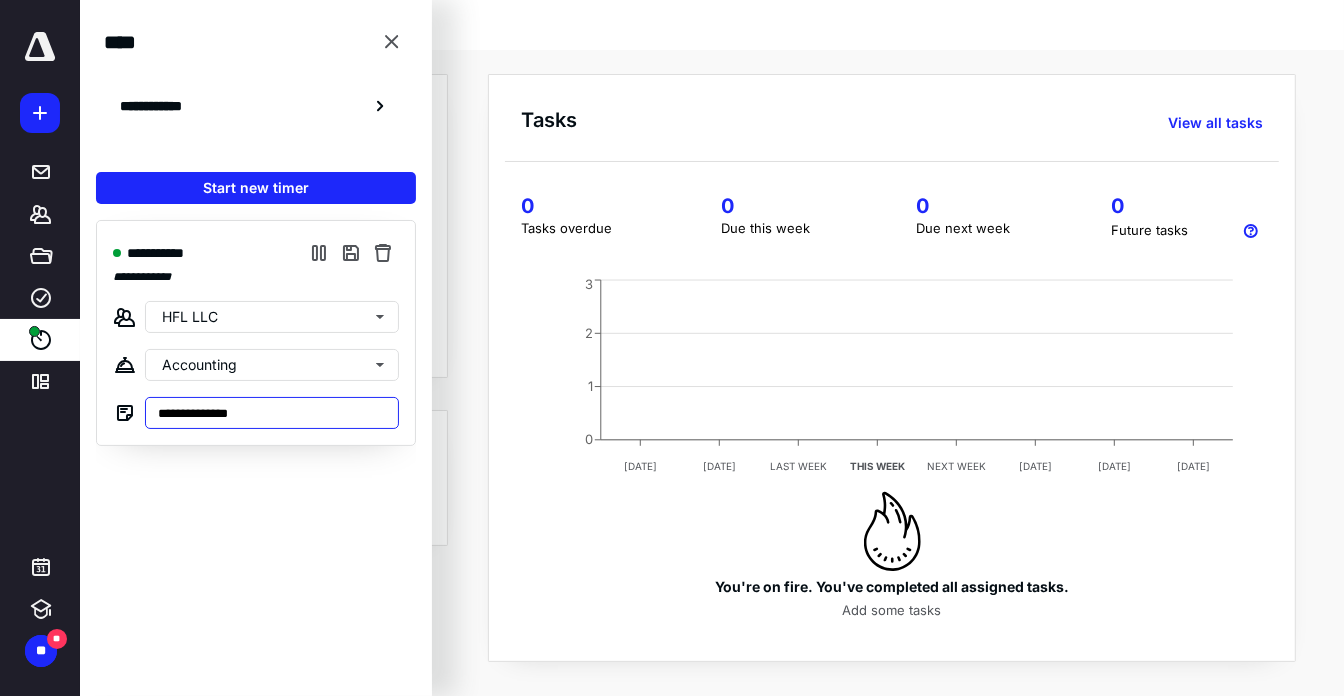 type on "**********" 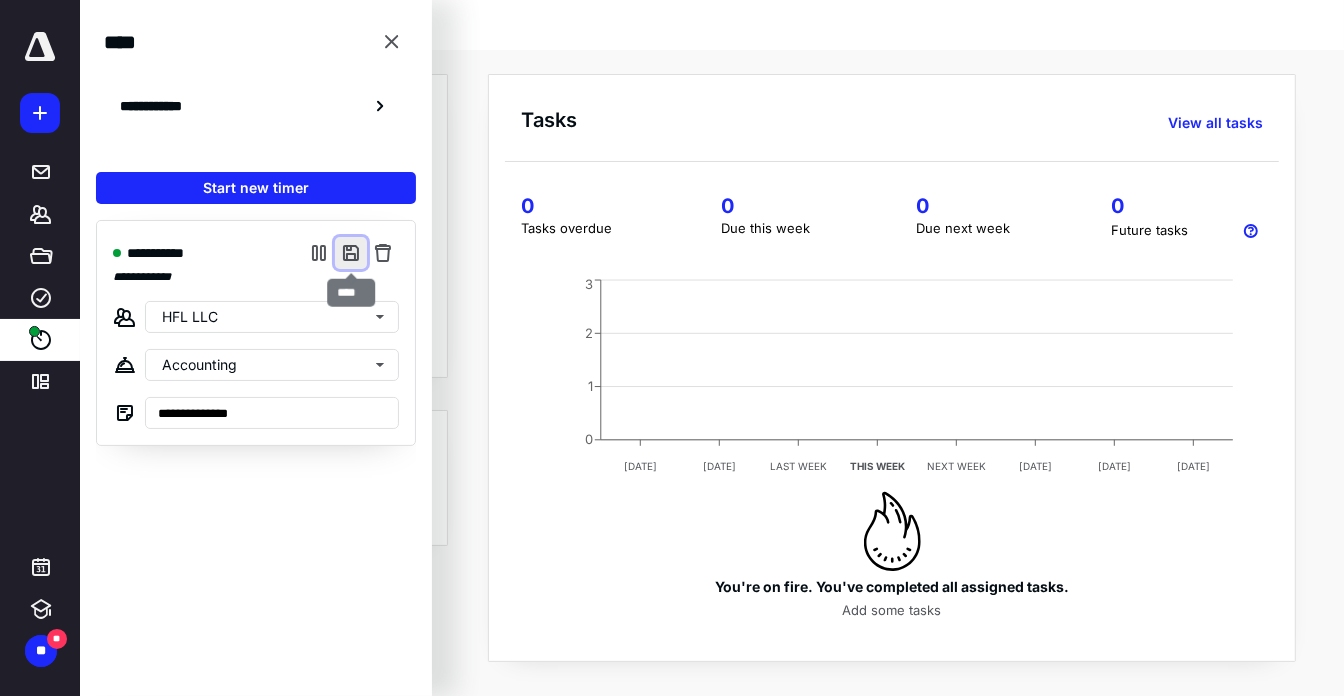 click at bounding box center [351, 253] 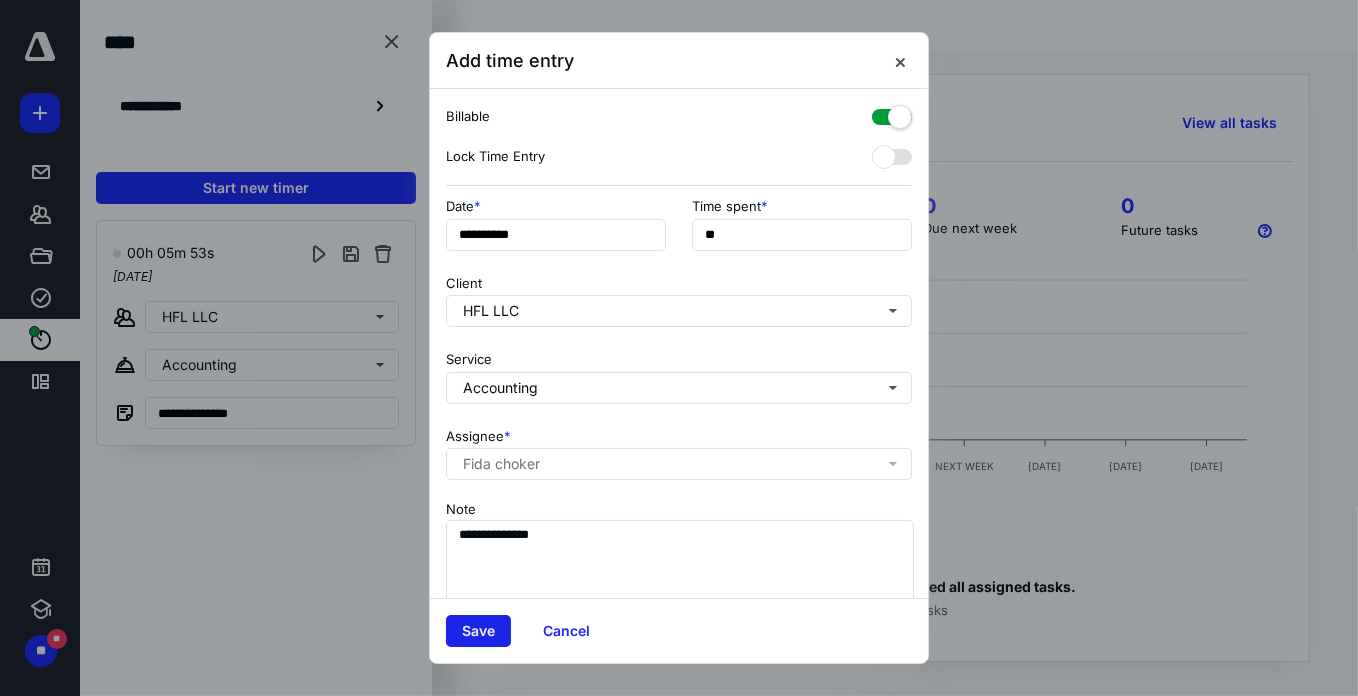 click on "Save" at bounding box center [478, 631] 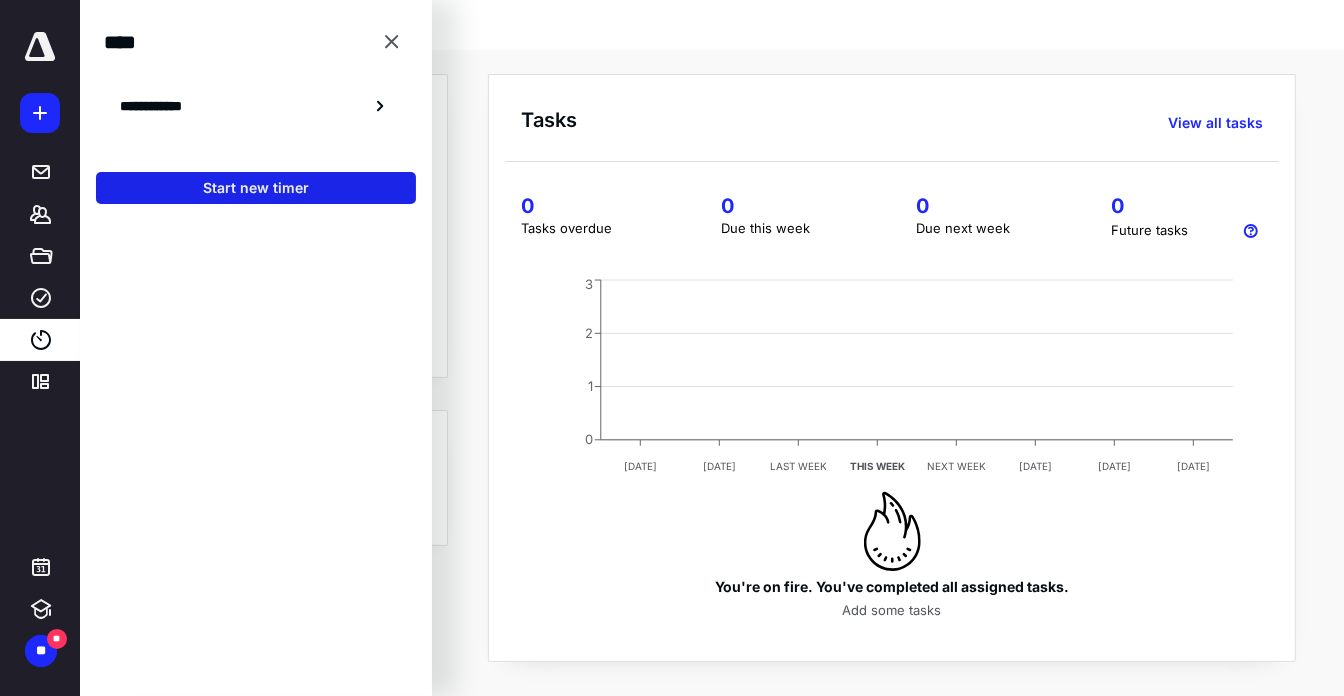 click on "Start new timer" at bounding box center [256, 188] 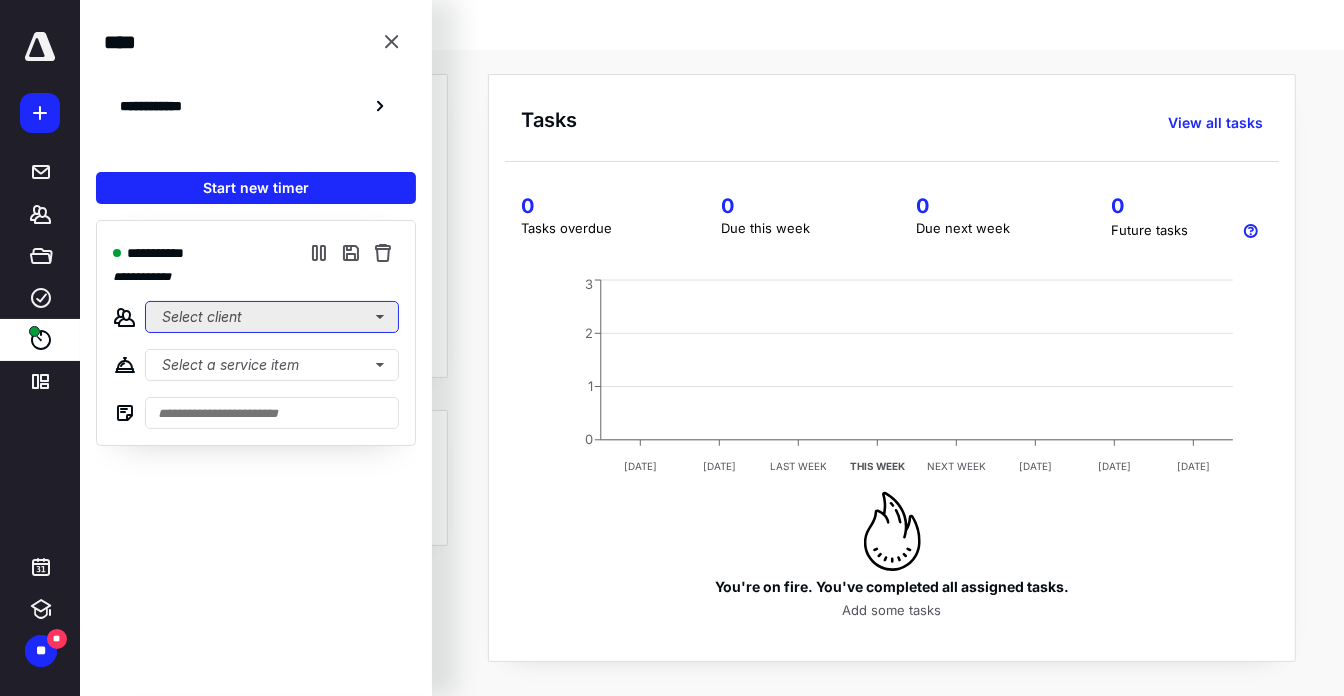 click on "Select client" at bounding box center (272, 317) 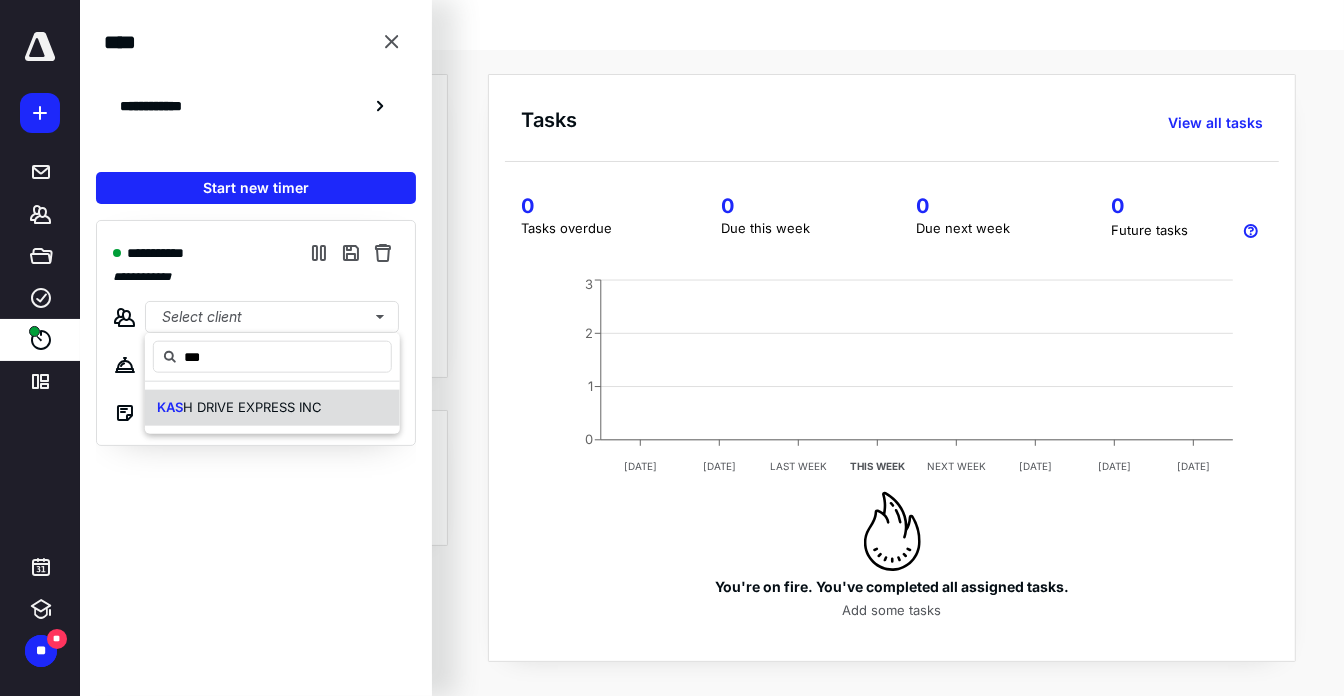 click on "H DRIVE EXPRESS INC" at bounding box center (252, 407) 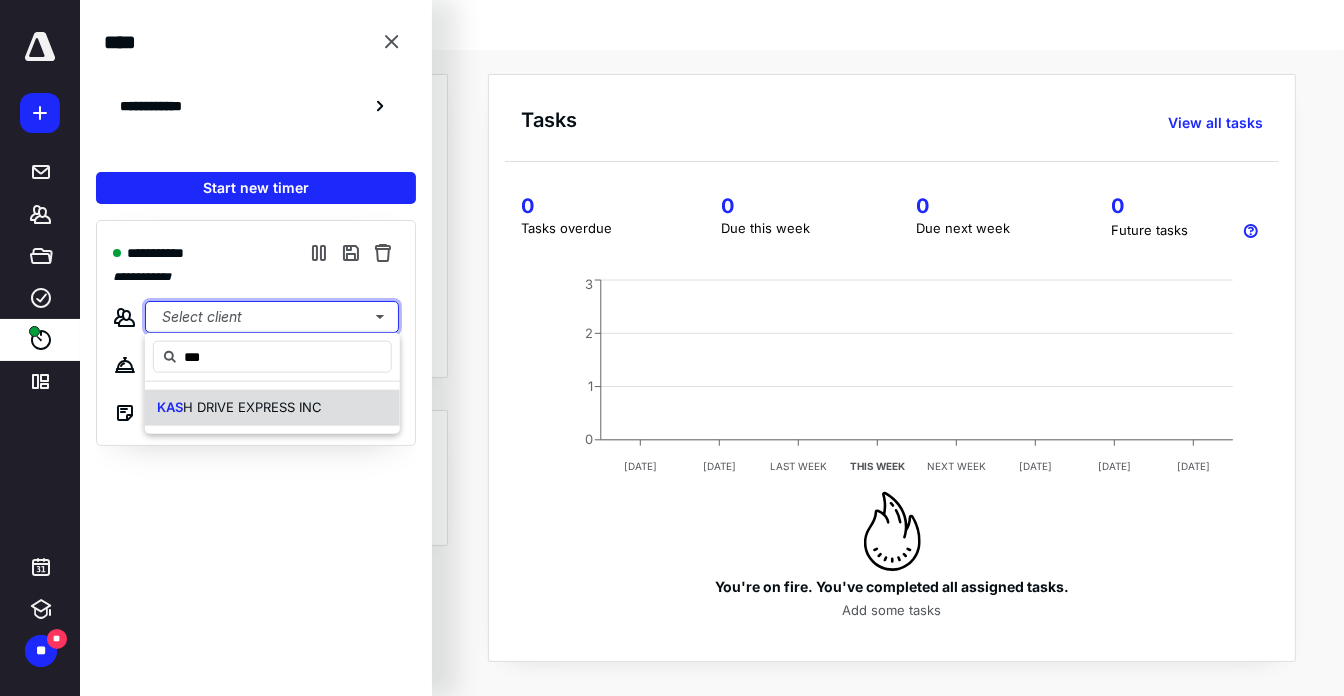 type 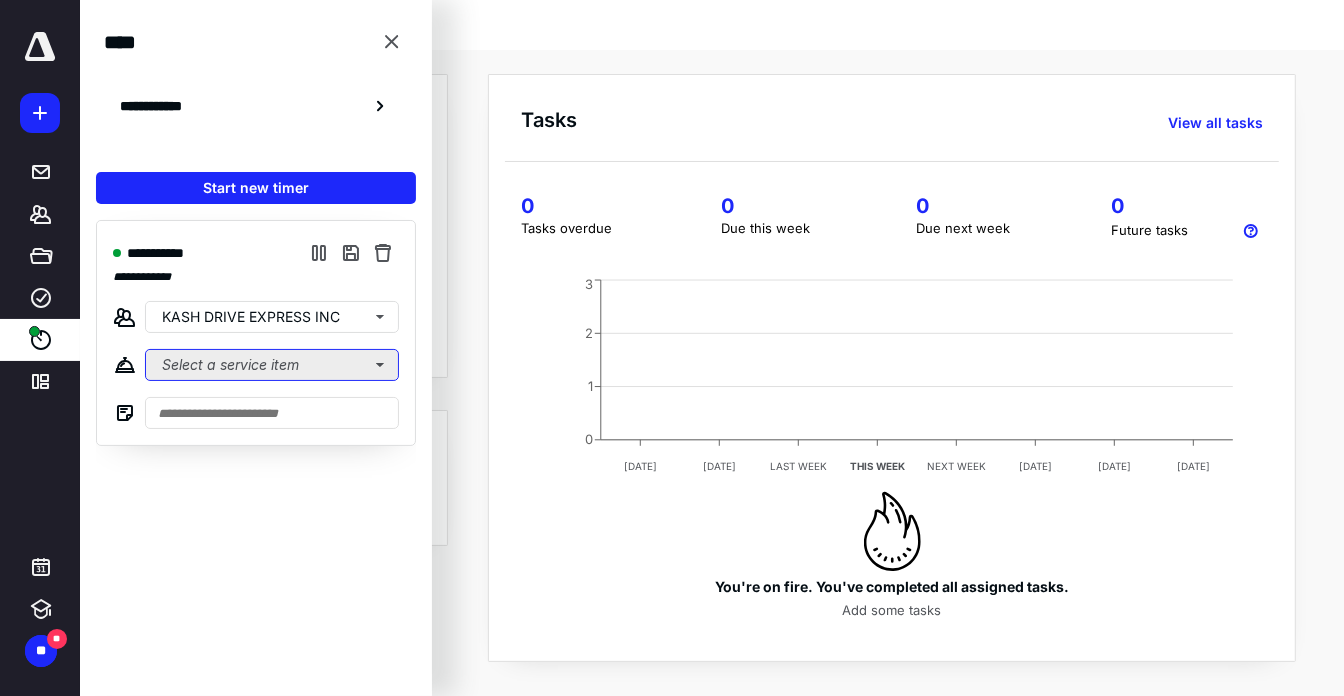 click on "Select a service item" at bounding box center [272, 365] 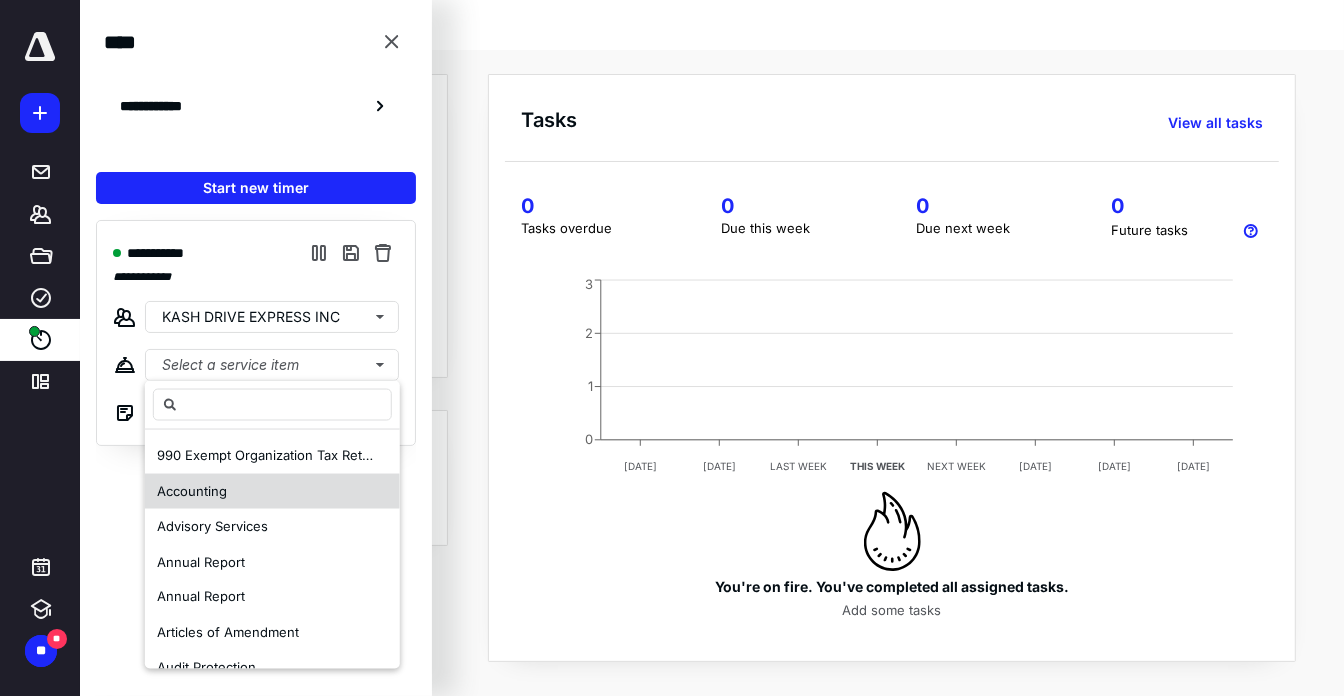 click on "Accounting" at bounding box center (272, 491) 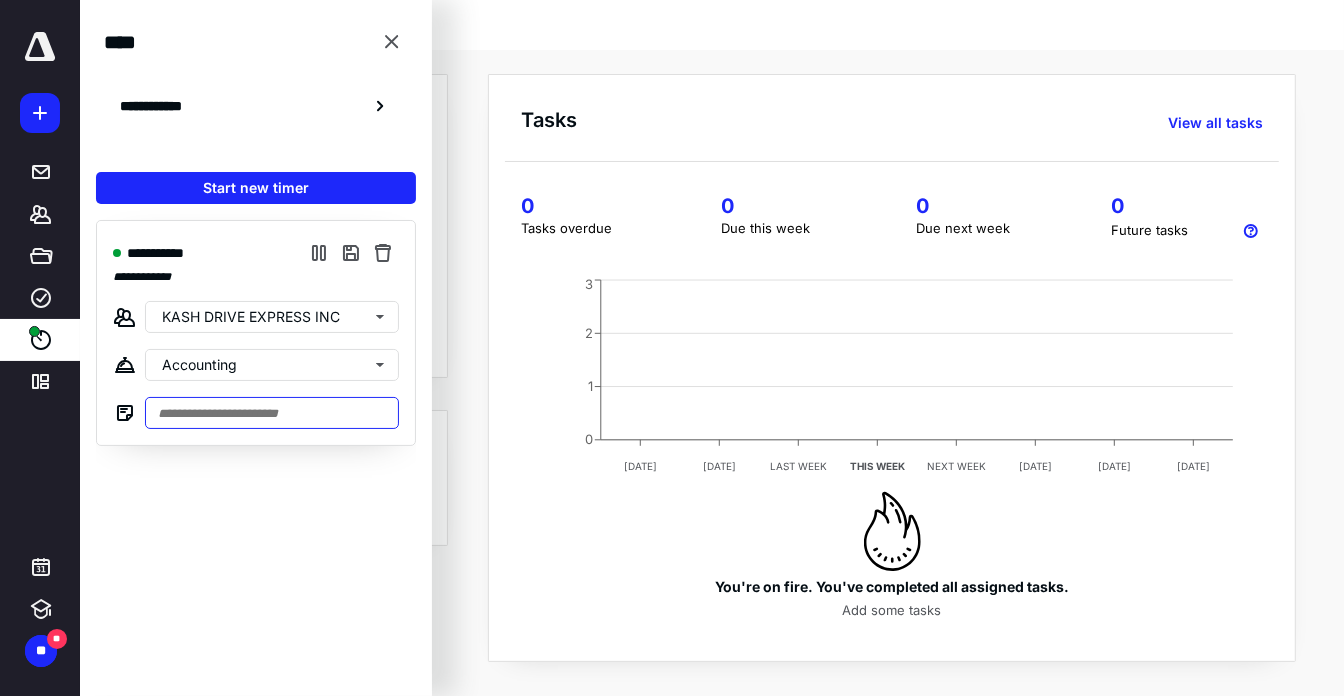 click at bounding box center [272, 413] 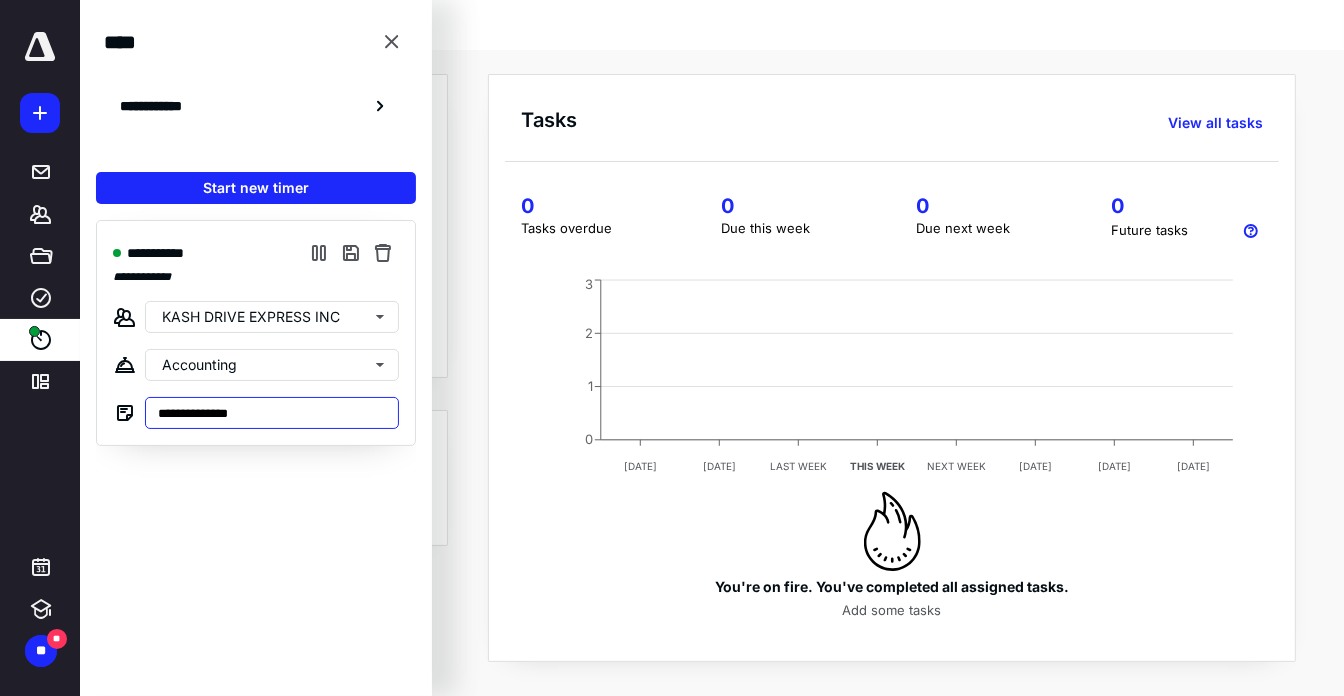 type on "**********" 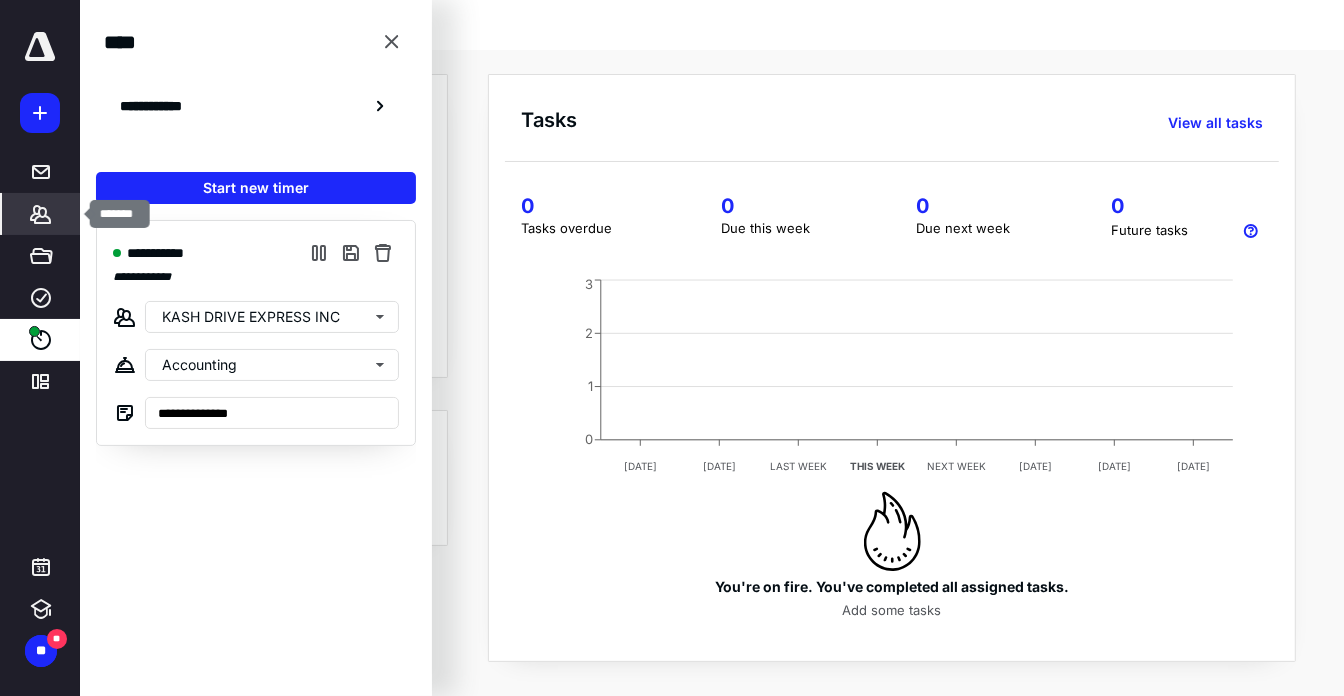 click on "*******" at bounding box center [41, 214] 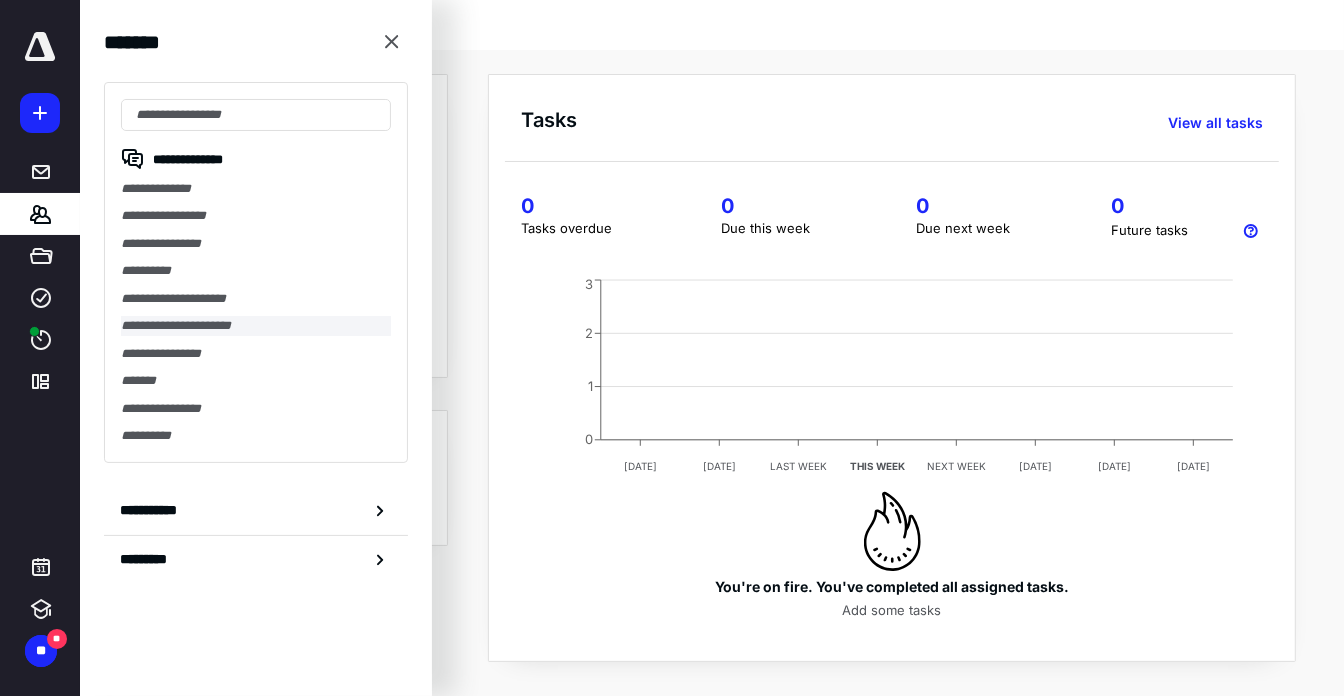 click on "**********" at bounding box center [256, 325] 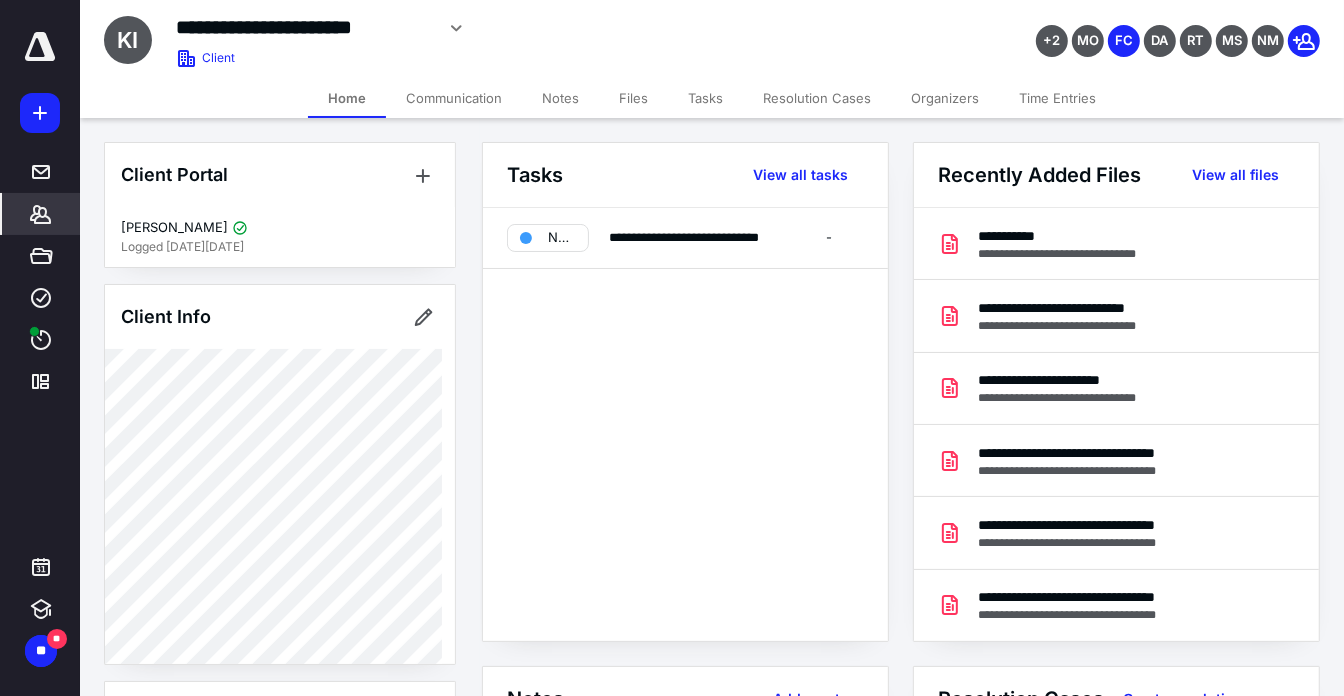 click on "Files" at bounding box center (633, 98) 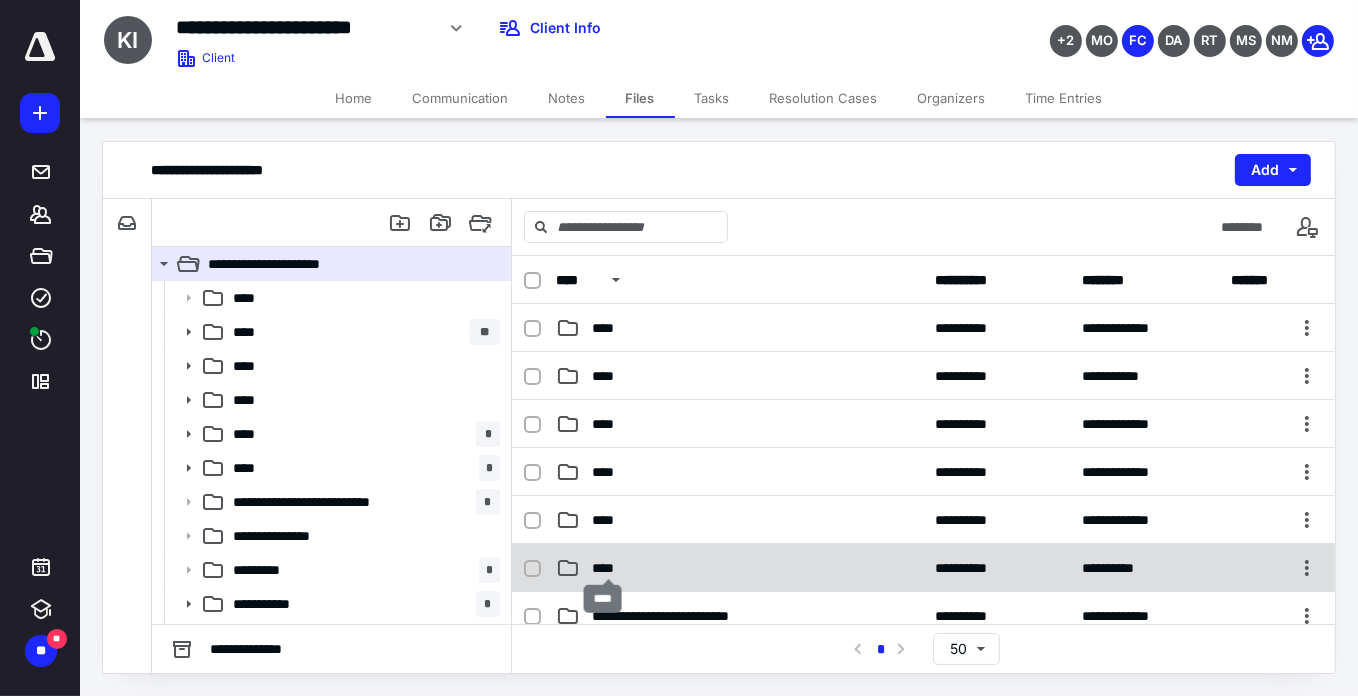 click on "****" at bounding box center (609, 568) 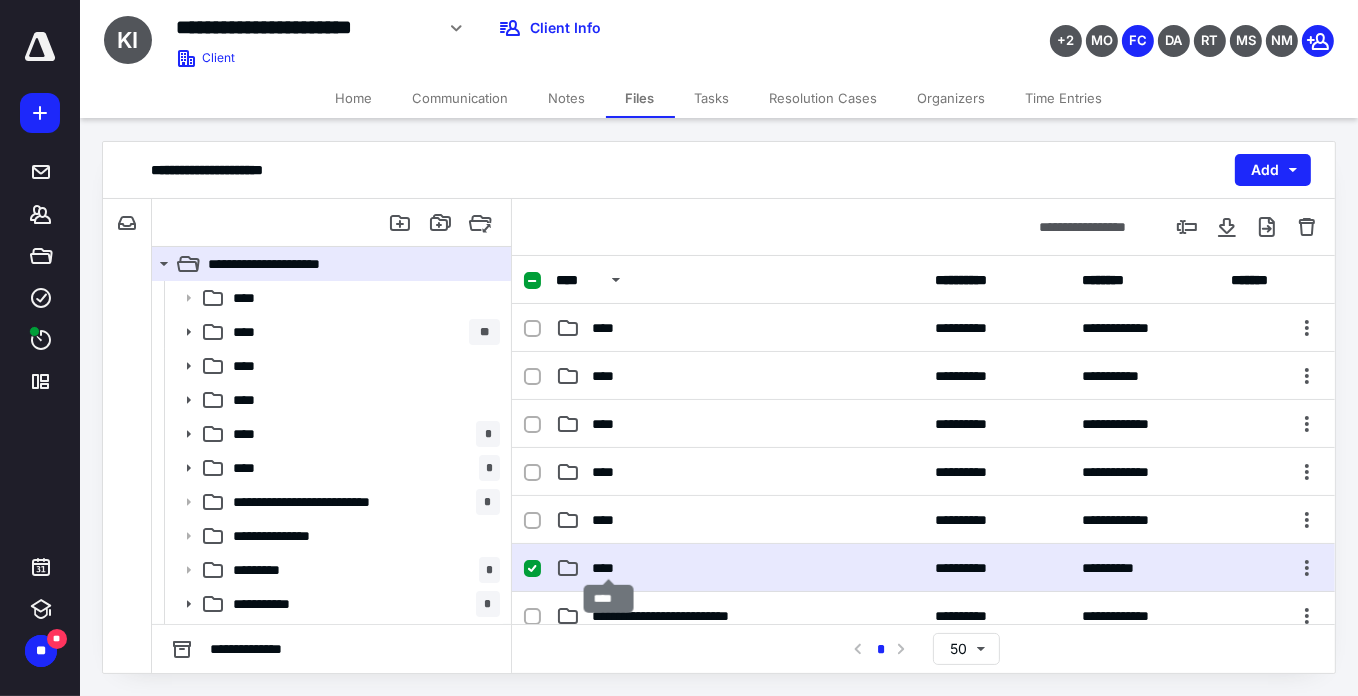 click on "****" at bounding box center [609, 568] 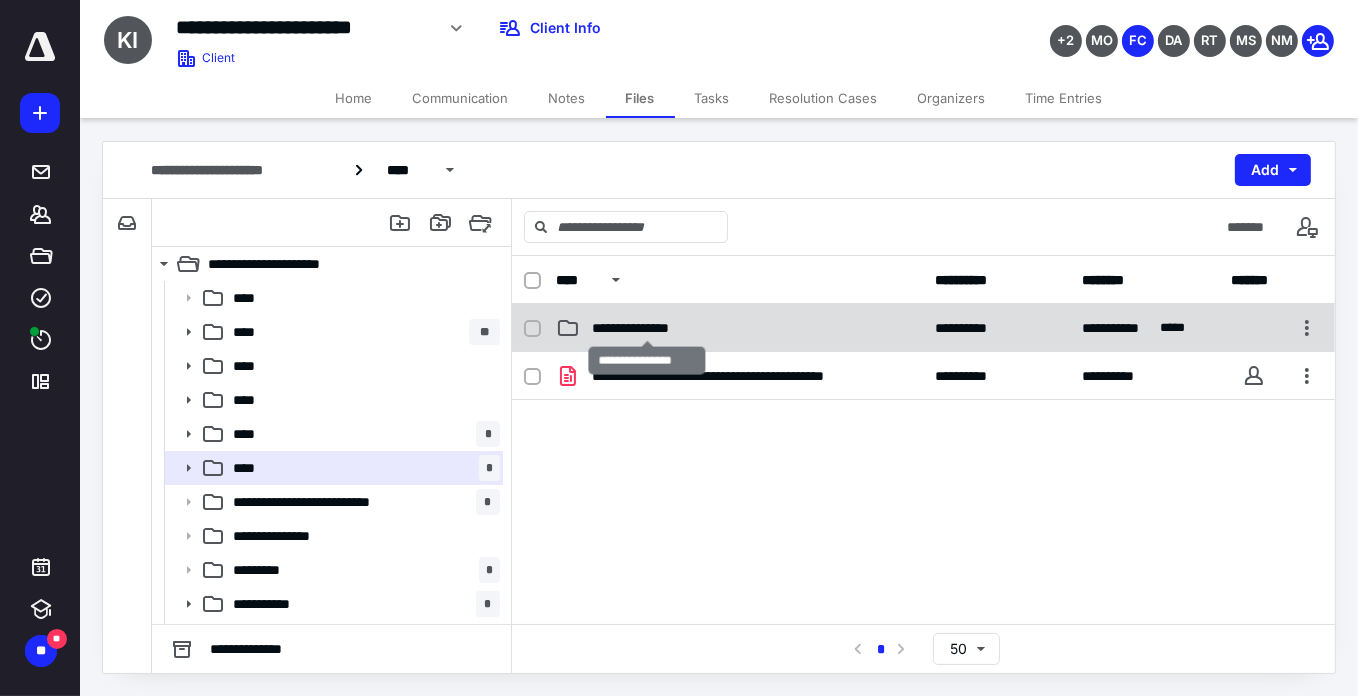 click on "**********" at bounding box center [648, 328] 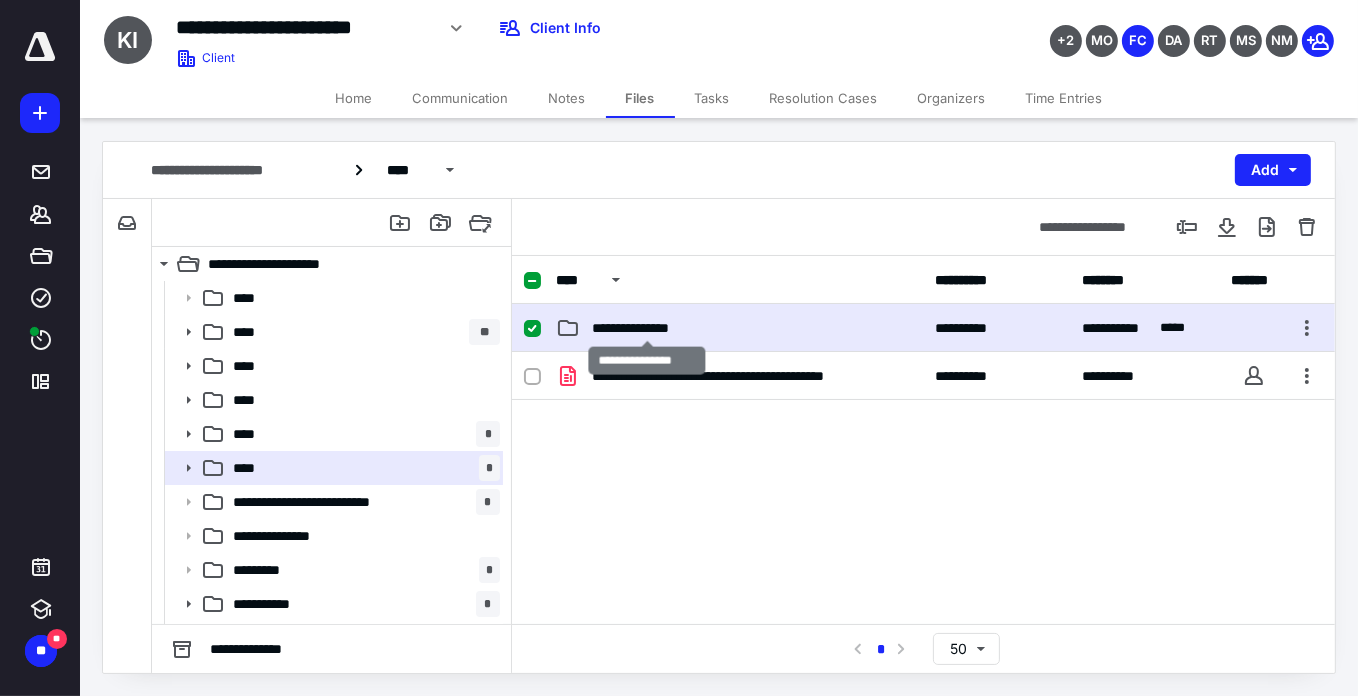 click on "**********" at bounding box center (648, 328) 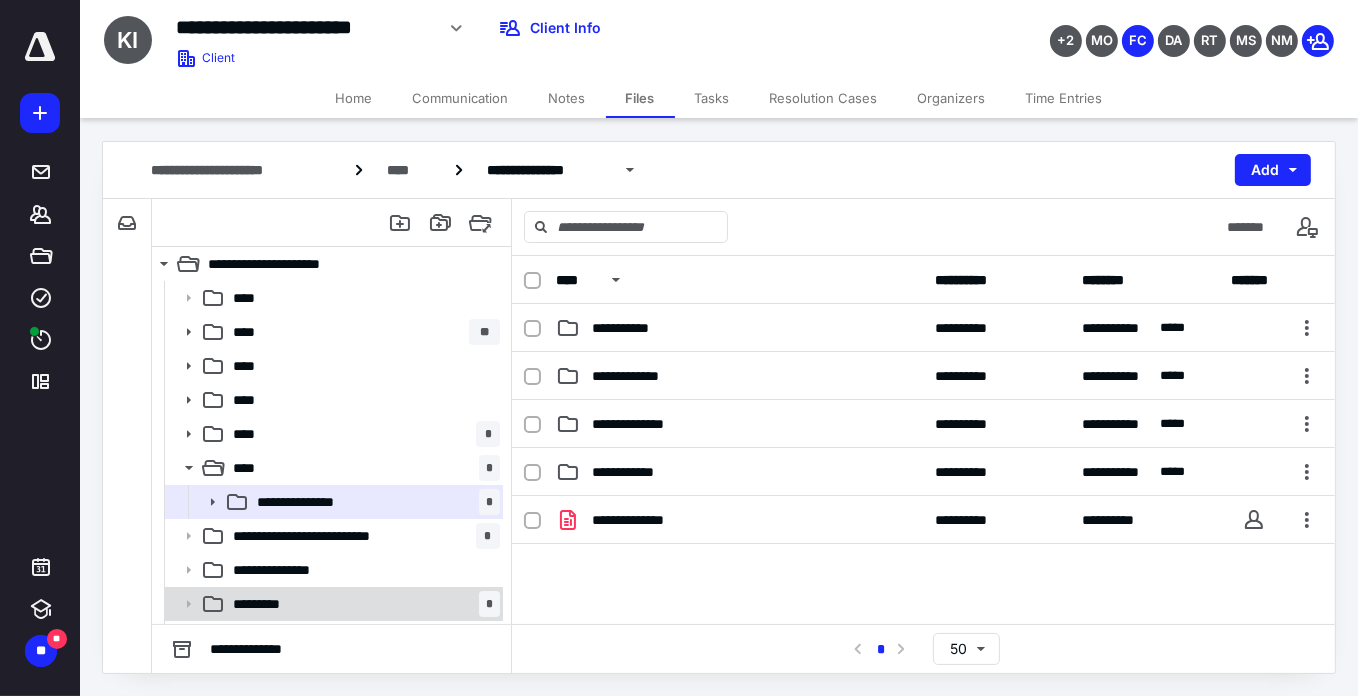 click on "********* *" at bounding box center (362, 604) 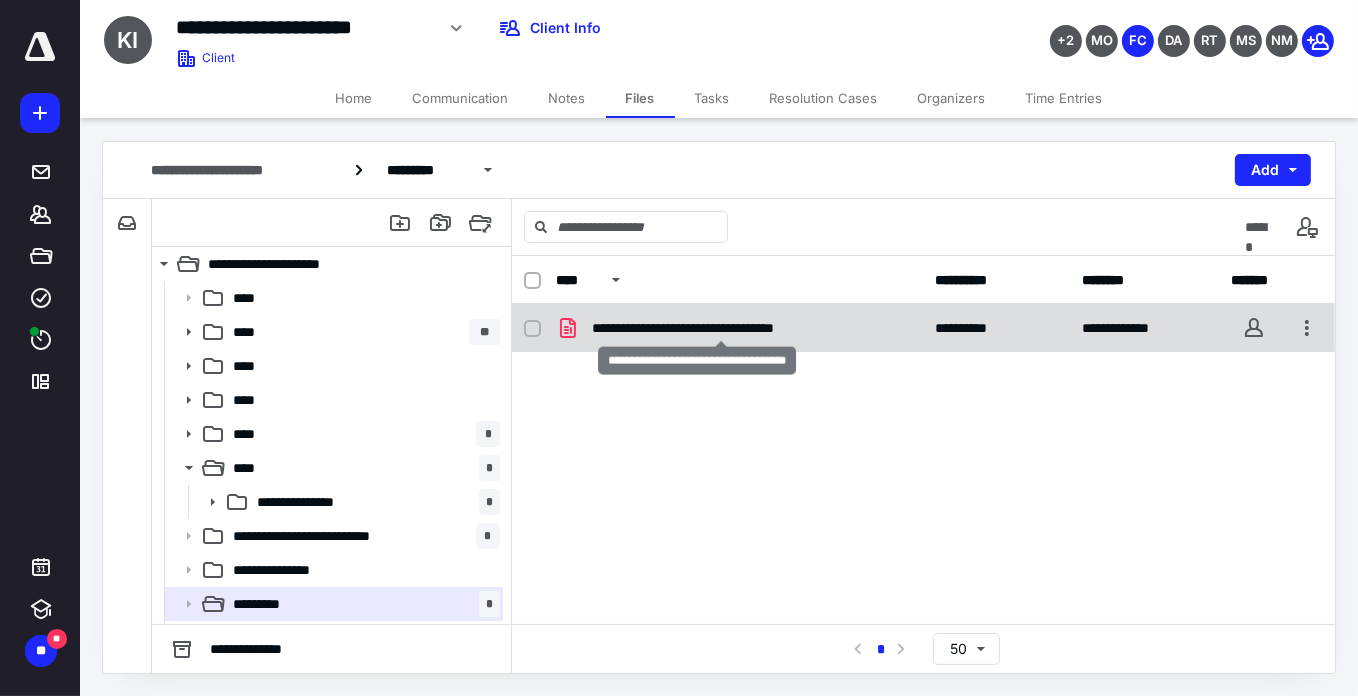 click on "**********" at bounding box center [722, 328] 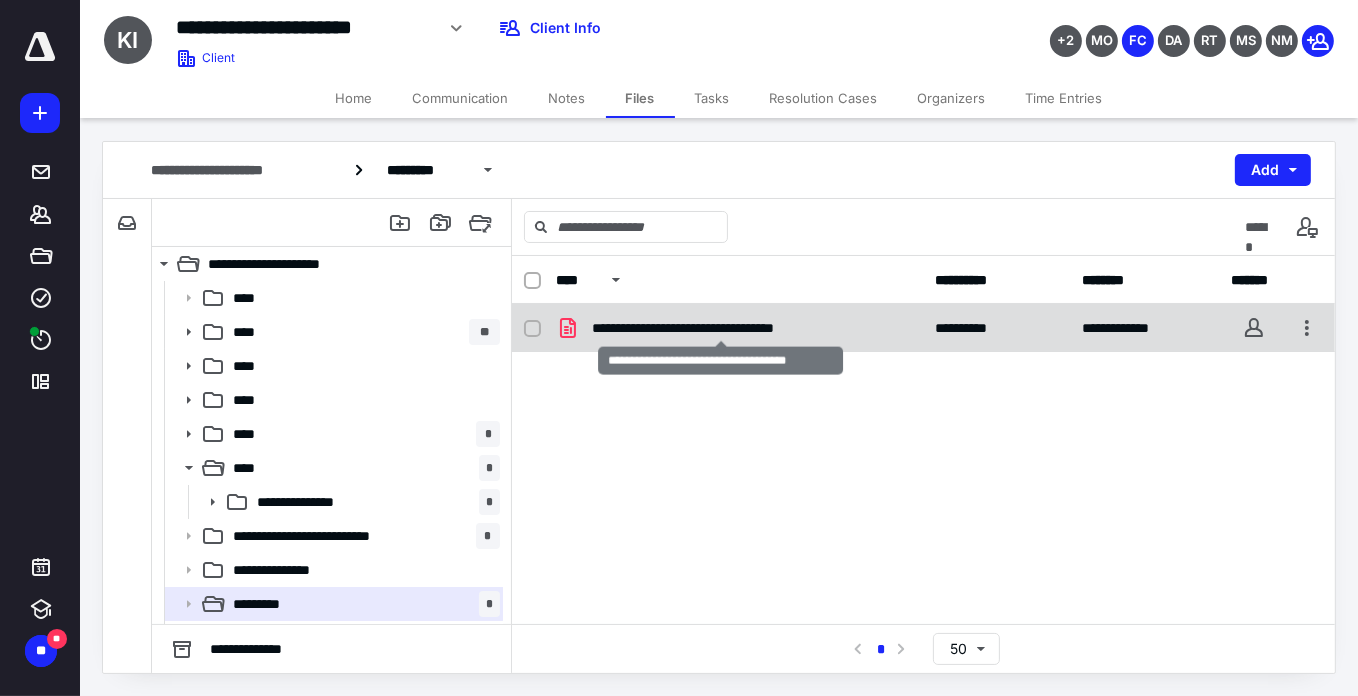 click on "**********" at bounding box center (722, 328) 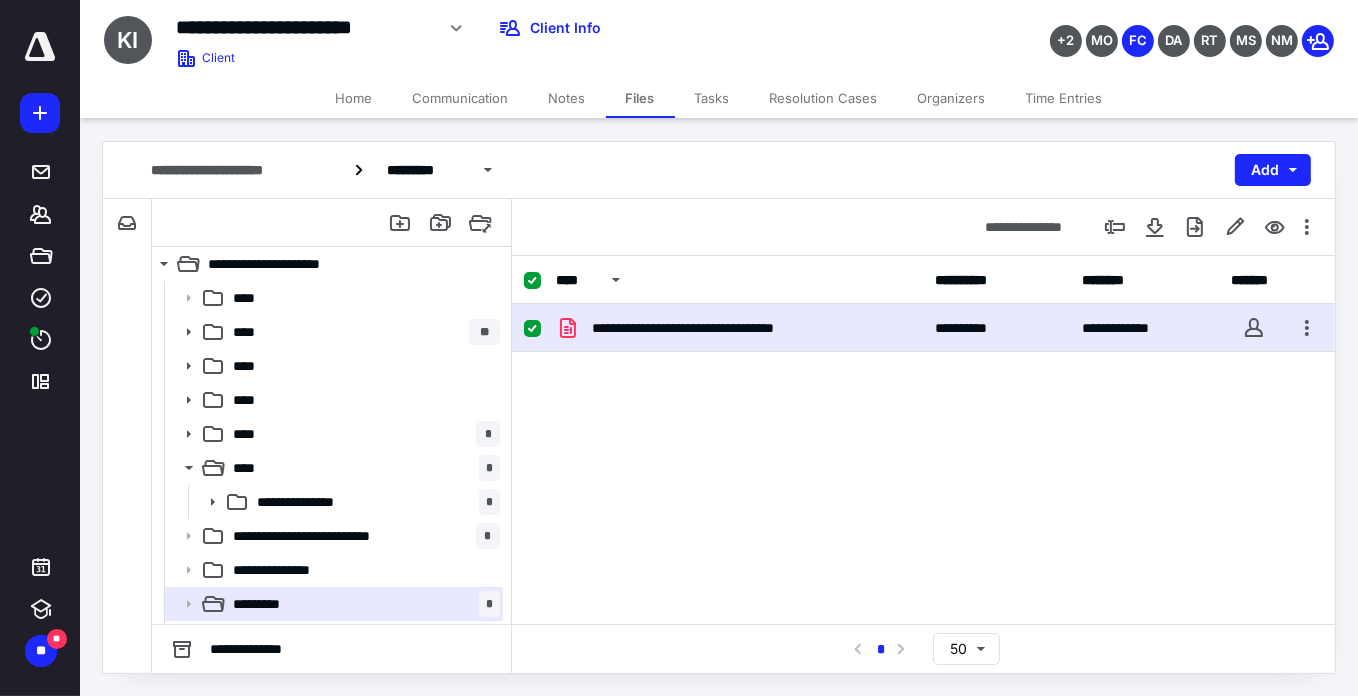 drag, startPoint x: 535, startPoint y: 329, endPoint x: 666, endPoint y: 329, distance: 131 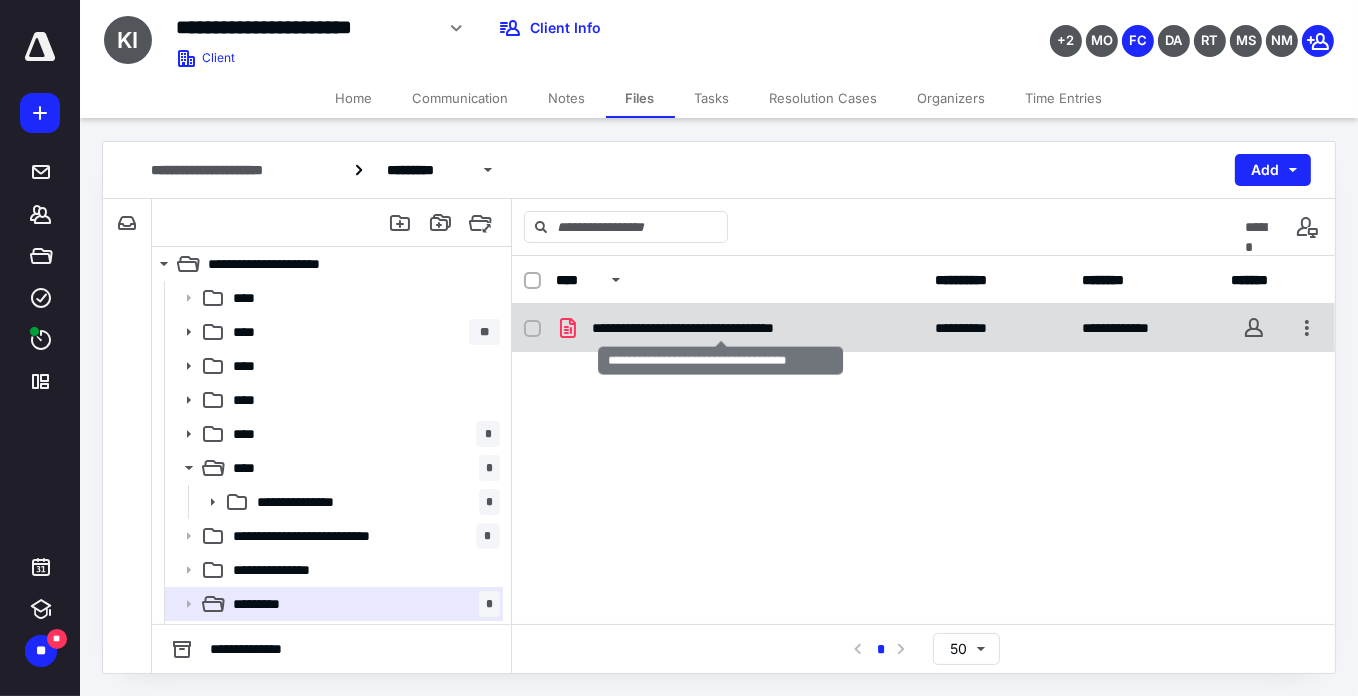 click on "**********" at bounding box center [722, 328] 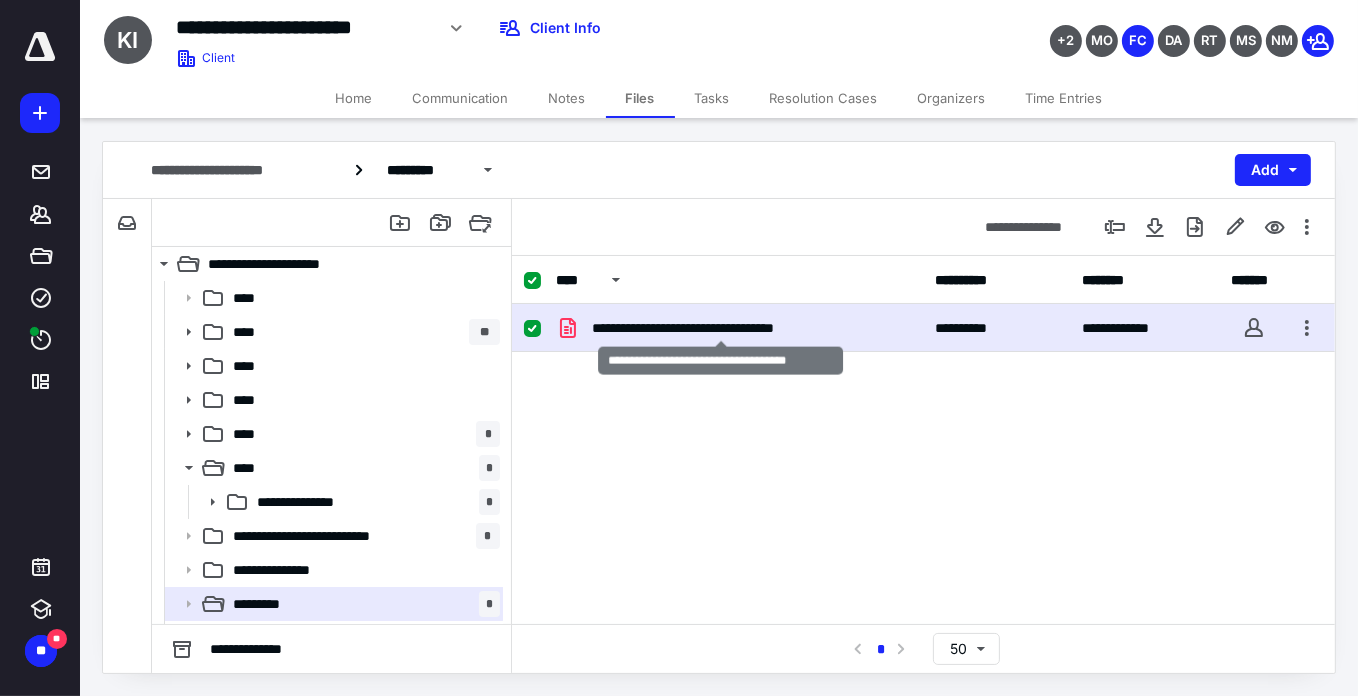 click on "**********" at bounding box center [722, 328] 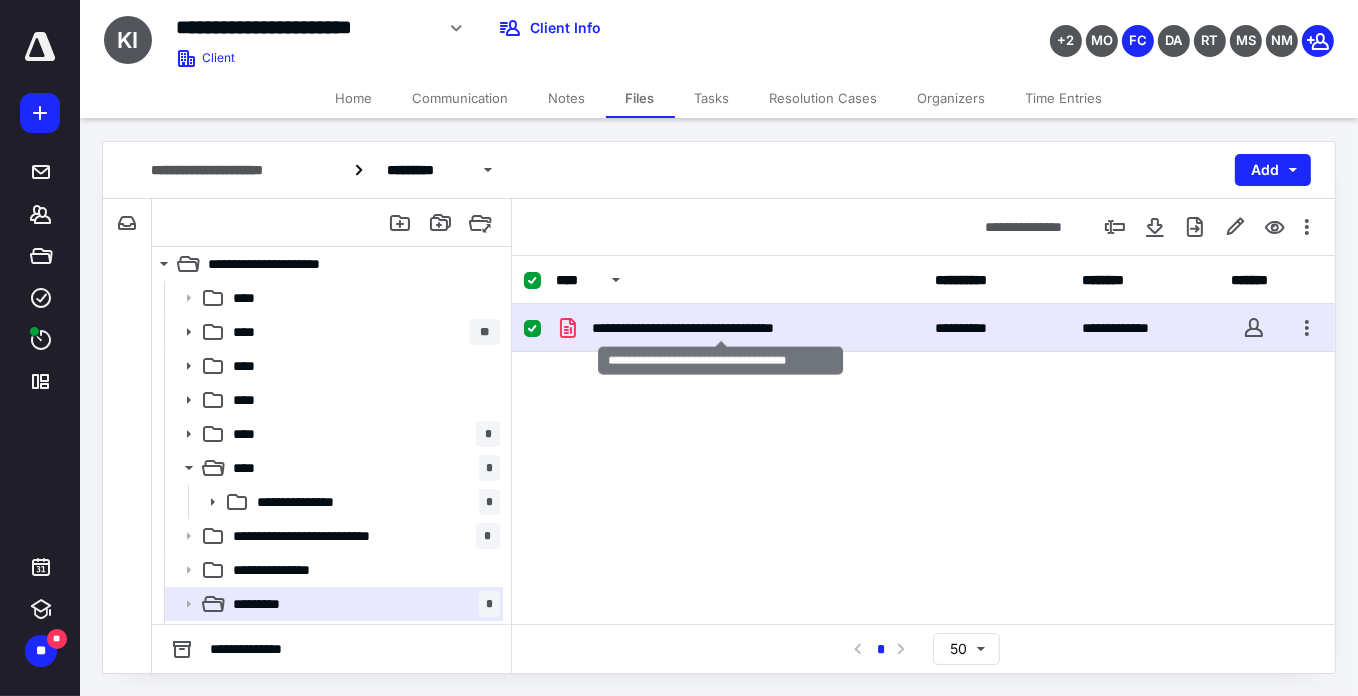 click on "**********" at bounding box center (722, 328) 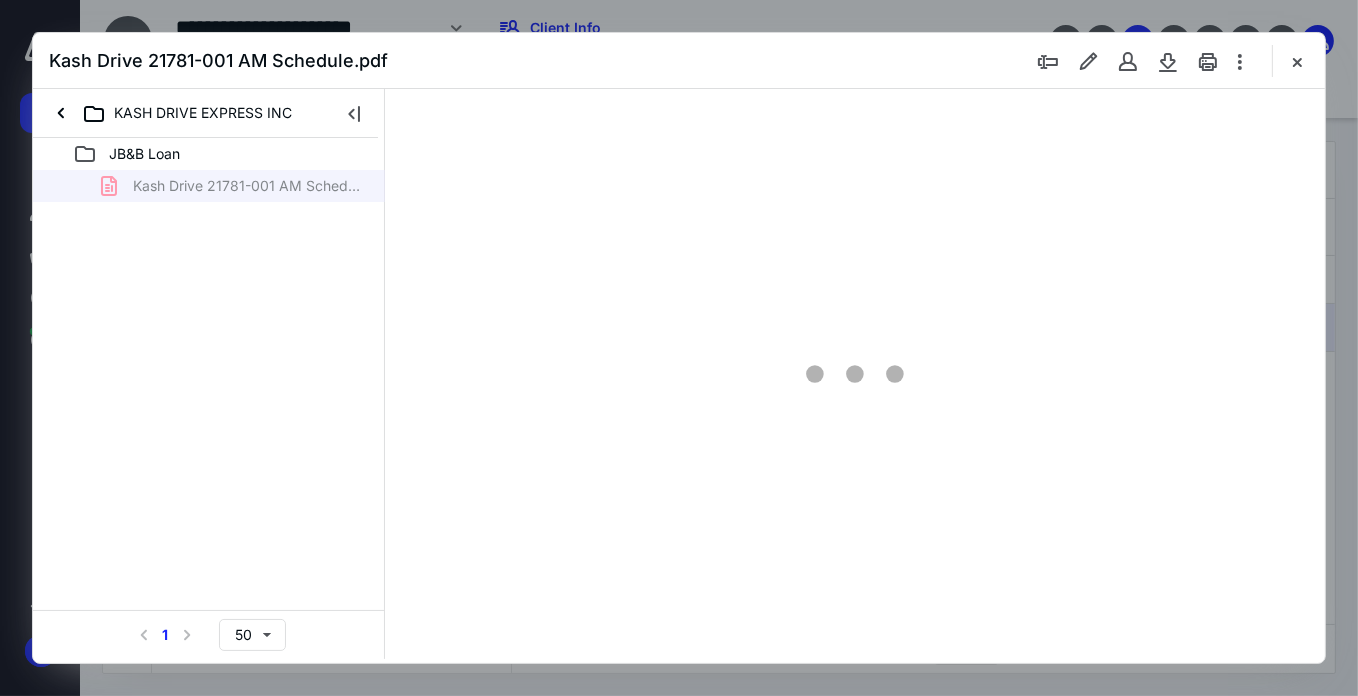 scroll, scrollTop: 0, scrollLeft: 0, axis: both 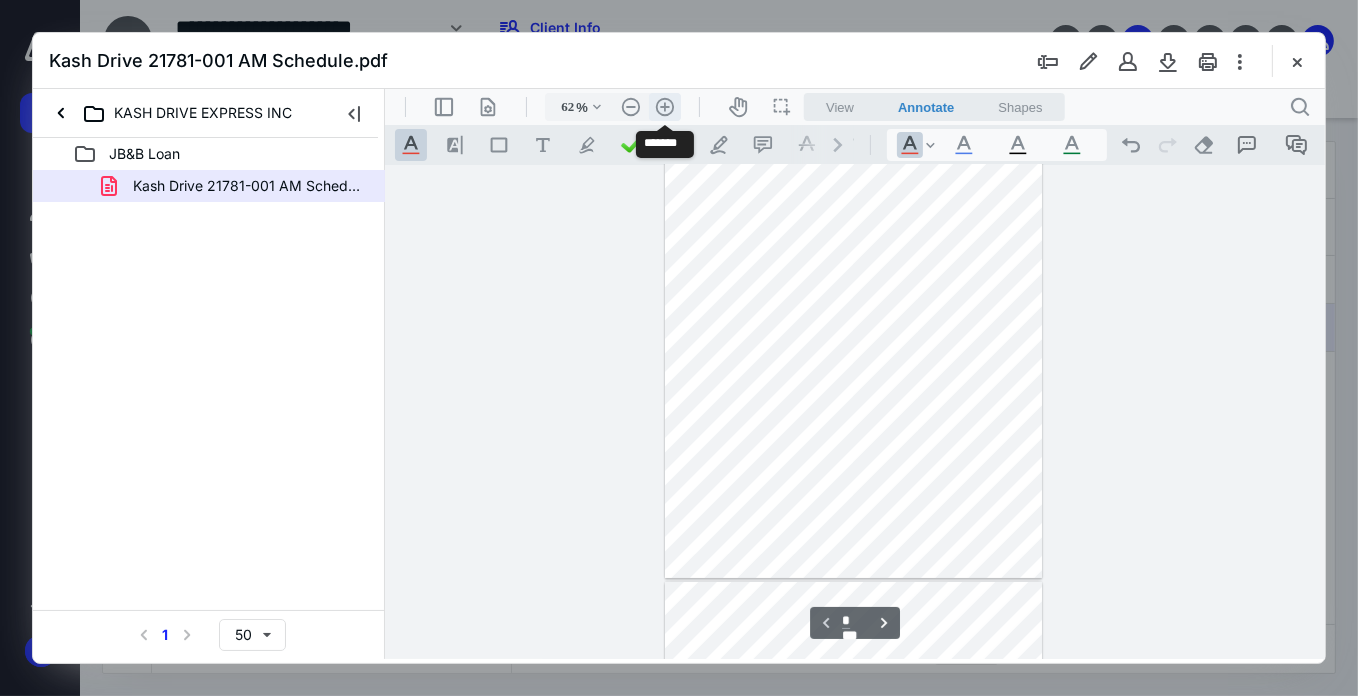 click on ".cls-1{fill:#abb0c4;} icon - header - zoom - in - line" at bounding box center [664, 106] 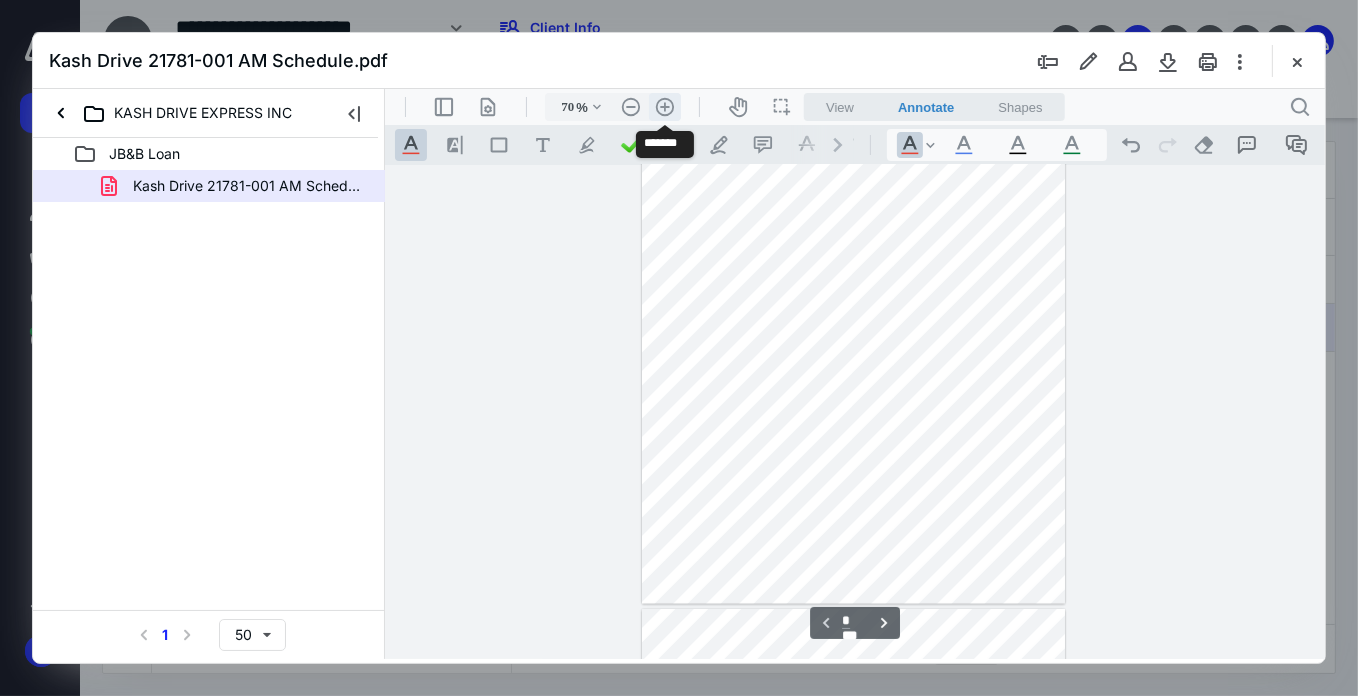 click on ".cls-1{fill:#abb0c4;} icon - header - zoom - in - line" at bounding box center [664, 106] 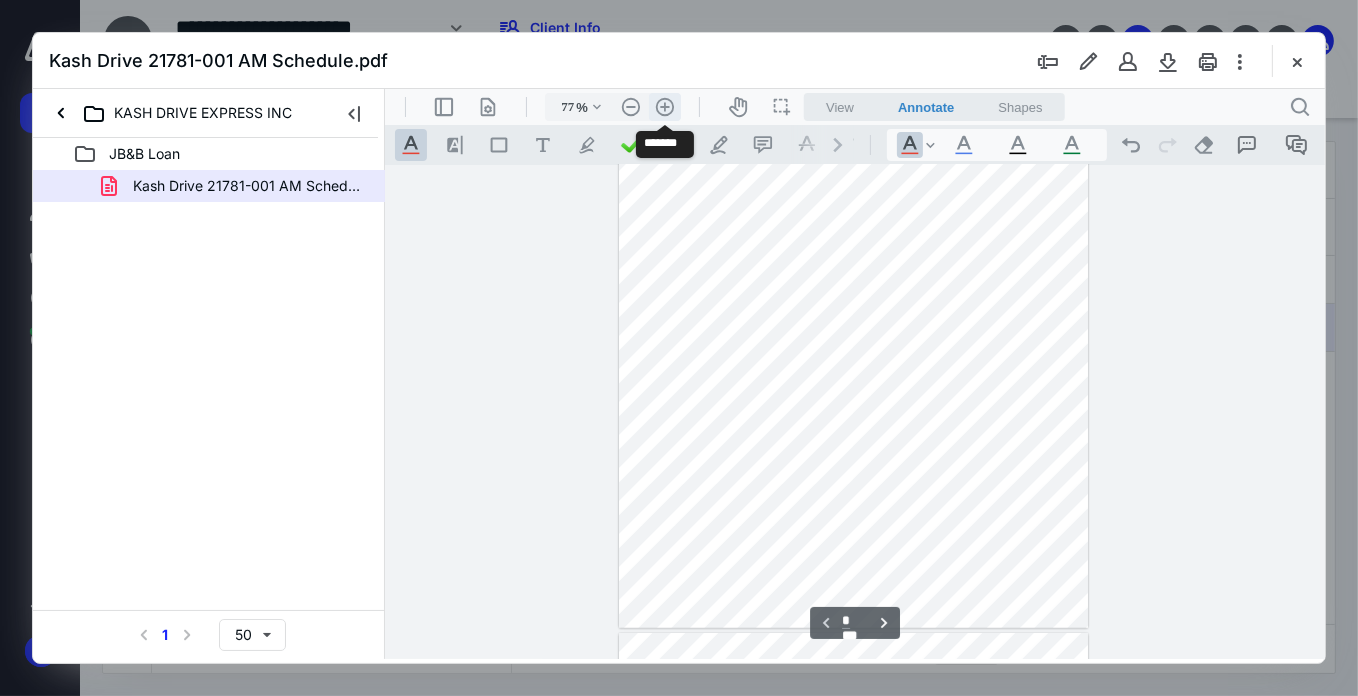 click on ".cls-1{fill:#abb0c4;} icon - header - zoom - in - line" at bounding box center (664, 106) 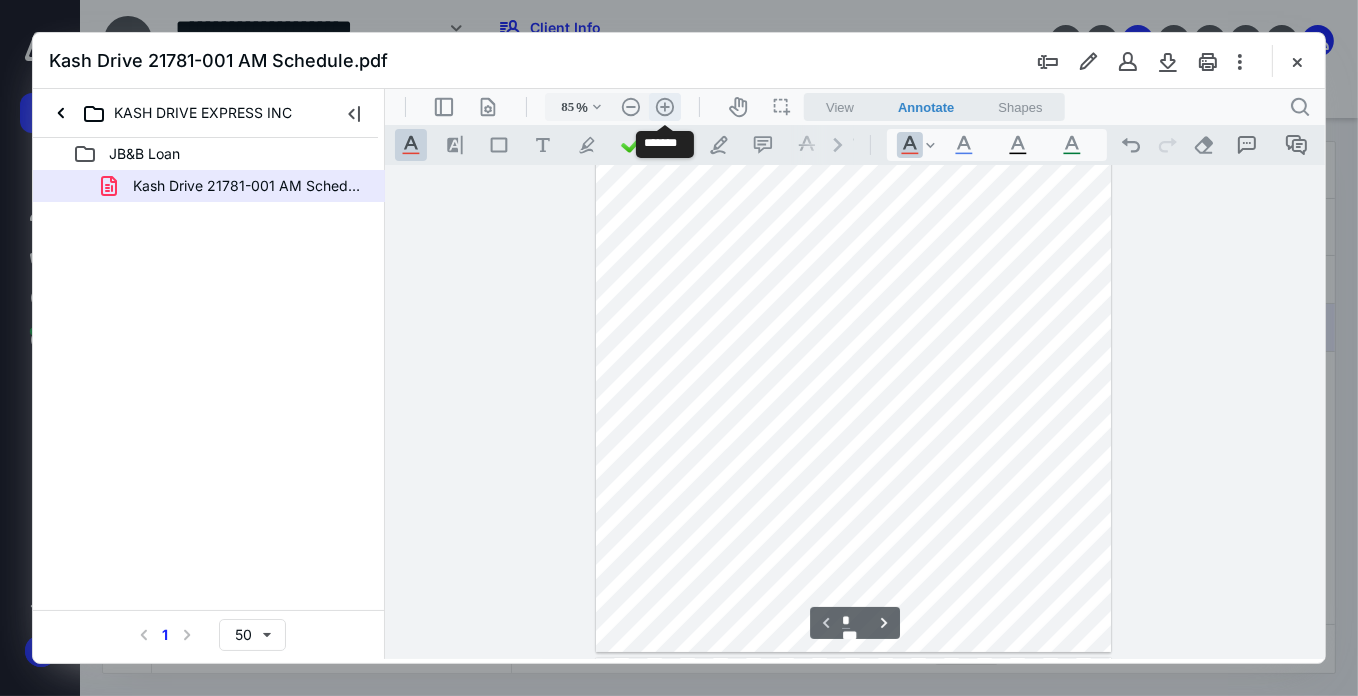 click on ".cls-1{fill:#abb0c4;} icon - header - zoom - in - line" at bounding box center (664, 106) 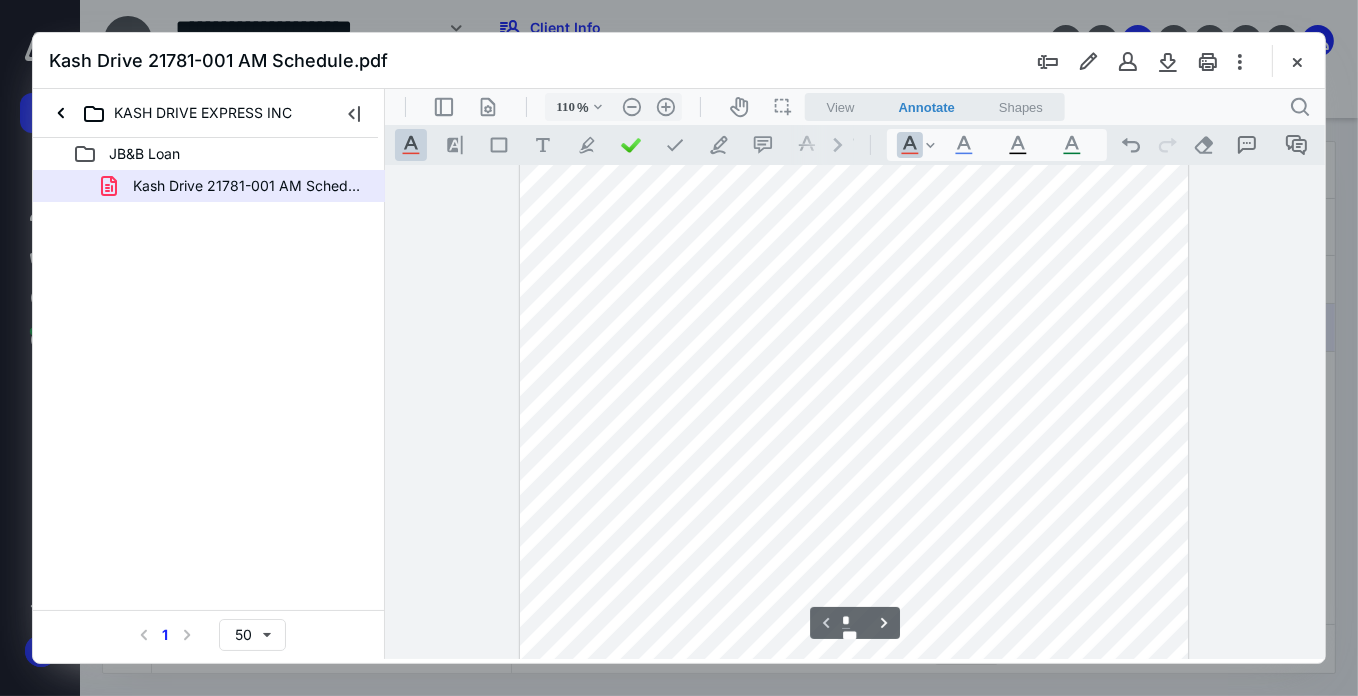scroll, scrollTop: 390, scrollLeft: 0, axis: vertical 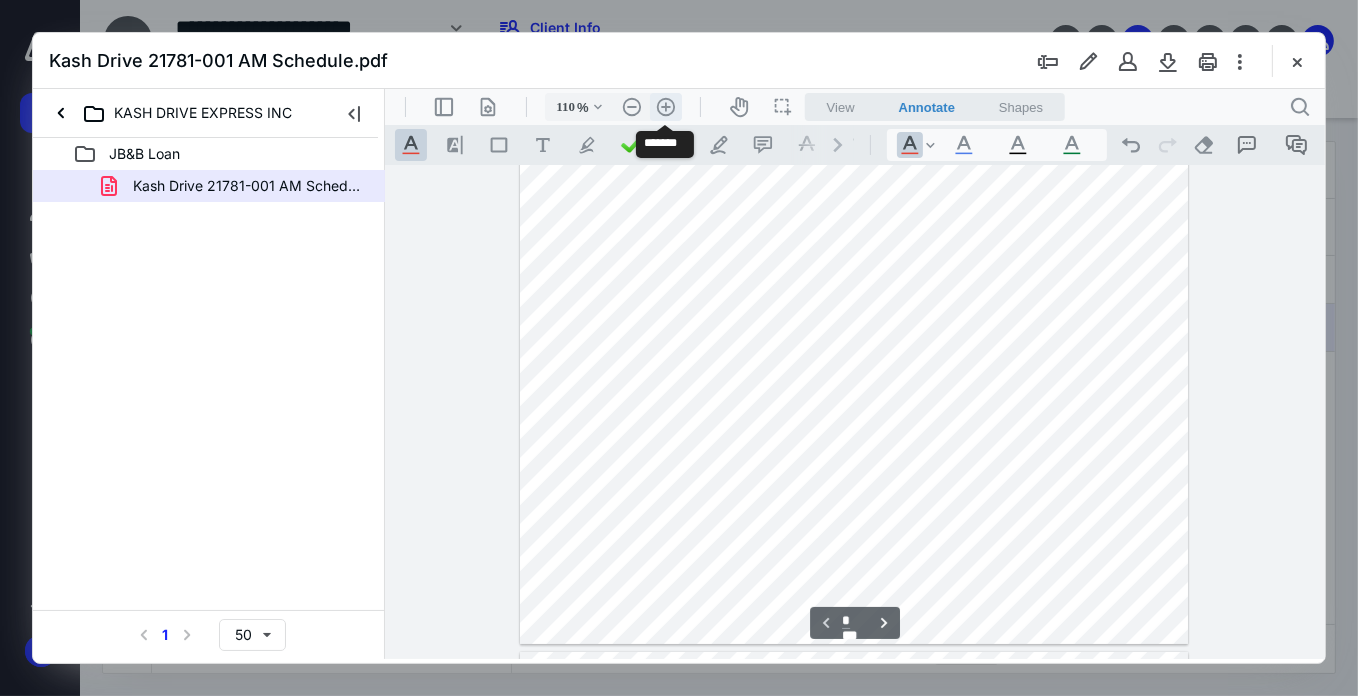 click on ".cls-1{fill:#abb0c4;} icon - header - zoom - in - line" at bounding box center (665, 106) 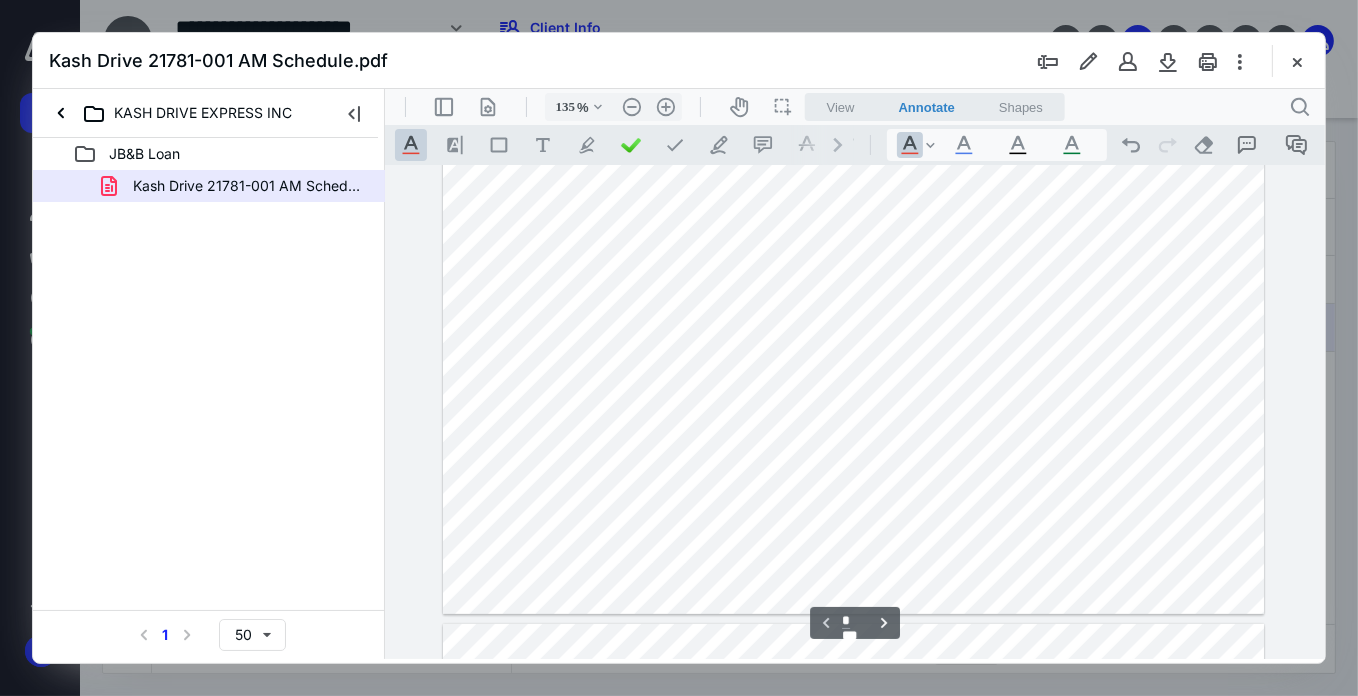 scroll, scrollTop: 710, scrollLeft: 0, axis: vertical 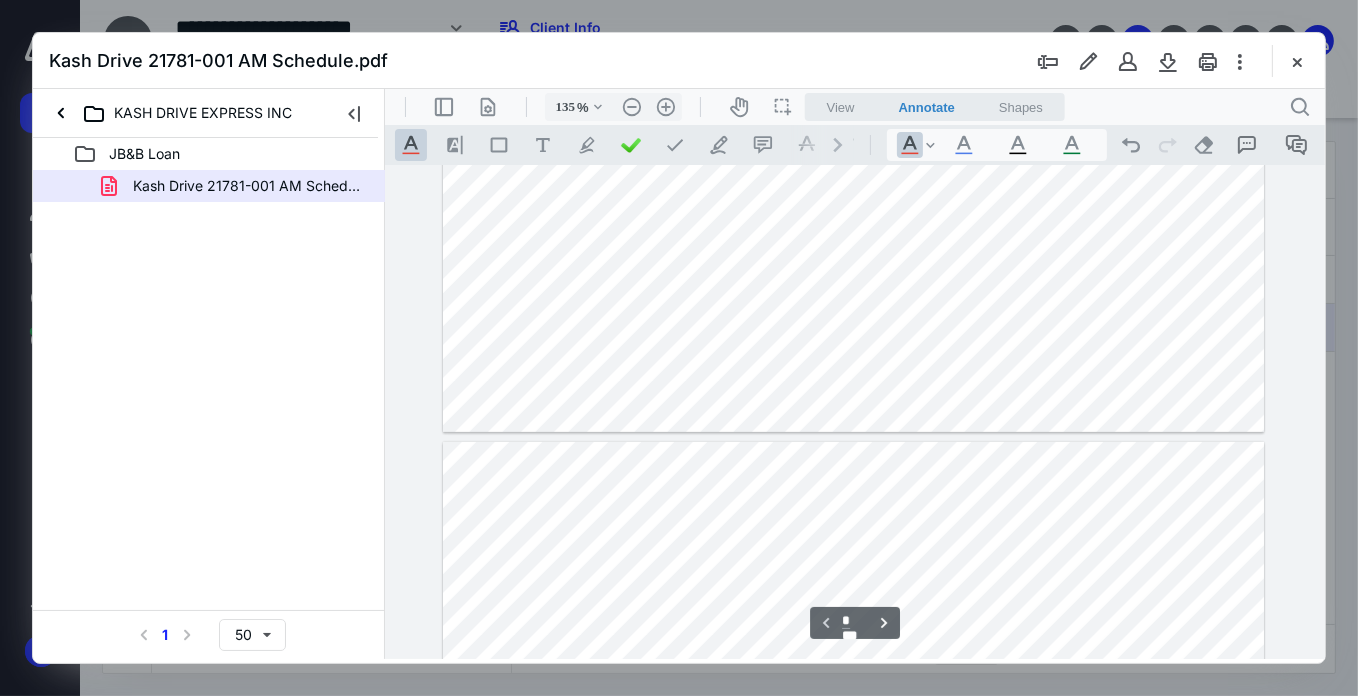 type on "*" 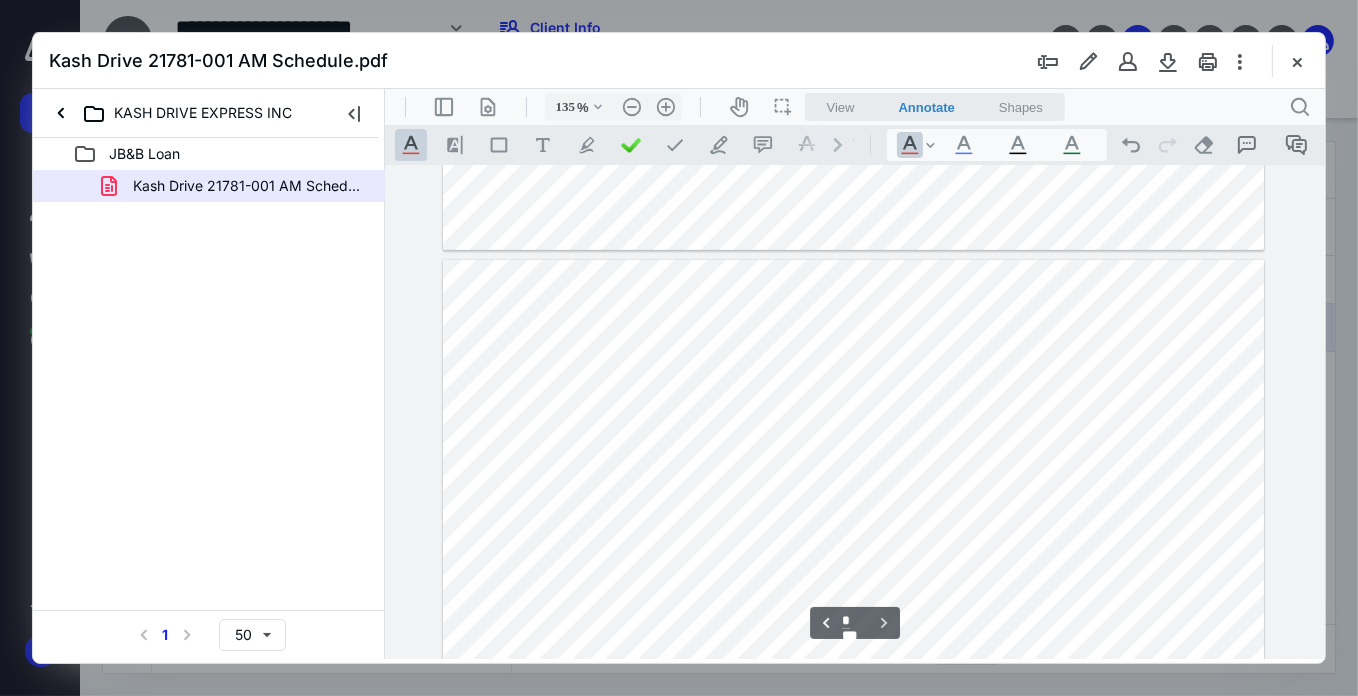 scroll, scrollTop: 1073, scrollLeft: 0, axis: vertical 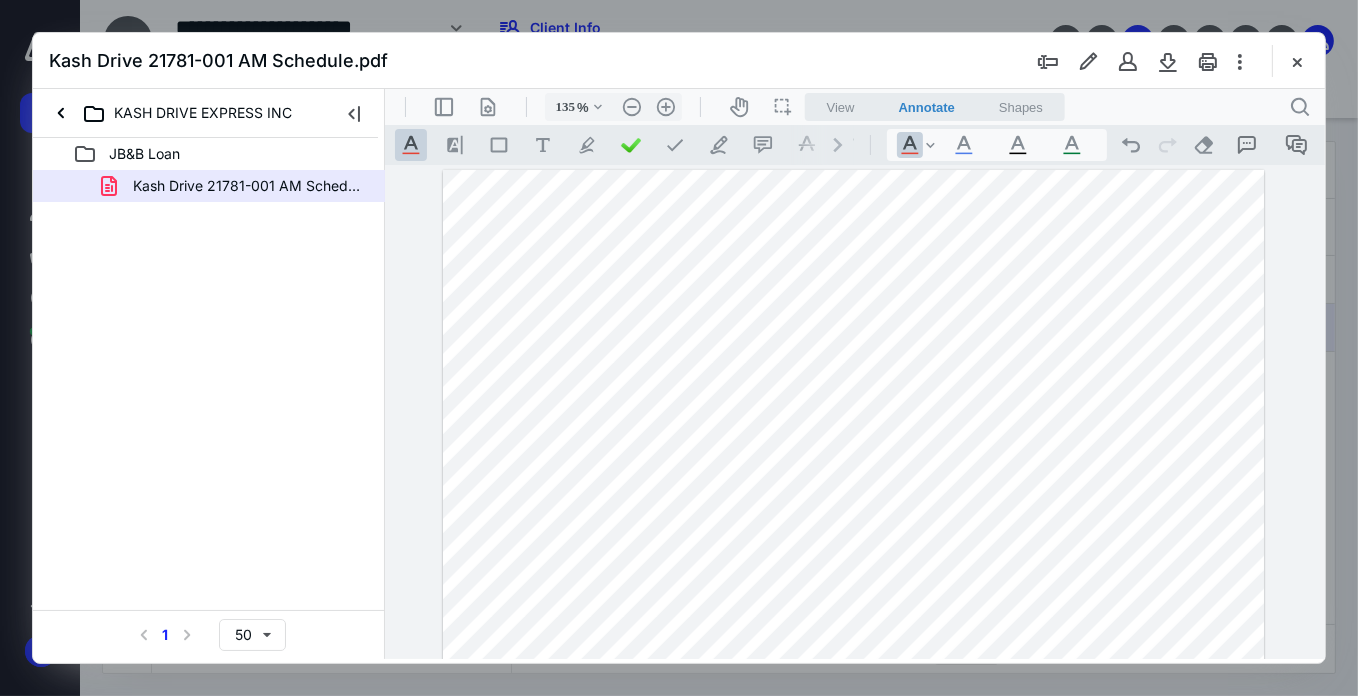 drag, startPoint x: 860, startPoint y: 428, endPoint x: 905, endPoint y: 423, distance: 45.276924 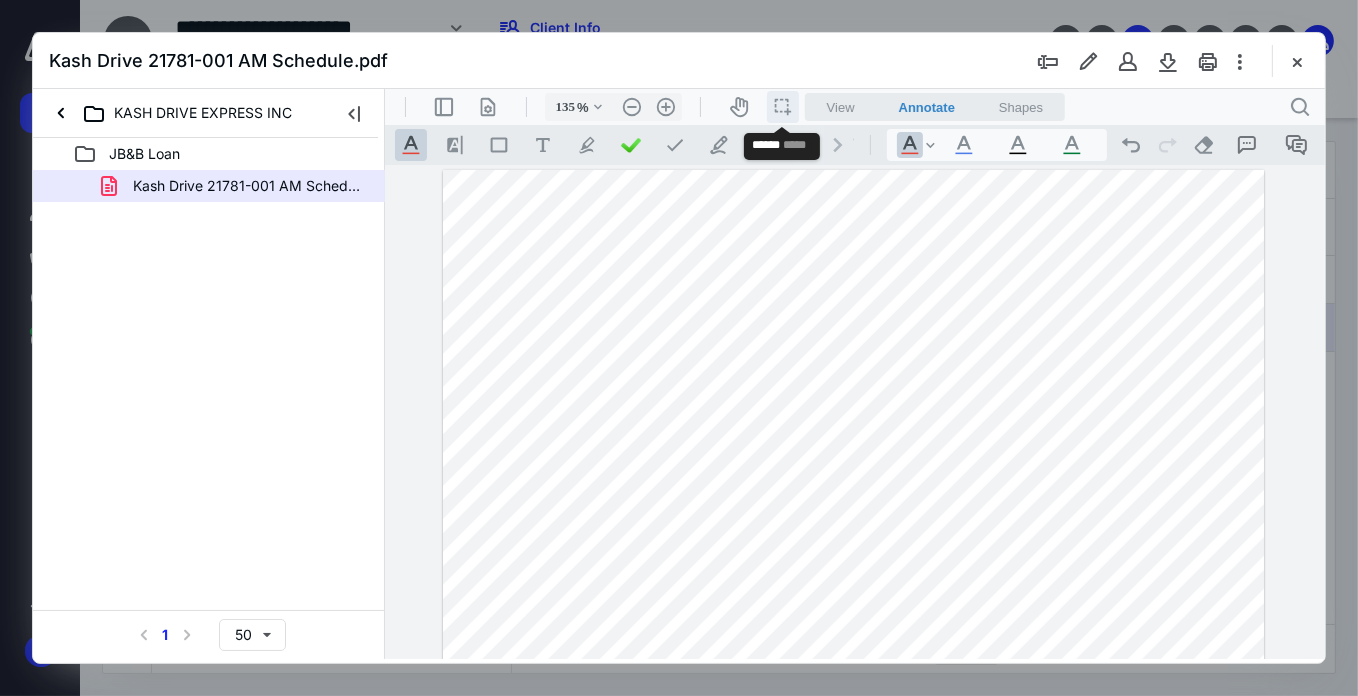 click on "icon / operation / multi select" at bounding box center (782, 106) 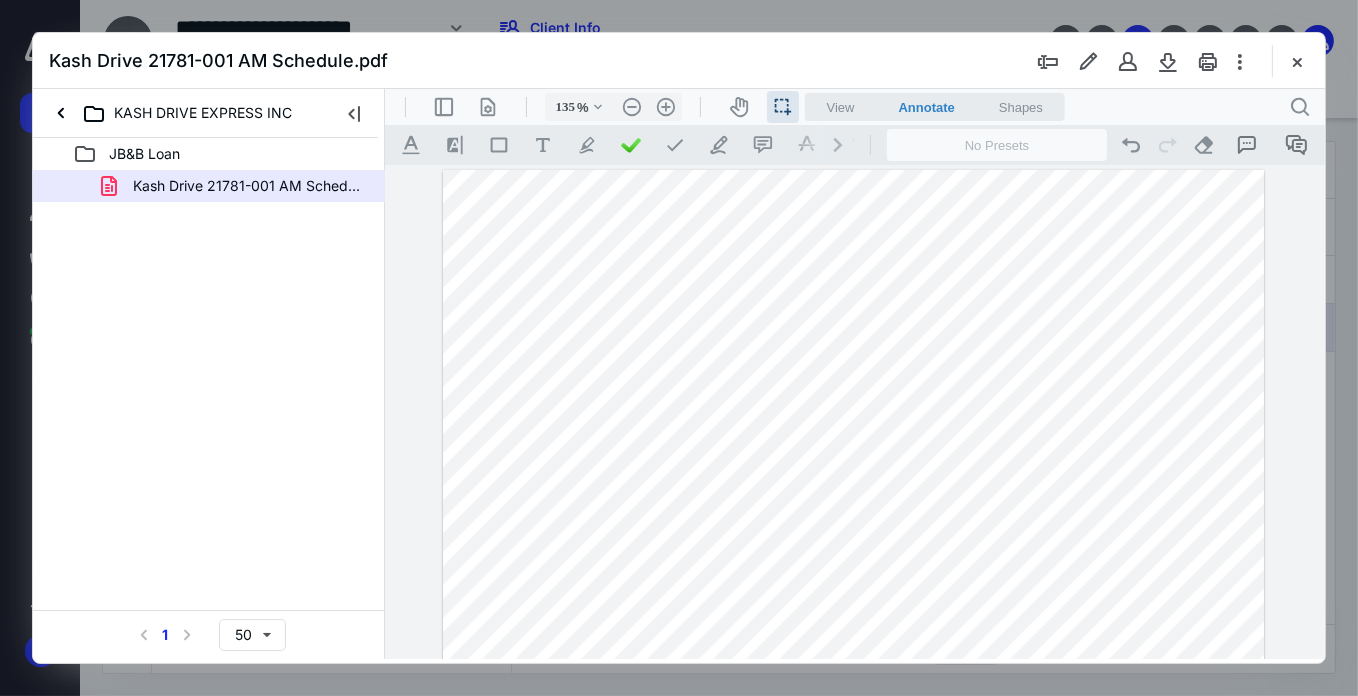 drag, startPoint x: 857, startPoint y: 423, endPoint x: 904, endPoint y: 426, distance: 47.095646 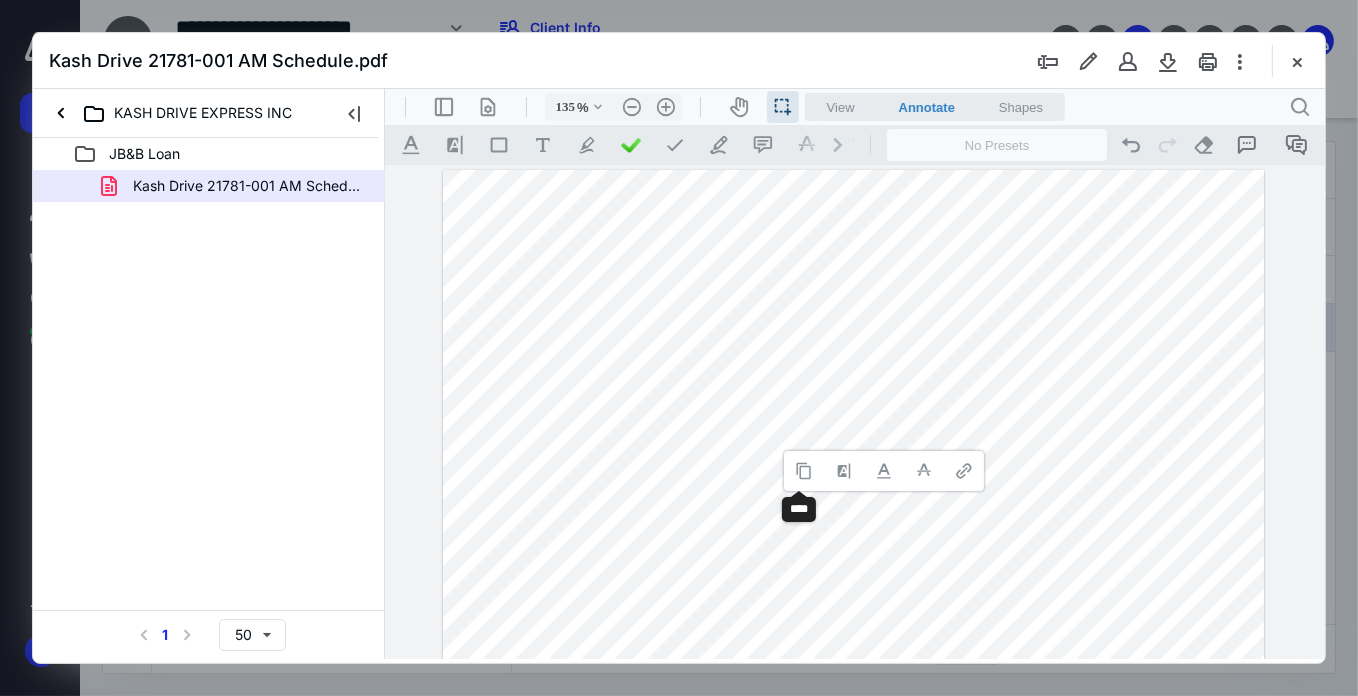 drag, startPoint x: 804, startPoint y: 465, endPoint x: 863, endPoint y: 297, distance: 178.05898 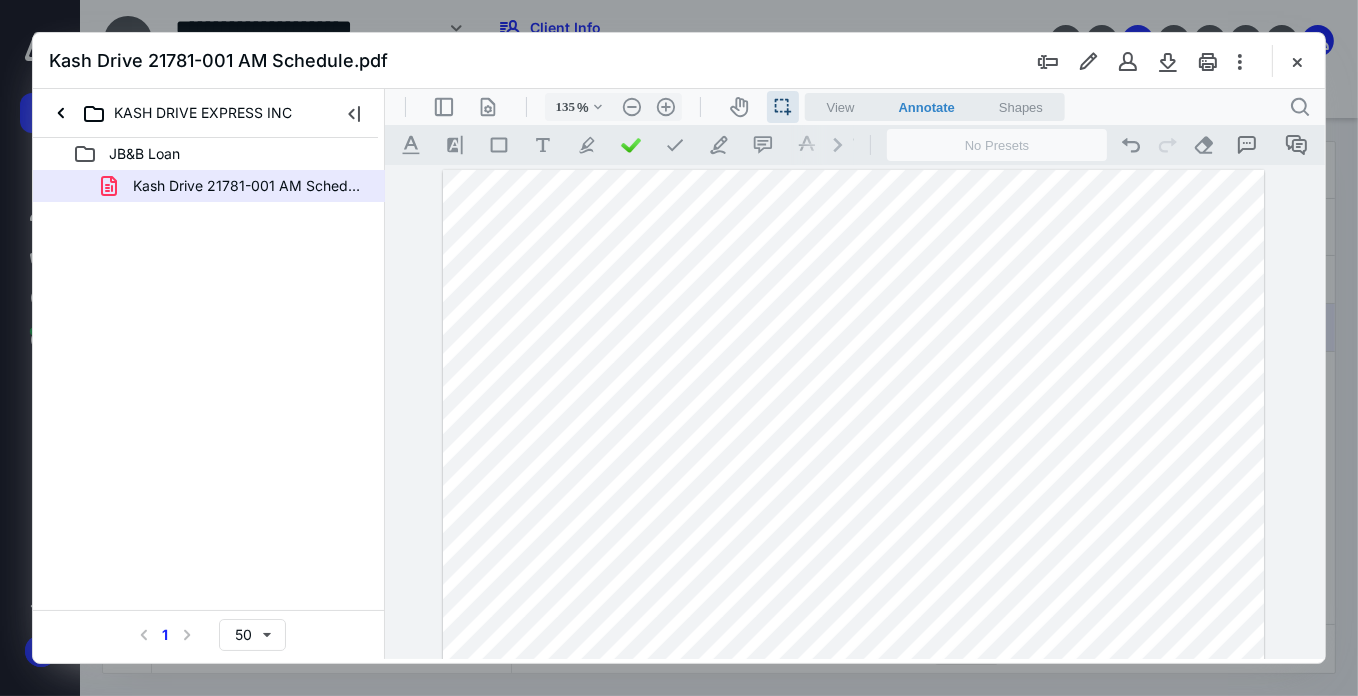 drag, startPoint x: 786, startPoint y: 428, endPoint x: 824, endPoint y: 426, distance: 38.052597 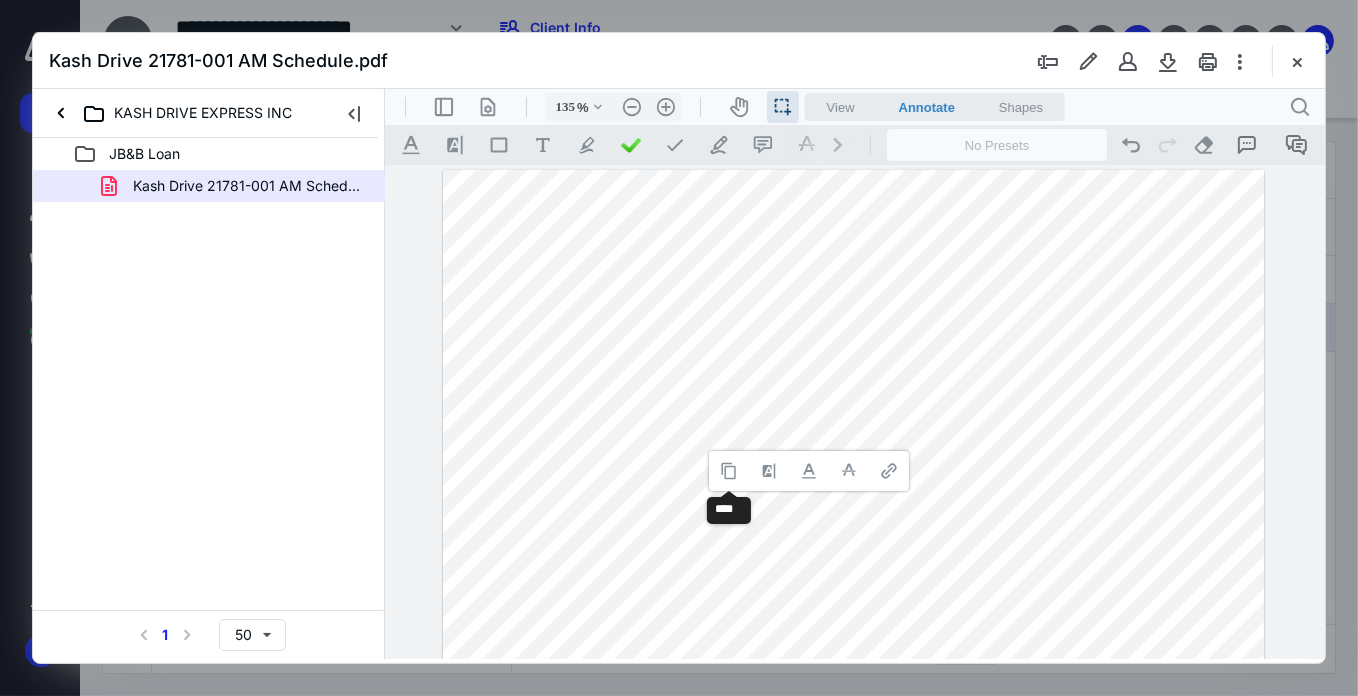 drag, startPoint x: 732, startPoint y: 462, endPoint x: 816, endPoint y: 380, distance: 117.388245 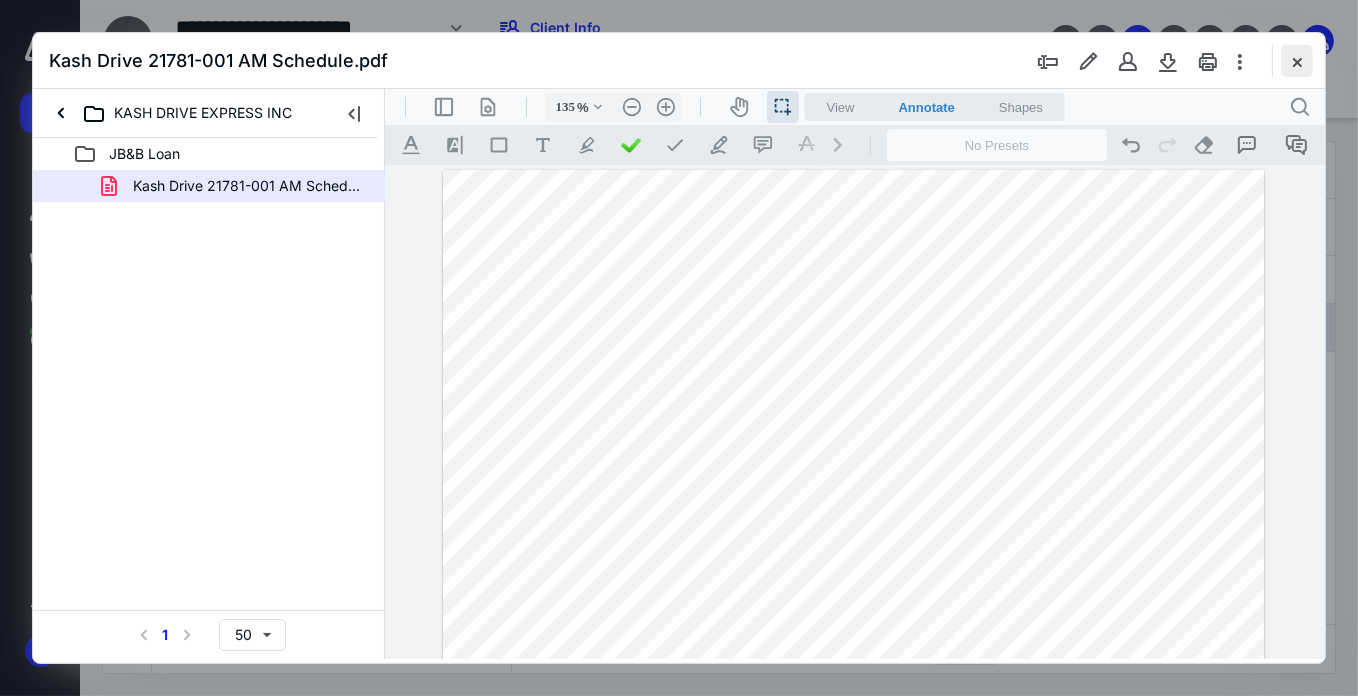 click at bounding box center (1297, 61) 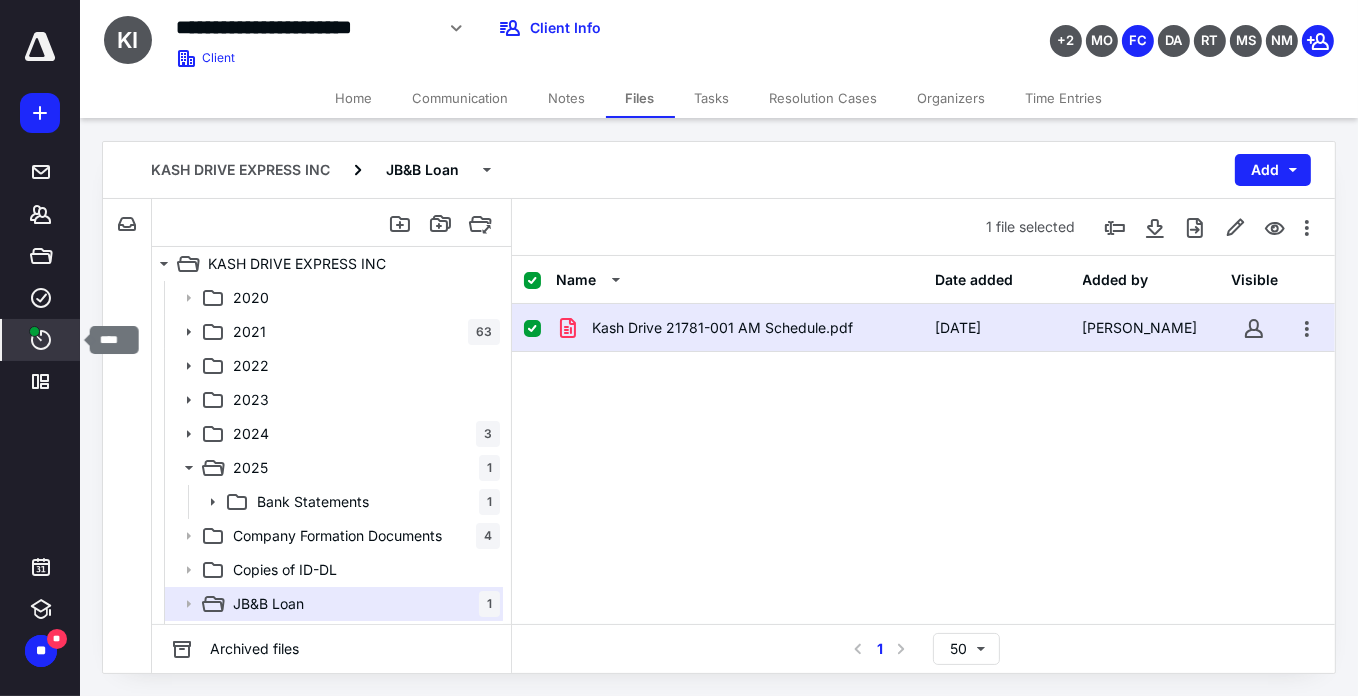 click on "****" at bounding box center [41, 340] 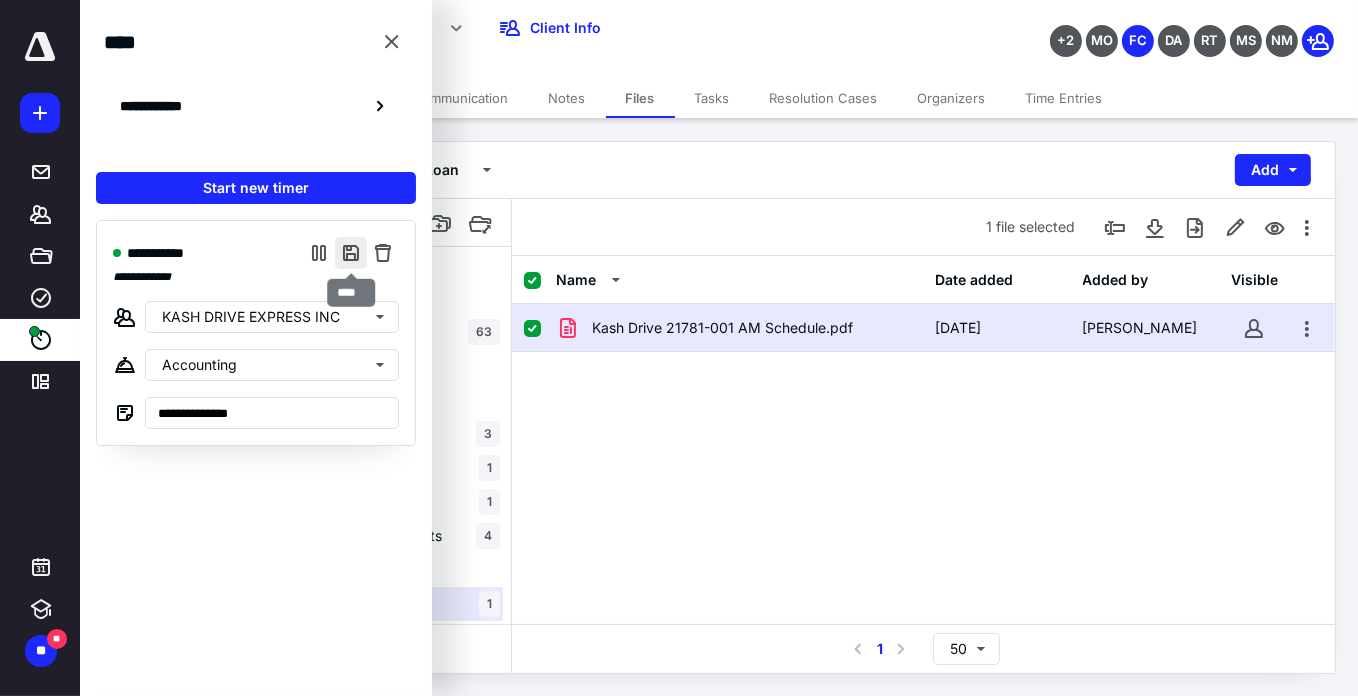click at bounding box center (351, 253) 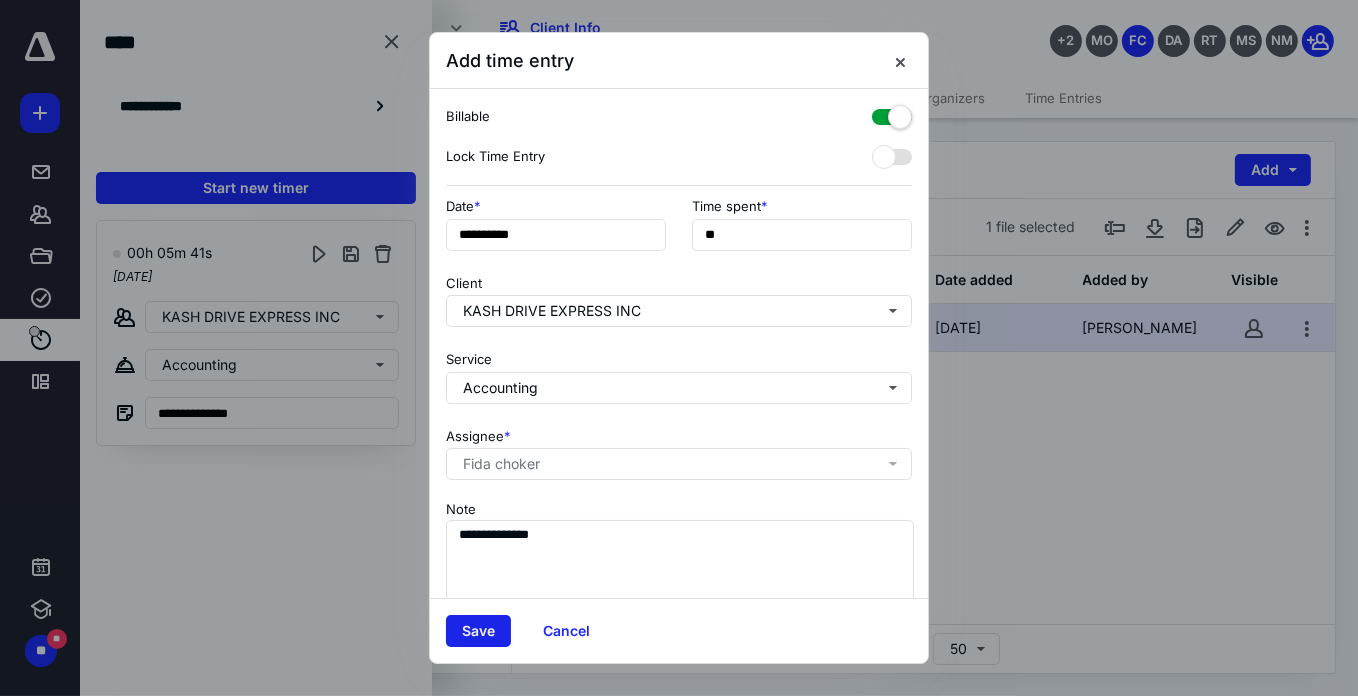 click on "Save" at bounding box center (478, 631) 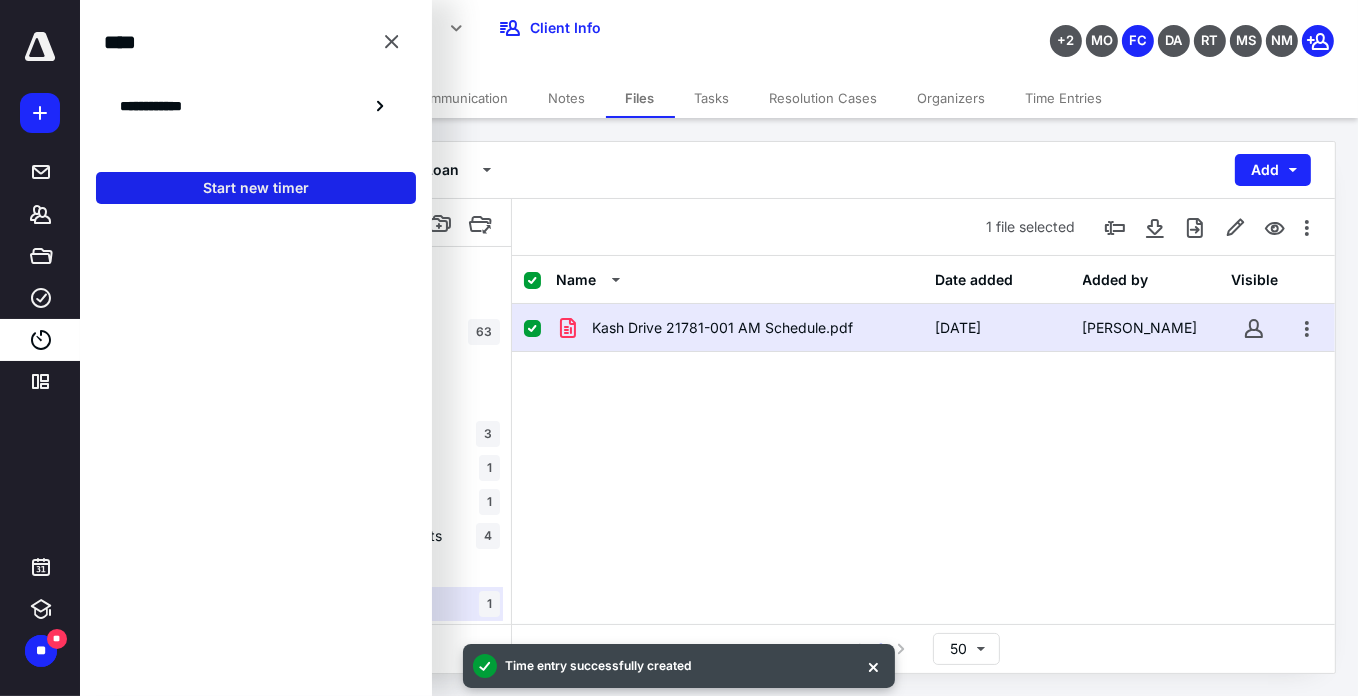 click on "Start new timer" at bounding box center (256, 188) 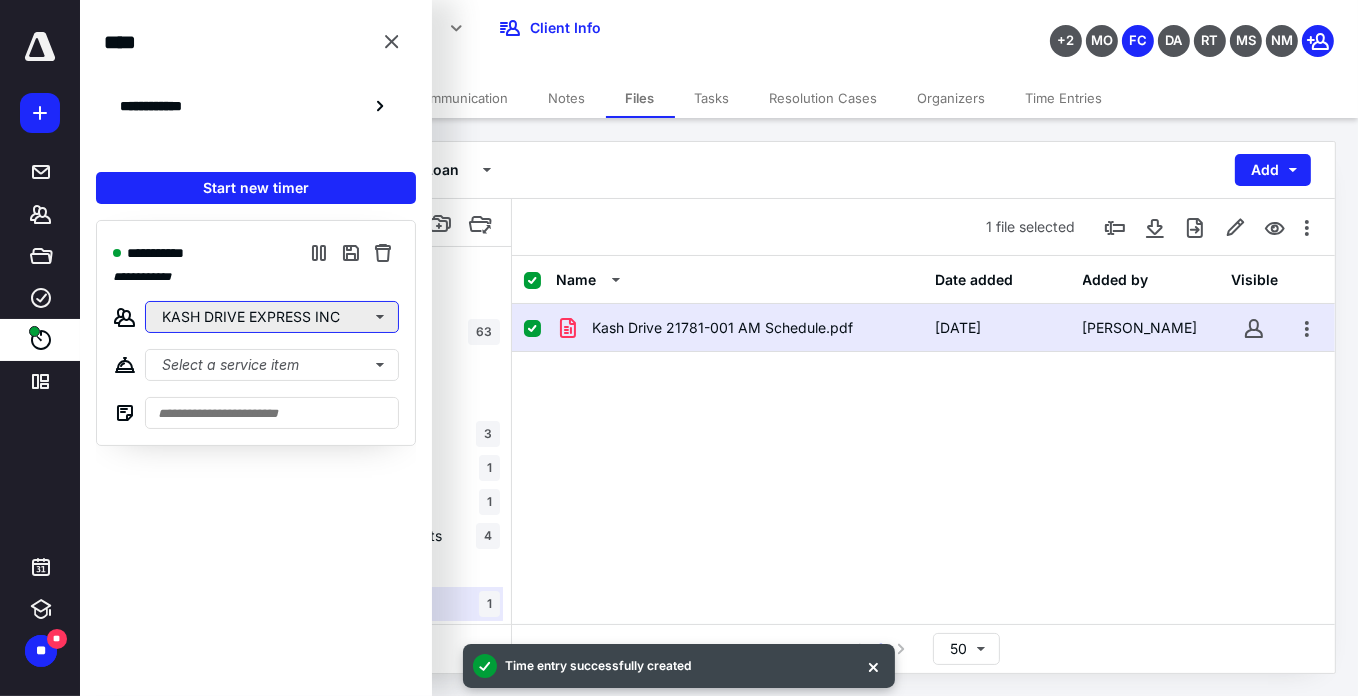 click on "KASH DRIVE EXPRESS INC" at bounding box center [272, 317] 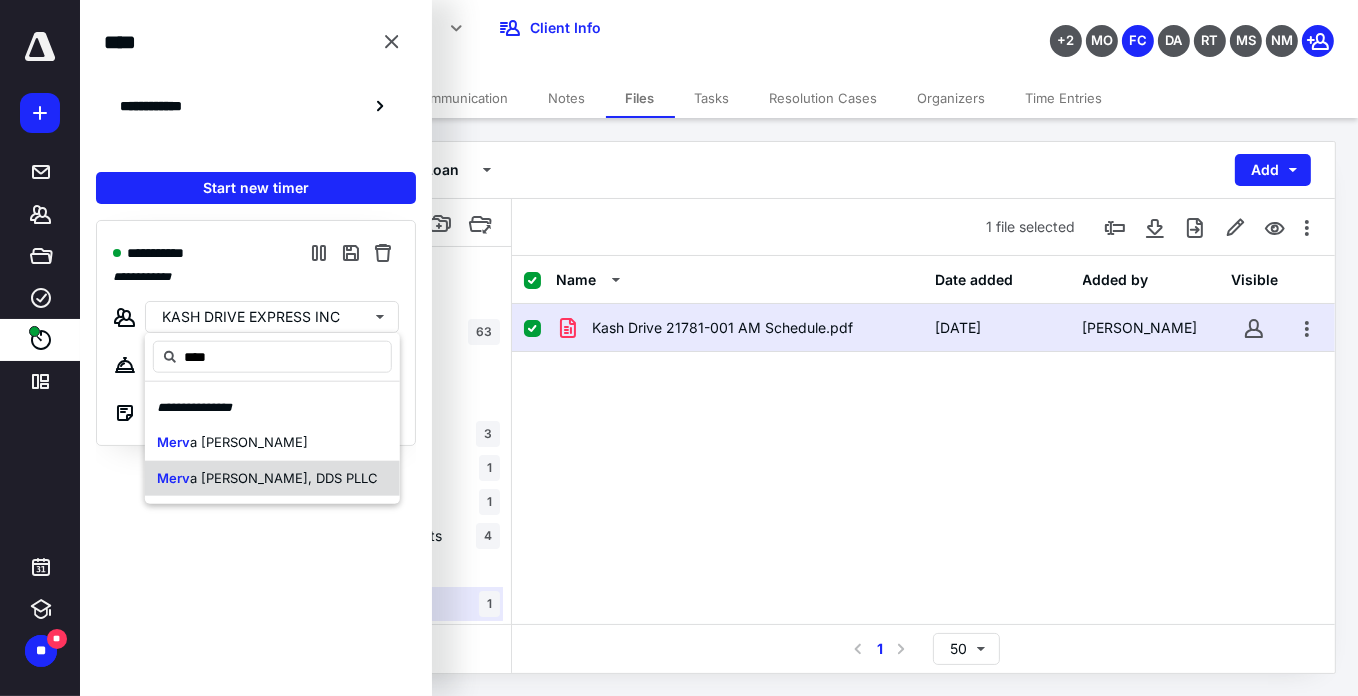 click on "a [PERSON_NAME], DDS PLLC" at bounding box center [284, 478] 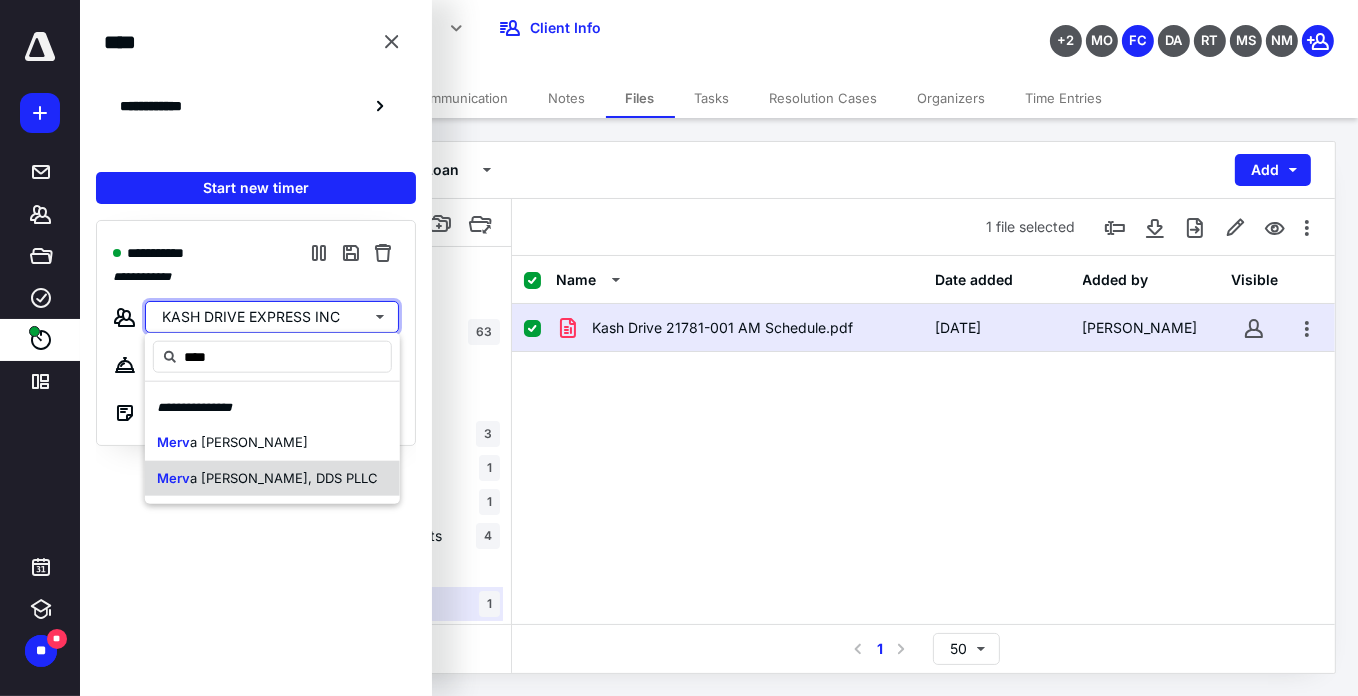 type 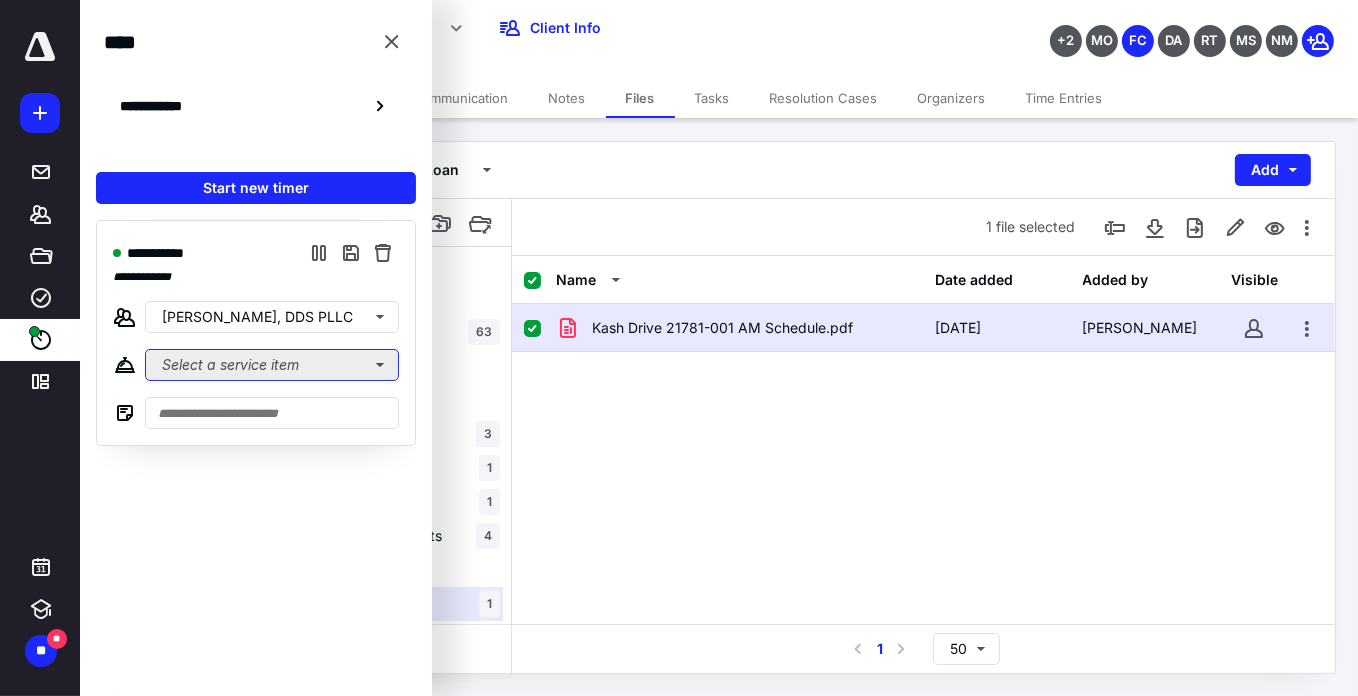 drag, startPoint x: 184, startPoint y: 362, endPoint x: 192, endPoint y: 374, distance: 14.422205 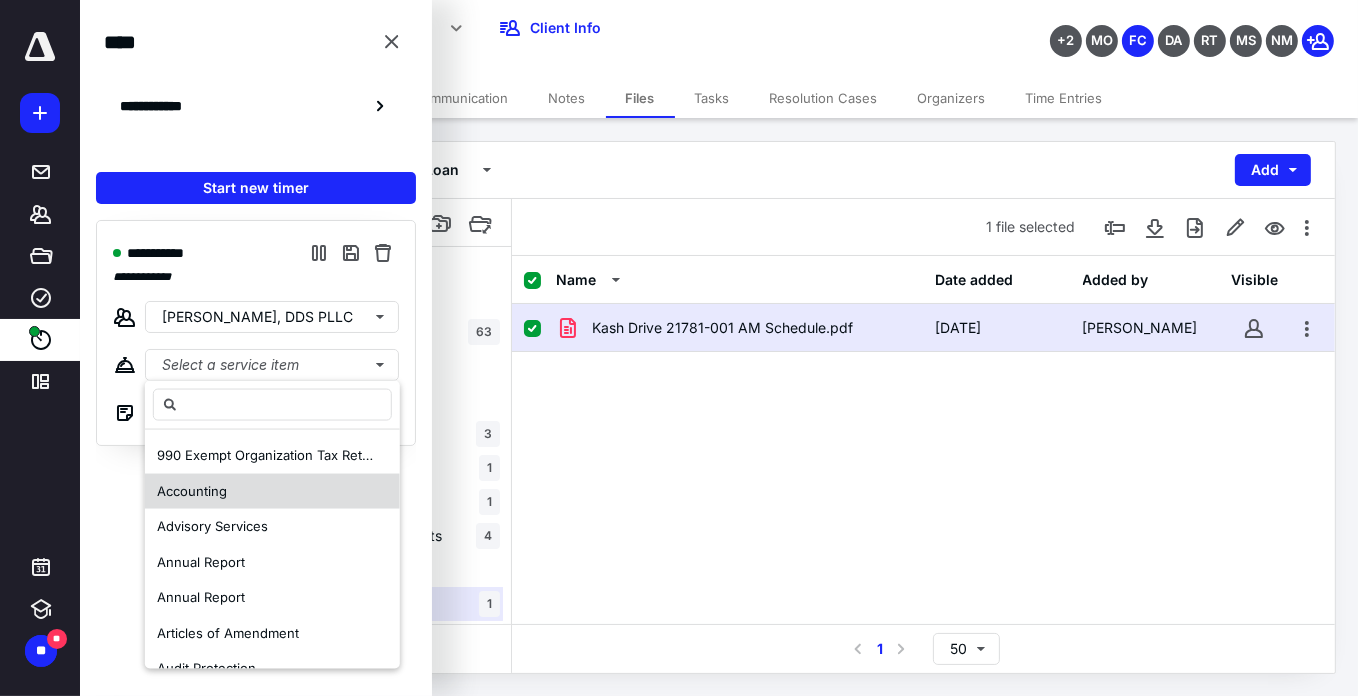 click on "Accounting" at bounding box center (192, 490) 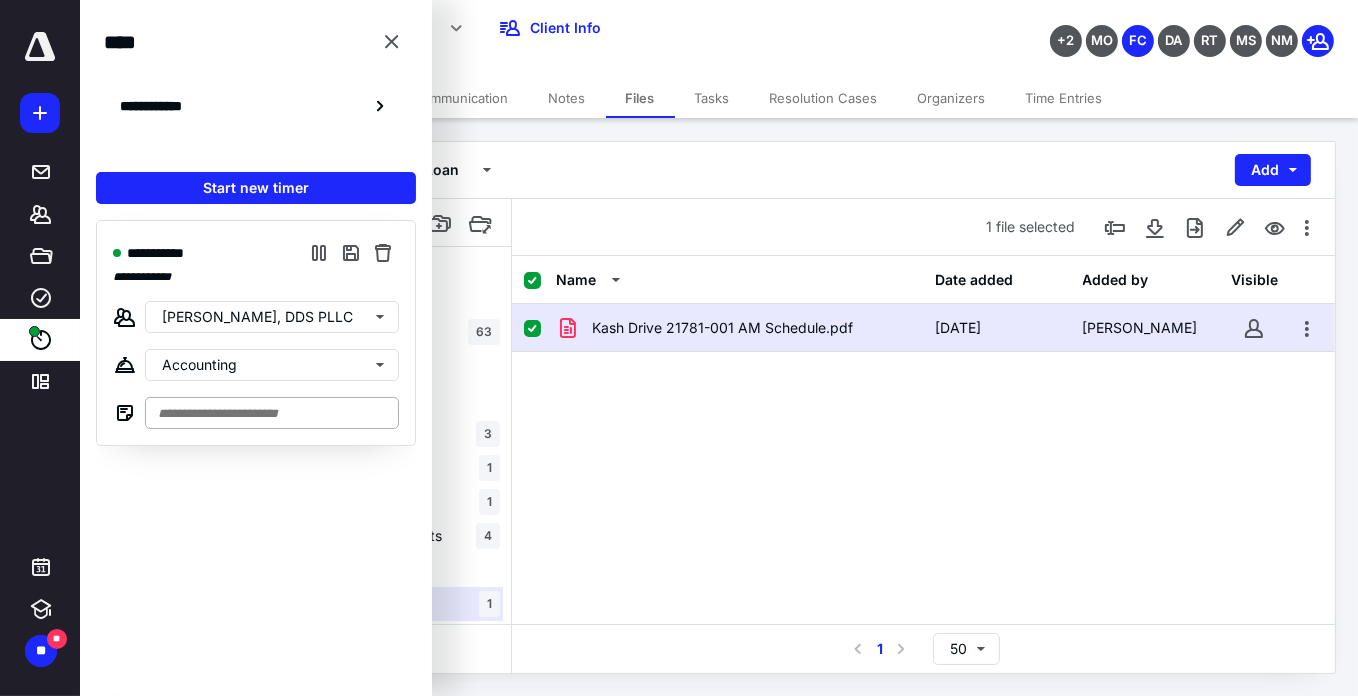 drag, startPoint x: 178, startPoint y: 394, endPoint x: 196, endPoint y: 421, distance: 32.449963 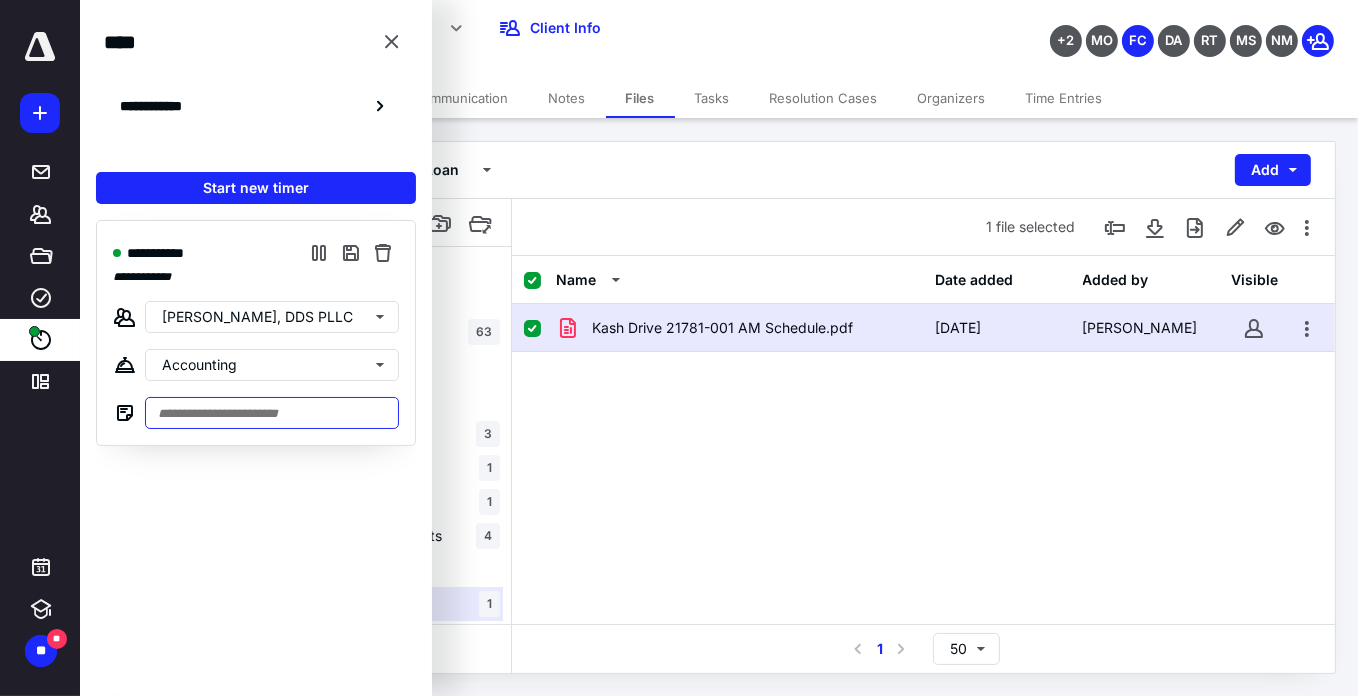 click at bounding box center (272, 413) 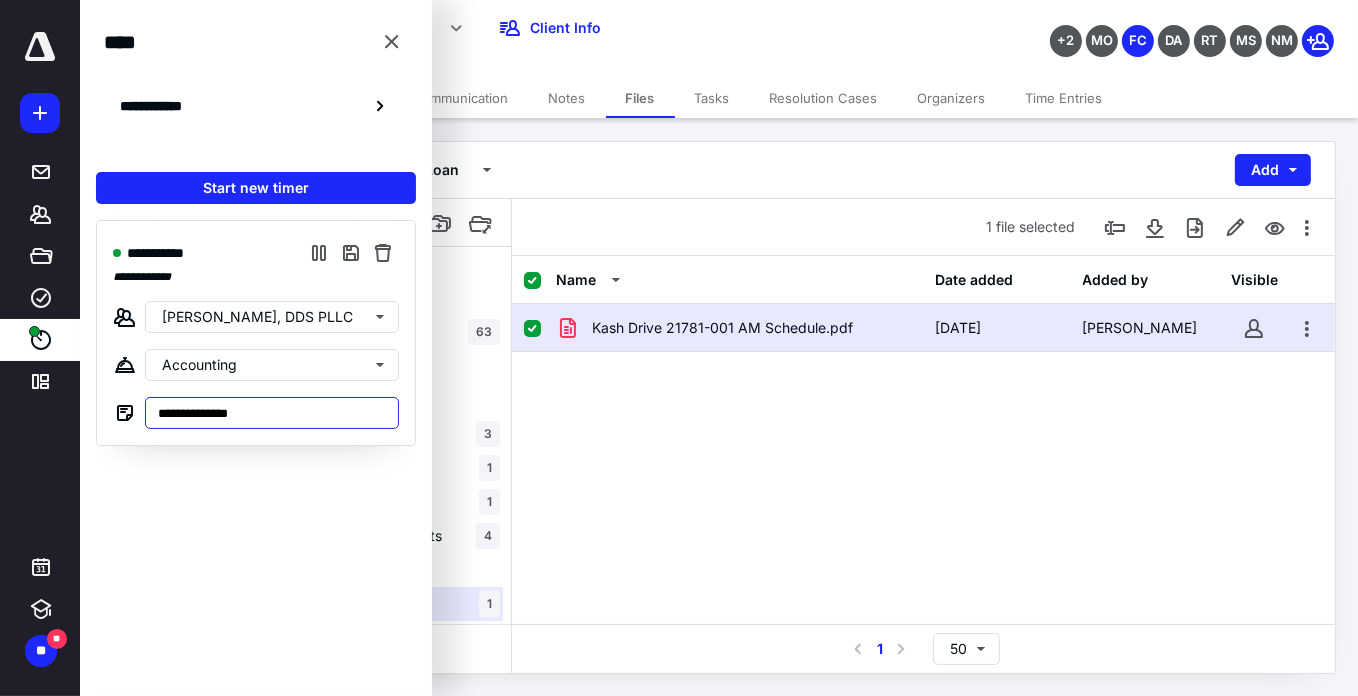 type on "**********" 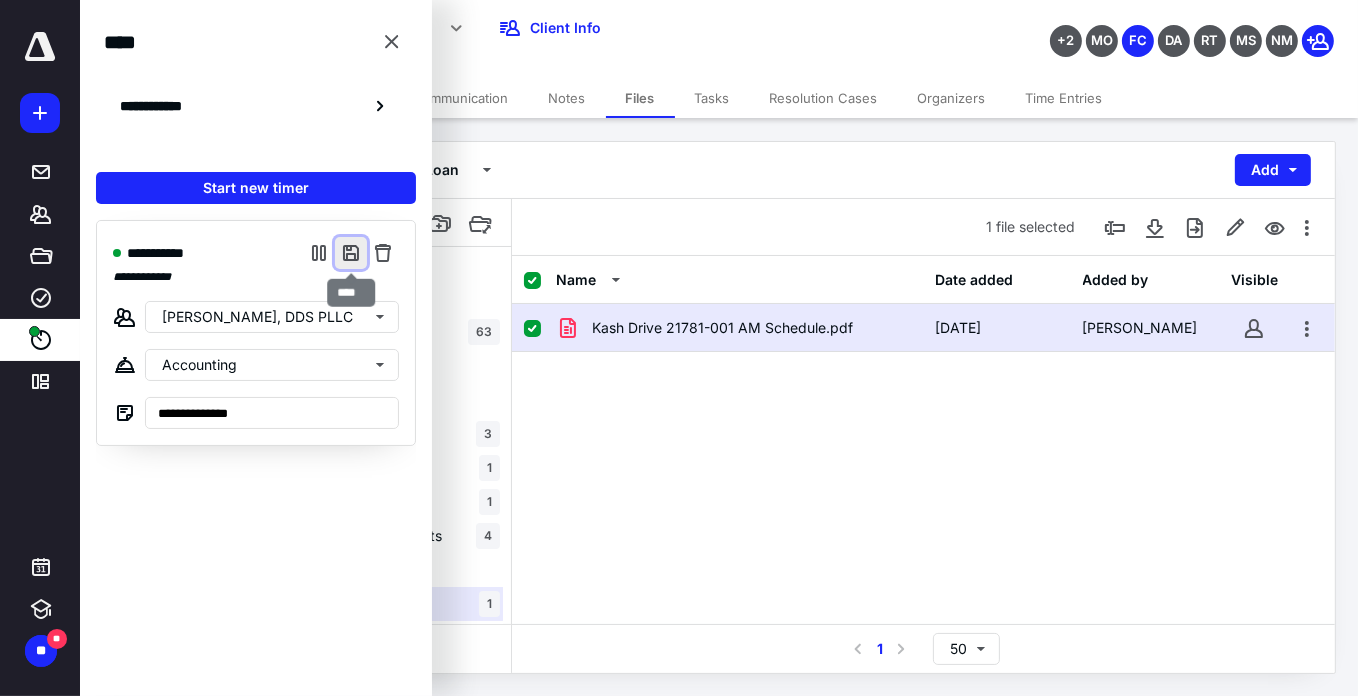click at bounding box center [351, 253] 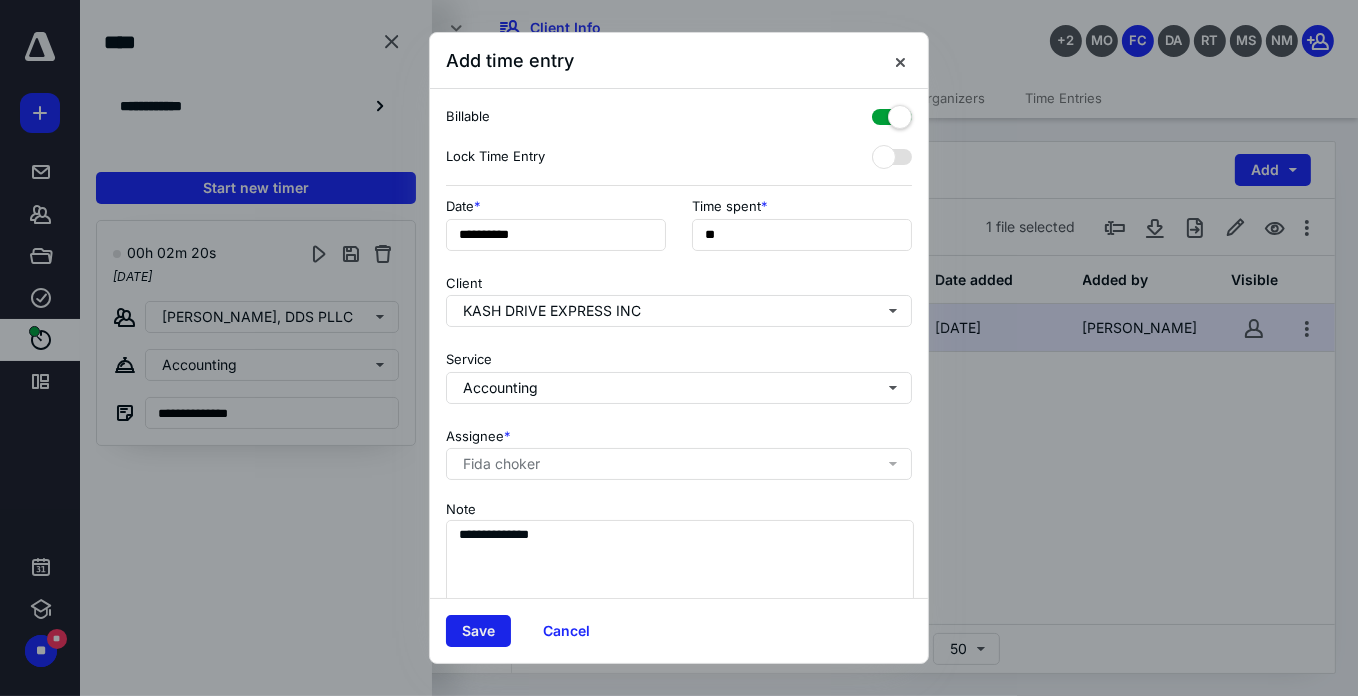 drag, startPoint x: 472, startPoint y: 627, endPoint x: 352, endPoint y: 437, distance: 224.72205 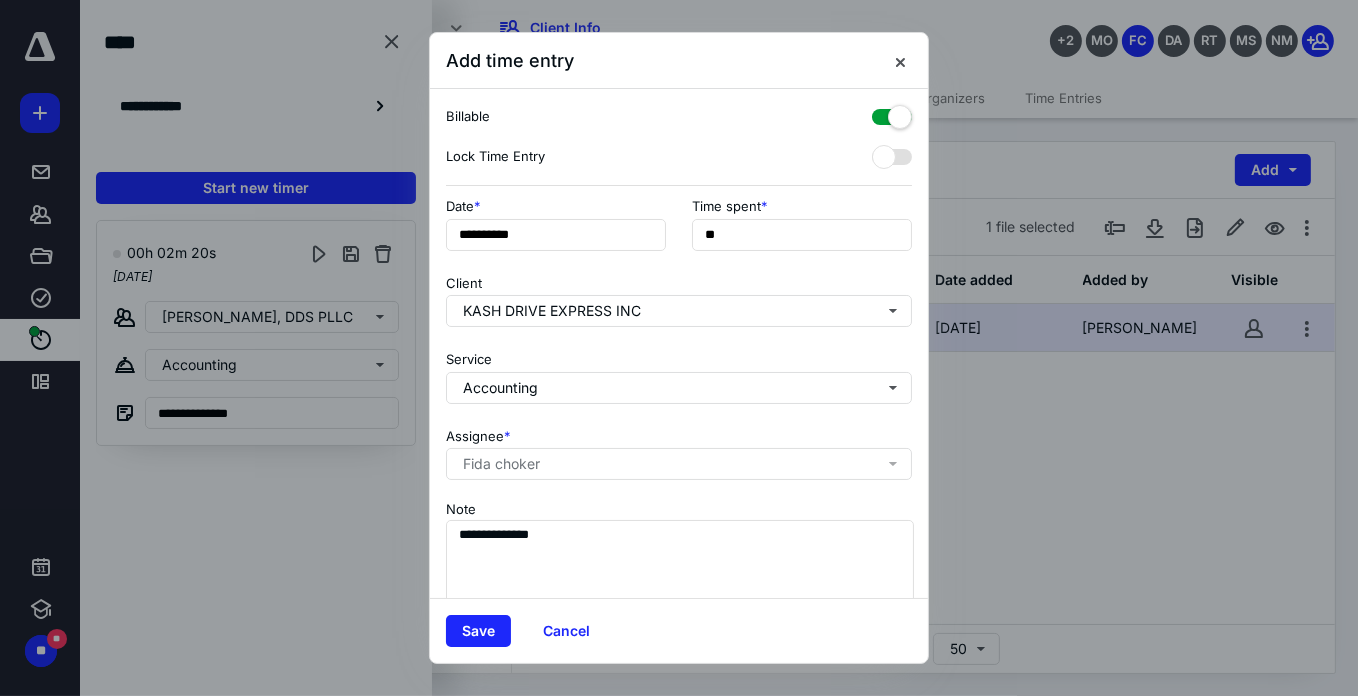 click on "Save" at bounding box center [478, 631] 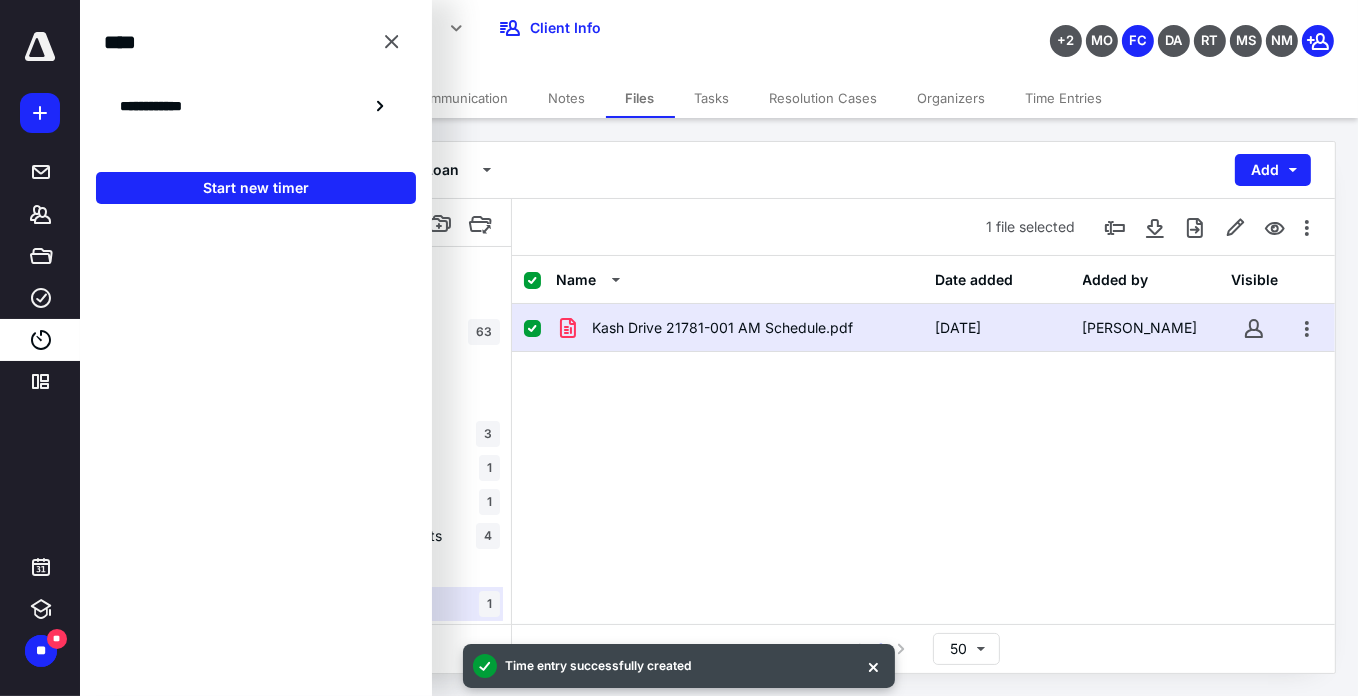 click on "Start new timer" at bounding box center (256, 188) 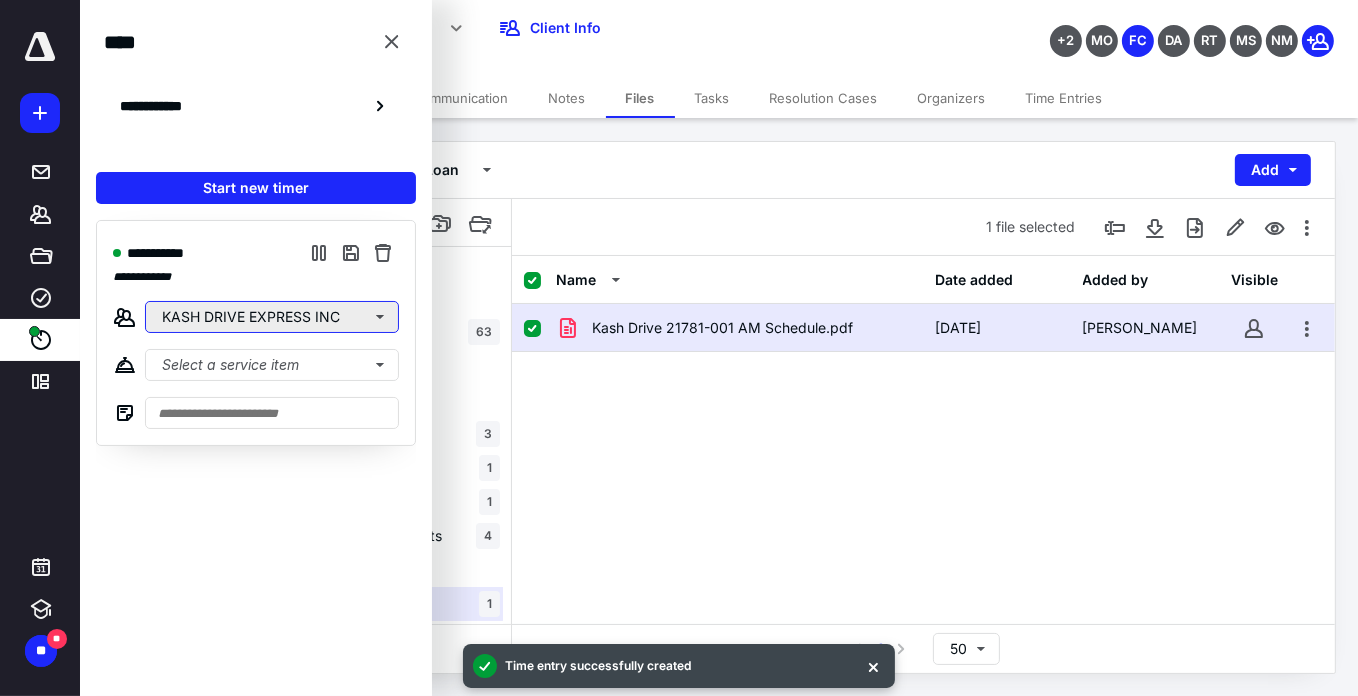 click on "KASH DRIVE EXPRESS INC" at bounding box center [272, 317] 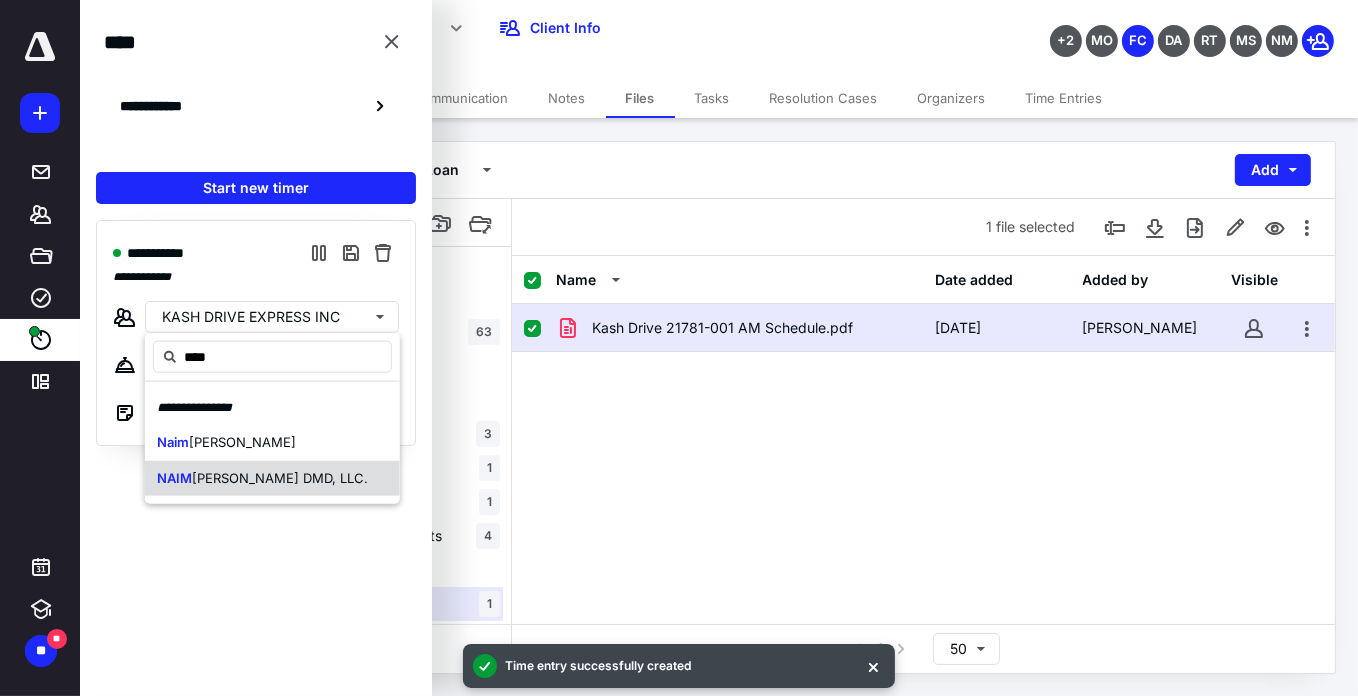 drag, startPoint x: 307, startPoint y: 482, endPoint x: 290, endPoint y: 462, distance: 26.24881 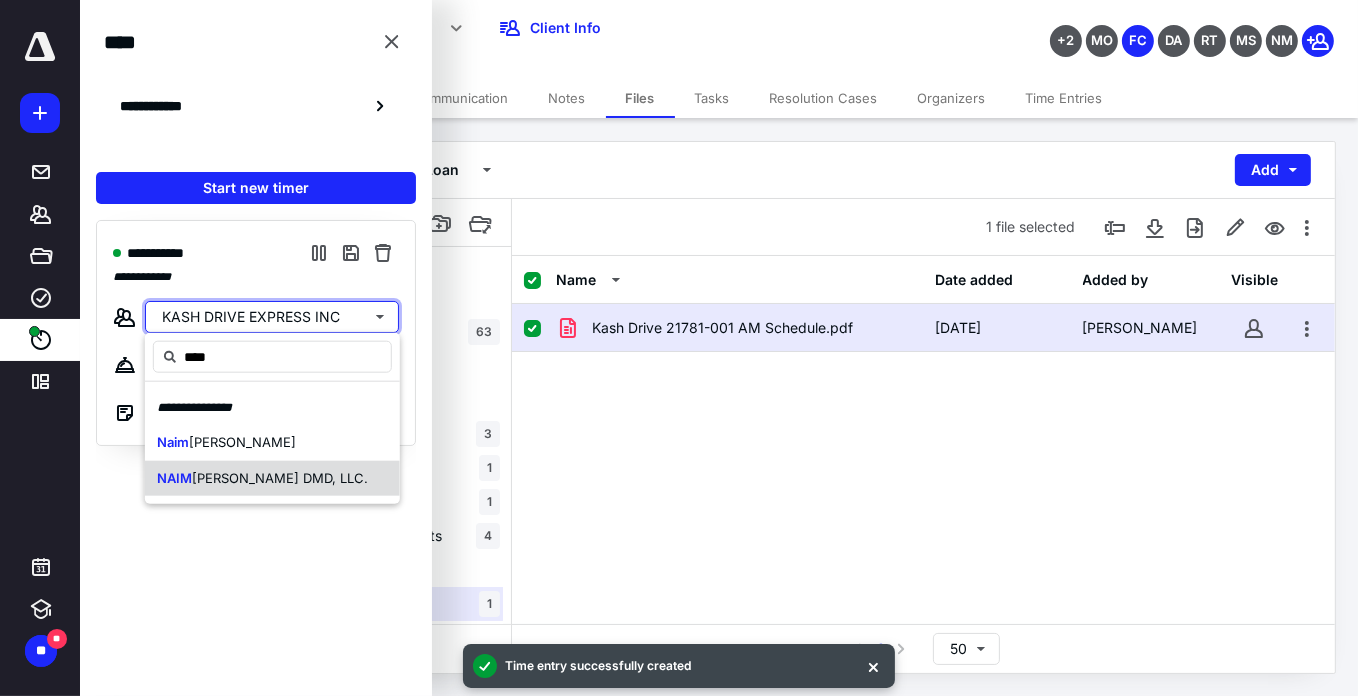 type 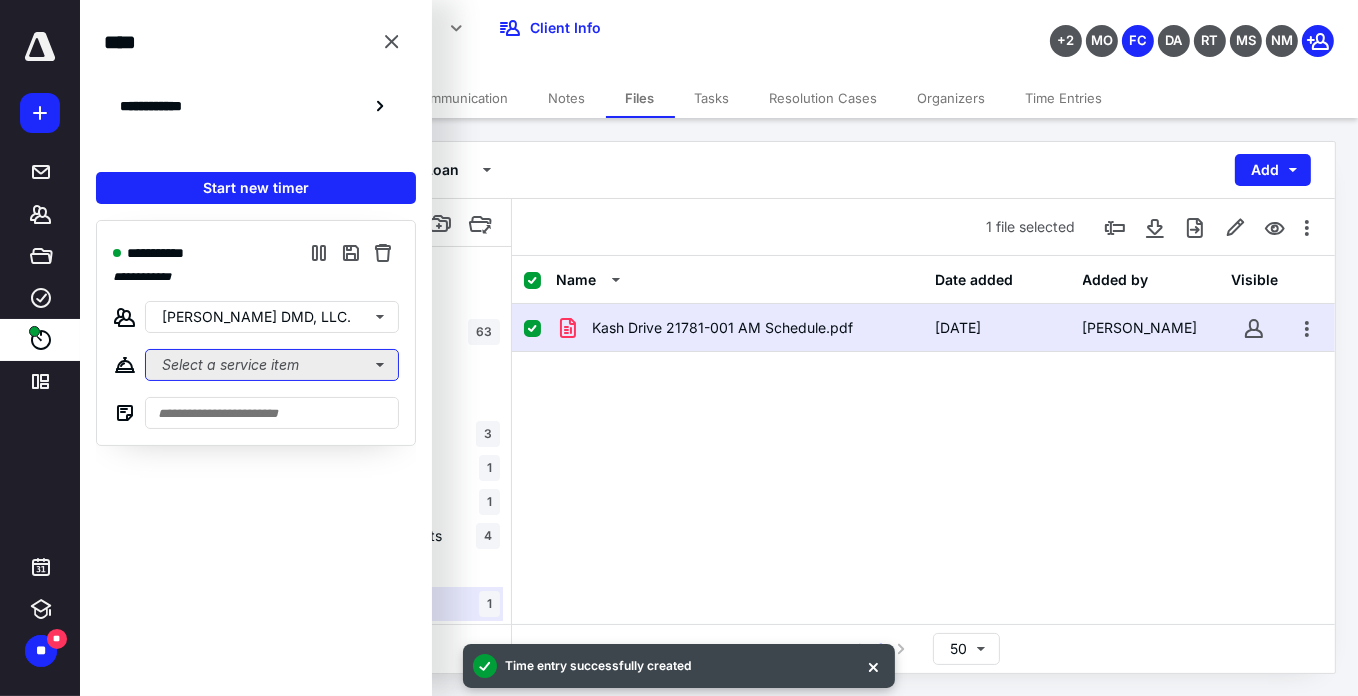 click on "Select a service item" at bounding box center [272, 365] 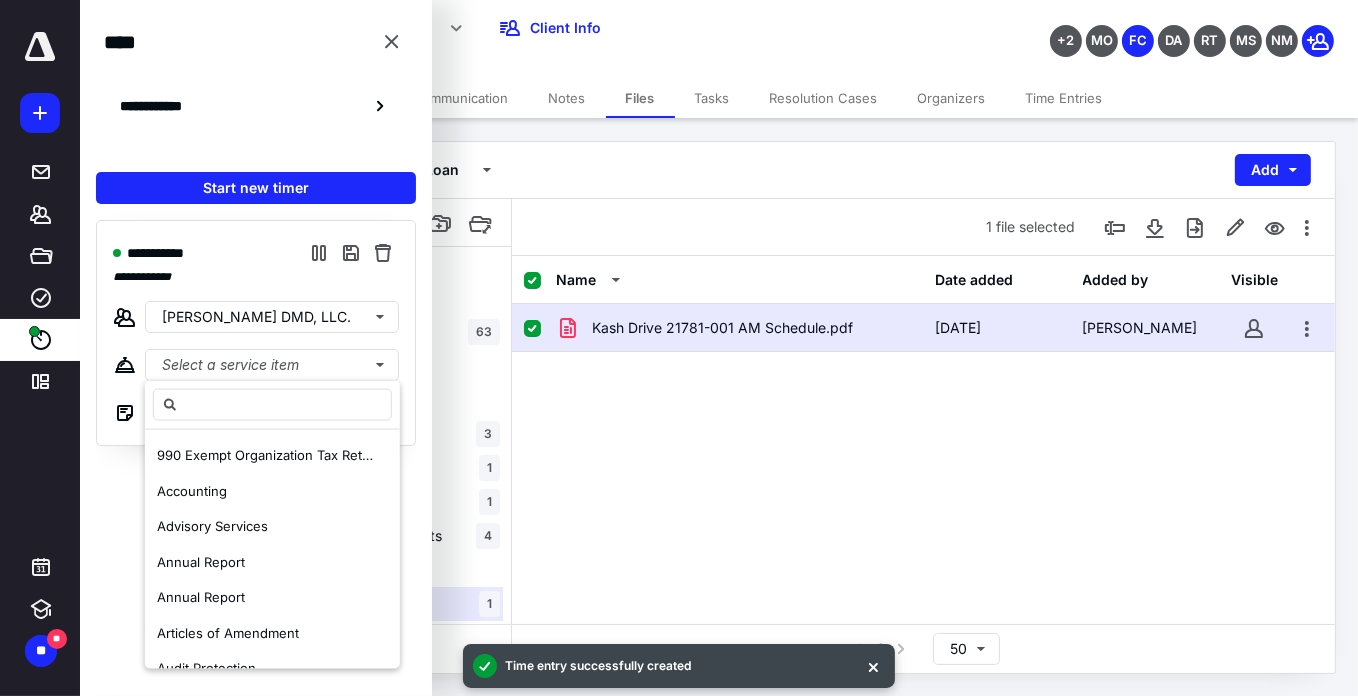 drag, startPoint x: 212, startPoint y: 374, endPoint x: 214, endPoint y: 434, distance: 60.033325 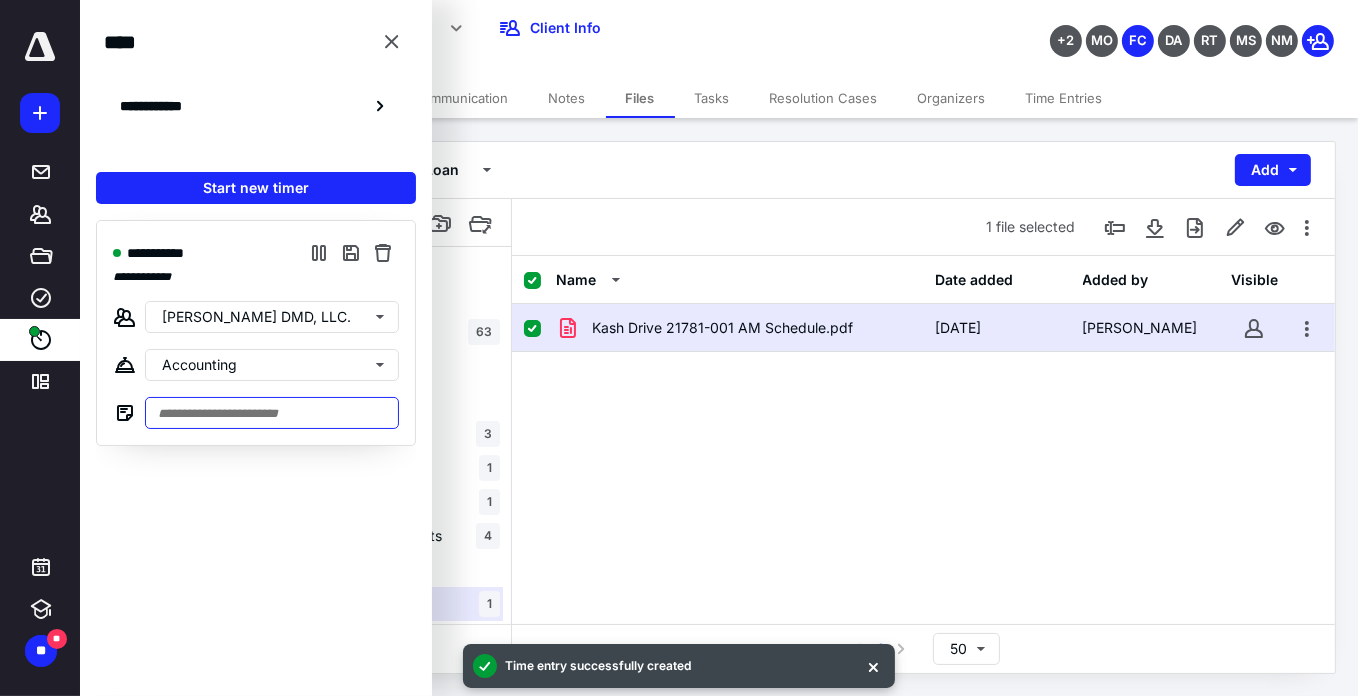 click at bounding box center [272, 413] 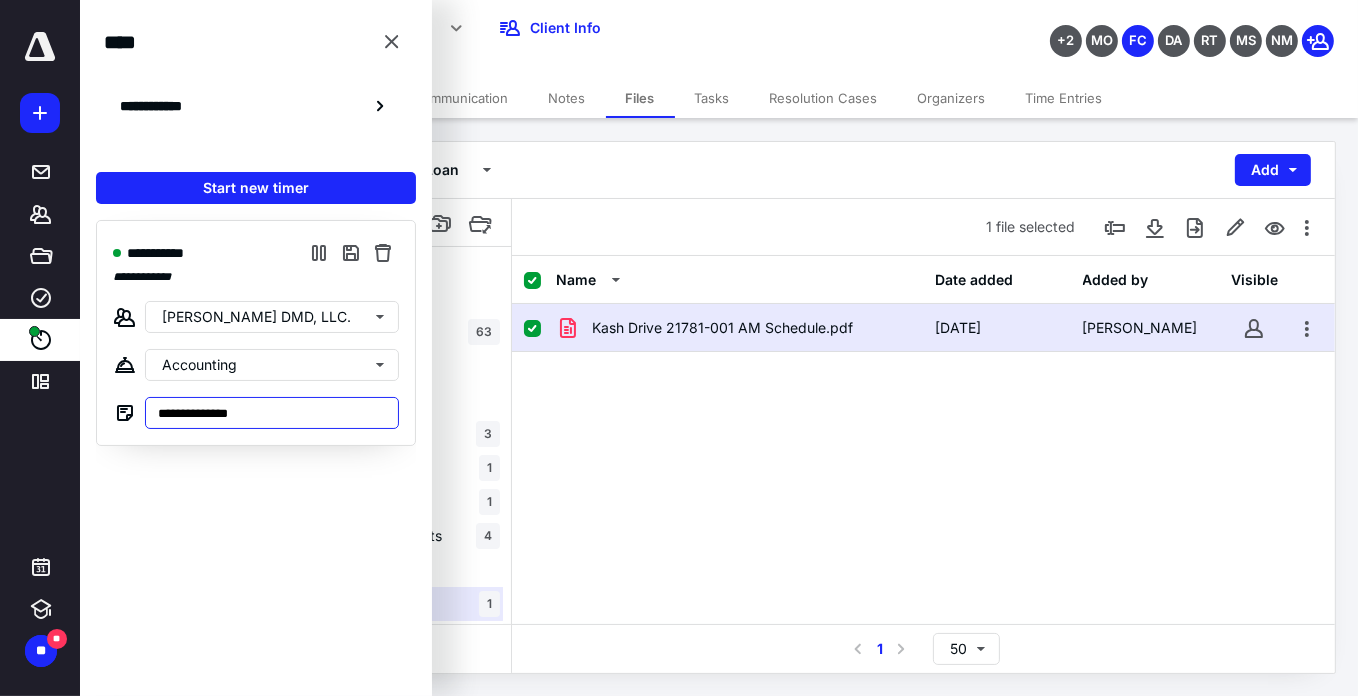 type on "**********" 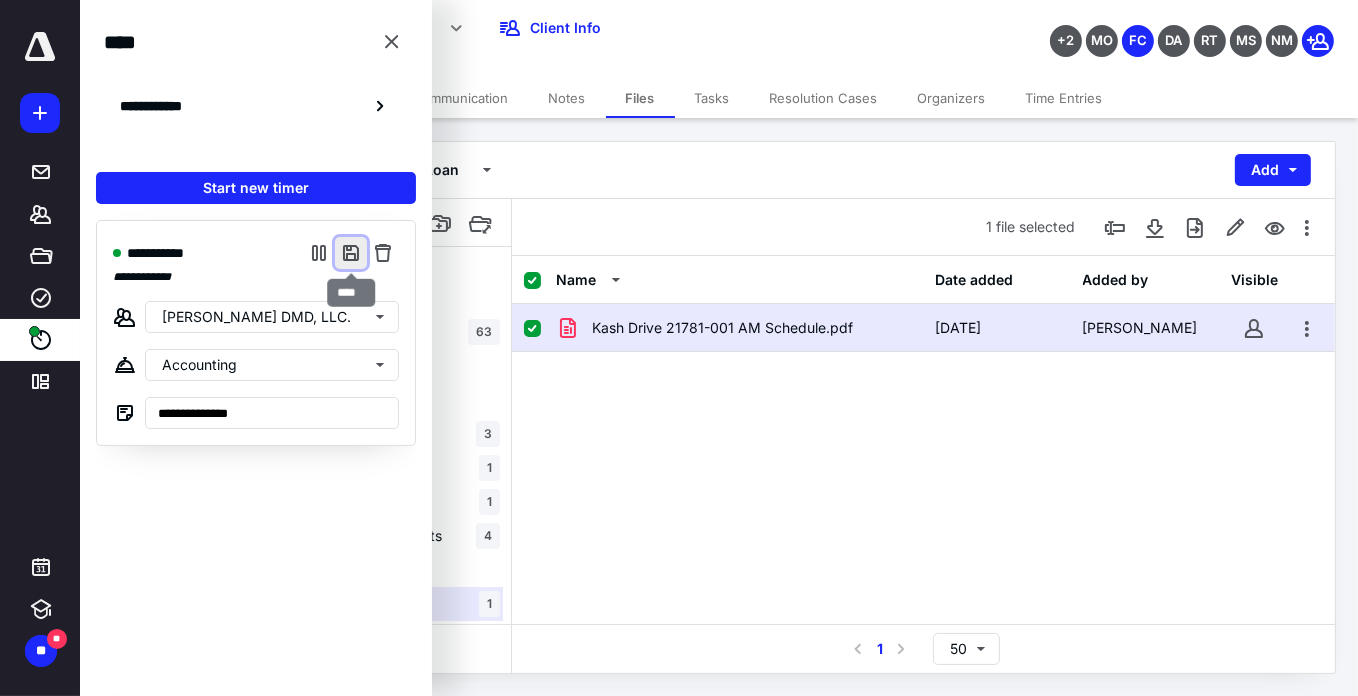 click at bounding box center [351, 253] 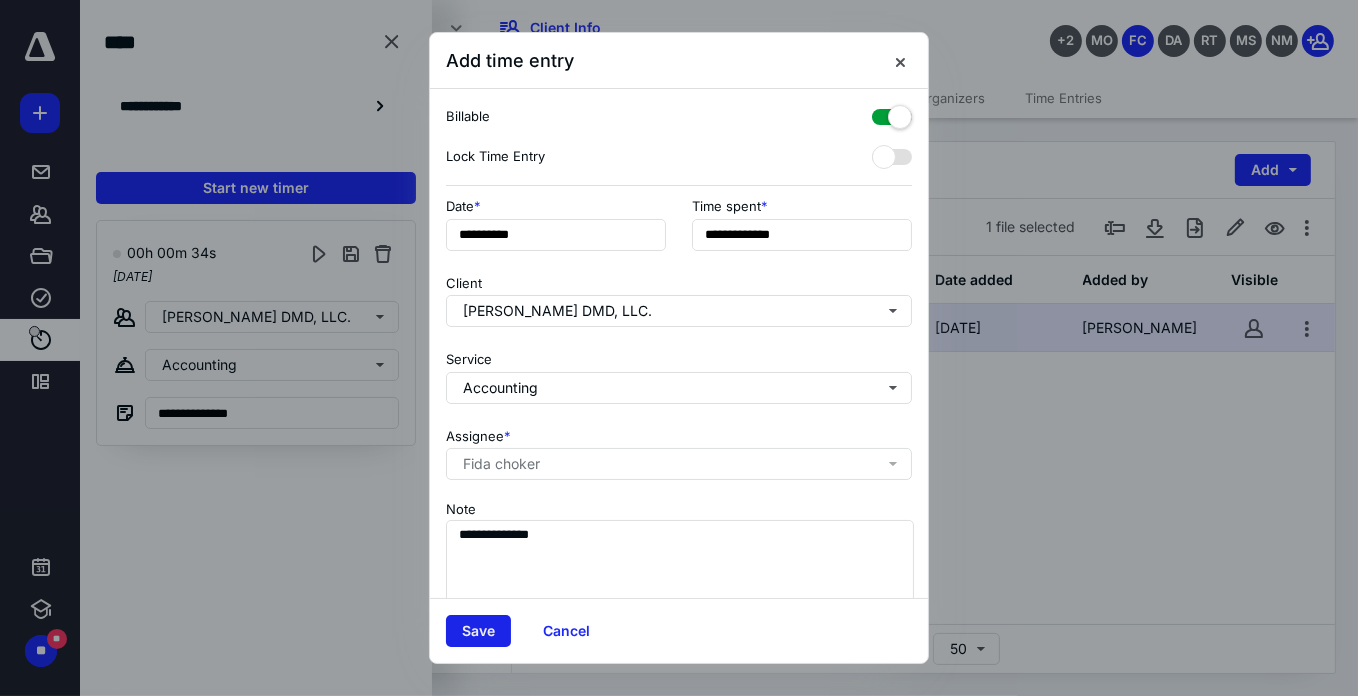 click on "Save" at bounding box center [478, 631] 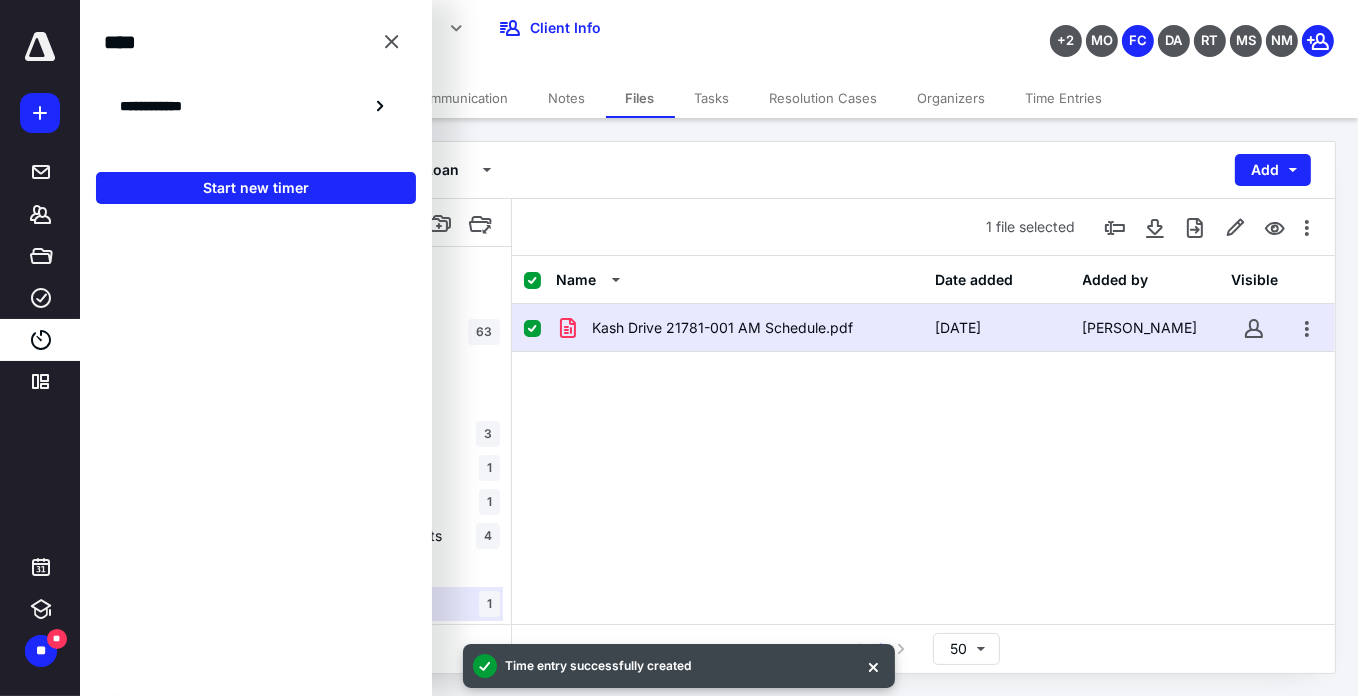 drag, startPoint x: 293, startPoint y: 194, endPoint x: 330, endPoint y: 245, distance: 63.007935 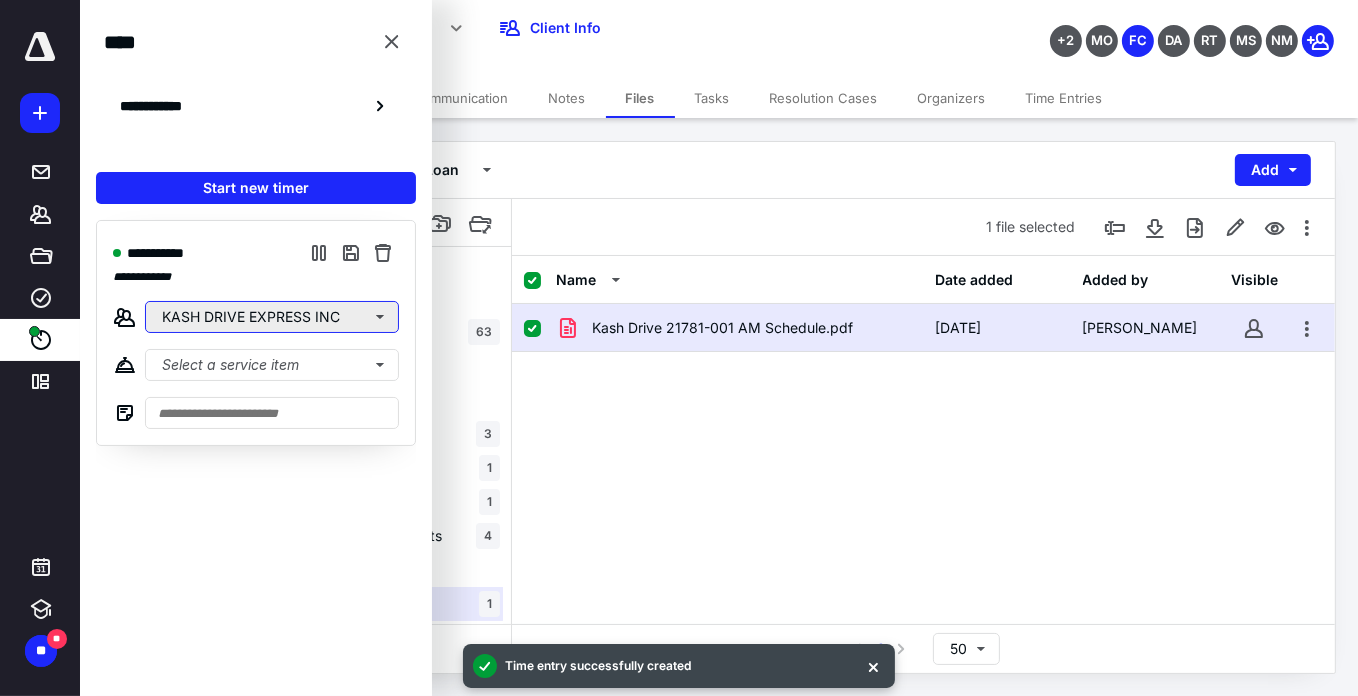 click on "KASH DRIVE EXPRESS INC" at bounding box center [272, 317] 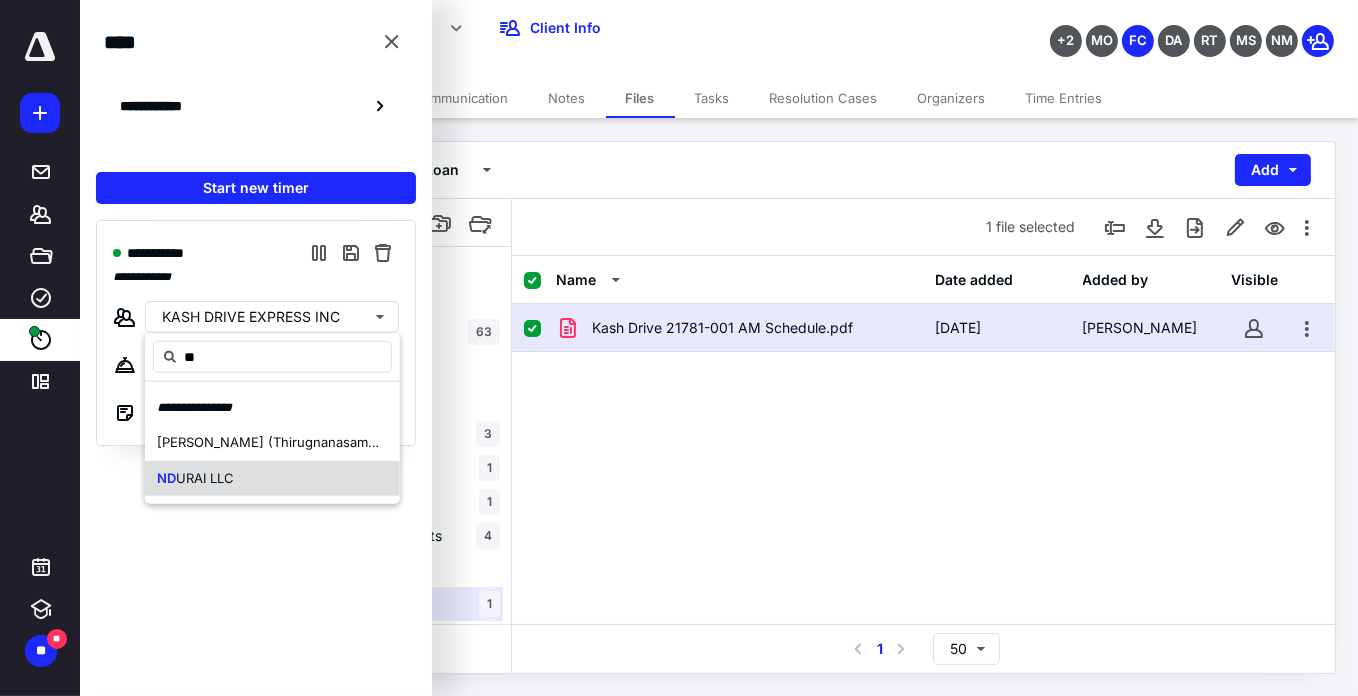 click on "ND URAI LLC" at bounding box center (272, 479) 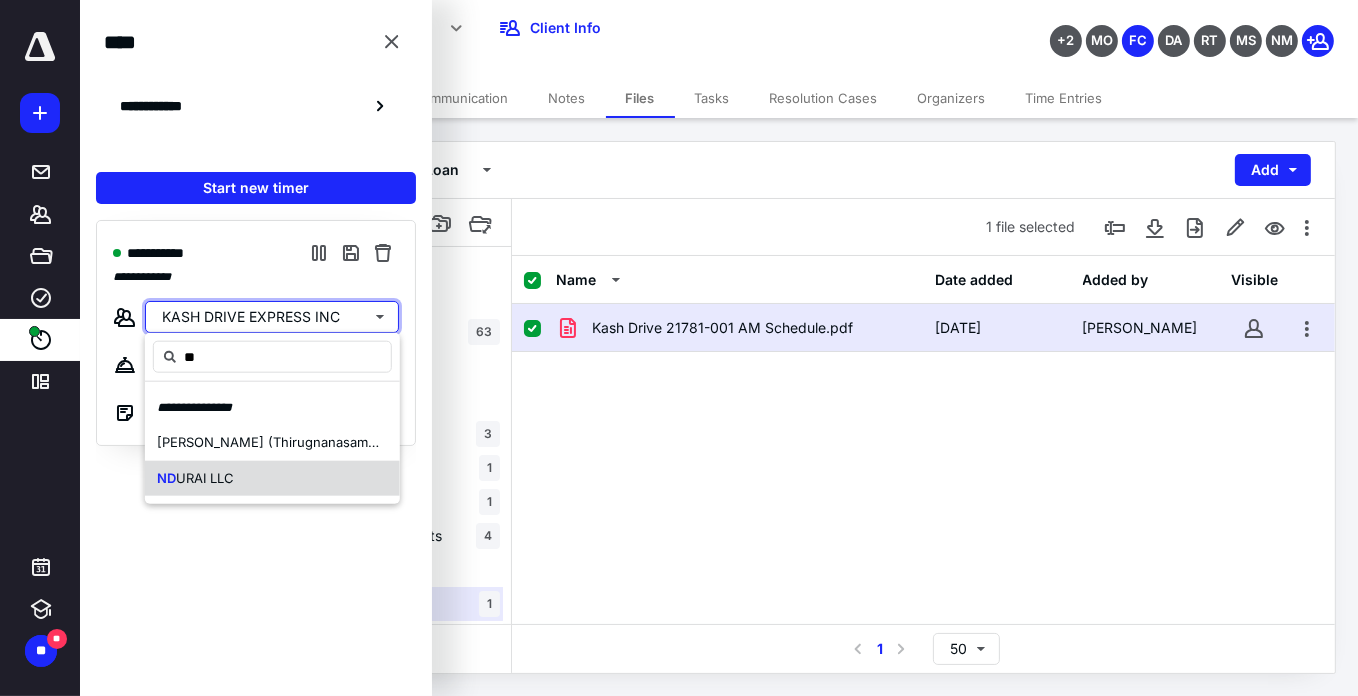 type 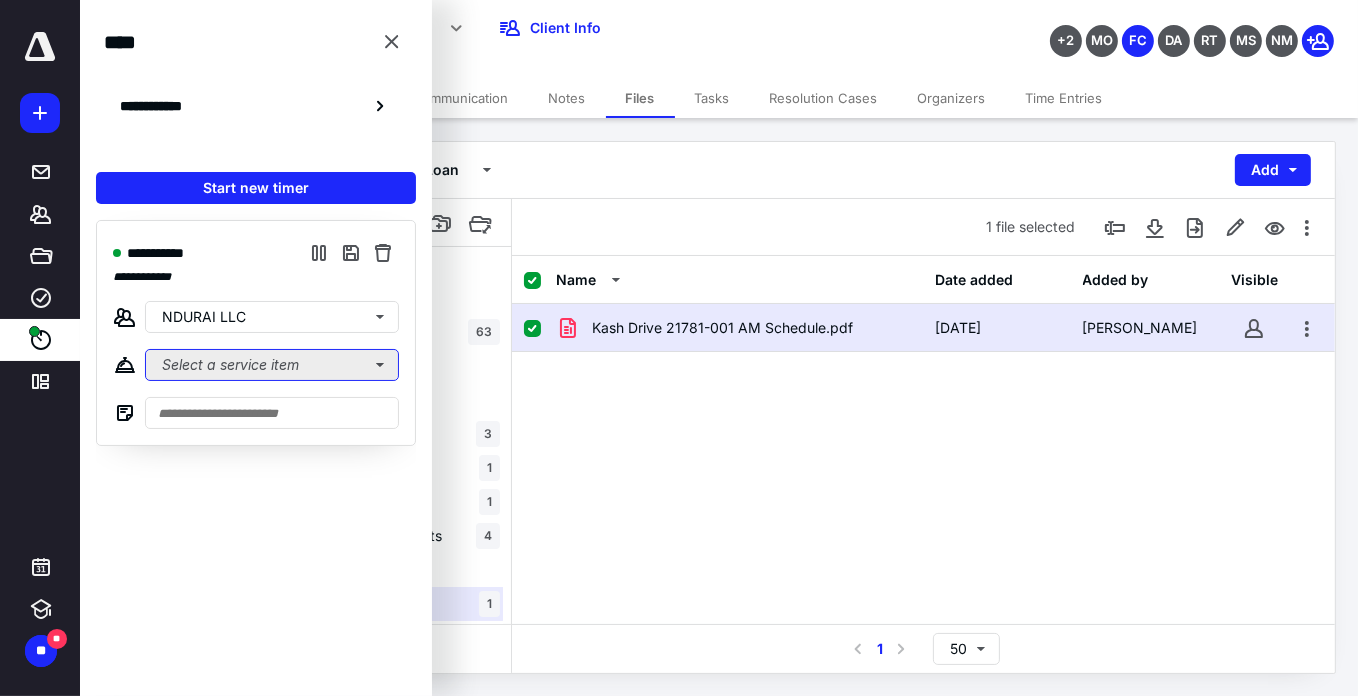 drag, startPoint x: 211, startPoint y: 365, endPoint x: 218, endPoint y: 379, distance: 15.652476 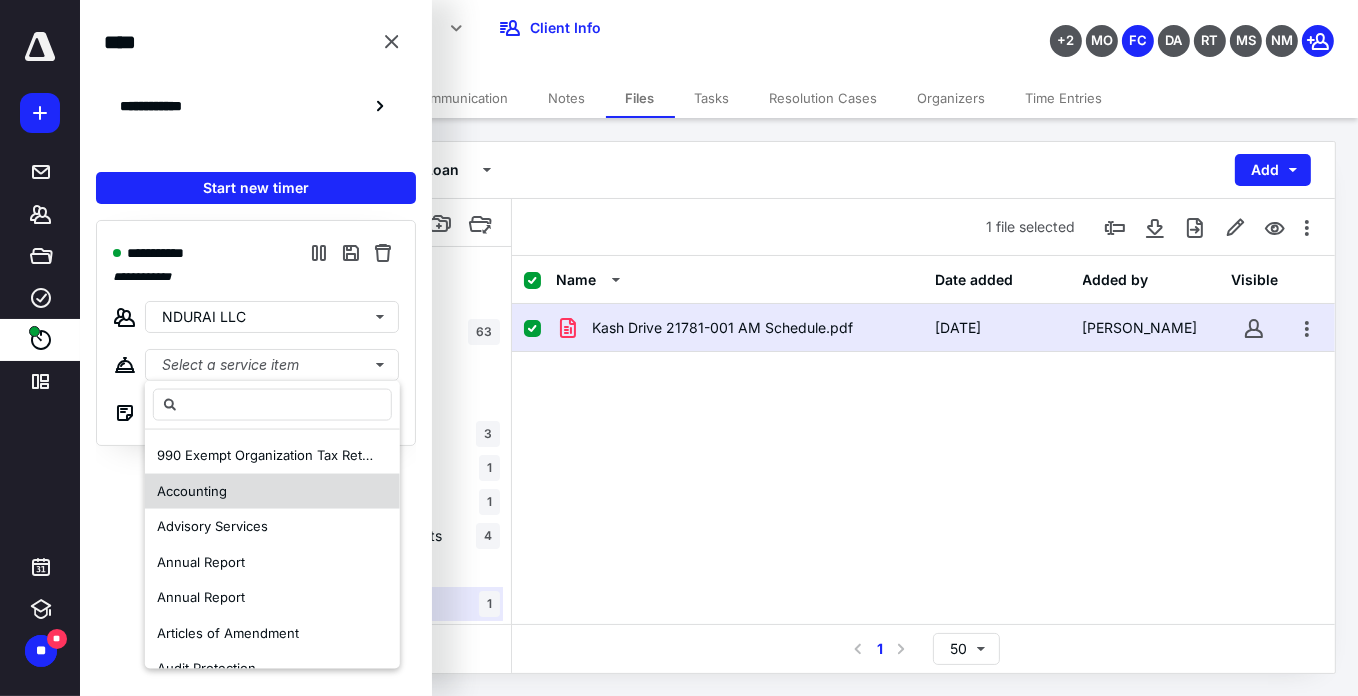 drag, startPoint x: 257, startPoint y: 496, endPoint x: 256, endPoint y: 486, distance: 10.049875 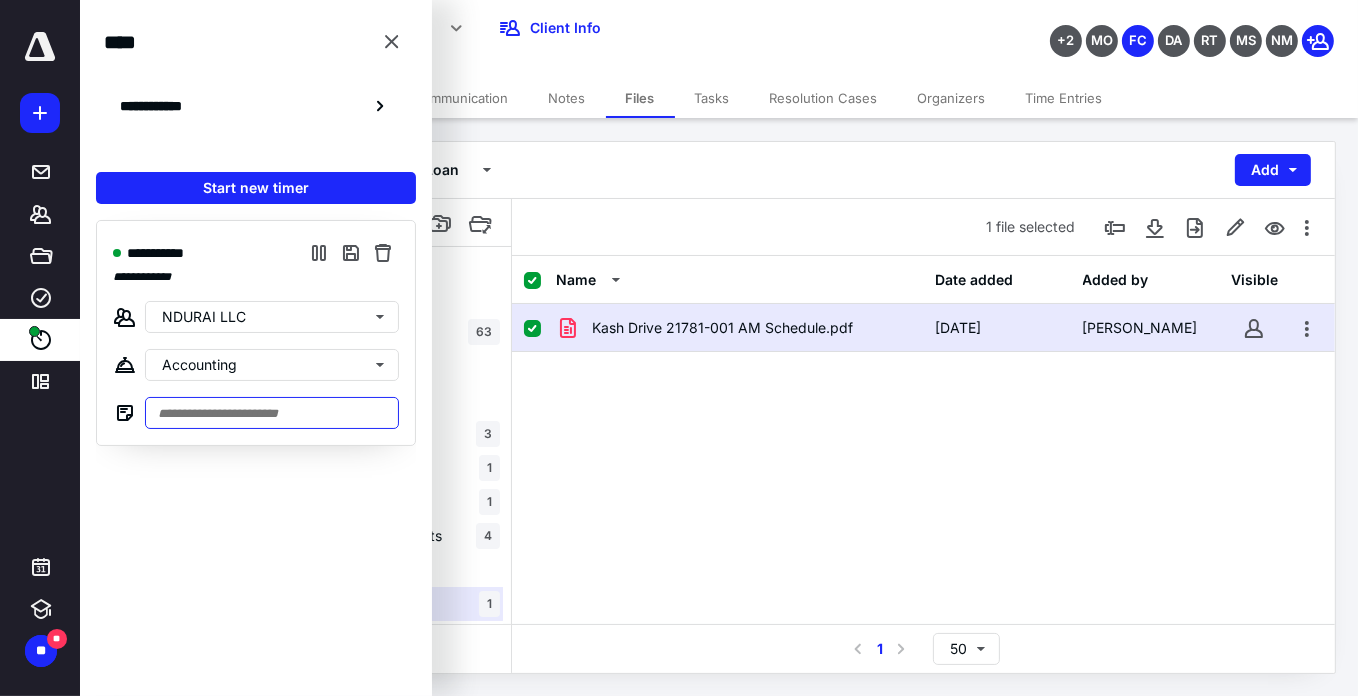 click at bounding box center (272, 413) 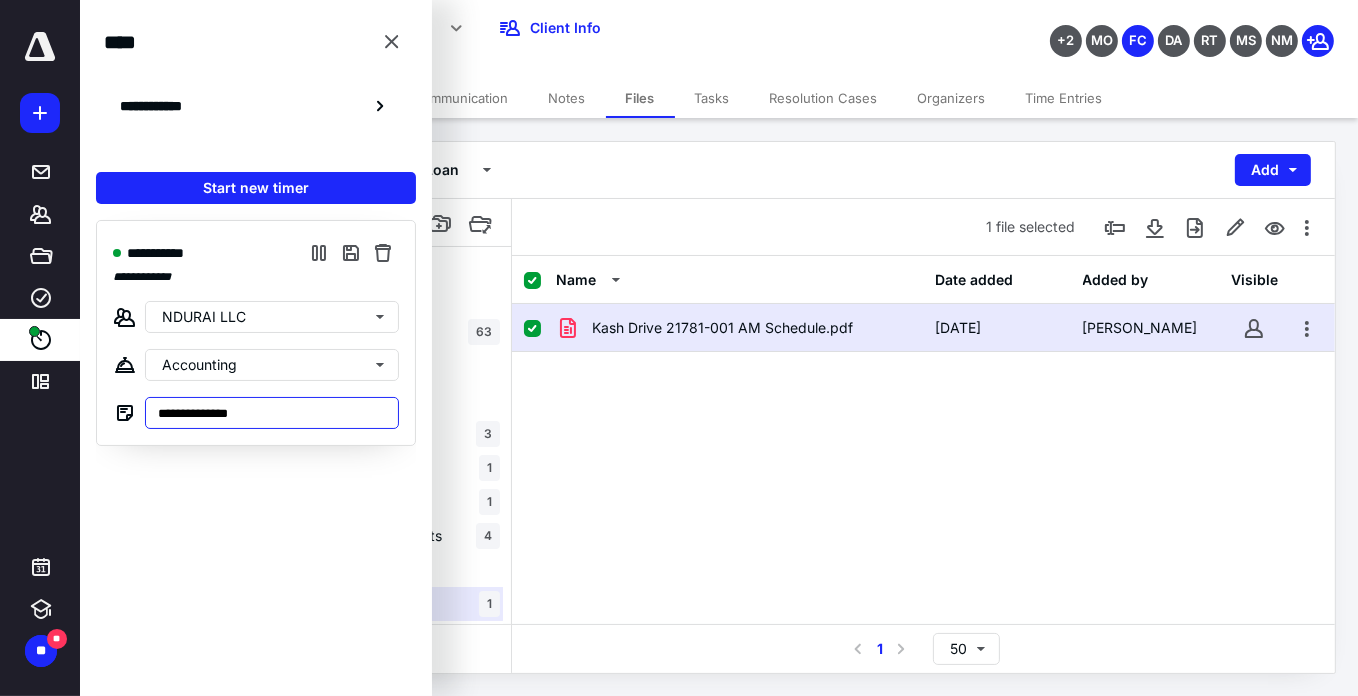 type on "**********" 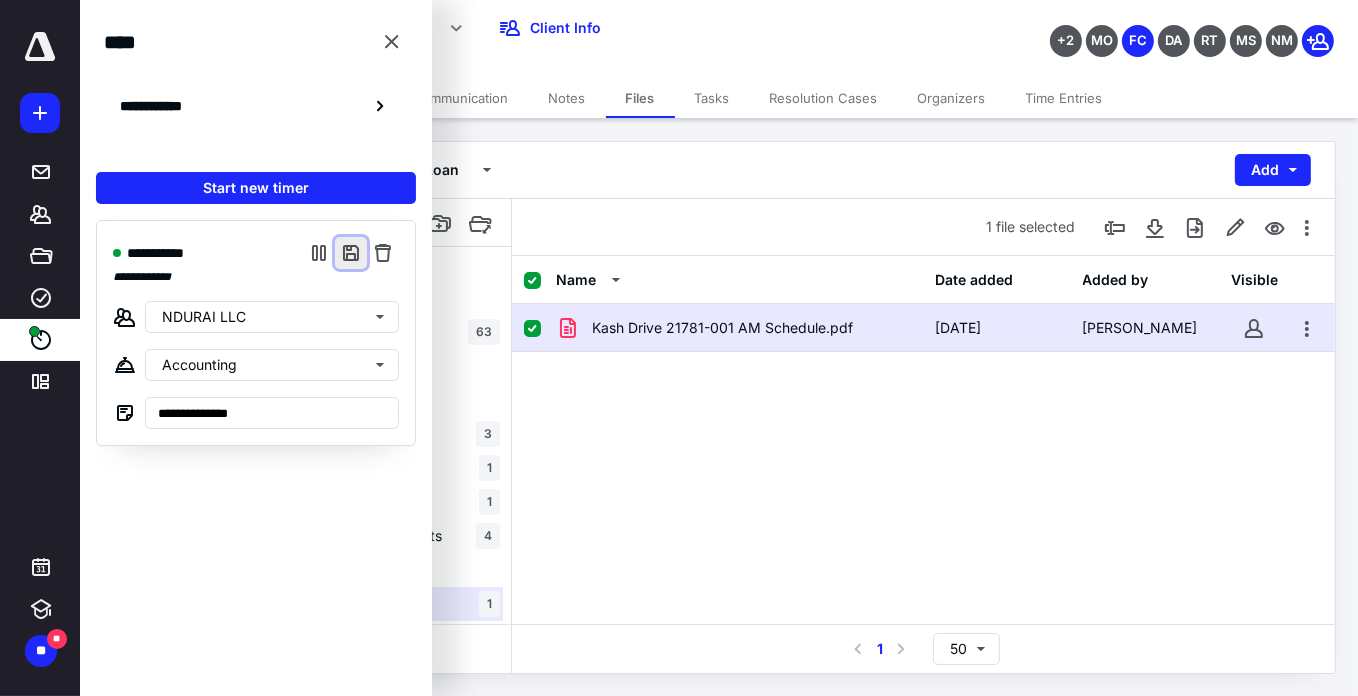 click at bounding box center (351, 253) 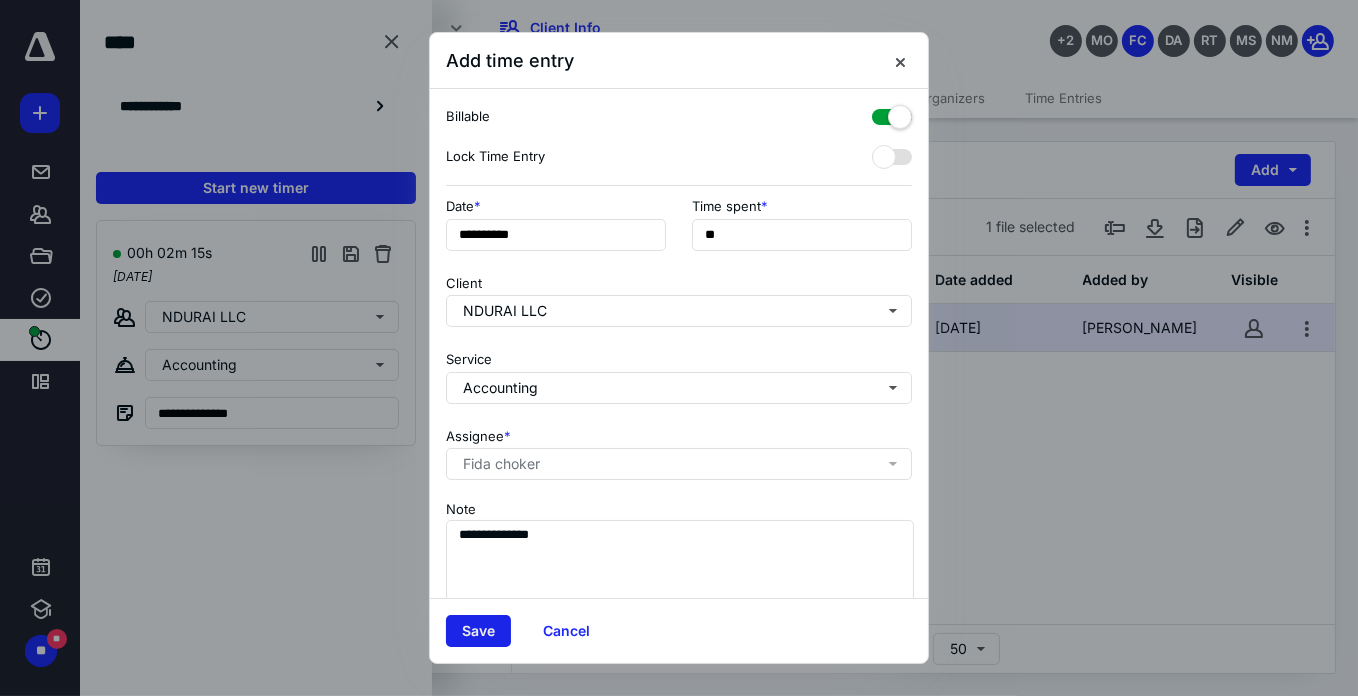 click on "Save" at bounding box center [478, 631] 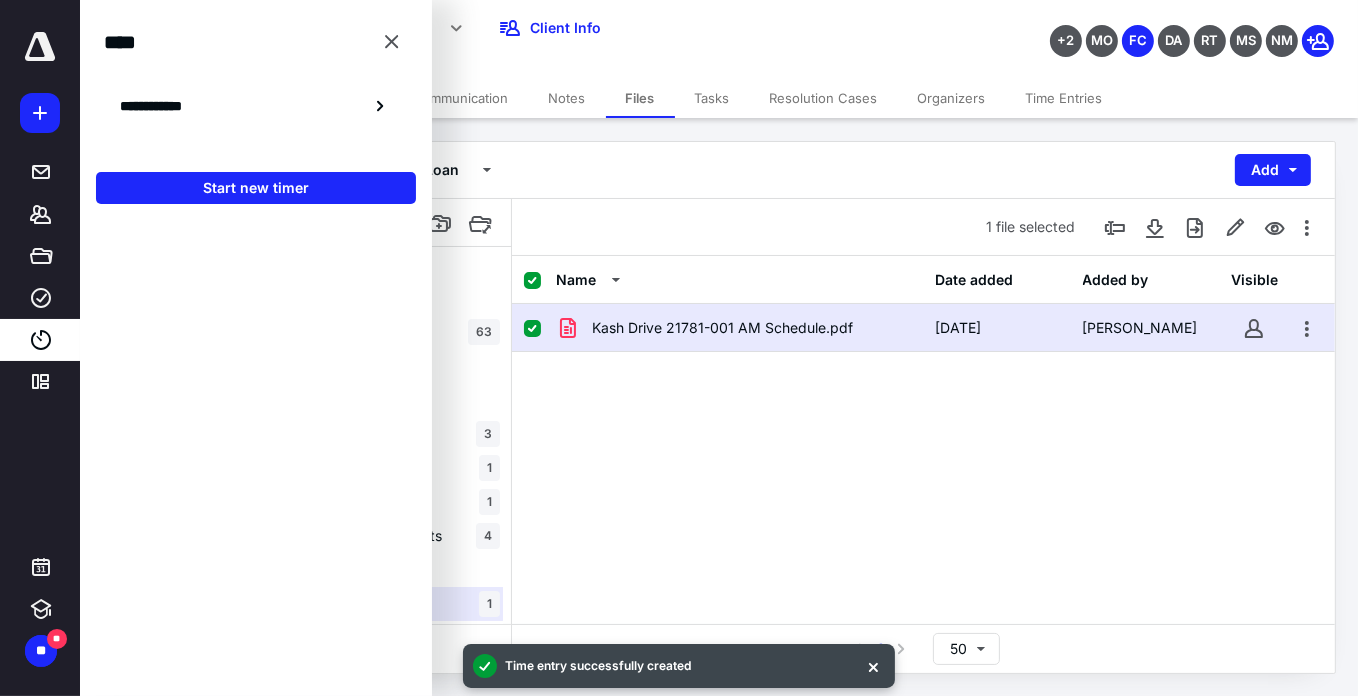 drag, startPoint x: 256, startPoint y: 205, endPoint x: 263, endPoint y: 231, distance: 26.925823 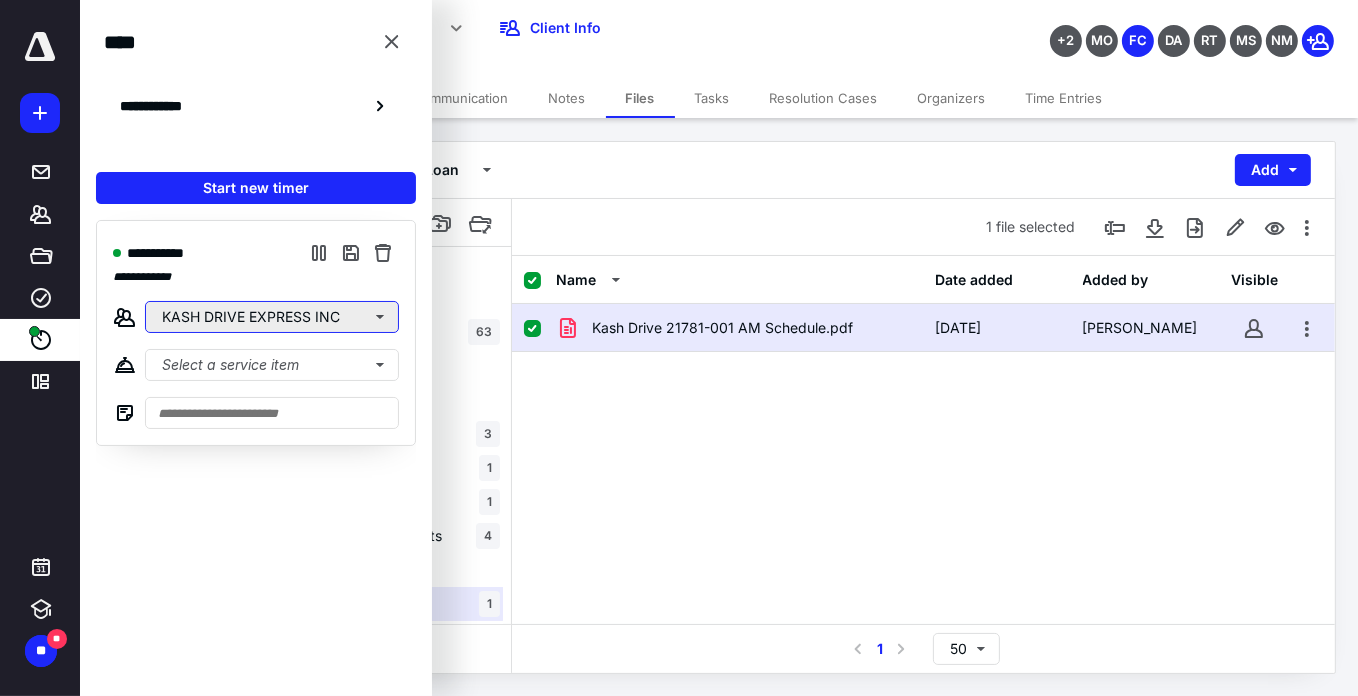 click on "KASH DRIVE EXPRESS INC" at bounding box center [272, 317] 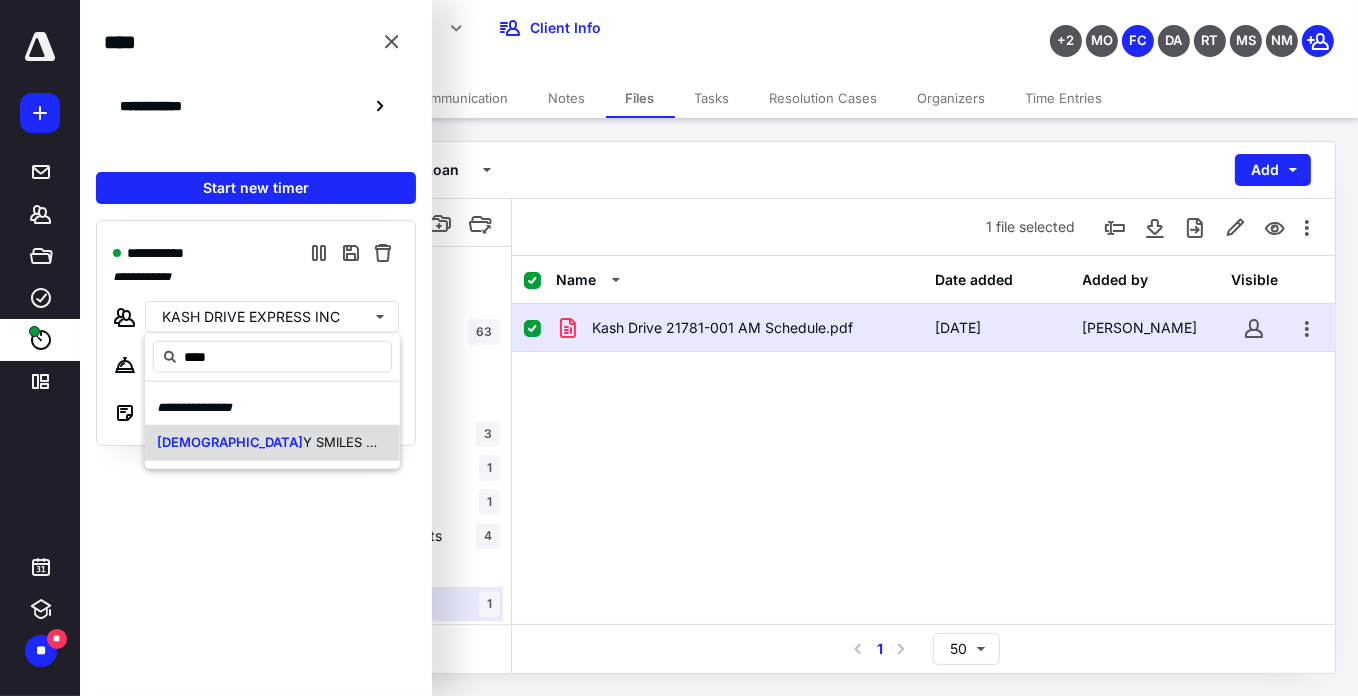 click on "SUNN Y SMILES LLC" at bounding box center [272, 443] 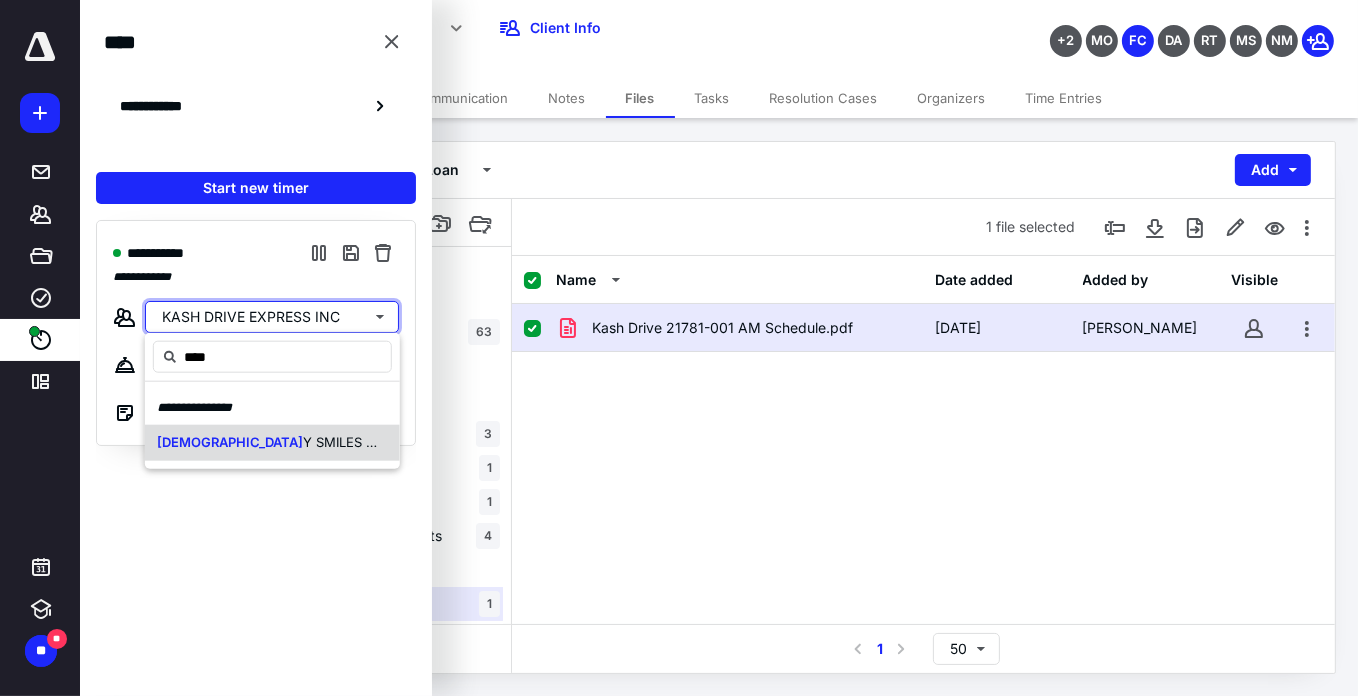 type 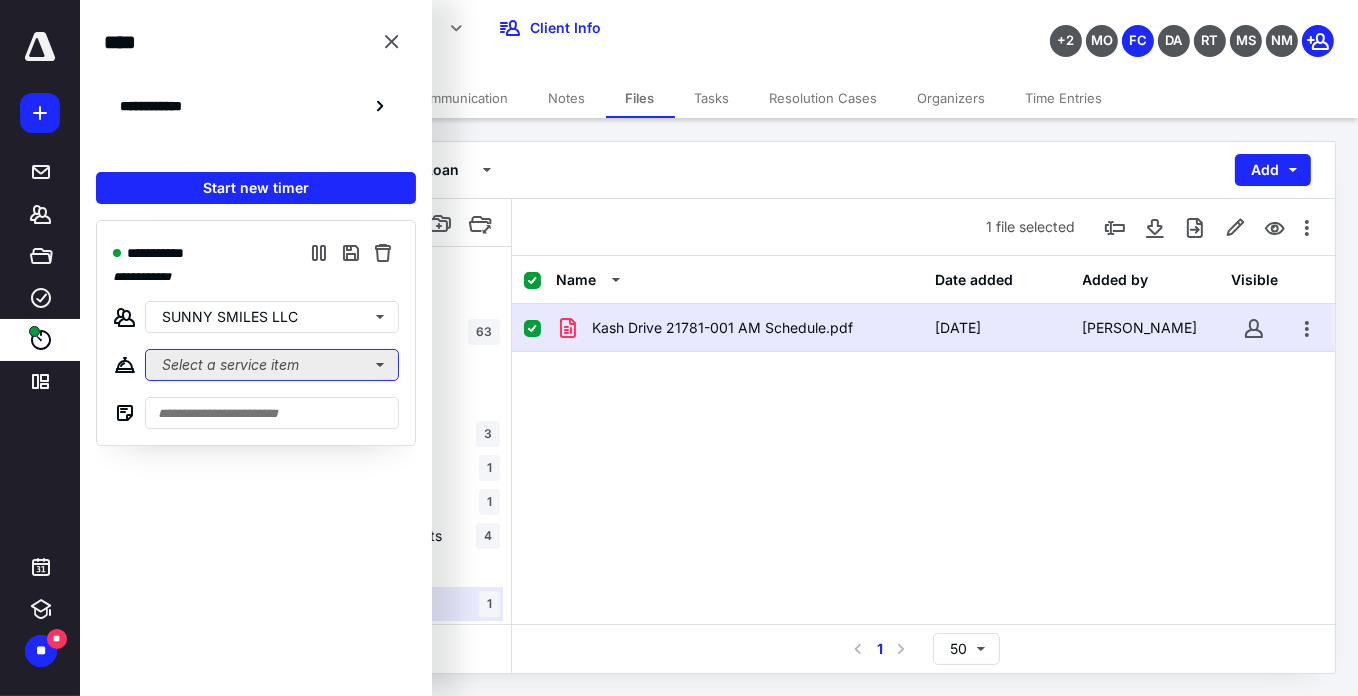 click on "Select a service item" at bounding box center (272, 365) 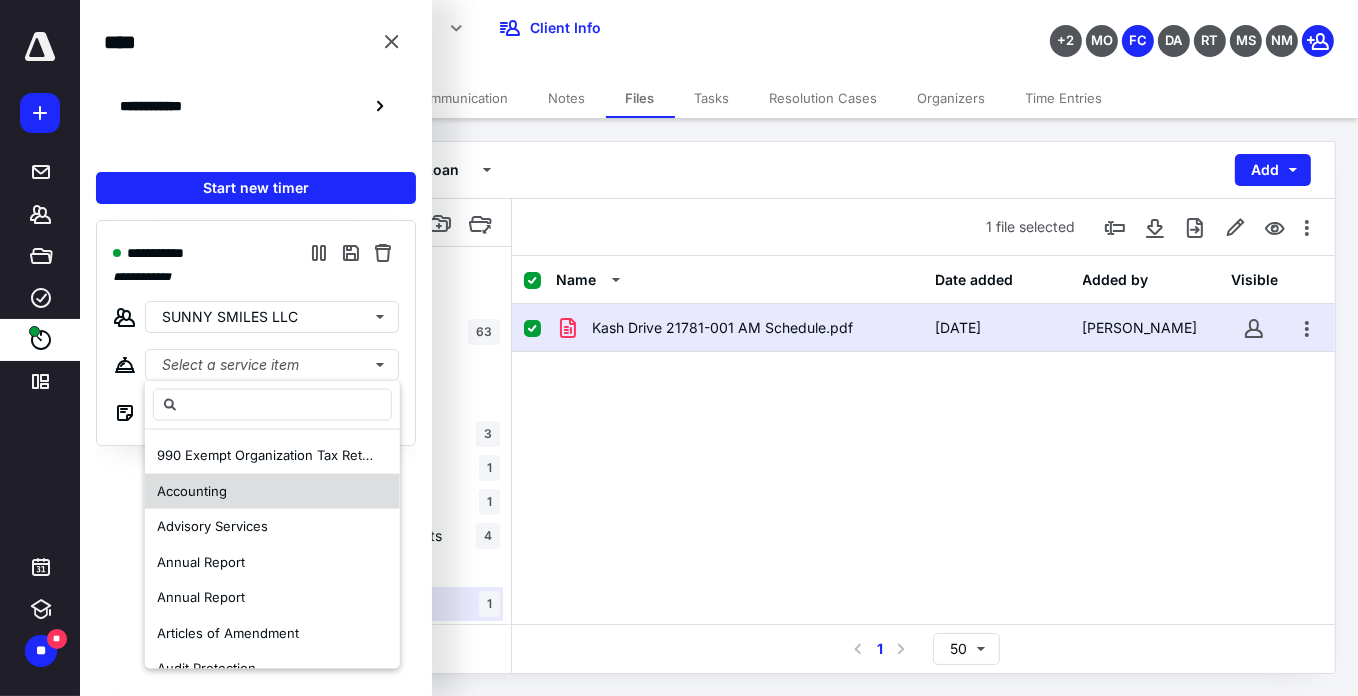 drag, startPoint x: 267, startPoint y: 475, endPoint x: 236, endPoint y: 420, distance: 63.134777 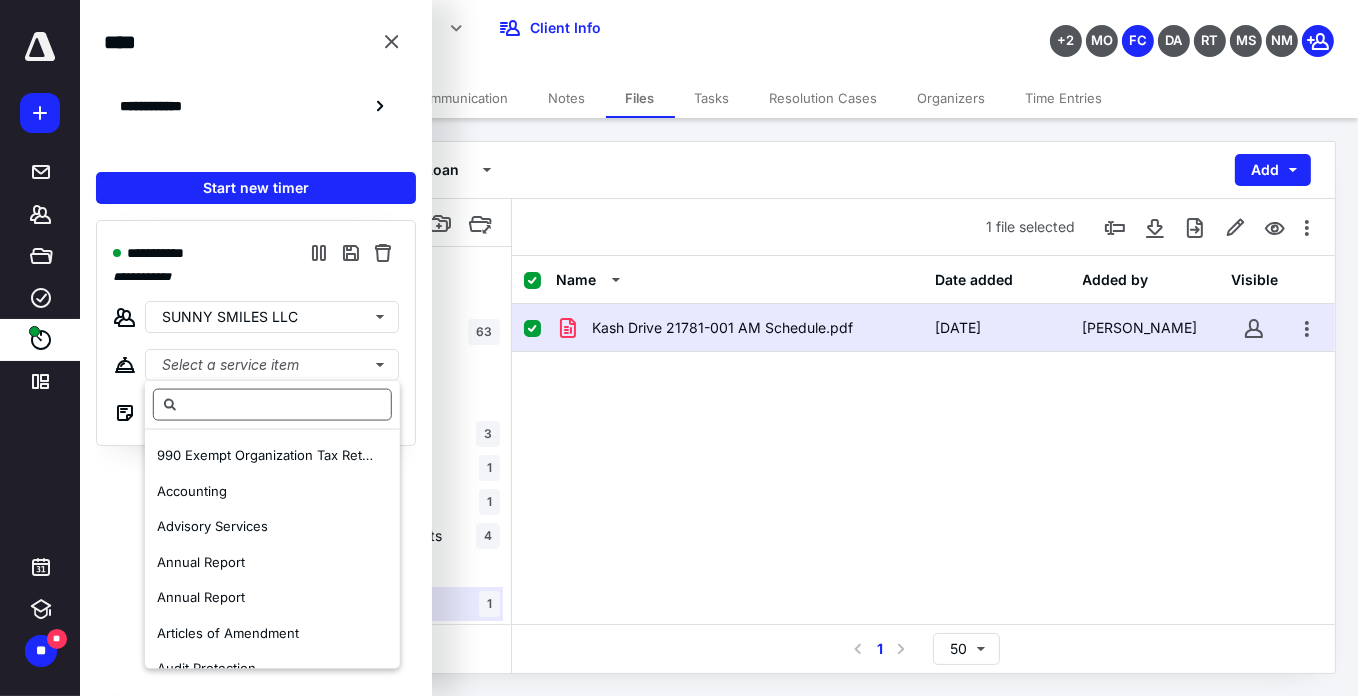 click on "Accounting" at bounding box center [272, 491] 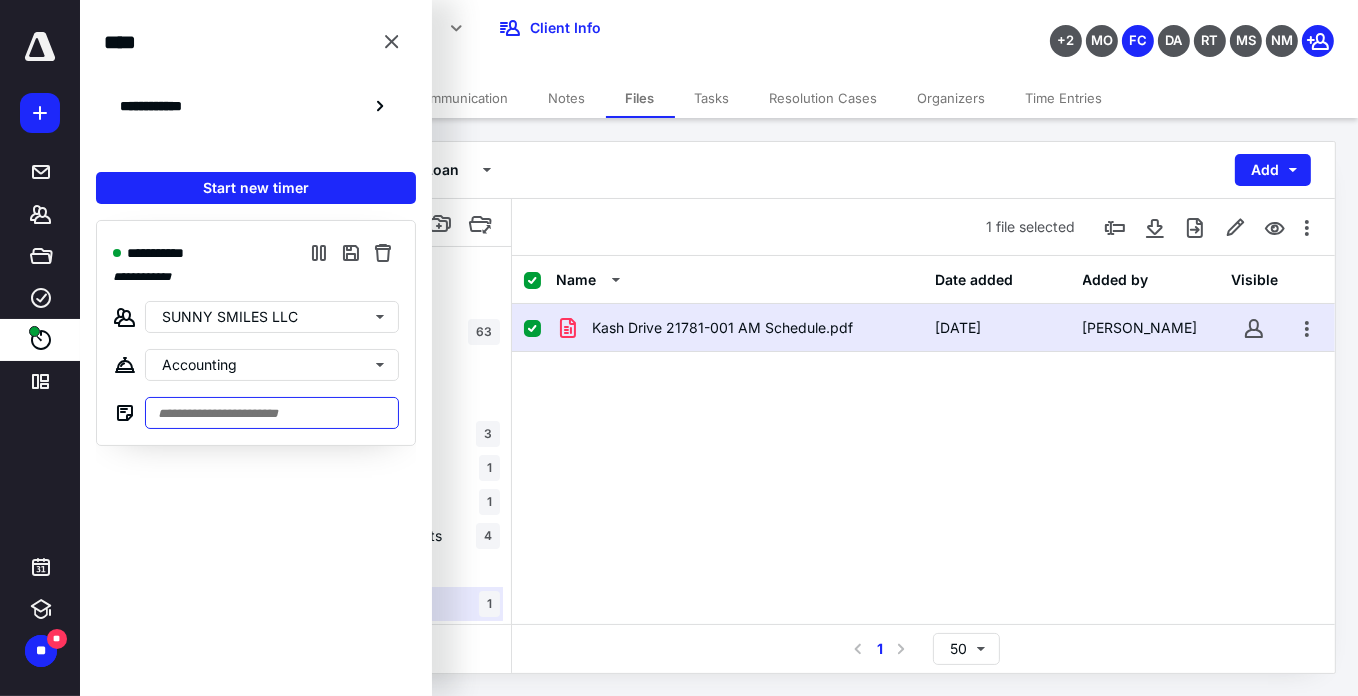 click at bounding box center (272, 413) 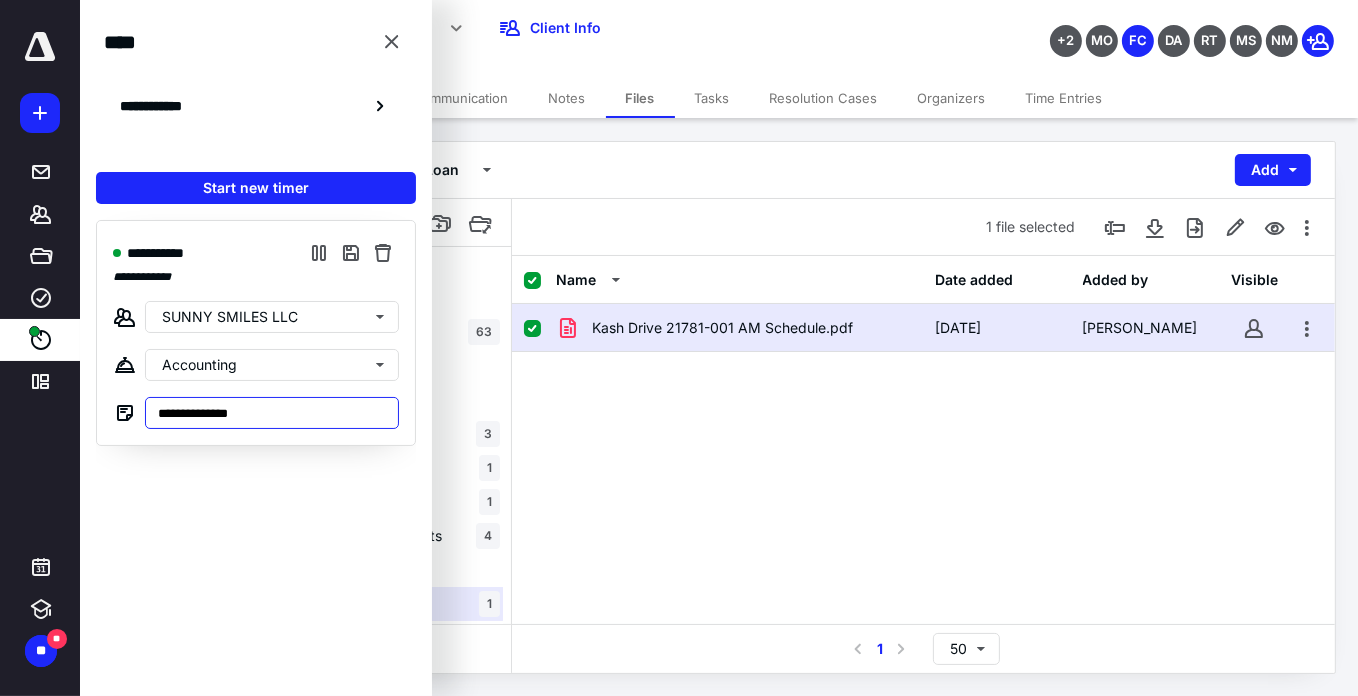 type on "**********" 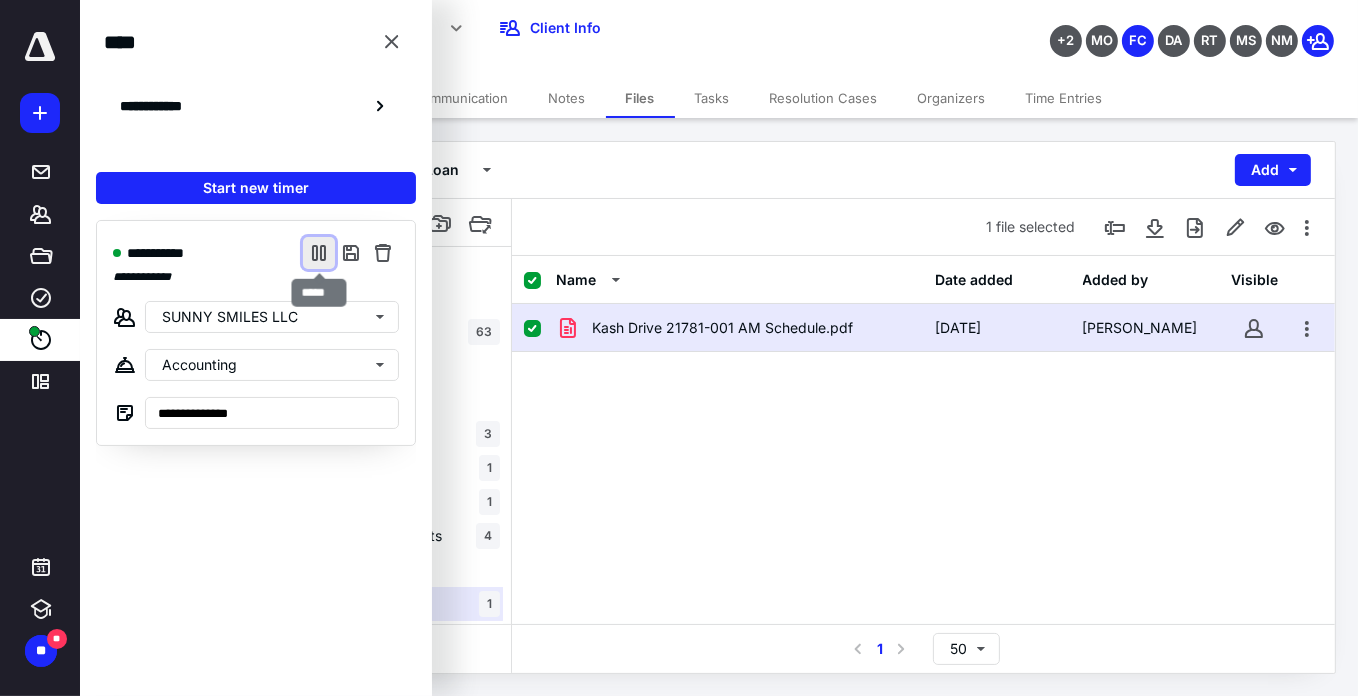 click at bounding box center (319, 253) 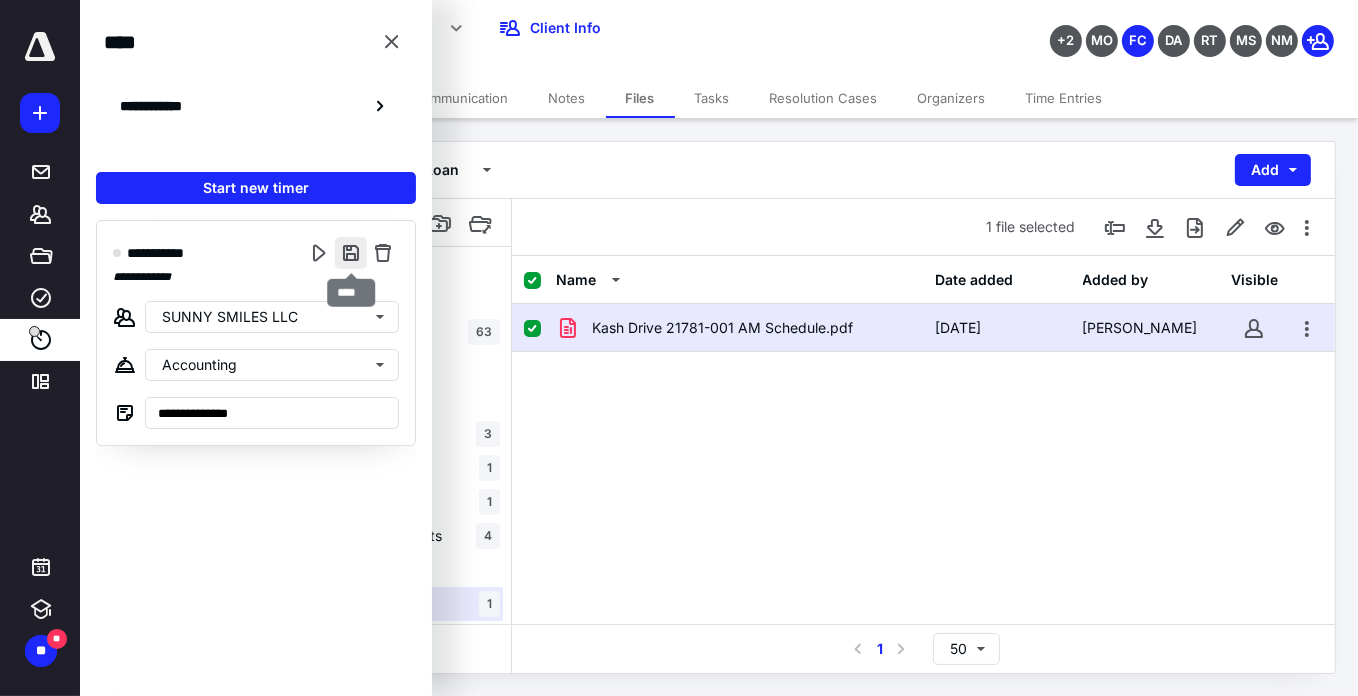 click at bounding box center (351, 253) 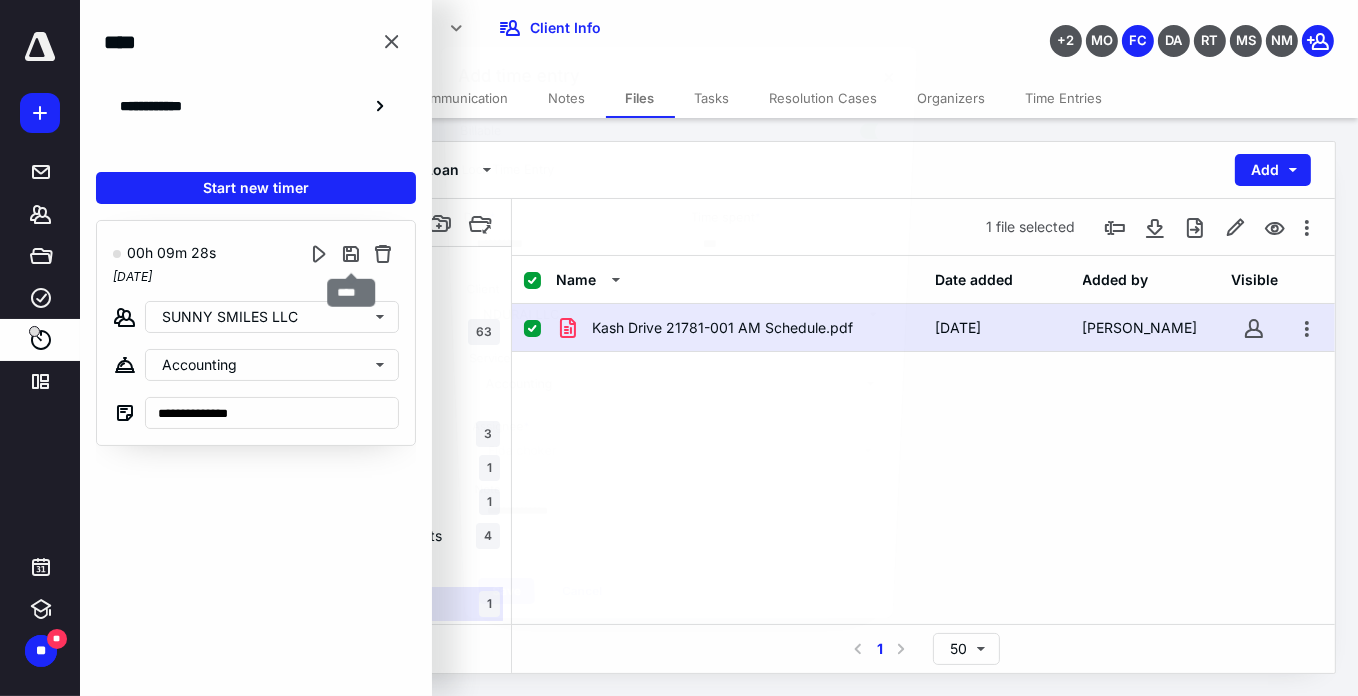 type on "***" 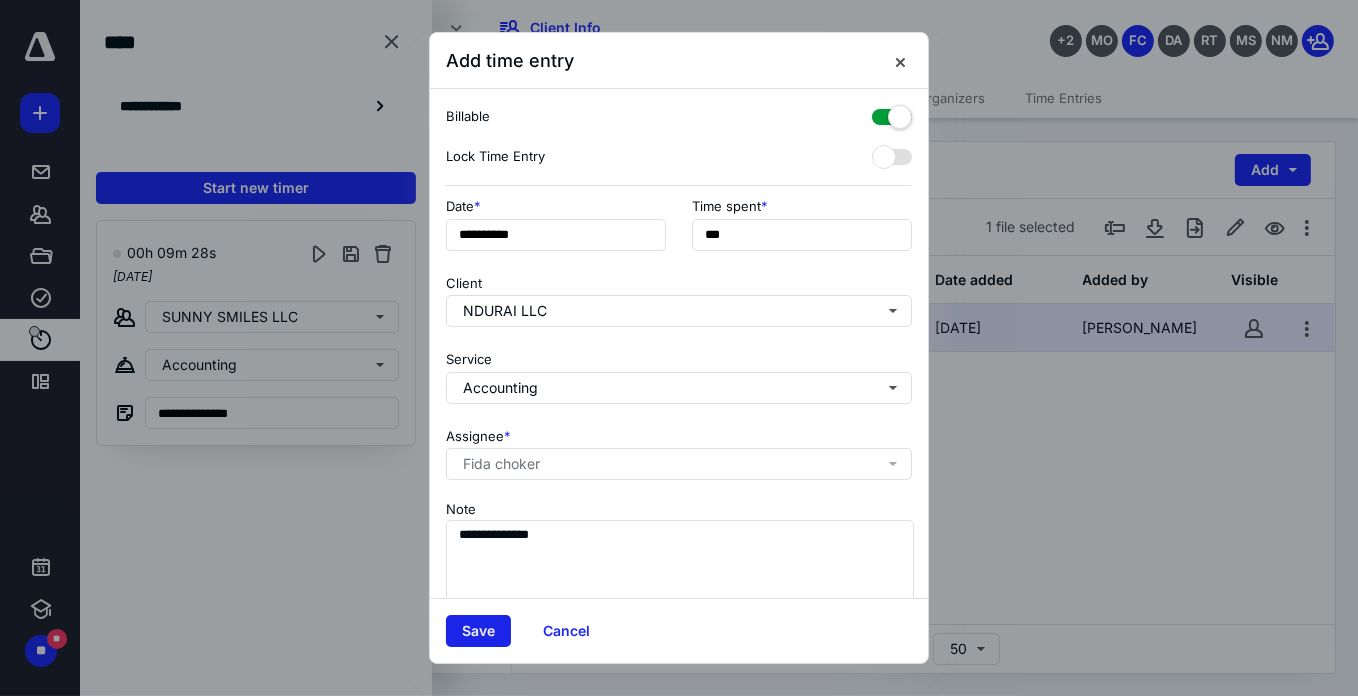 click on "Save" at bounding box center [478, 631] 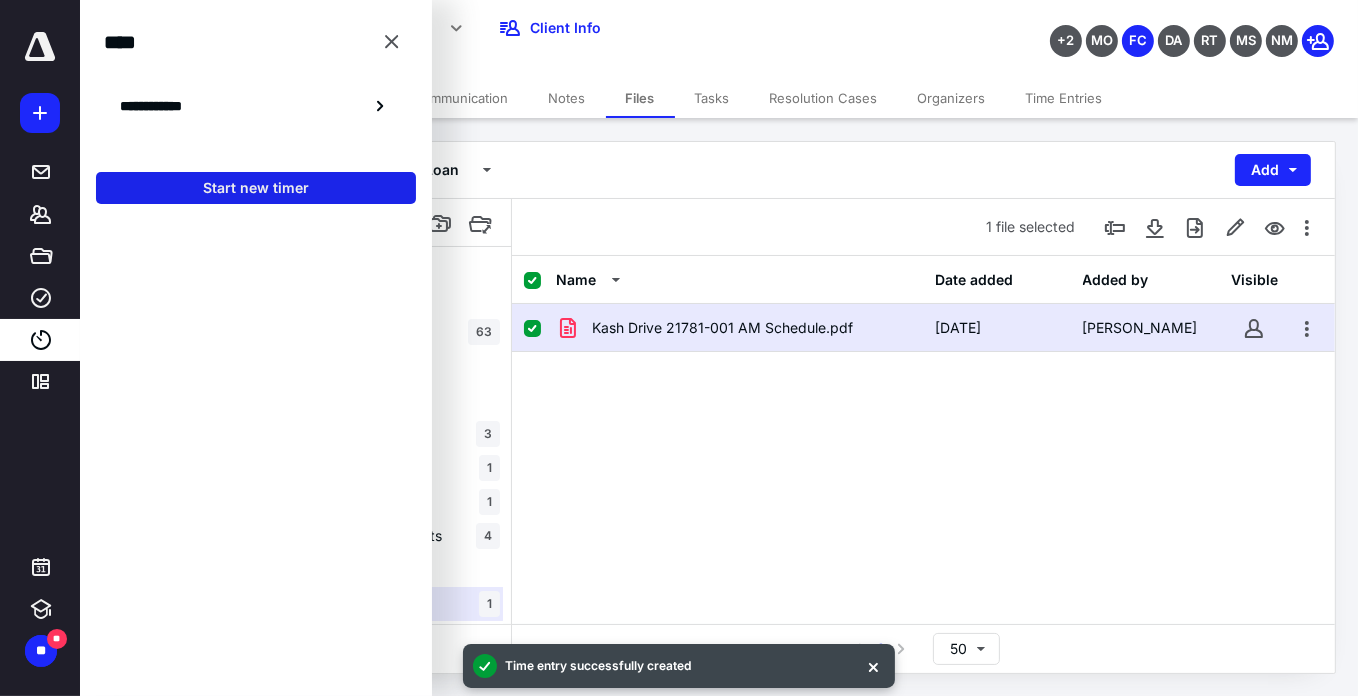 click on "Start new timer" at bounding box center [256, 188] 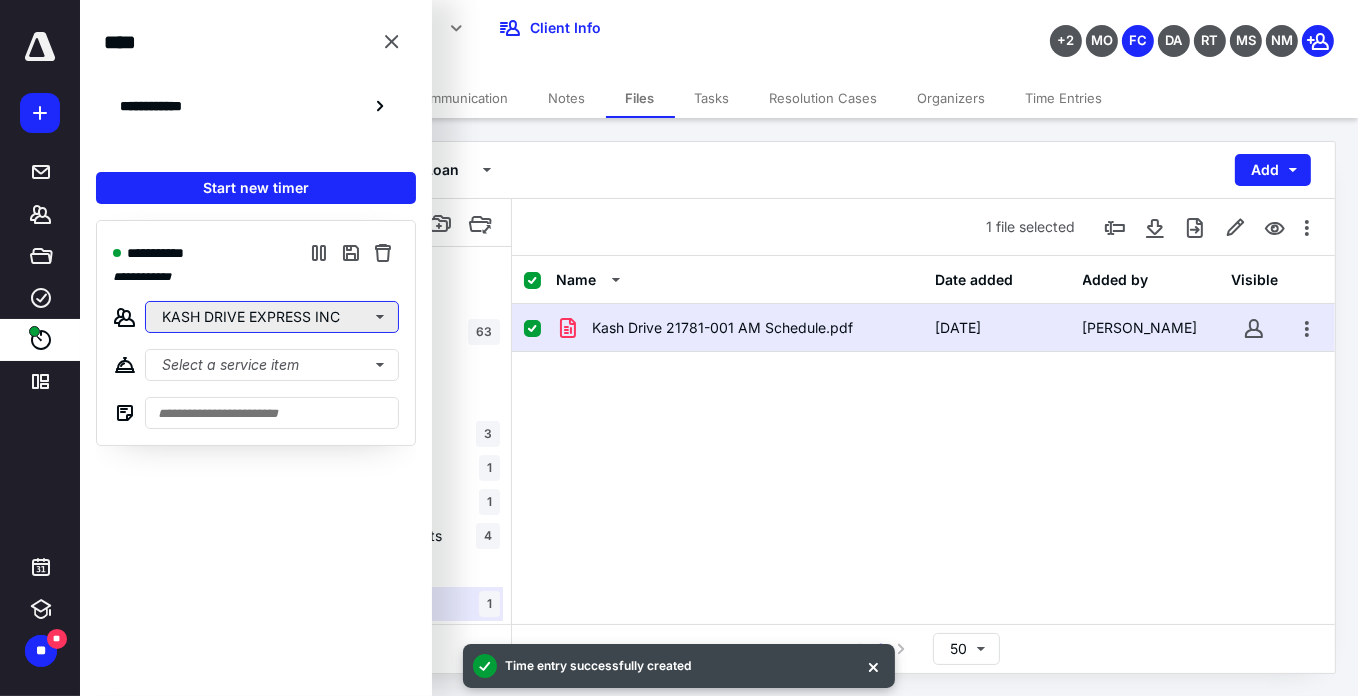 click on "KASH DRIVE EXPRESS INC" at bounding box center (272, 317) 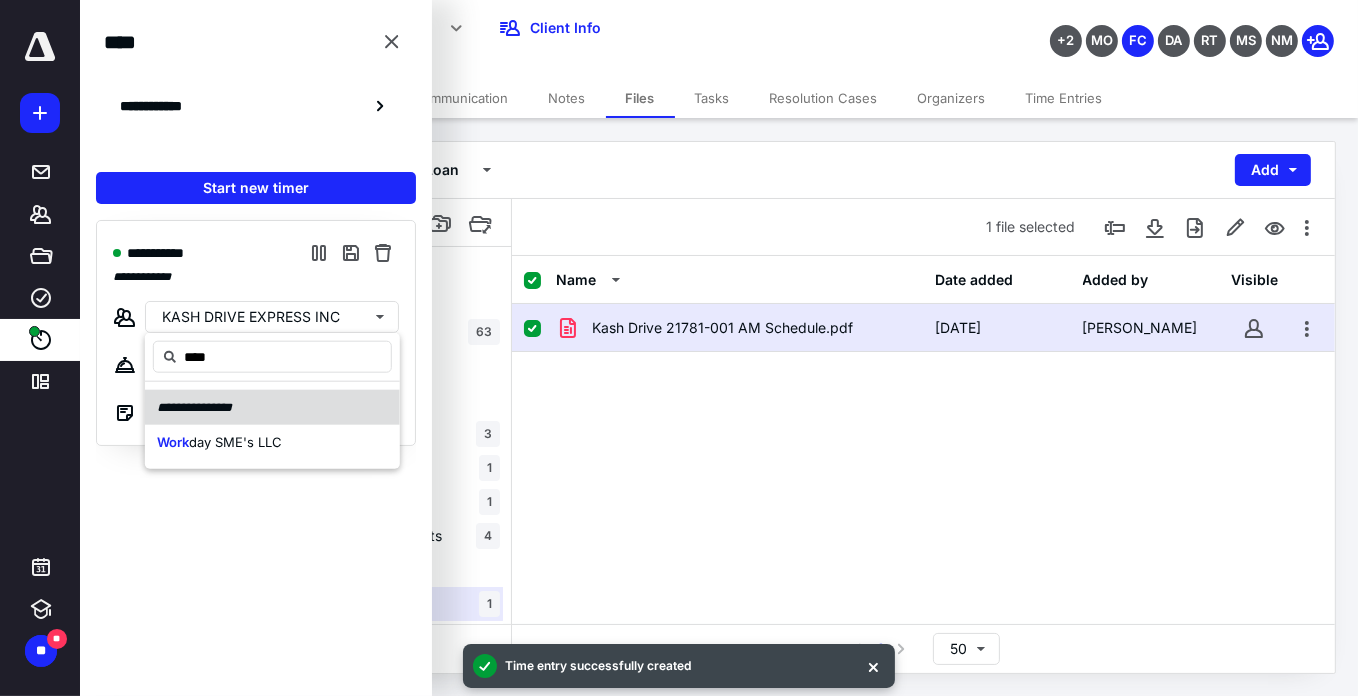 drag, startPoint x: 219, startPoint y: 442, endPoint x: 219, endPoint y: 403, distance: 39 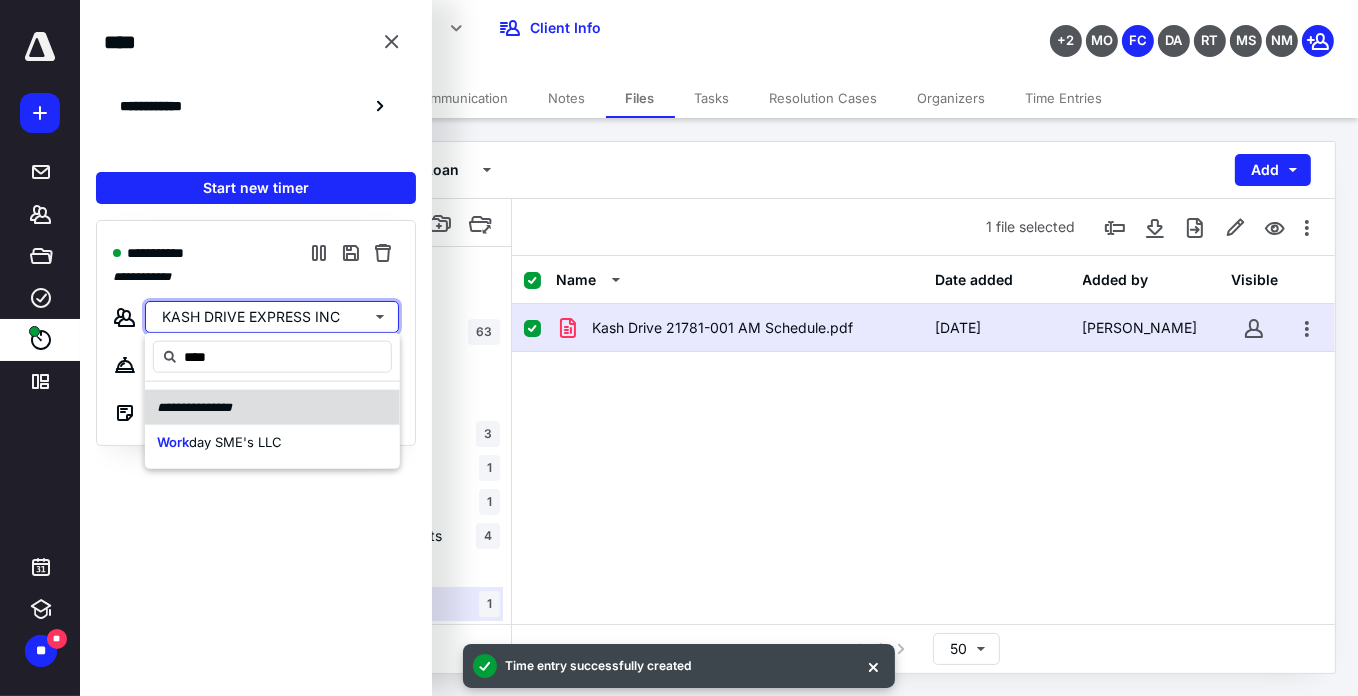type 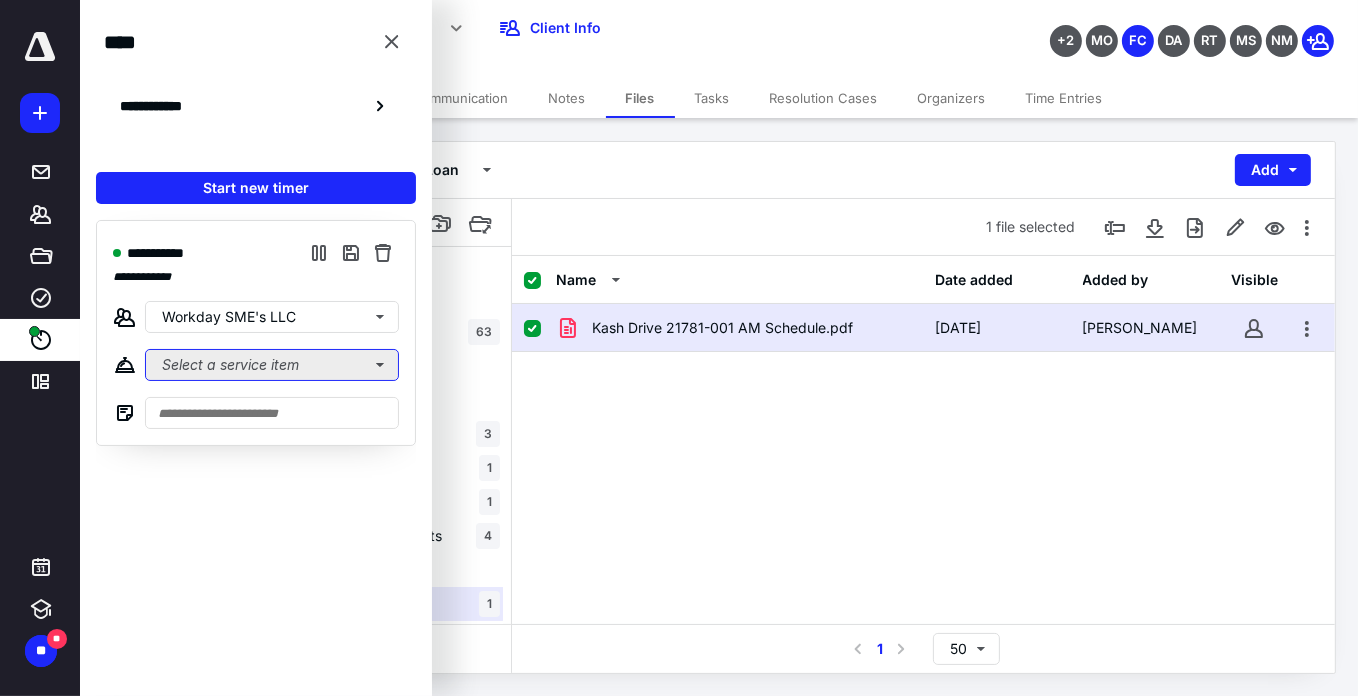drag, startPoint x: 200, startPoint y: 369, endPoint x: 212, endPoint y: 377, distance: 14.422205 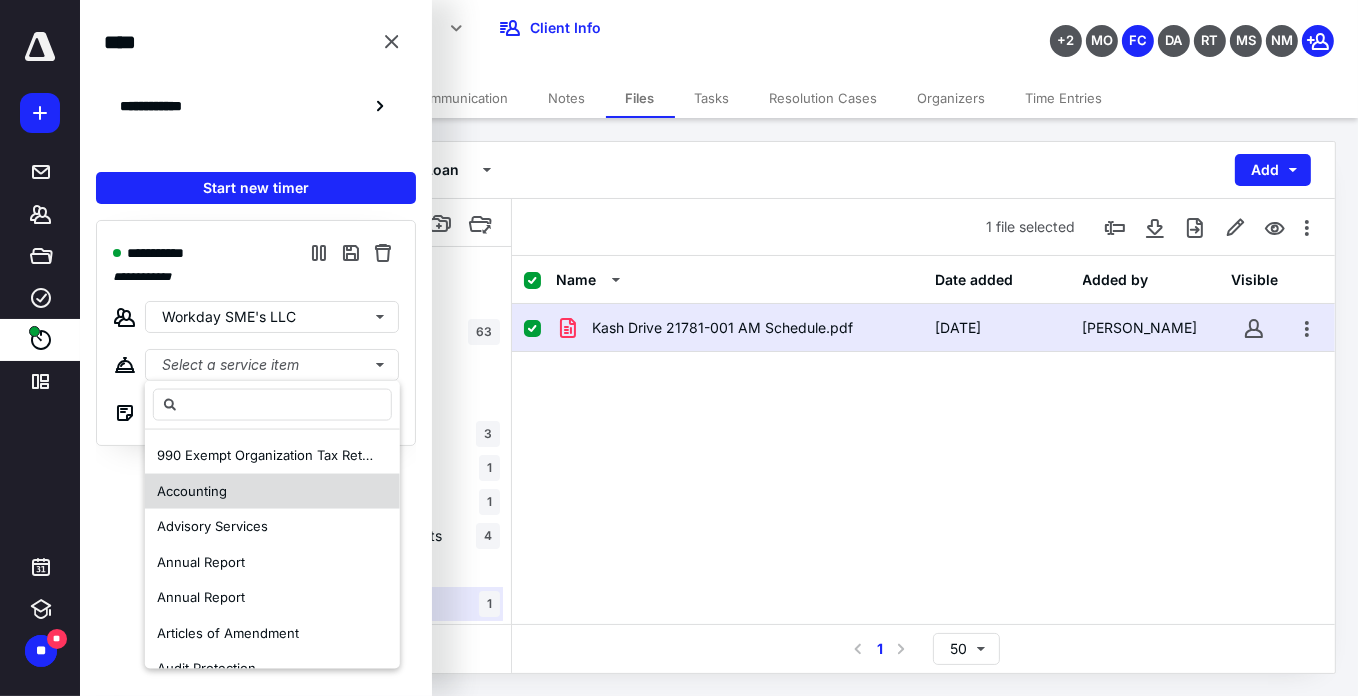 drag, startPoint x: 186, startPoint y: 490, endPoint x: 193, endPoint y: 480, distance: 12.206555 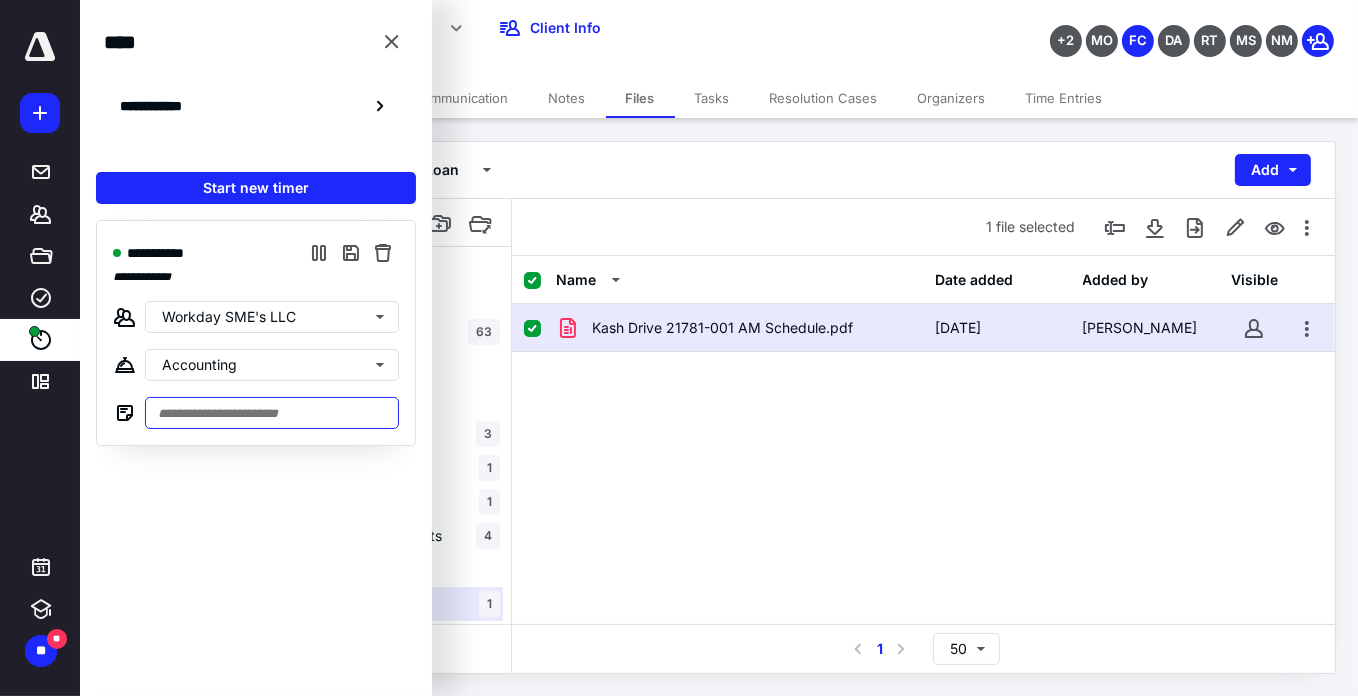 click at bounding box center [272, 413] 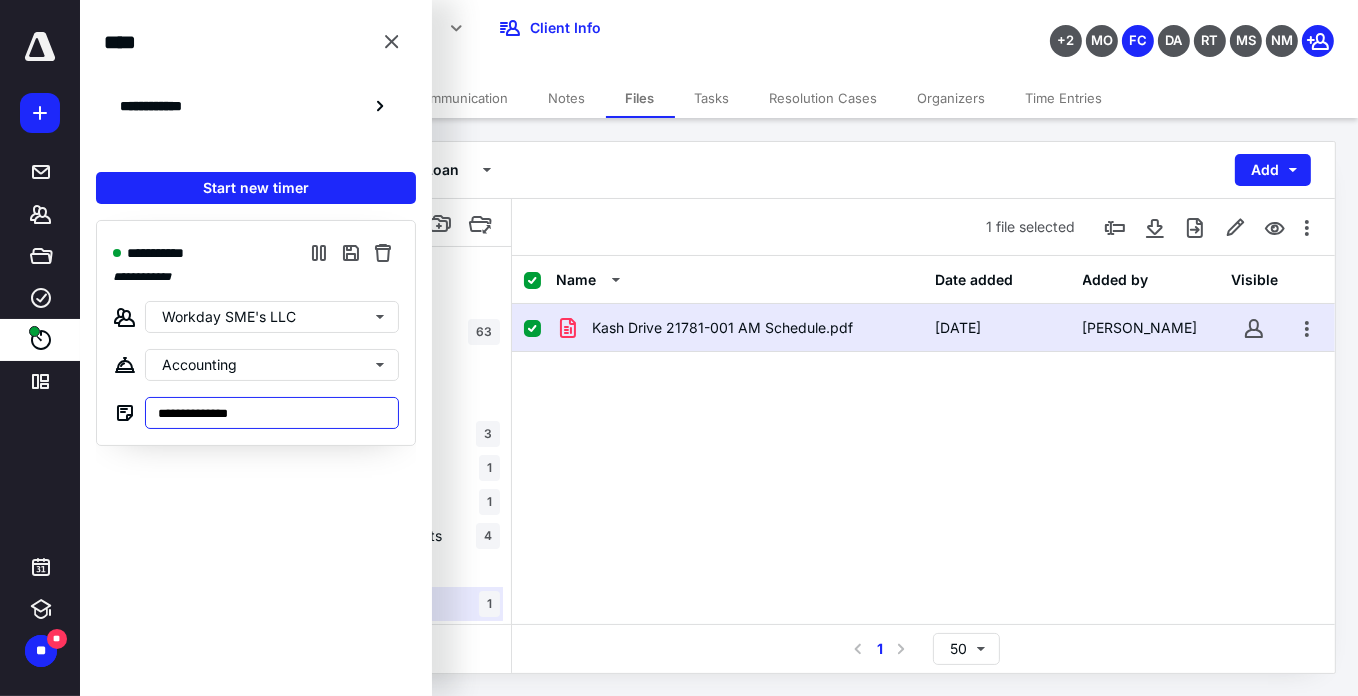 type on "**********" 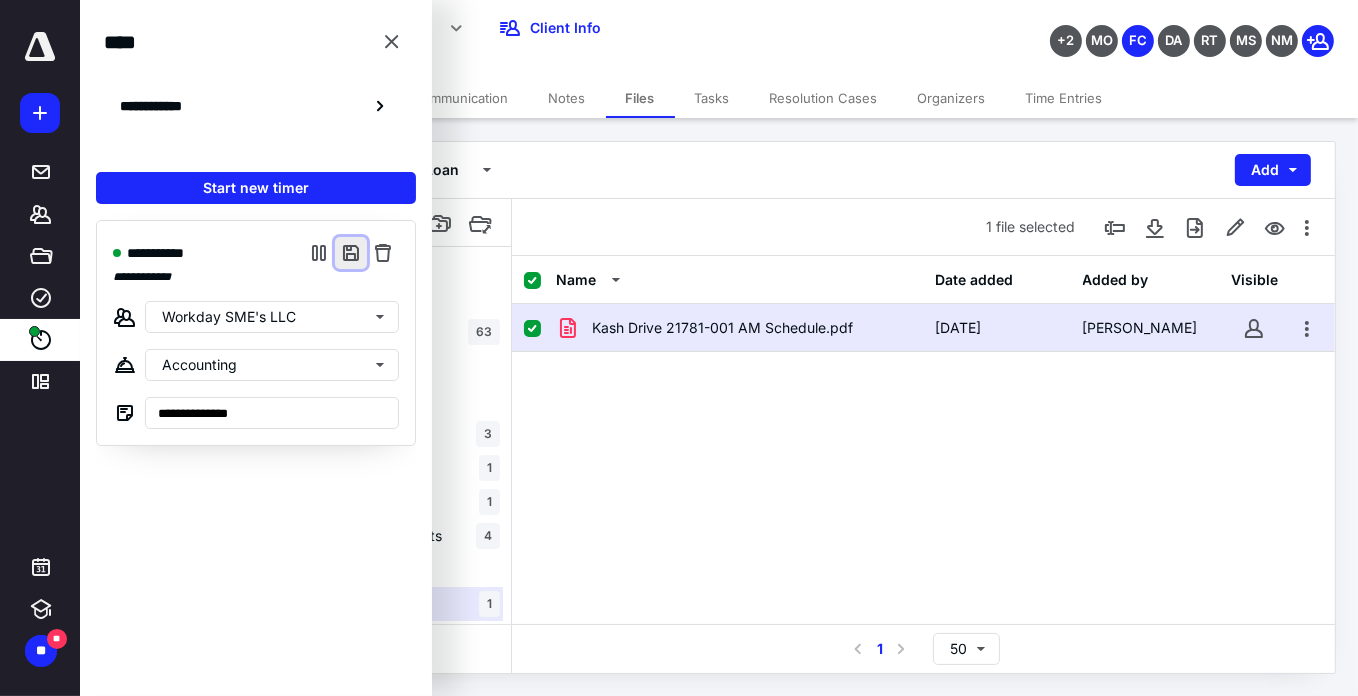 click at bounding box center (351, 253) 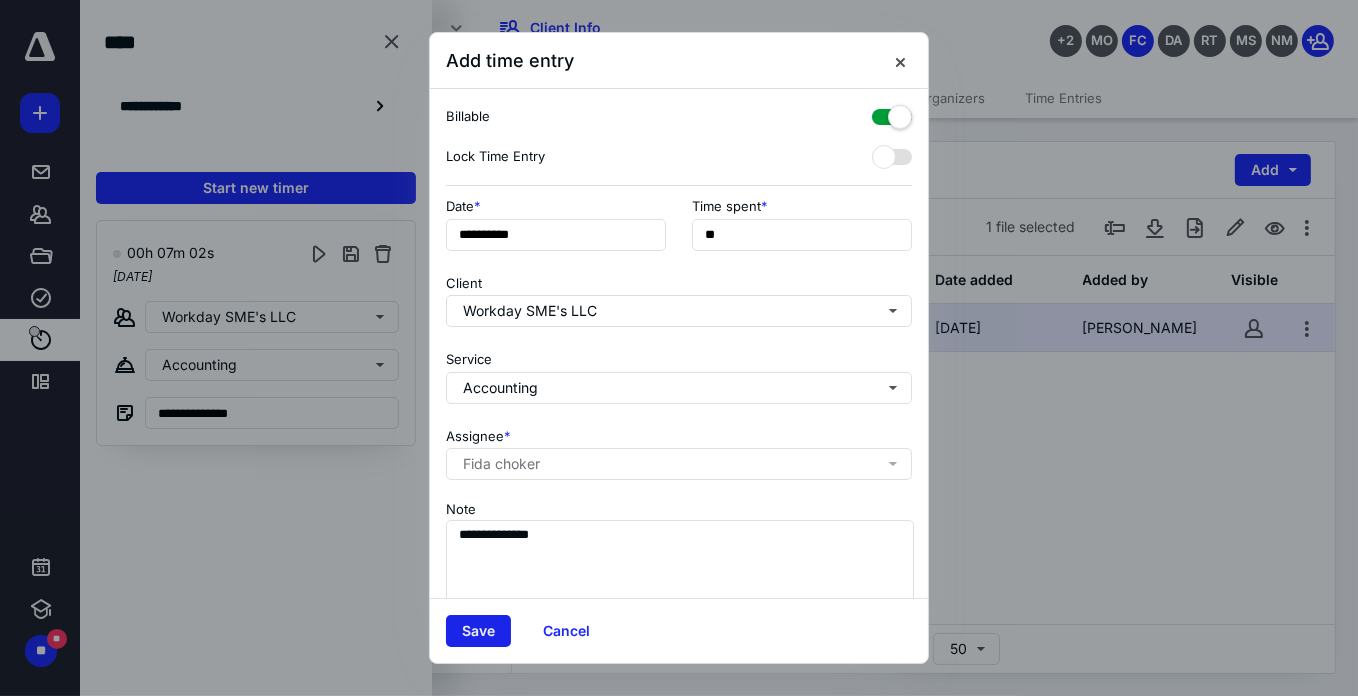 click on "Save" at bounding box center (478, 631) 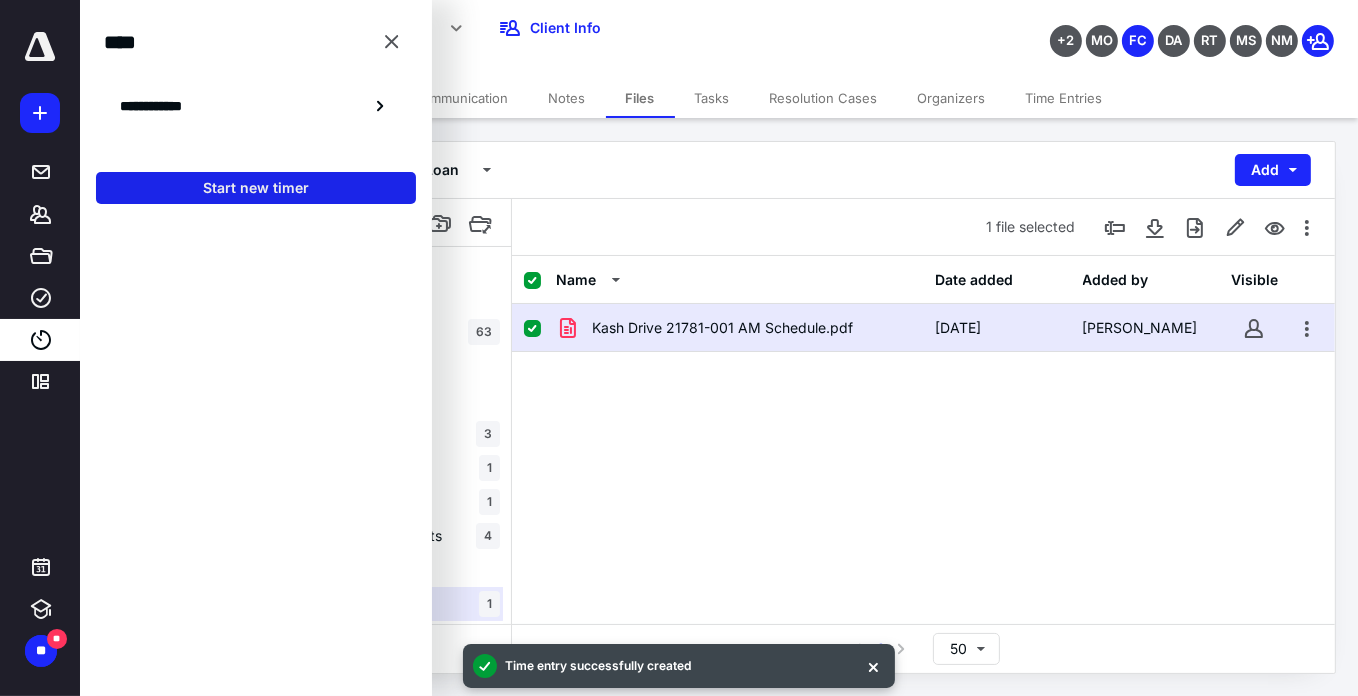 drag, startPoint x: 259, startPoint y: 184, endPoint x: 321, endPoint y: 120, distance: 89.106674 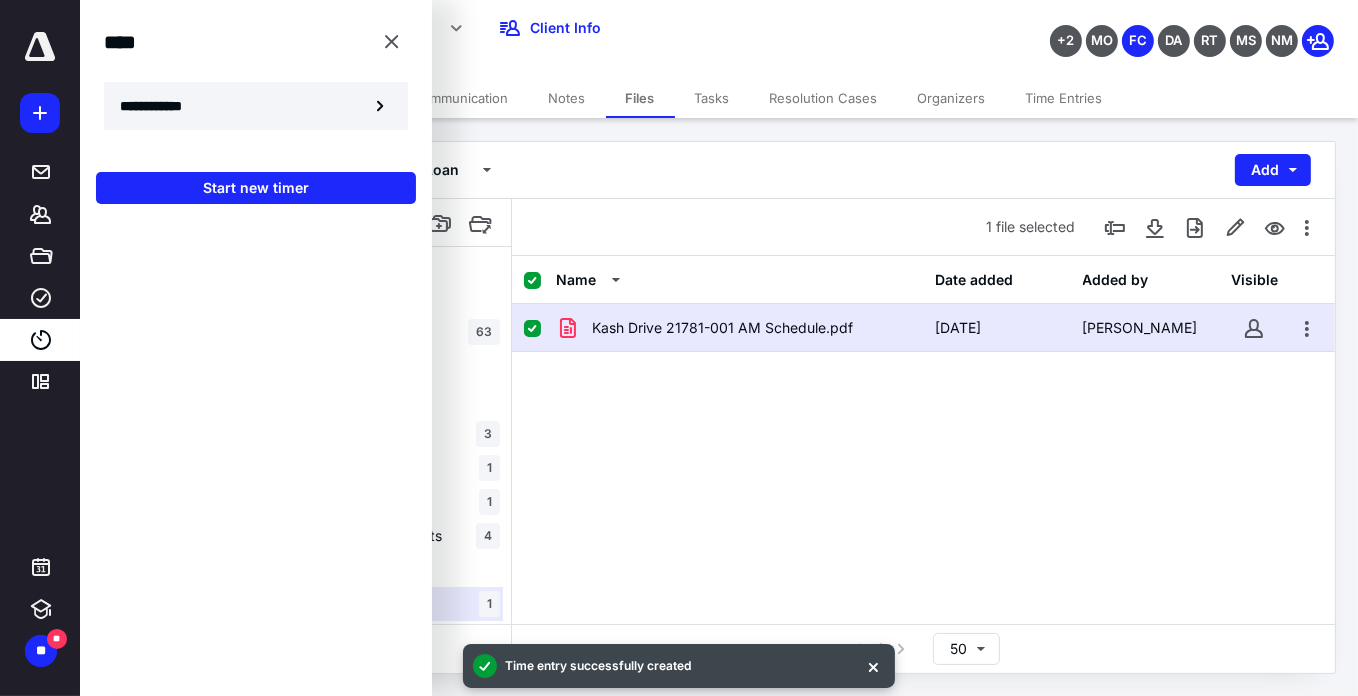 click on "Start new timer" at bounding box center [256, 188] 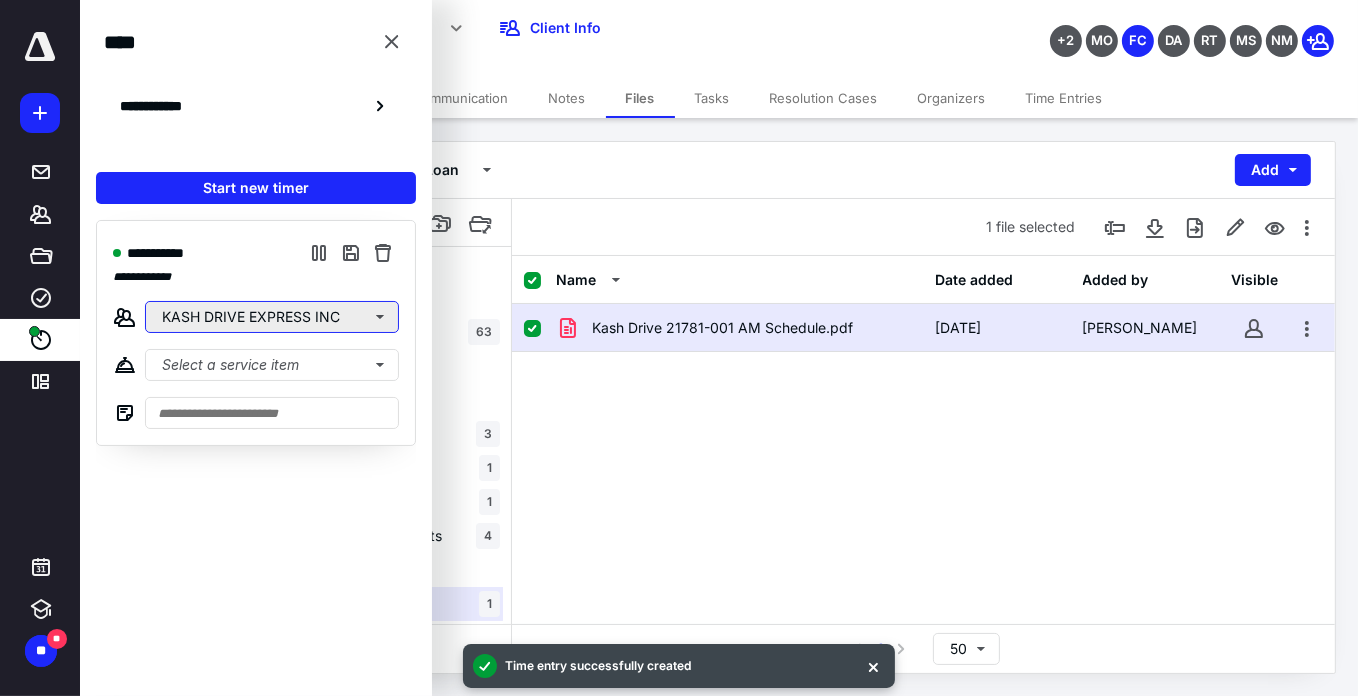 click on "KASH DRIVE EXPRESS INC" at bounding box center [272, 317] 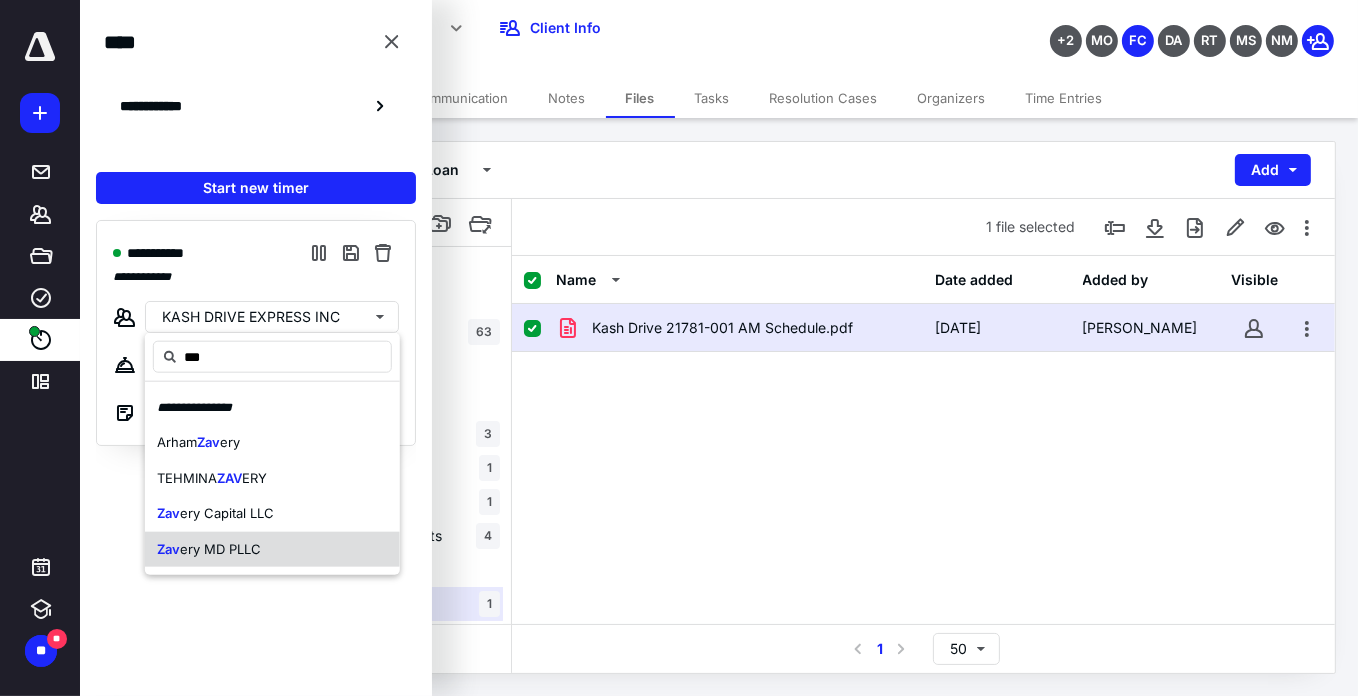 click on "ery MD PLLC" at bounding box center [220, 549] 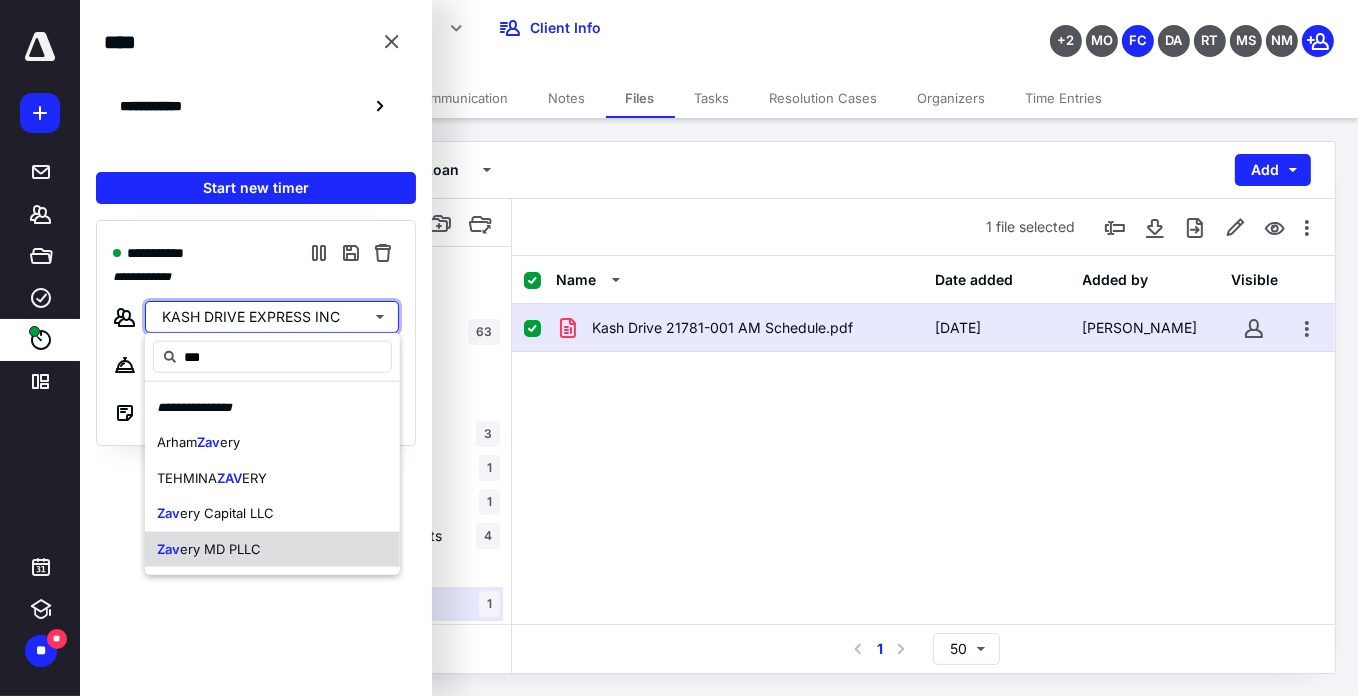 type 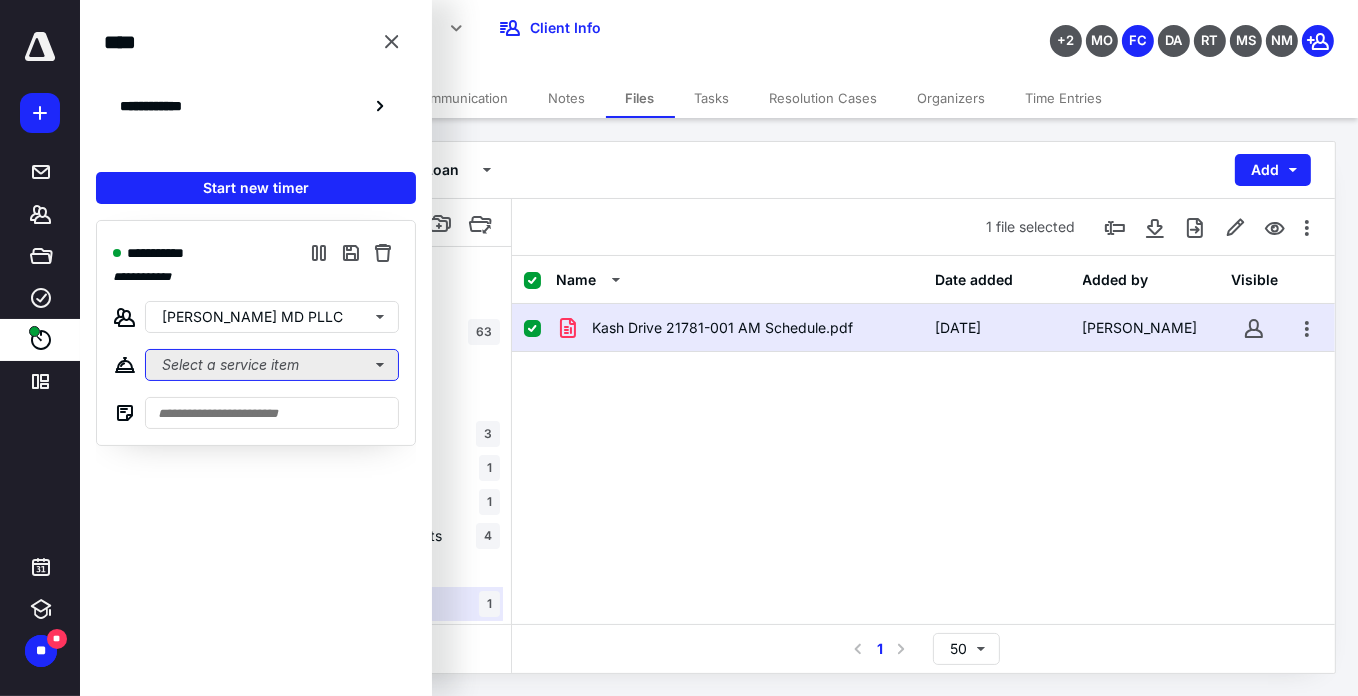 click on "Select a service item" at bounding box center [272, 365] 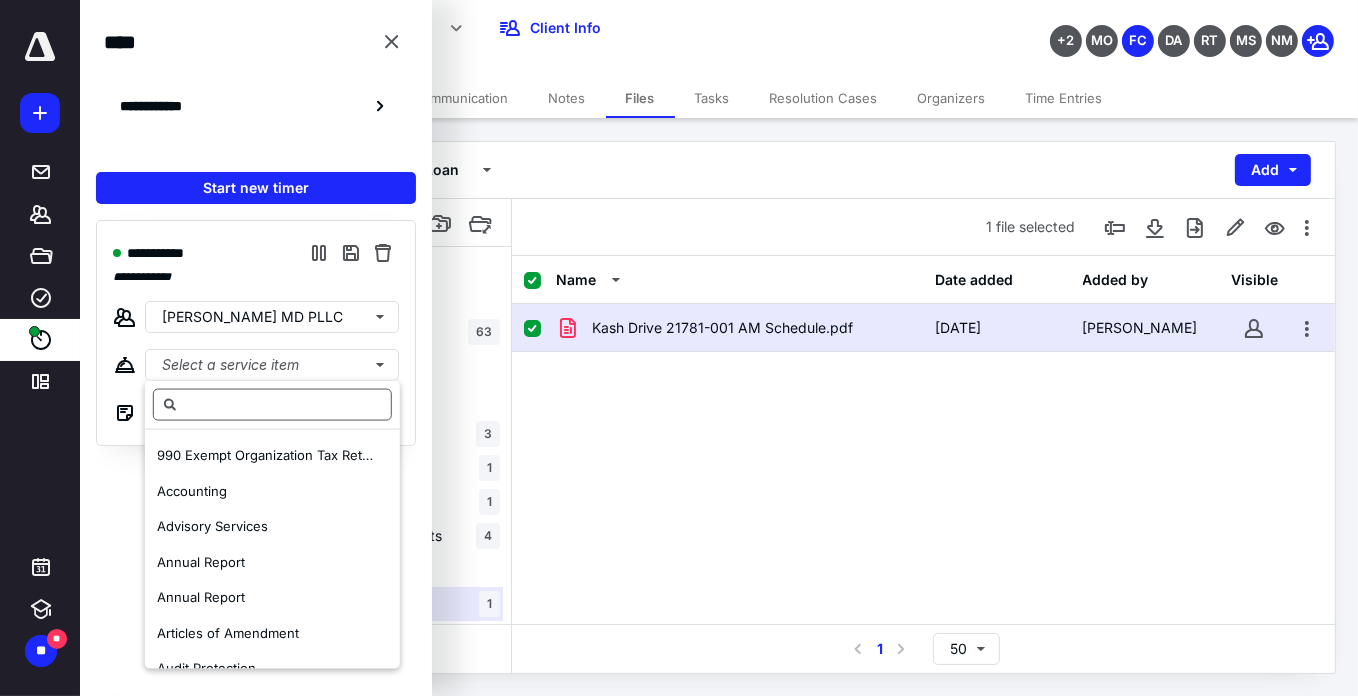 drag, startPoint x: 235, startPoint y: 490, endPoint x: 223, endPoint y: 419, distance: 72.00694 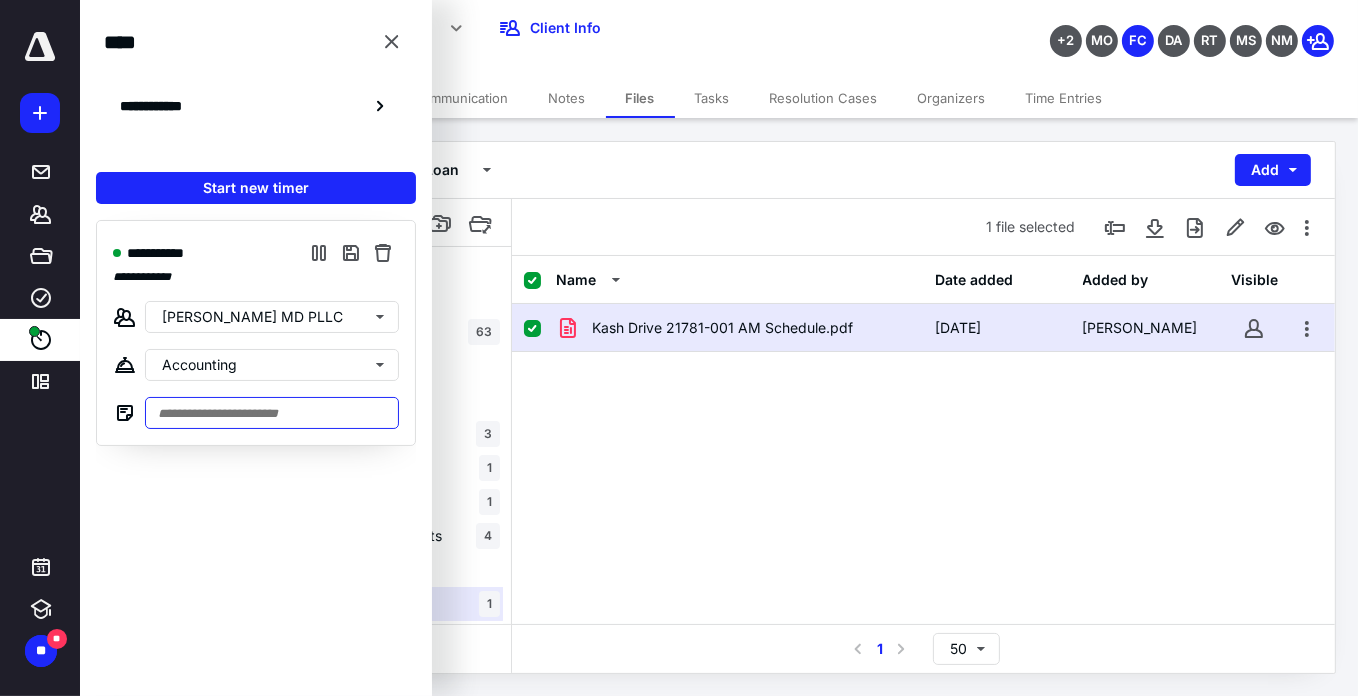 click at bounding box center [272, 413] 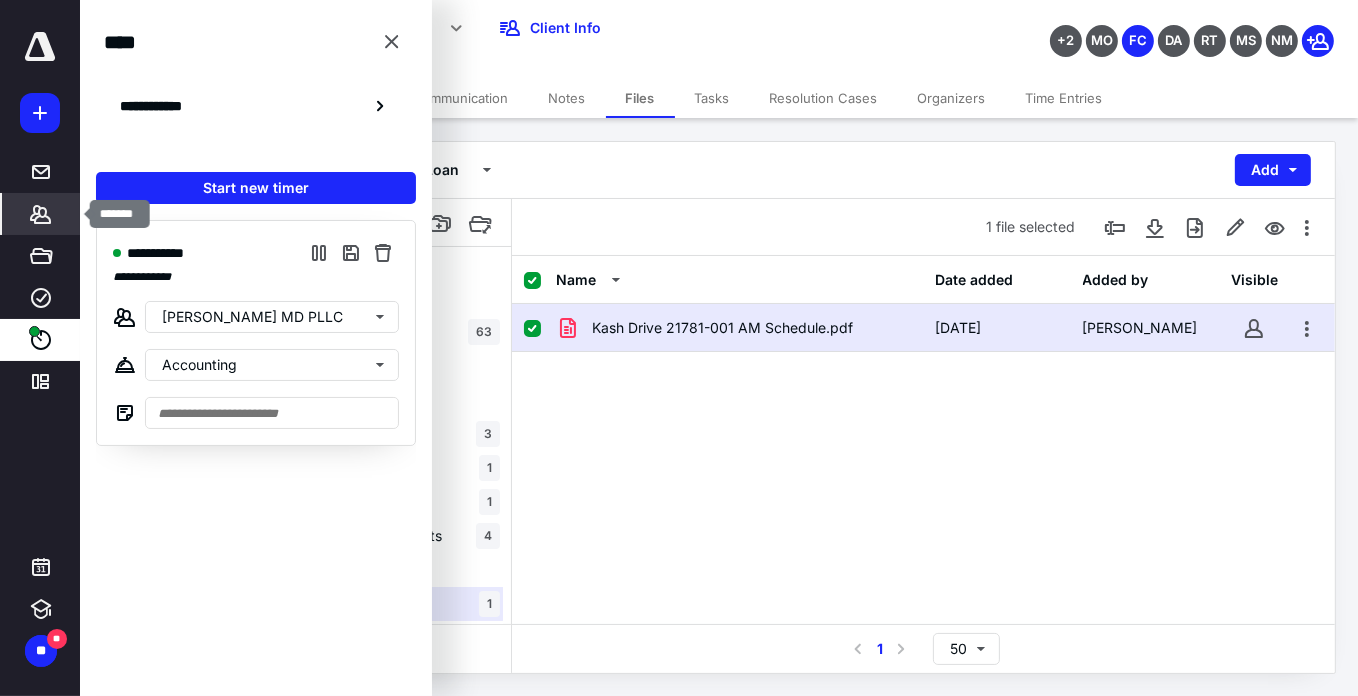 click on "*******" at bounding box center (41, 214) 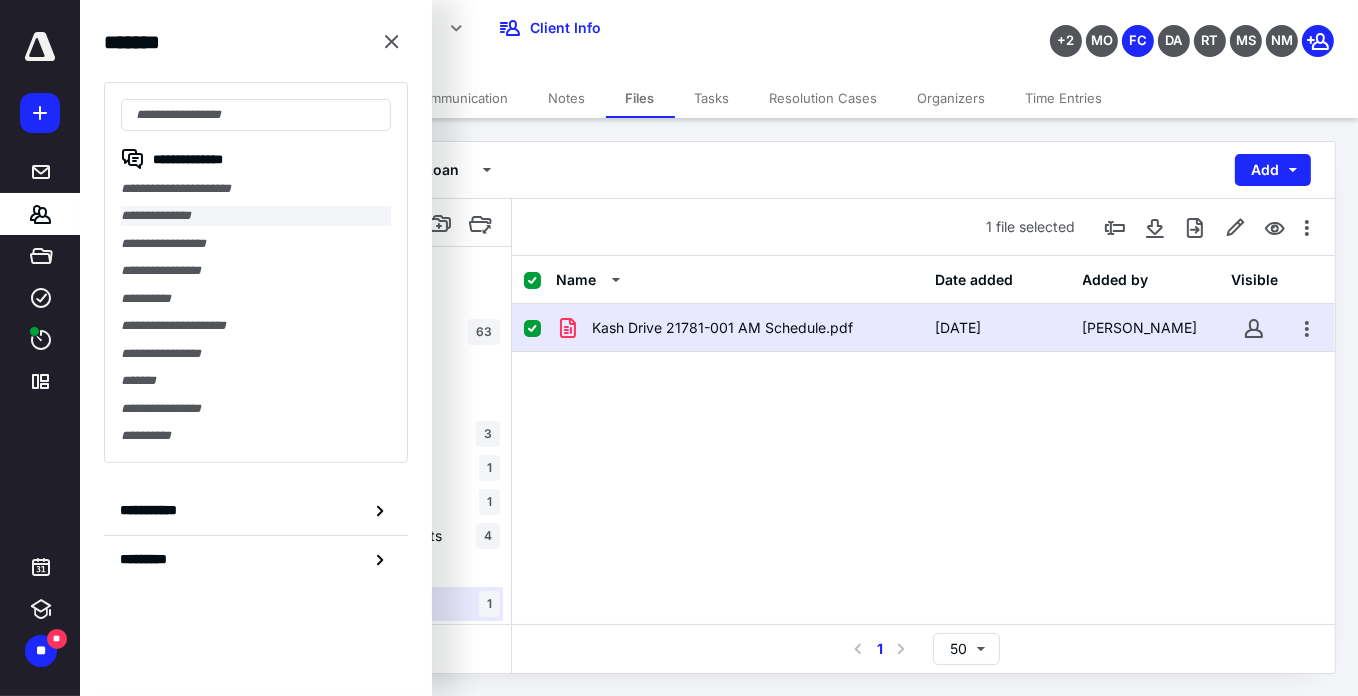 click on "**********" at bounding box center [256, 215] 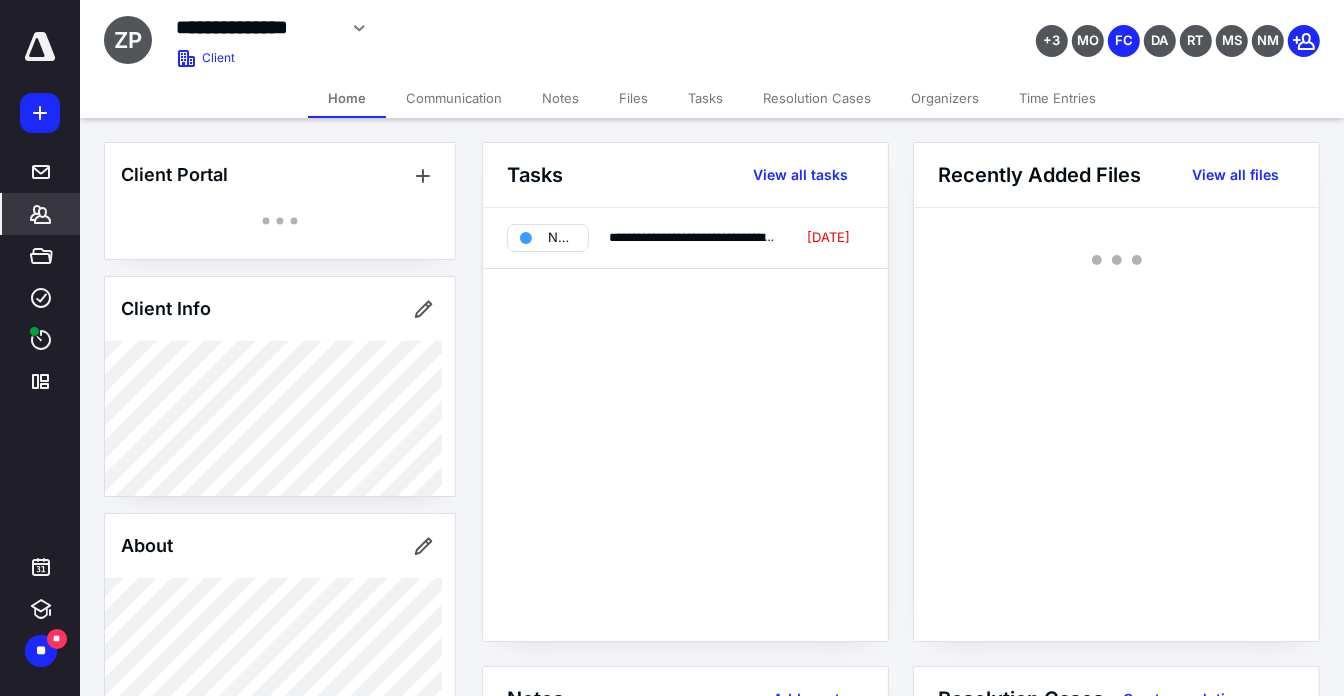click on "Files" at bounding box center (633, 98) 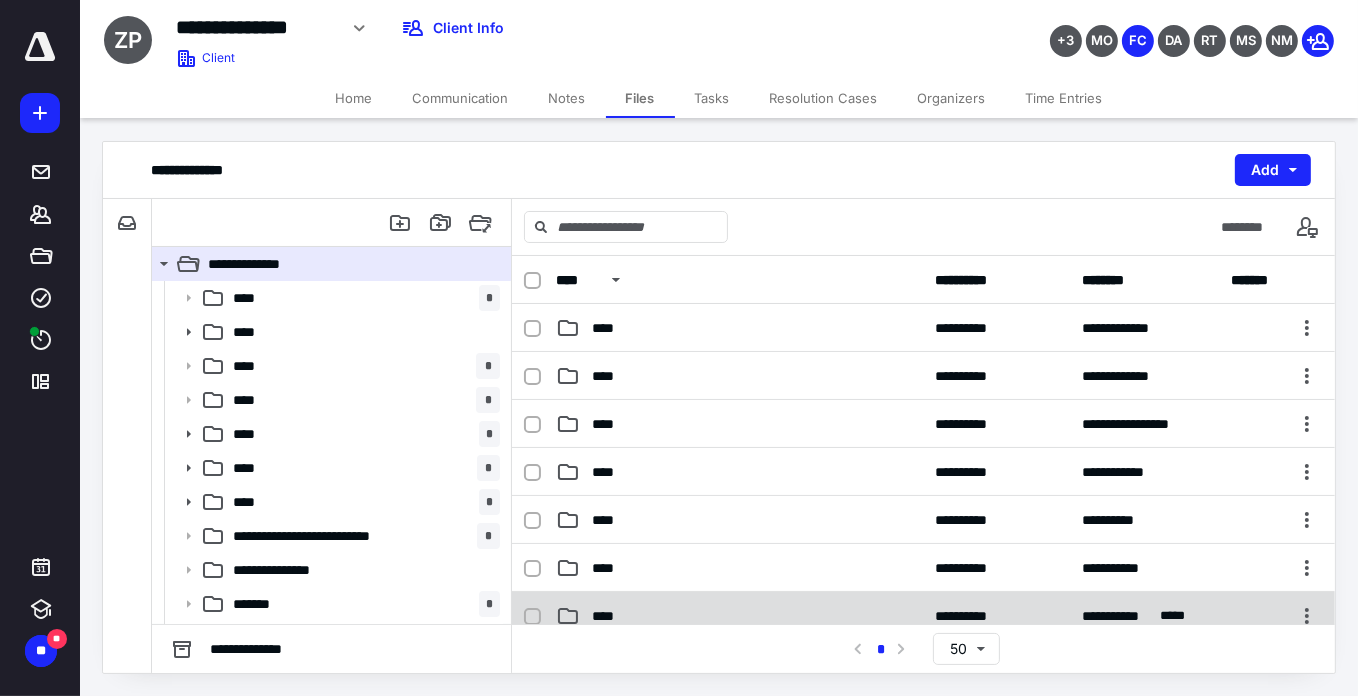 click on "****" at bounding box center (740, 616) 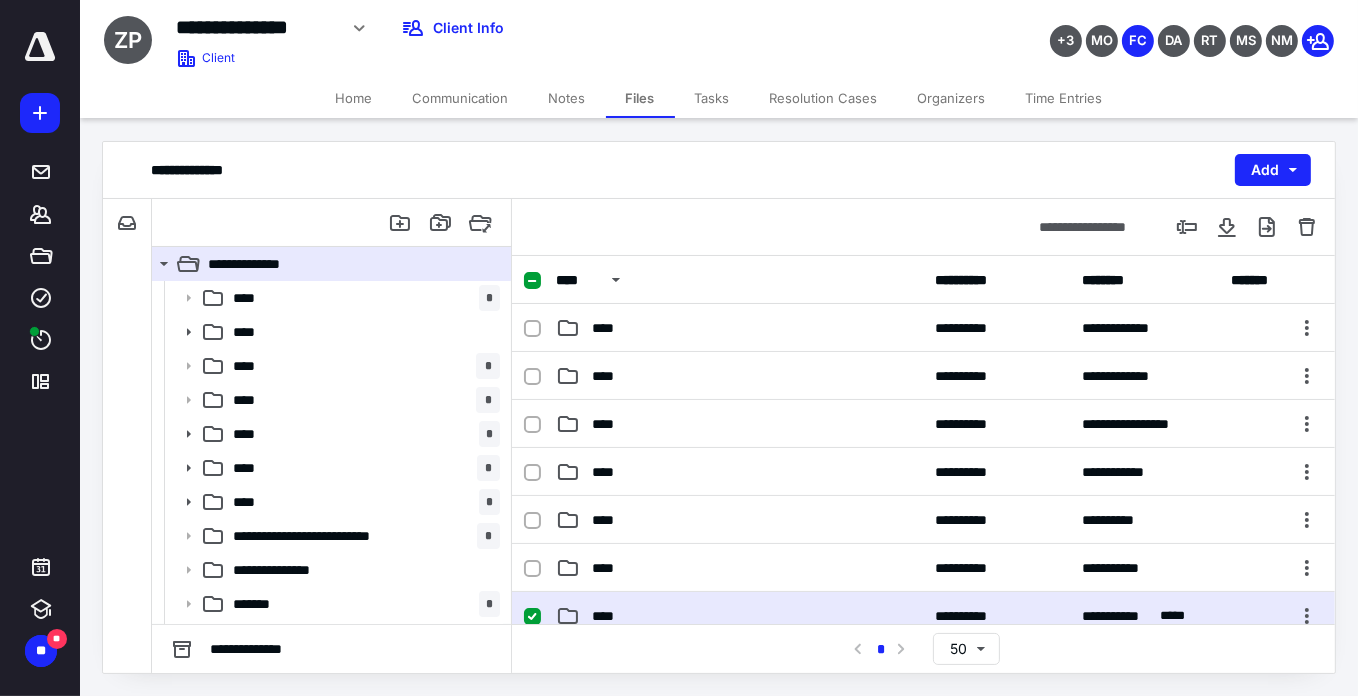 click on "****" at bounding box center [740, 616] 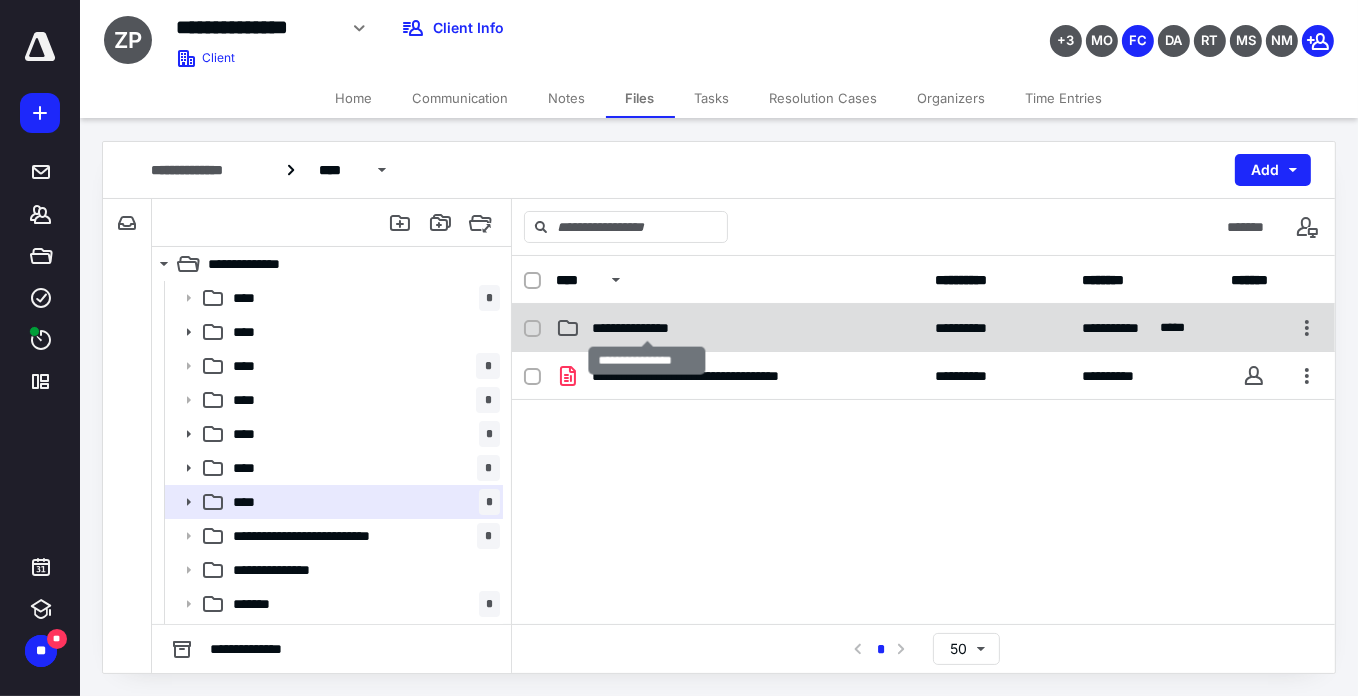 click on "**********" at bounding box center (648, 328) 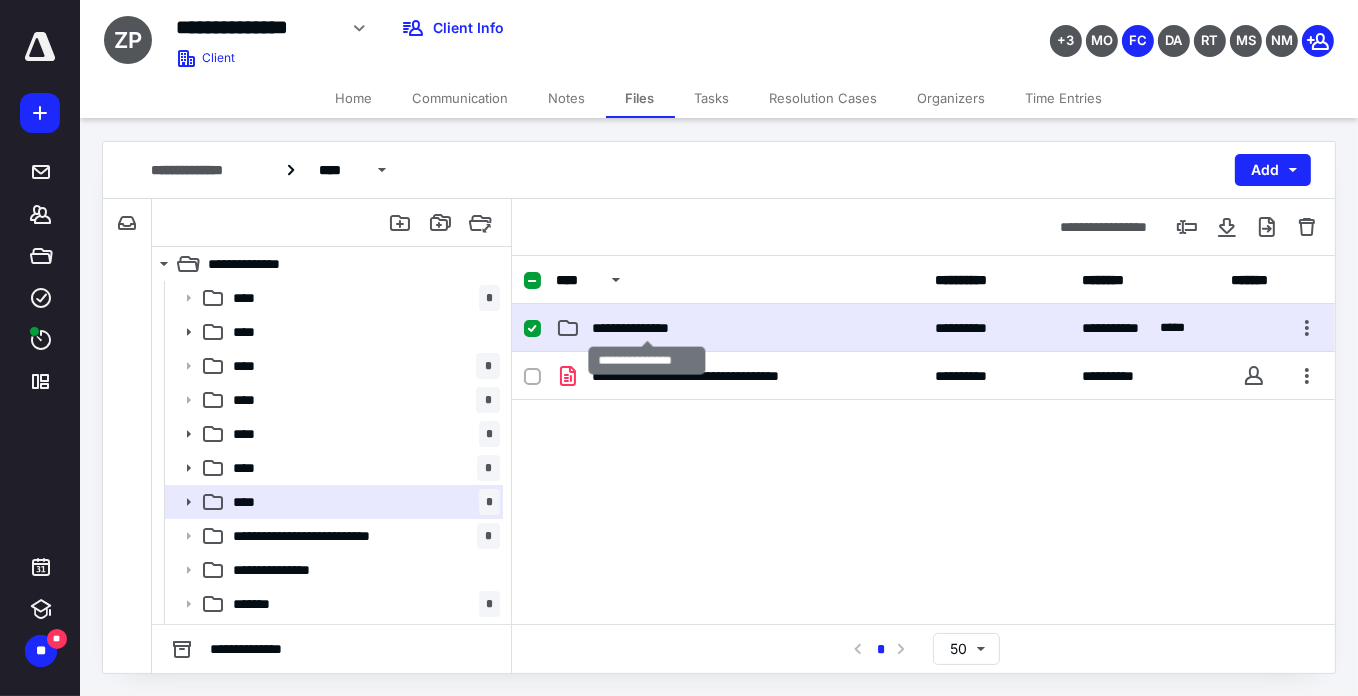 click on "**********" at bounding box center (648, 328) 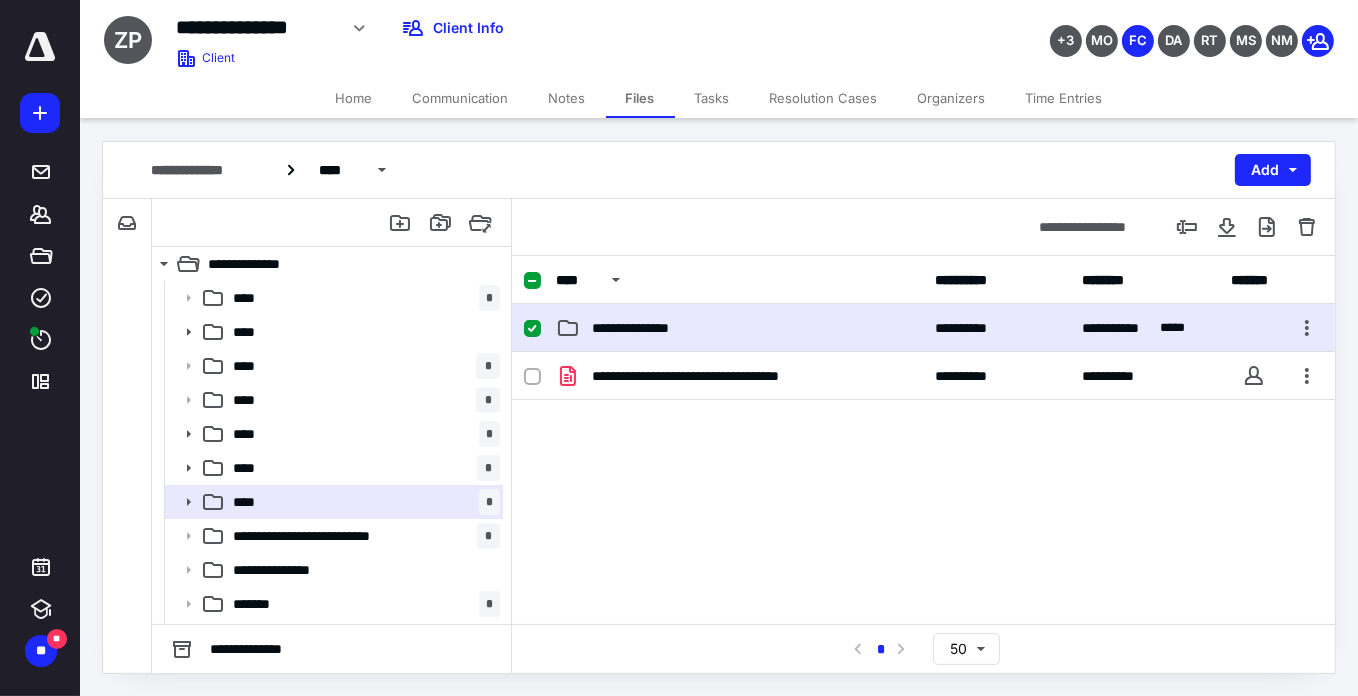 click on "**********" at bounding box center [923, 328] 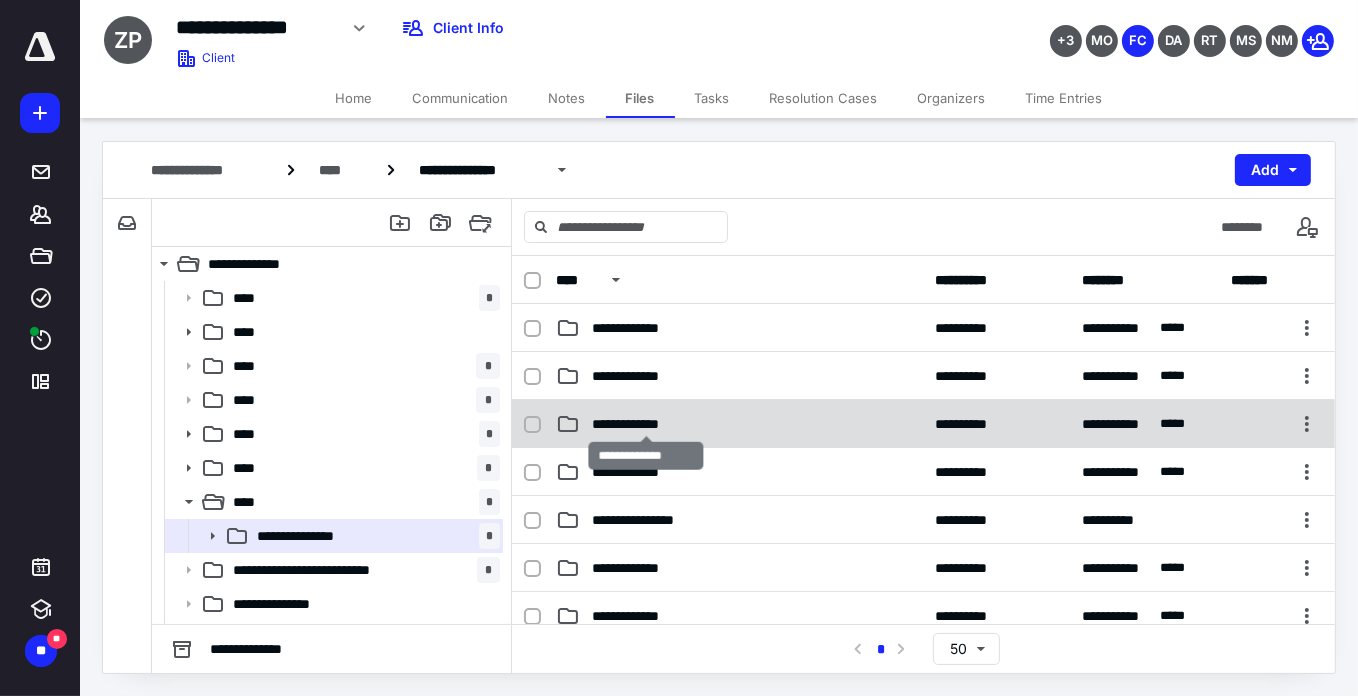 click on "**********" at bounding box center [647, 424] 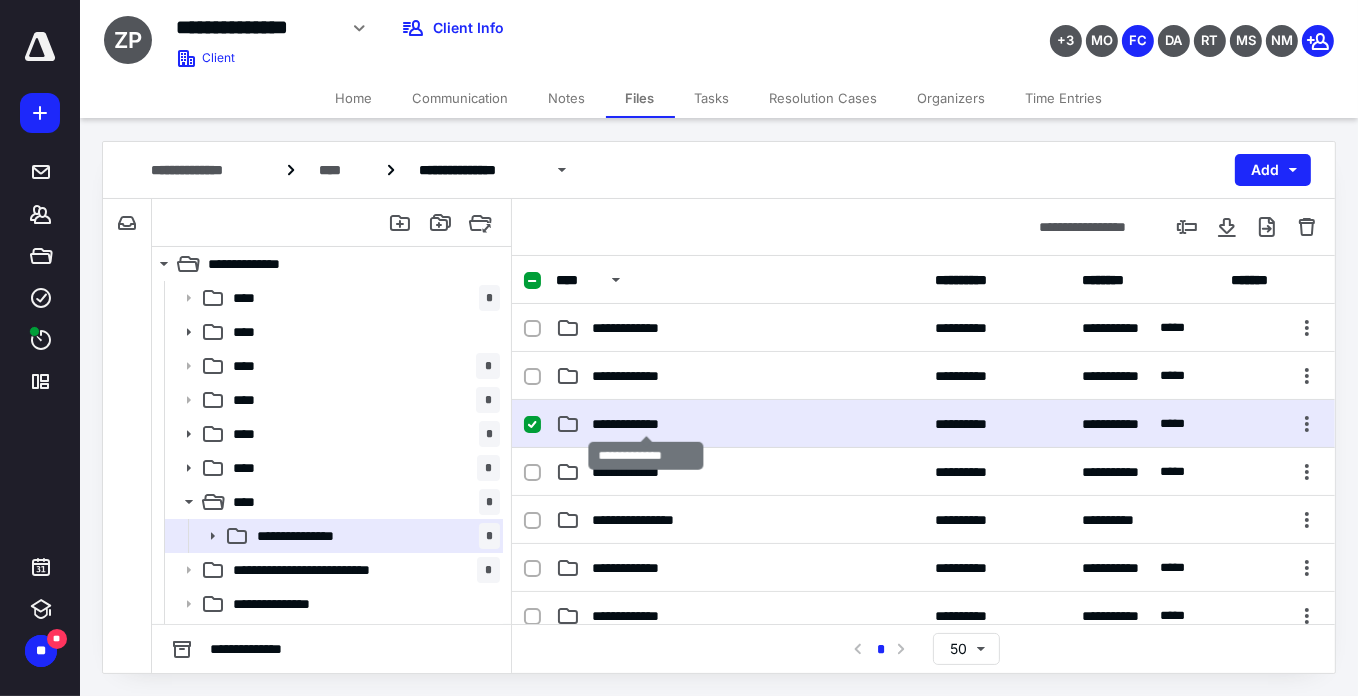 click on "**********" at bounding box center (647, 424) 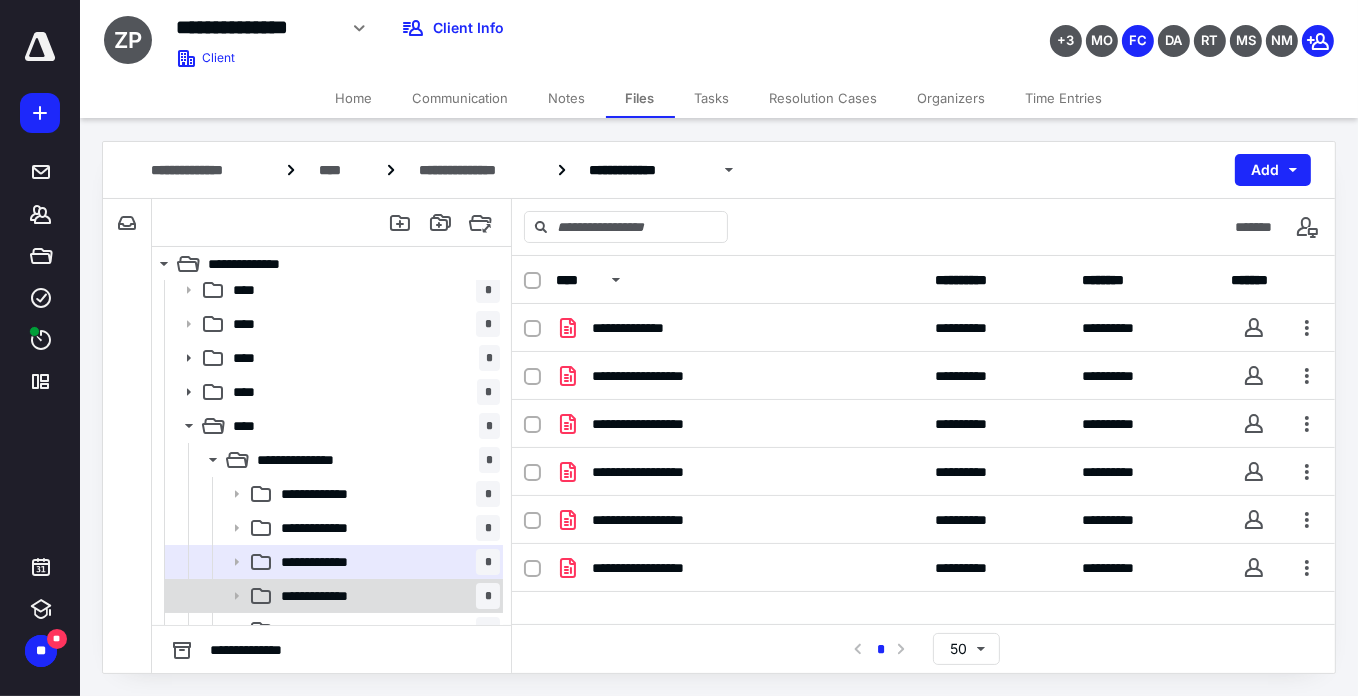 scroll, scrollTop: 181, scrollLeft: 0, axis: vertical 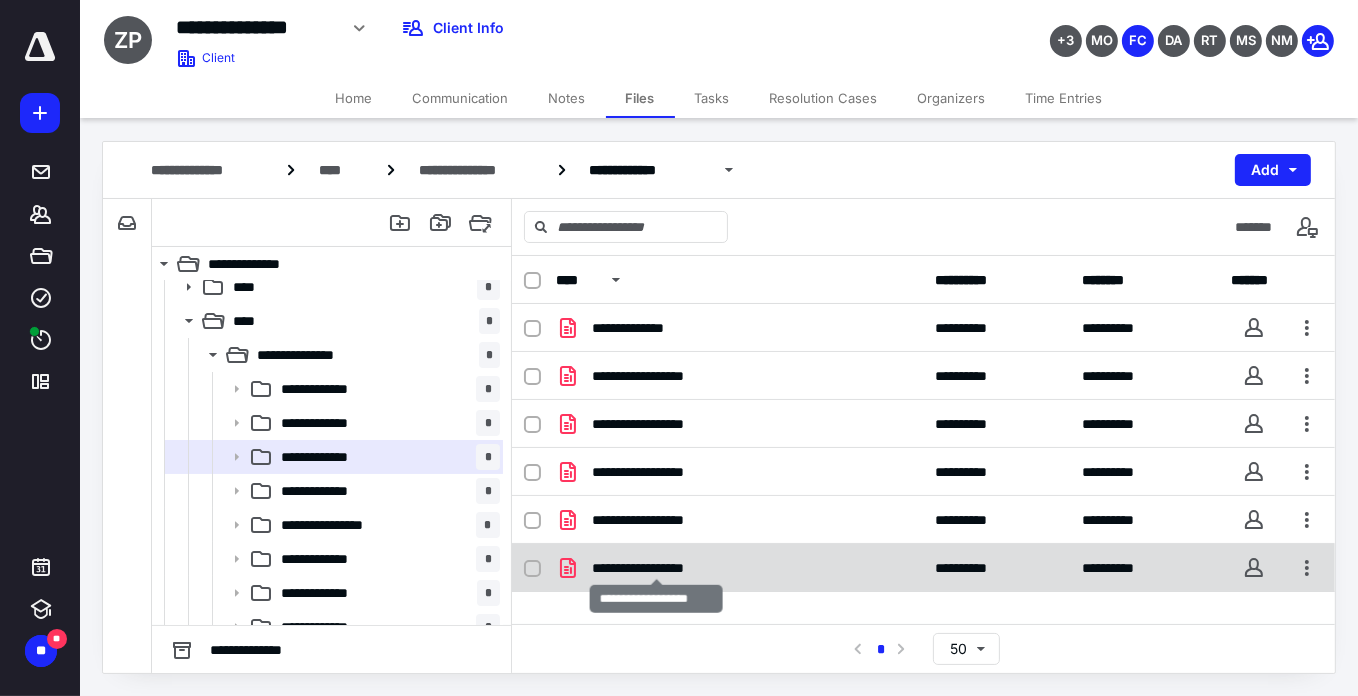 click on "**********" at bounding box center (657, 568) 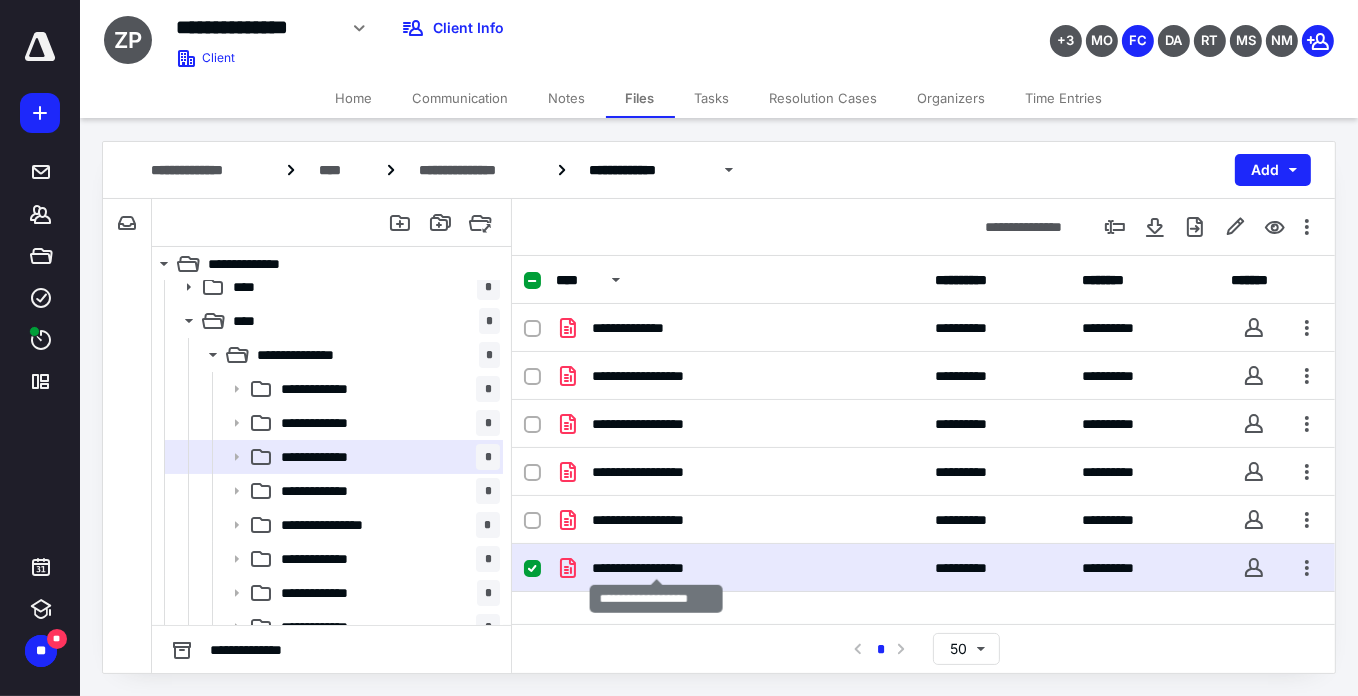 click on "**********" at bounding box center (657, 568) 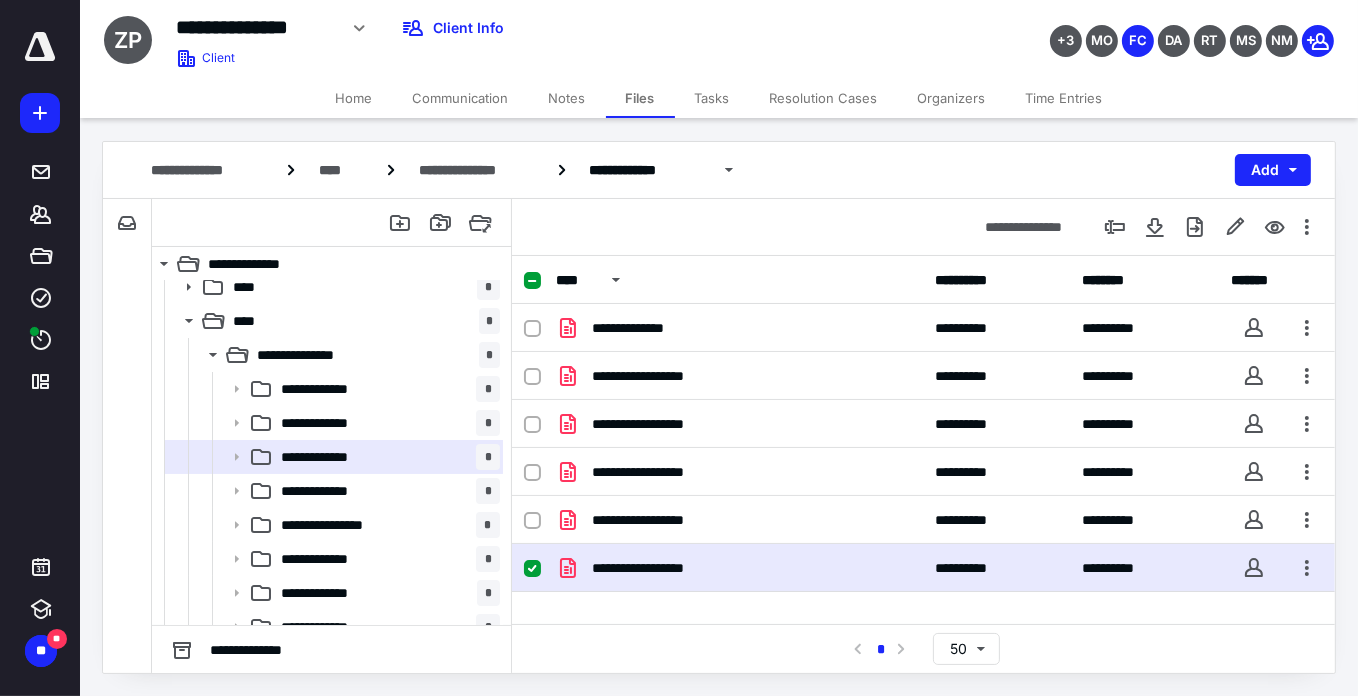 click at bounding box center [532, 569] 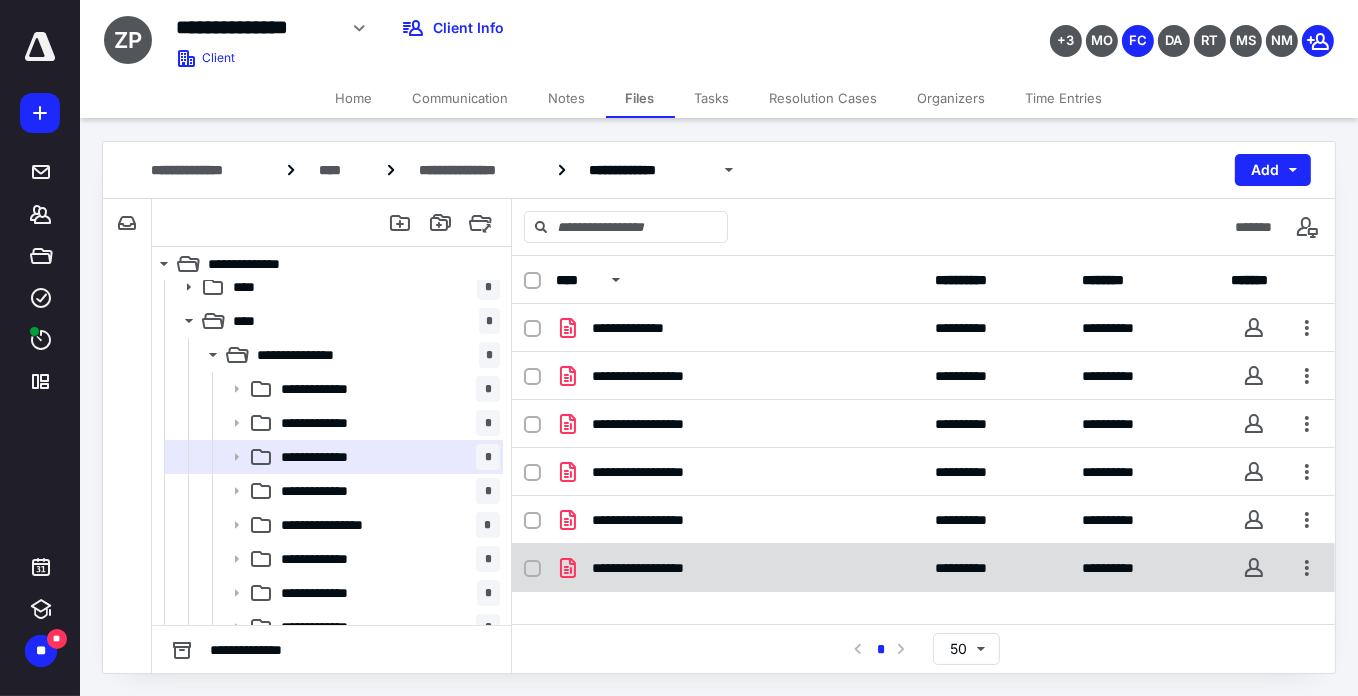 click on "**********" at bounding box center (657, 568) 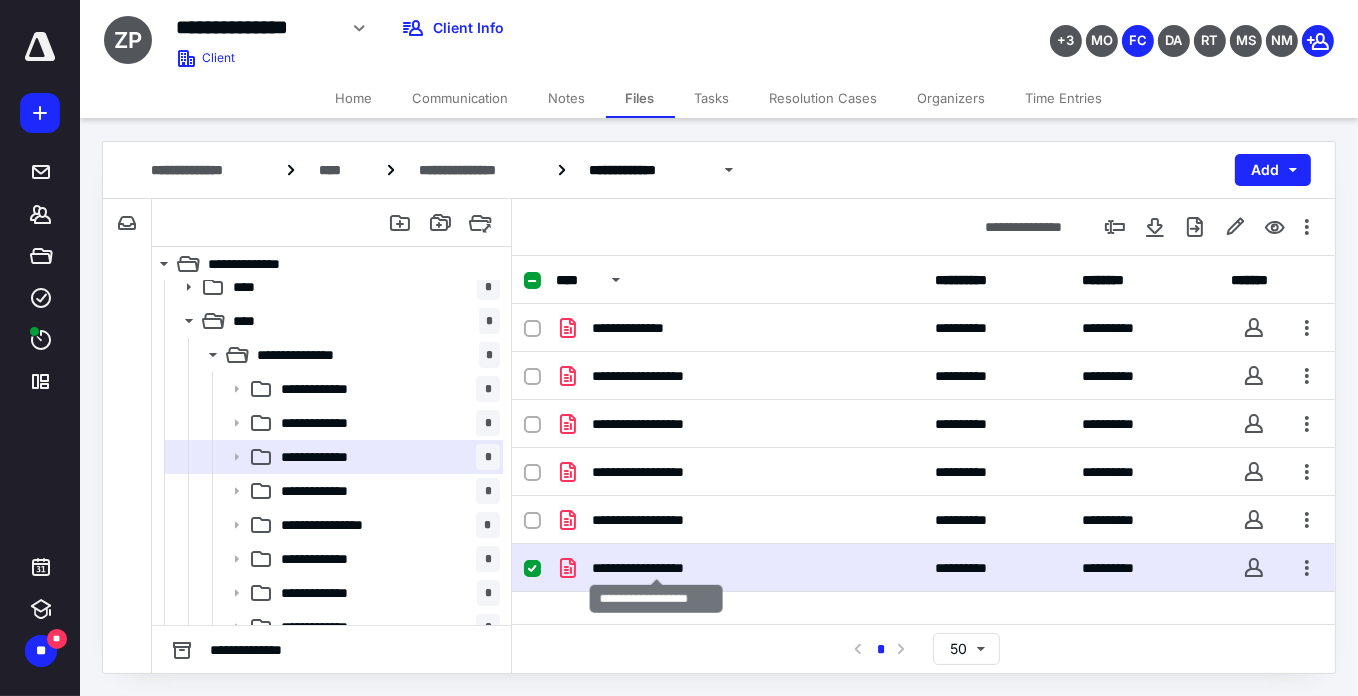 click on "**********" at bounding box center [657, 568] 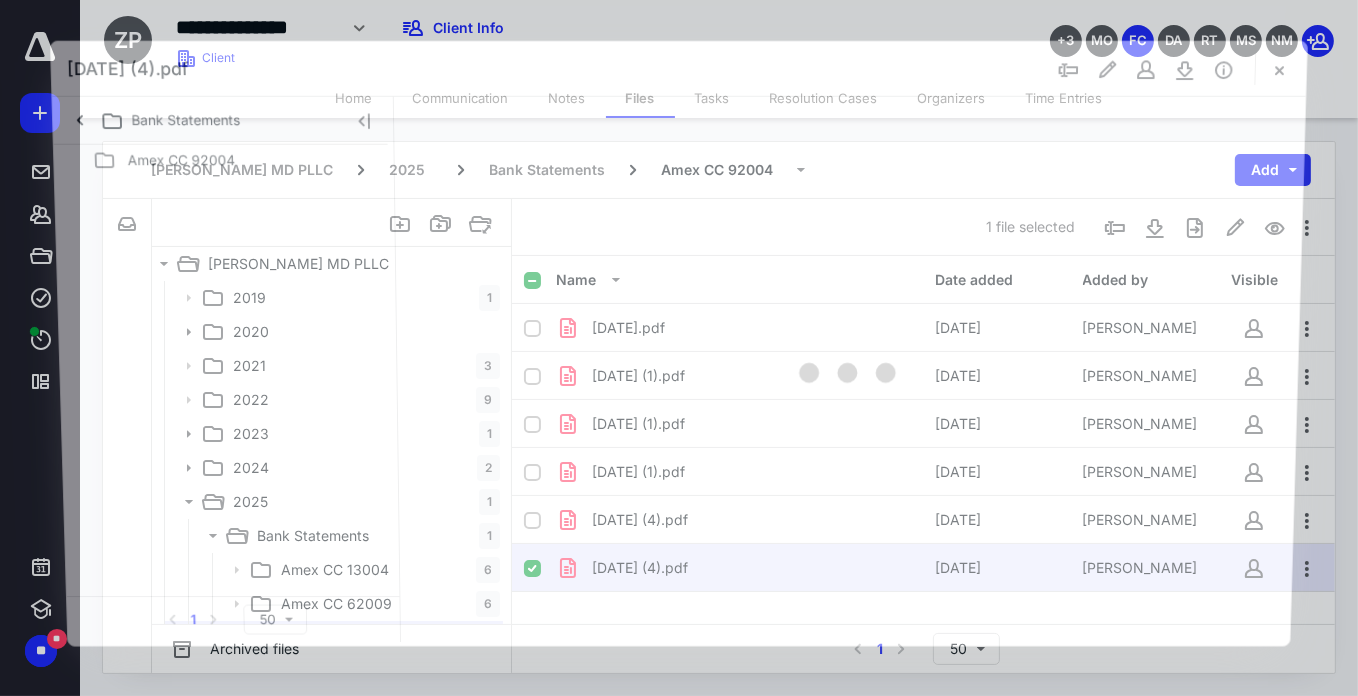 scroll, scrollTop: 181, scrollLeft: 0, axis: vertical 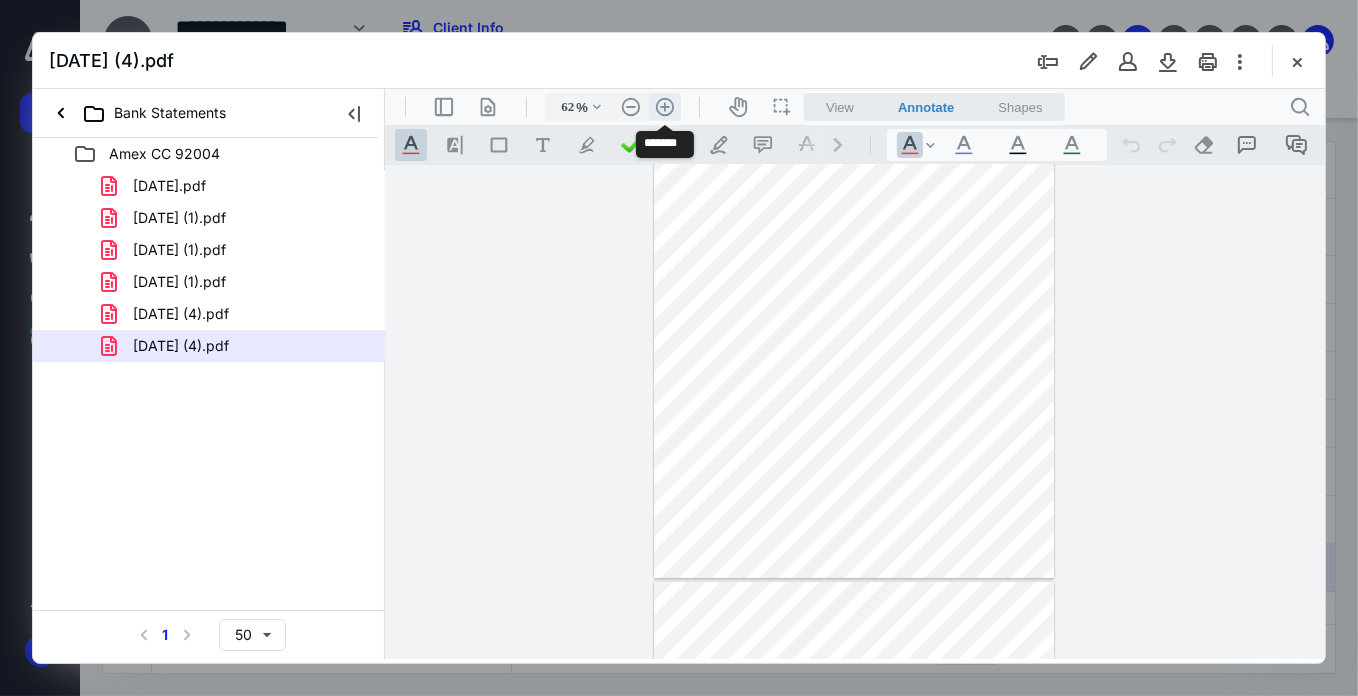 click on ".cls-1{fill:#abb0c4;} icon - header - zoom - in - line" at bounding box center (664, 106) 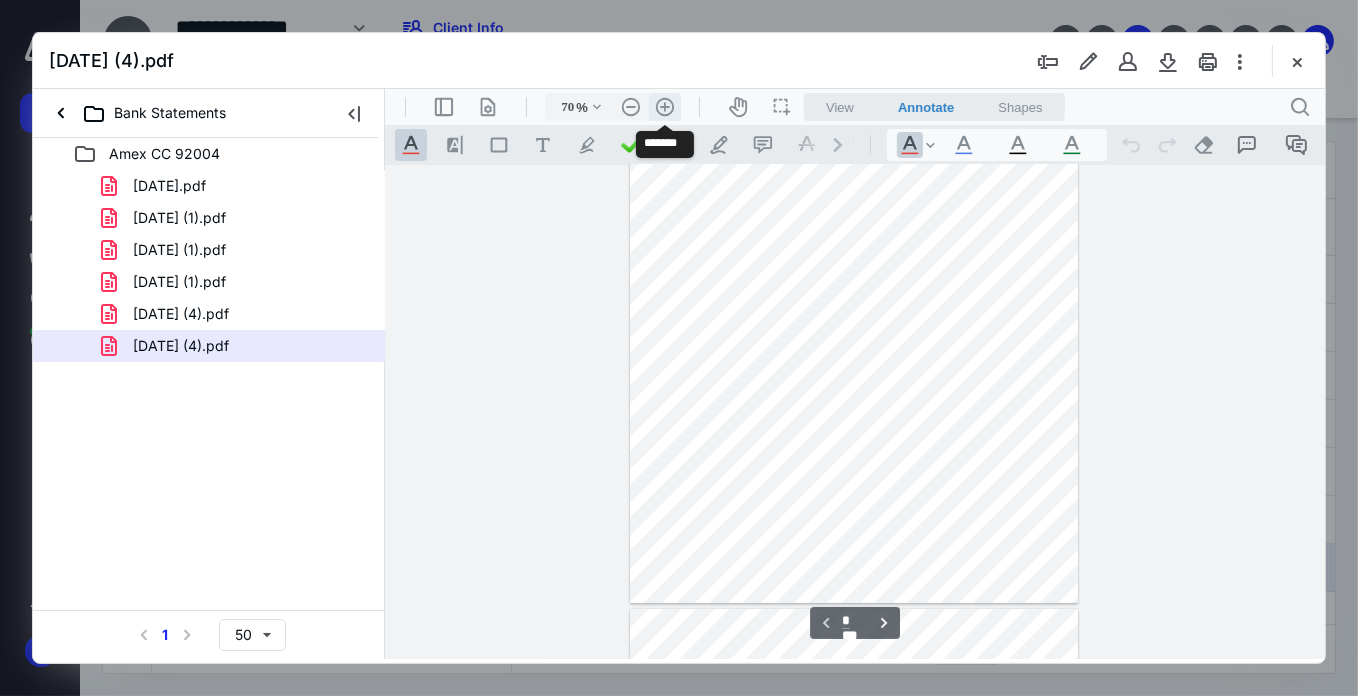 click on ".cls-1{fill:#abb0c4;} icon - header - zoom - in - line" at bounding box center (664, 106) 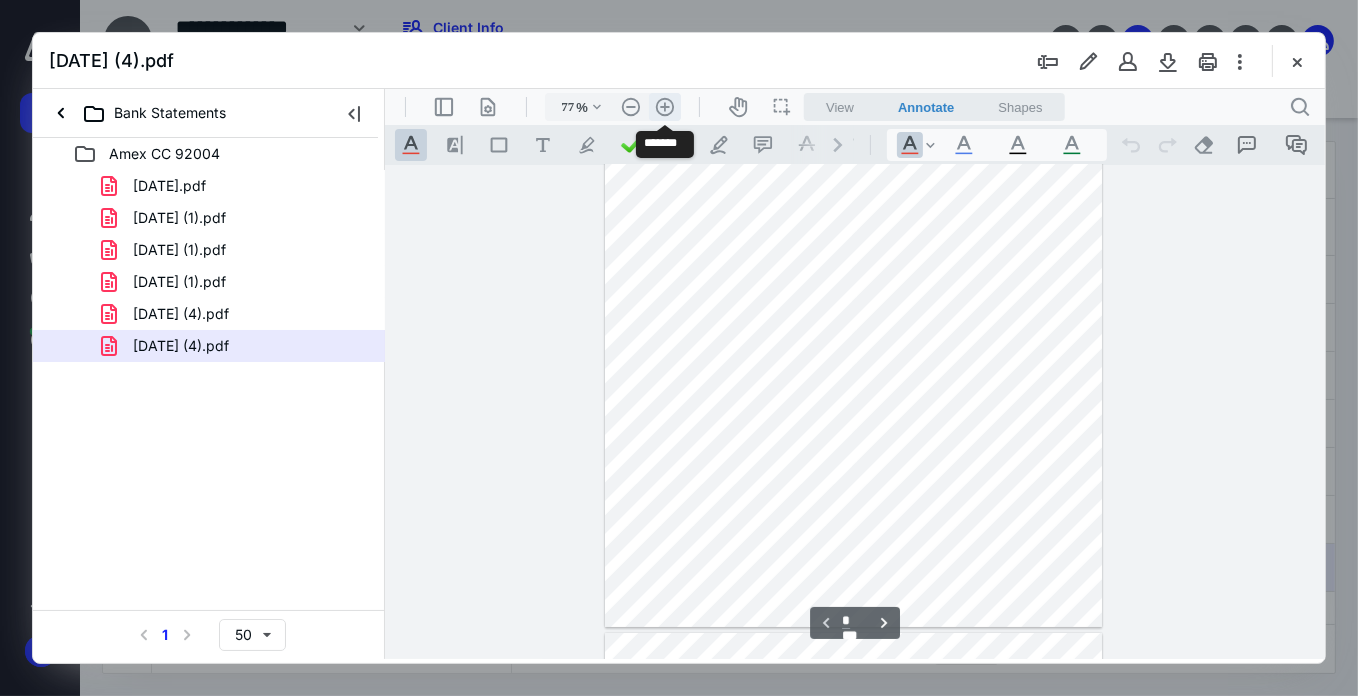 click on ".cls-1{fill:#abb0c4;} icon - header - zoom - in - line" at bounding box center [664, 106] 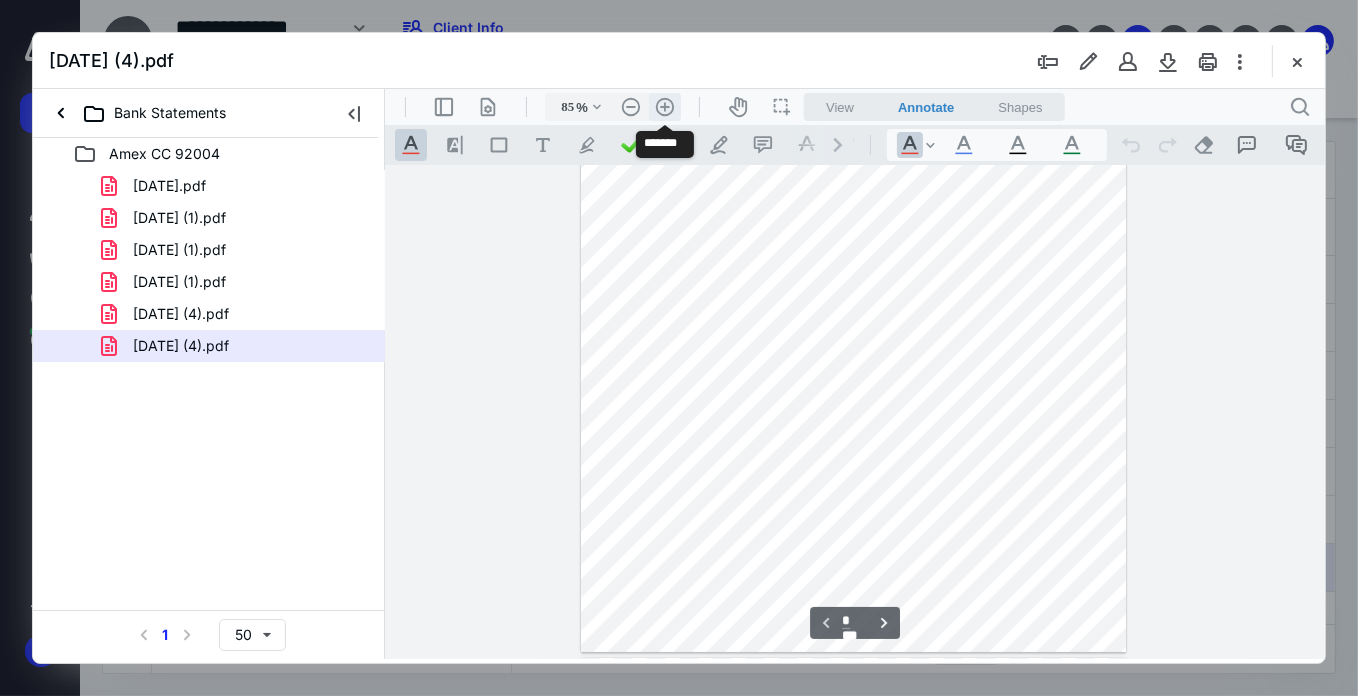 click on ".cls-1{fill:#abb0c4;} icon - header - zoom - in - line" at bounding box center [664, 106] 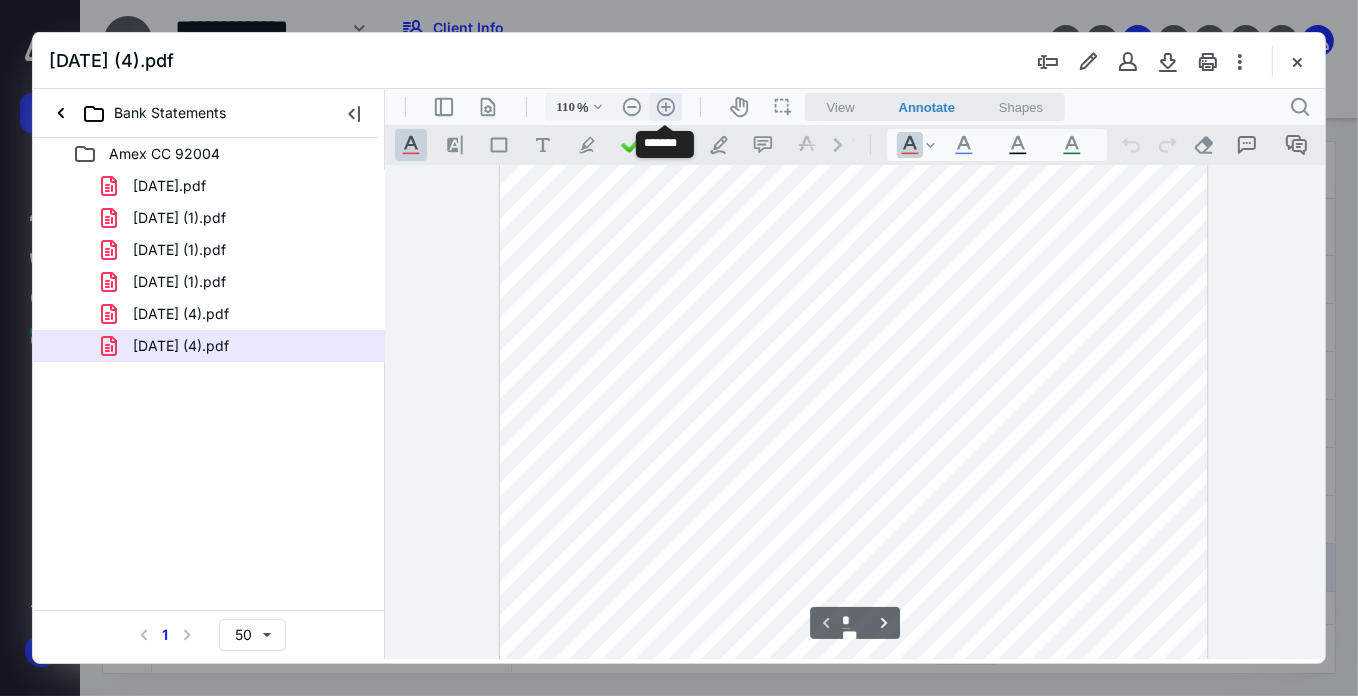 click on ".cls-1{fill:#abb0c4;} icon - header - zoom - in - line" at bounding box center [665, 106] 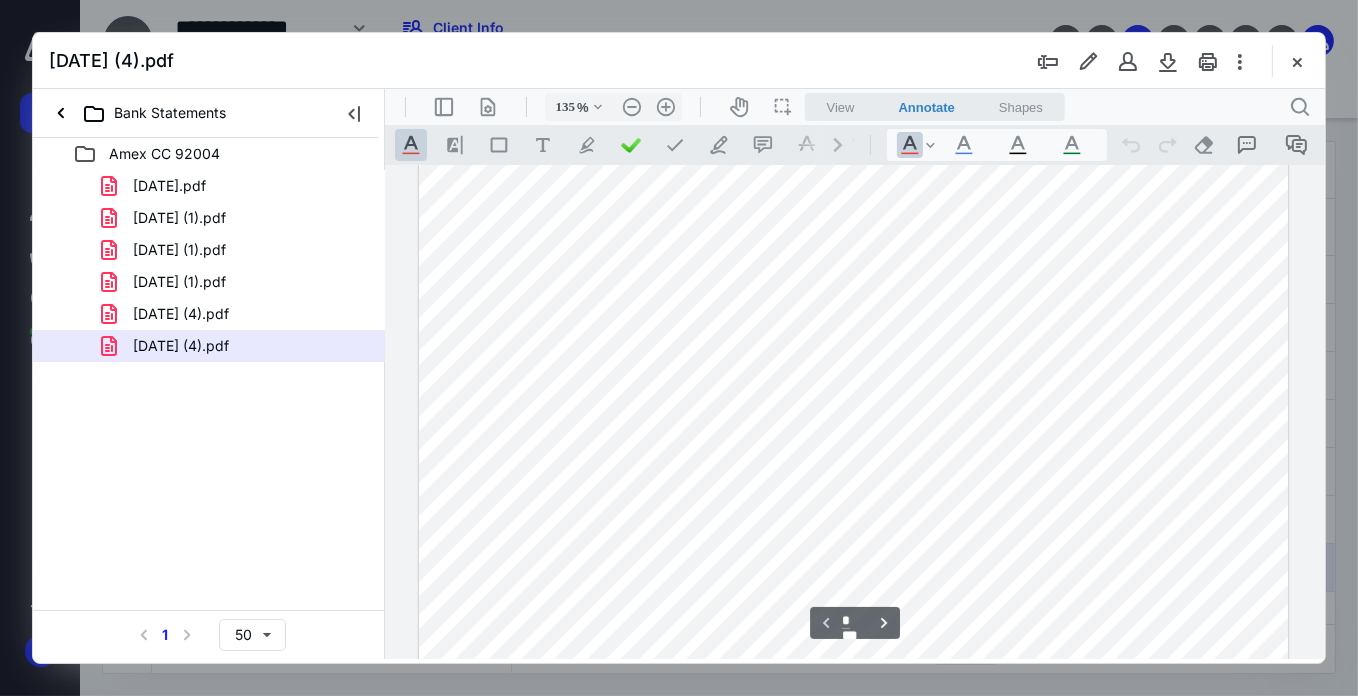 scroll, scrollTop: 52, scrollLeft: 0, axis: vertical 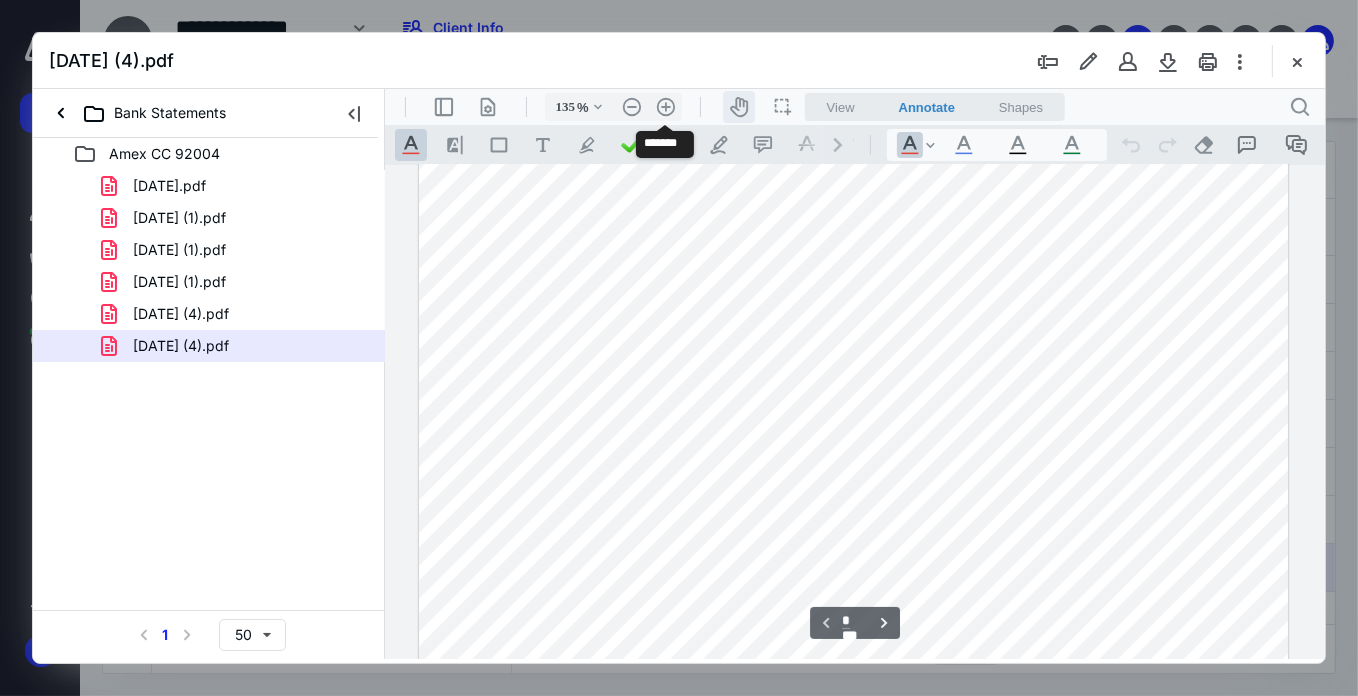 drag, startPoint x: 670, startPoint y: 106, endPoint x: 727, endPoint y: 117, distance: 58.0517 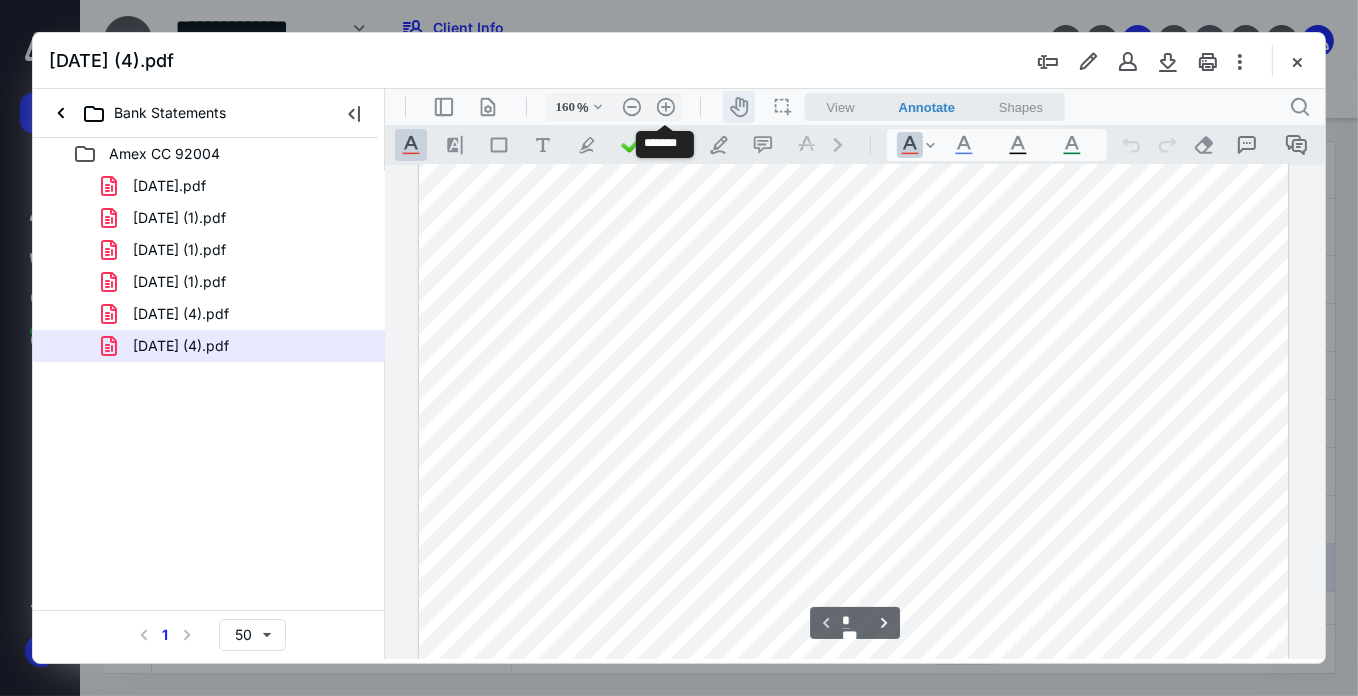 scroll, scrollTop: 101, scrollLeft: 56, axis: both 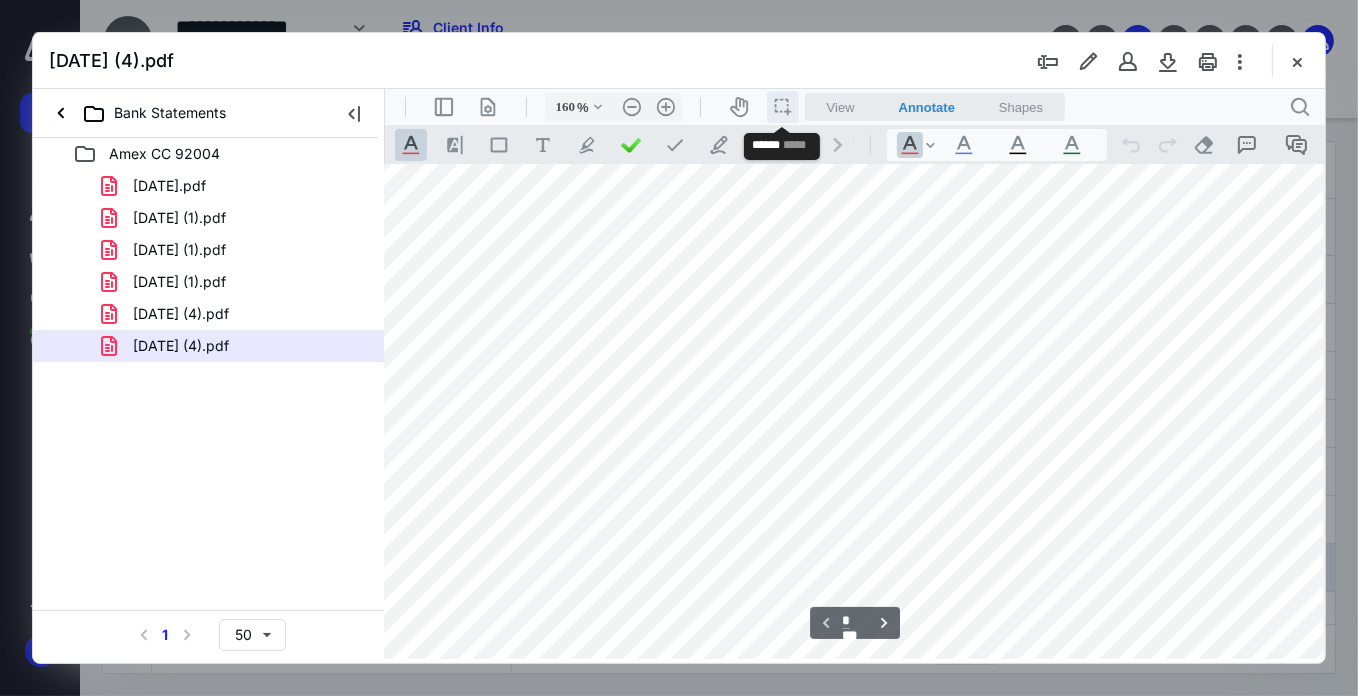 click on "icon / operation / multi select" at bounding box center (782, 106) 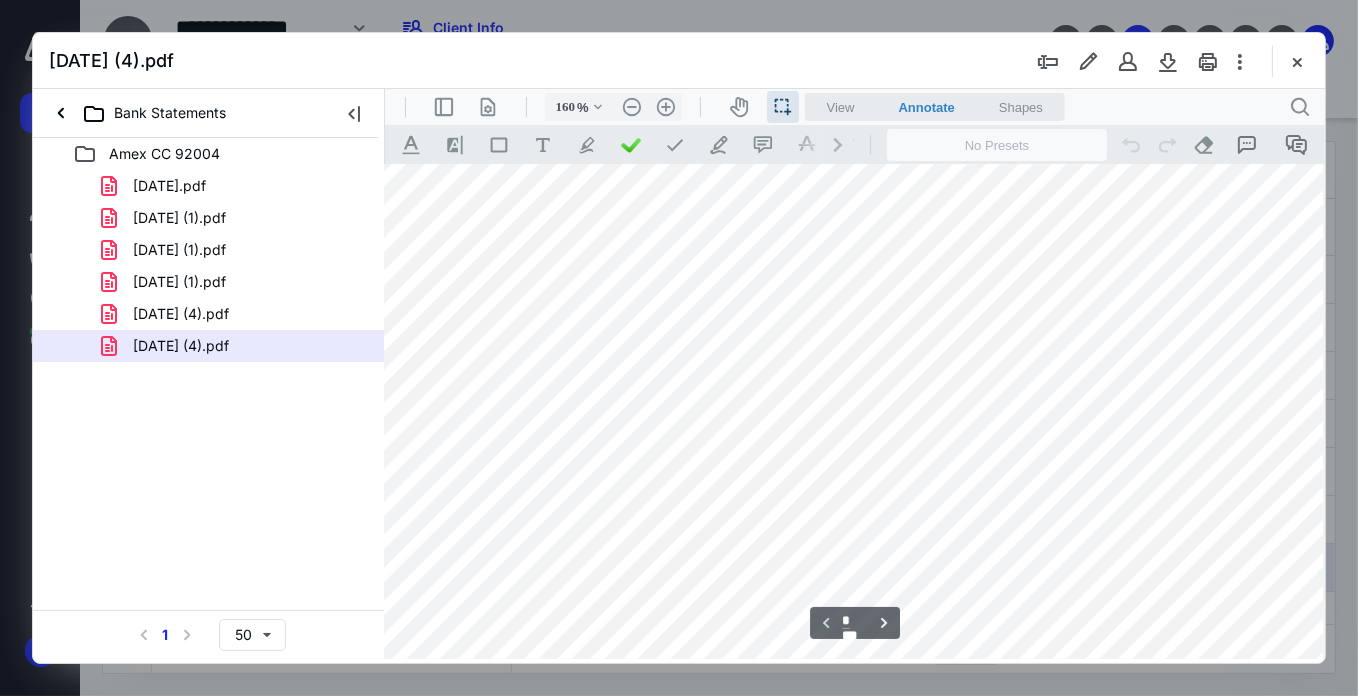 drag, startPoint x: 1184, startPoint y: 461, endPoint x: 1231, endPoint y: 465, distance: 47.169907 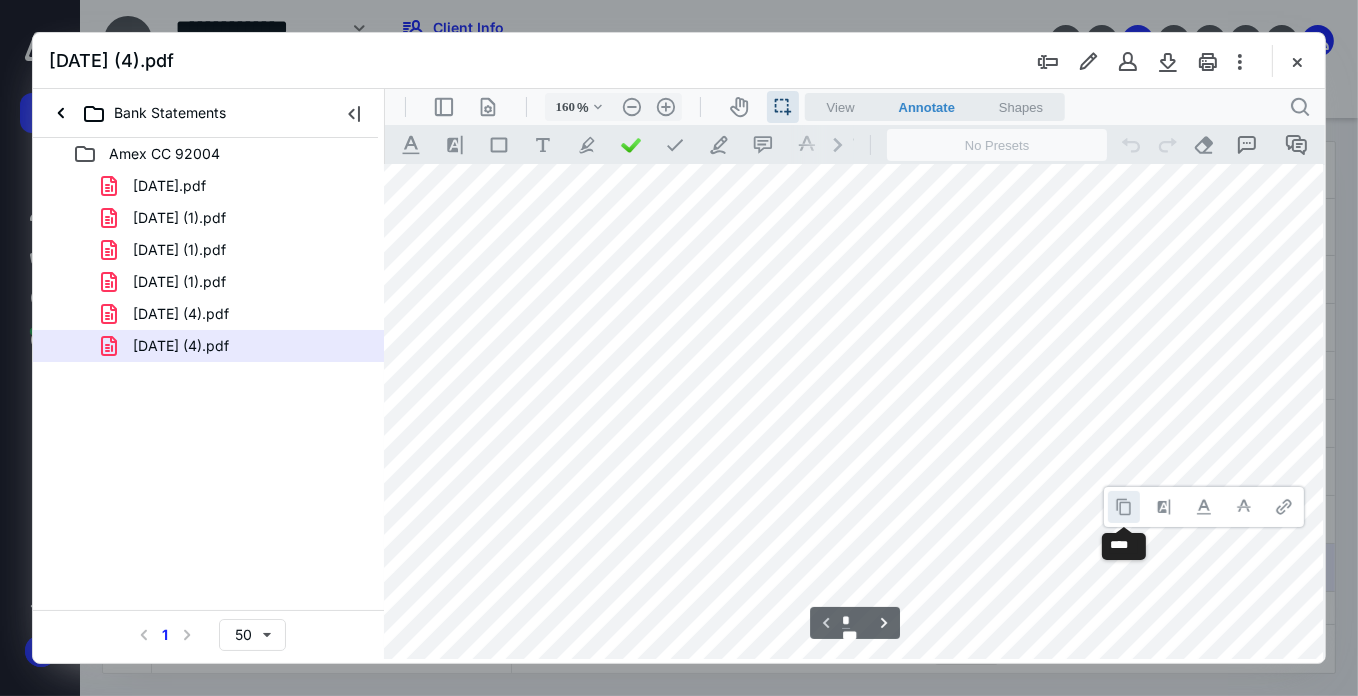 click at bounding box center [1123, 506] 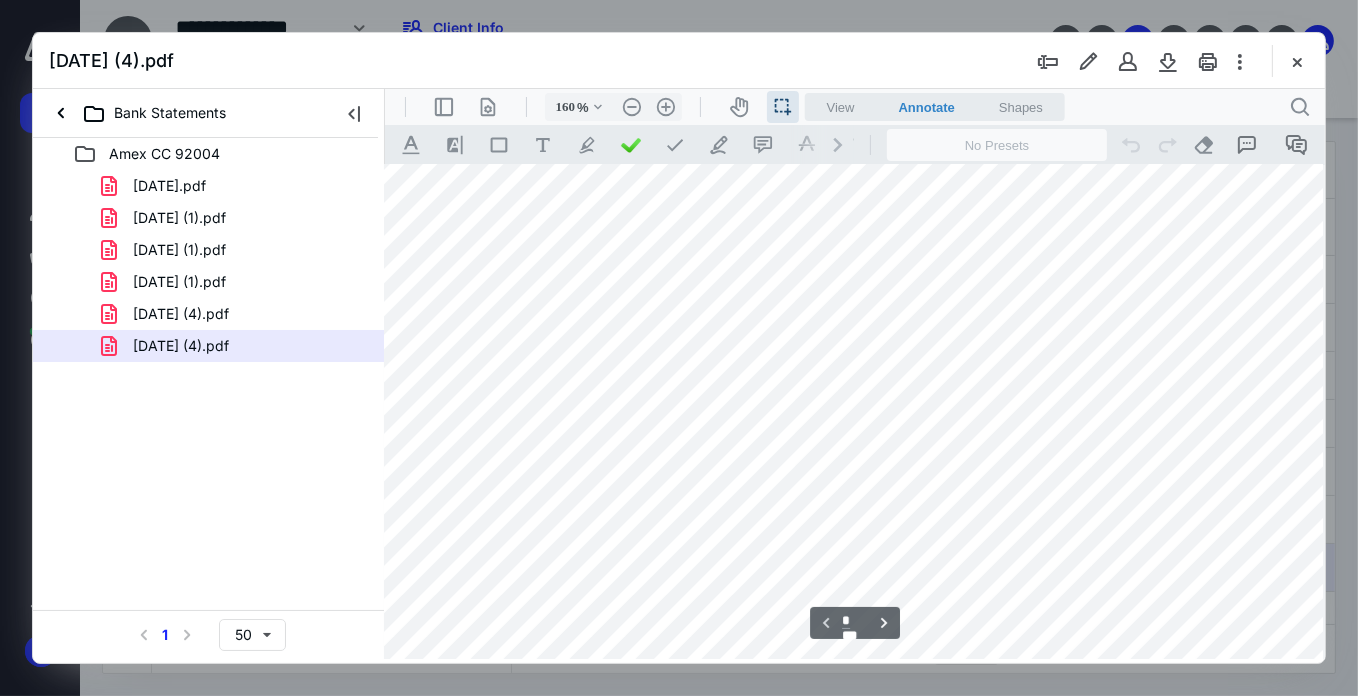 scroll, scrollTop: 10, scrollLeft: 56, axis: both 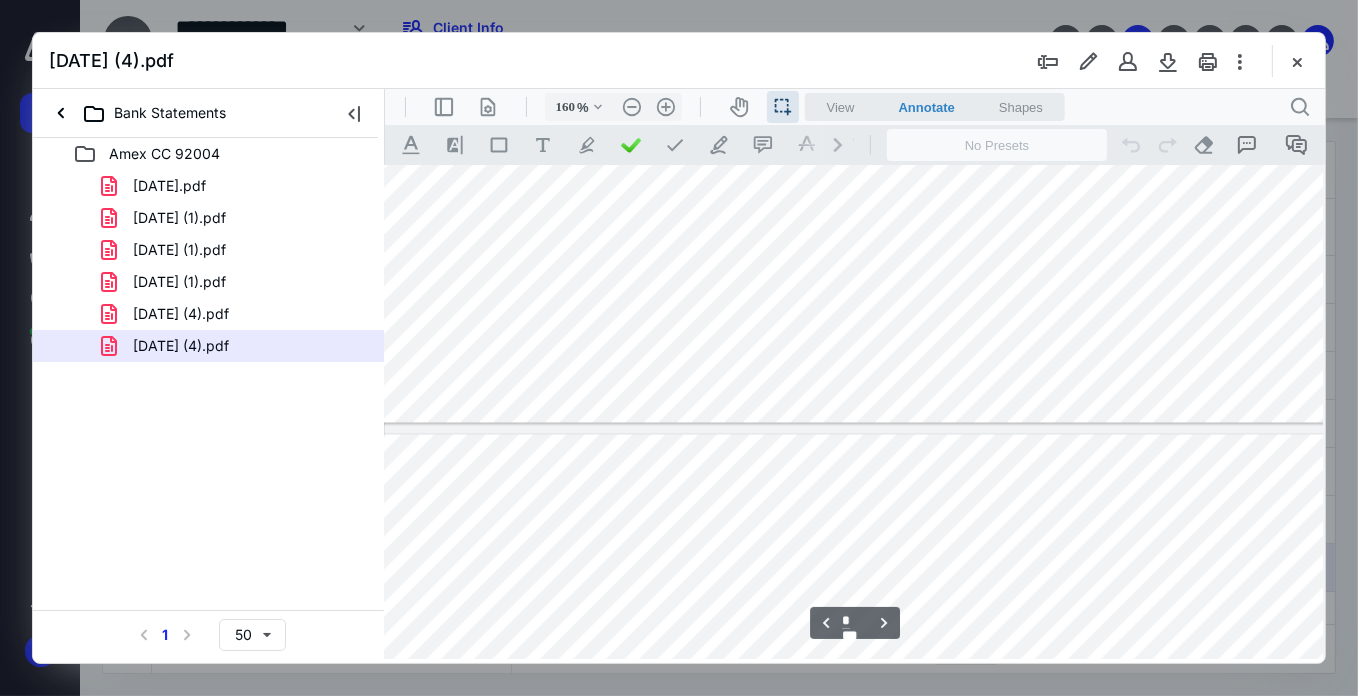 type on "*" 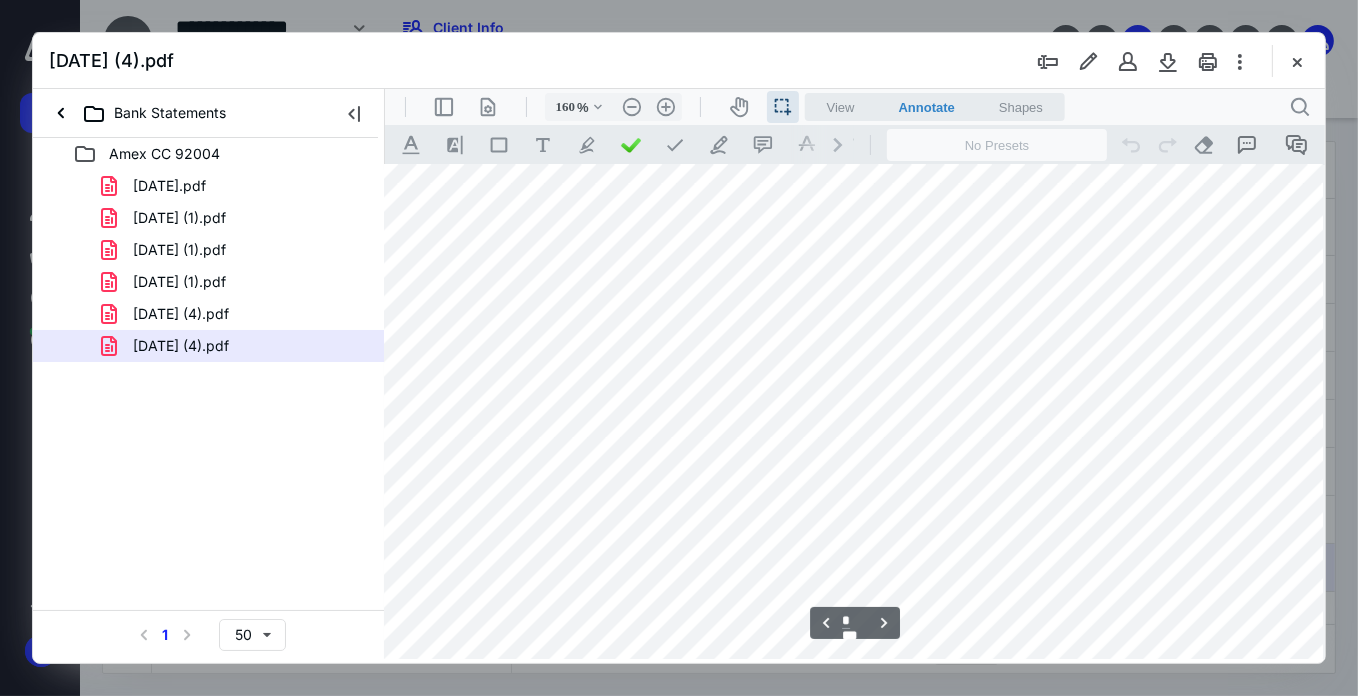 scroll, scrollTop: 4373, scrollLeft: 56, axis: both 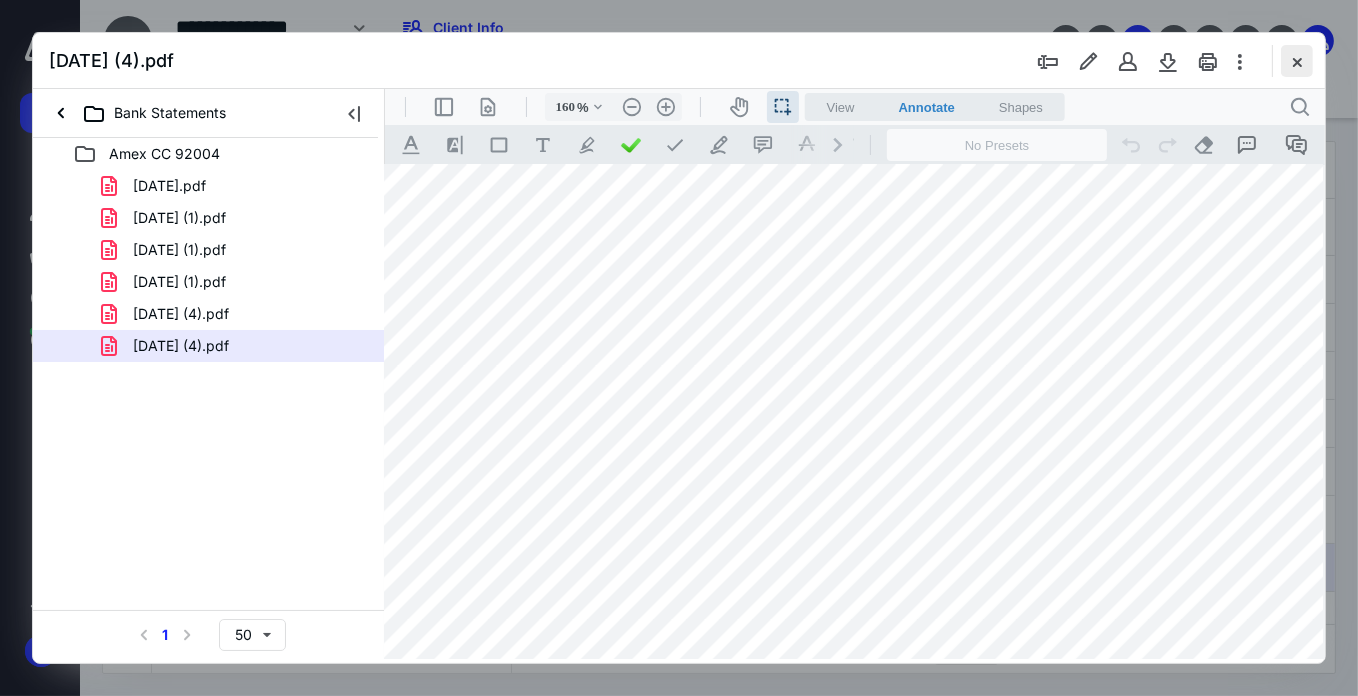 click at bounding box center (1297, 61) 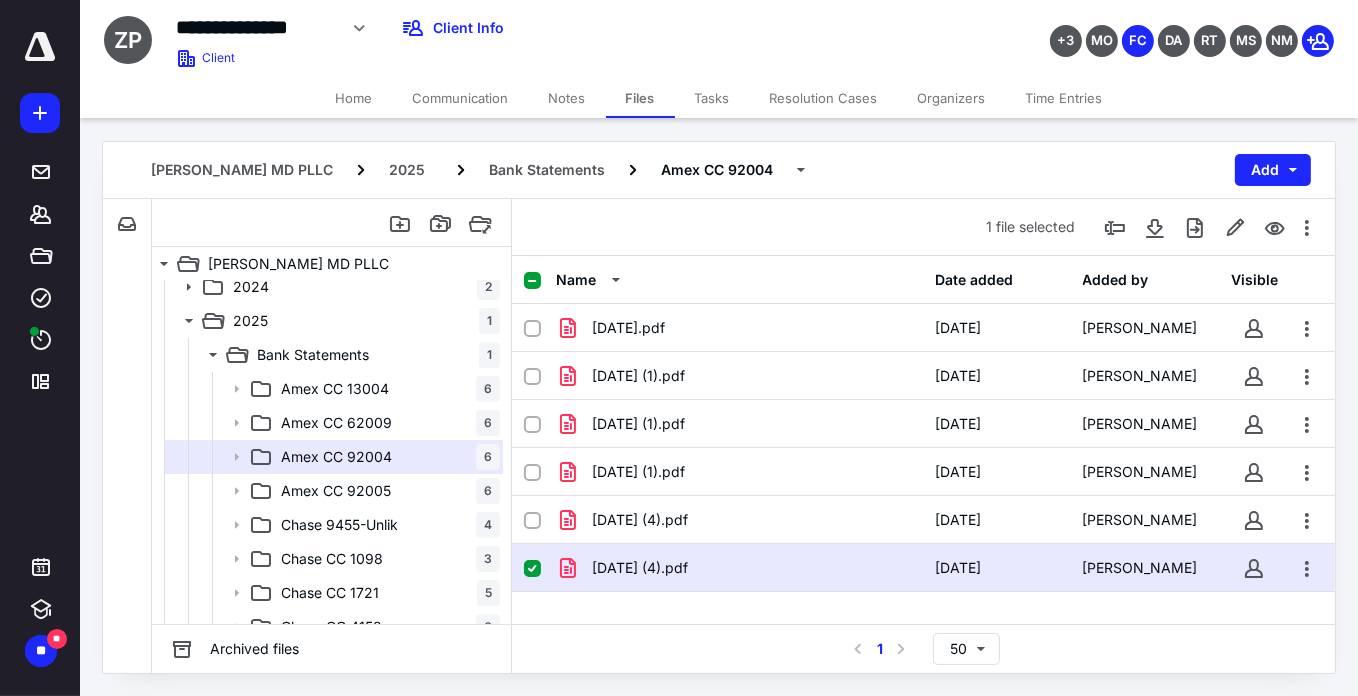 click 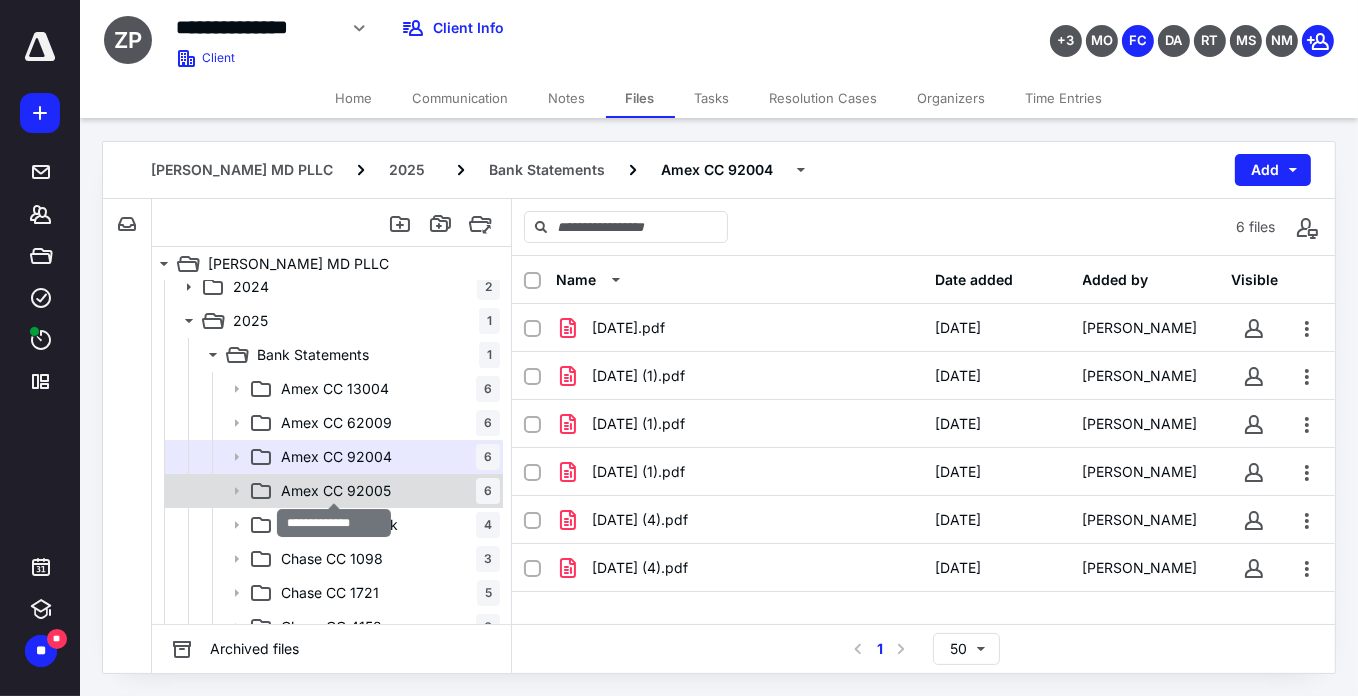click on "Amex CC 92005" at bounding box center (336, 491) 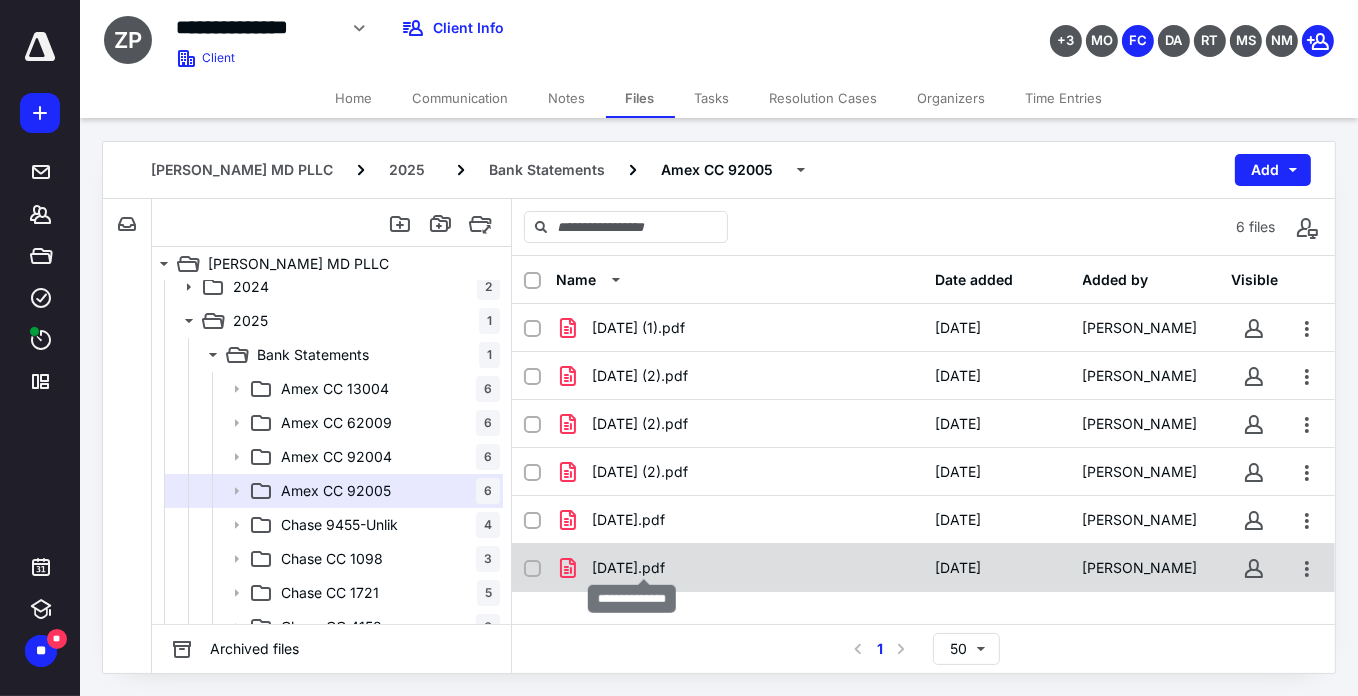 click on "[DATE].pdf" at bounding box center (628, 568) 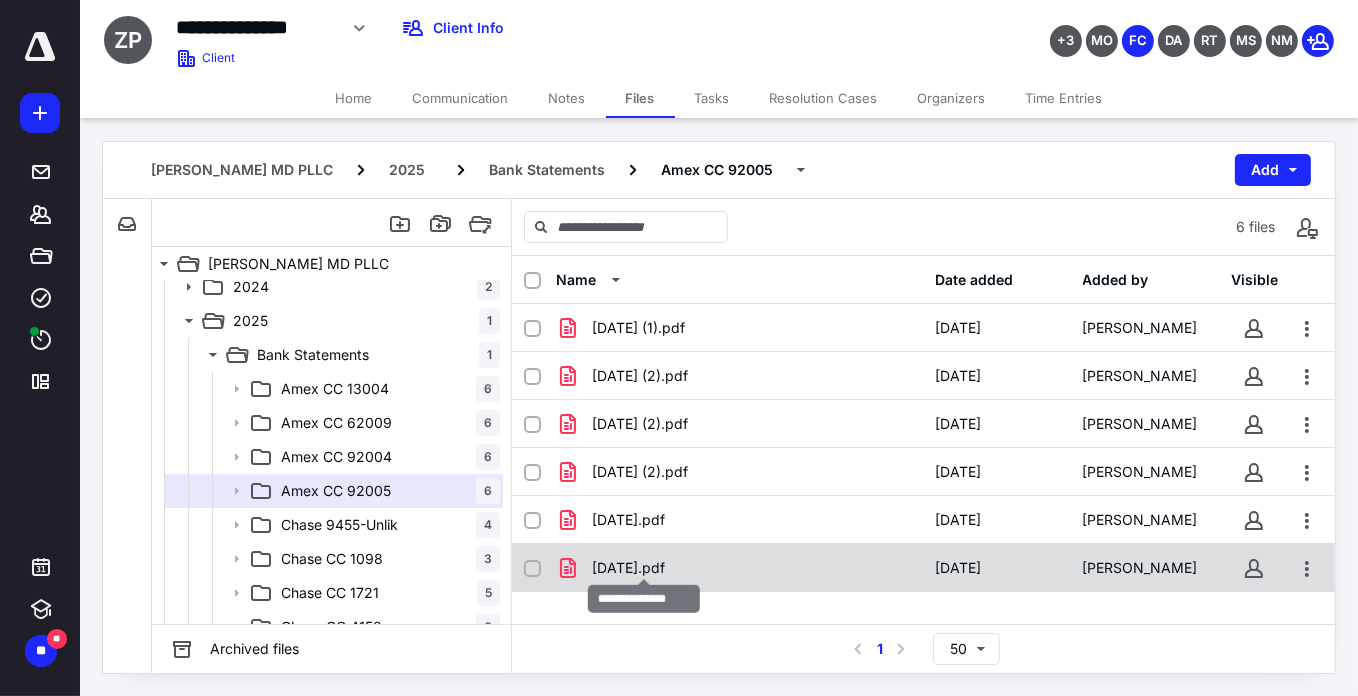 click on "[DATE].pdf" at bounding box center (628, 568) 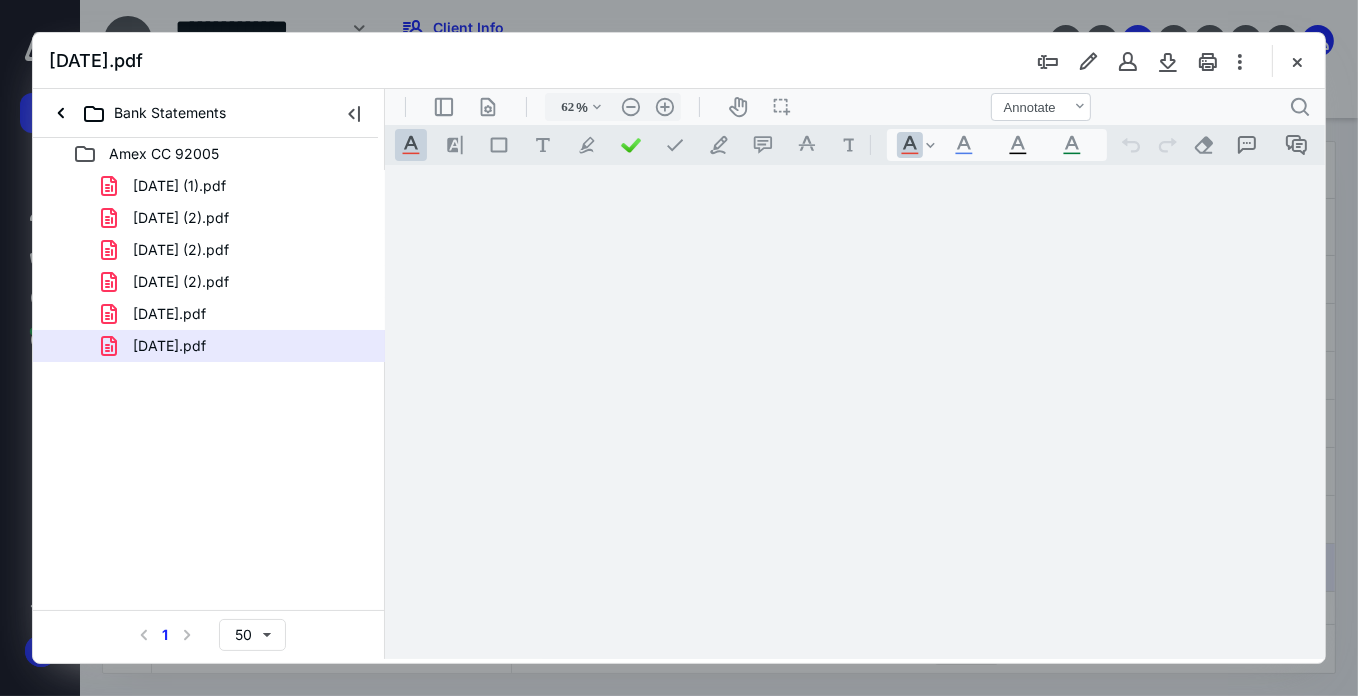 scroll, scrollTop: 0, scrollLeft: 0, axis: both 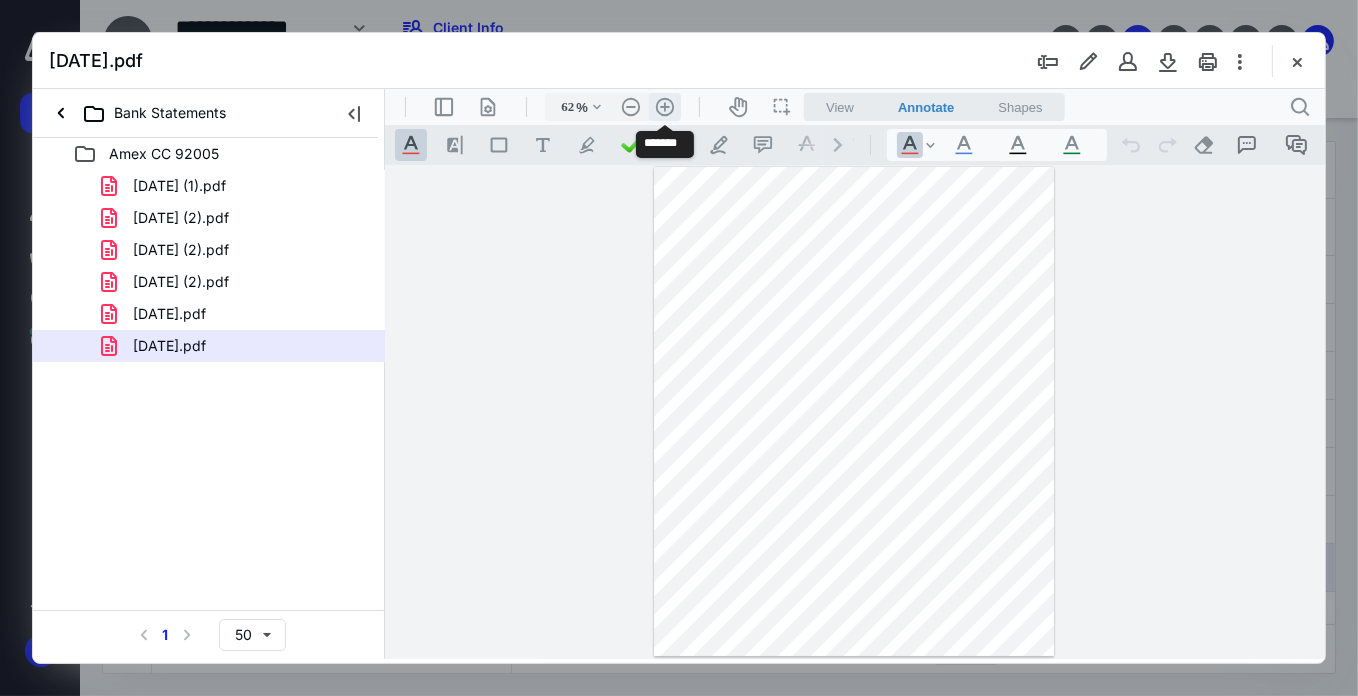 click on ".cls-1{fill:#abb0c4;} icon - header - zoom - in - line" at bounding box center [664, 106] 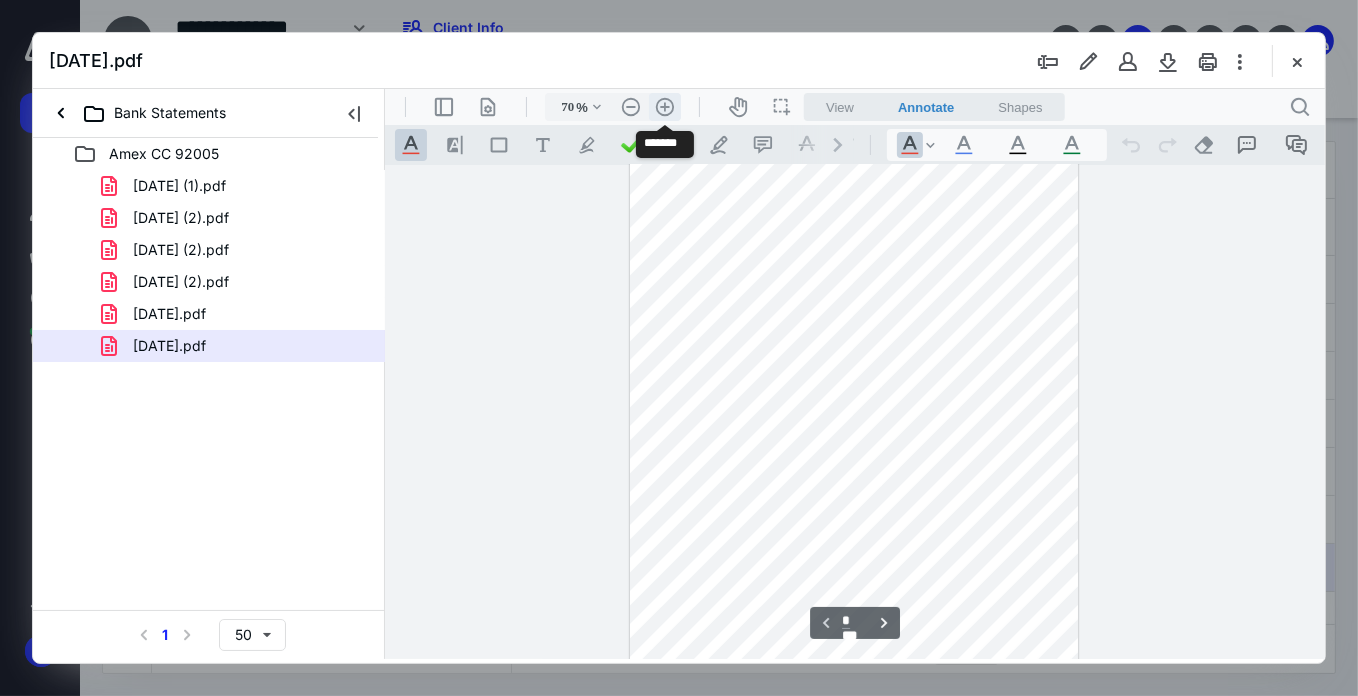 click on ".cls-1{fill:#abb0c4;} icon - header - zoom - in - line" at bounding box center [664, 106] 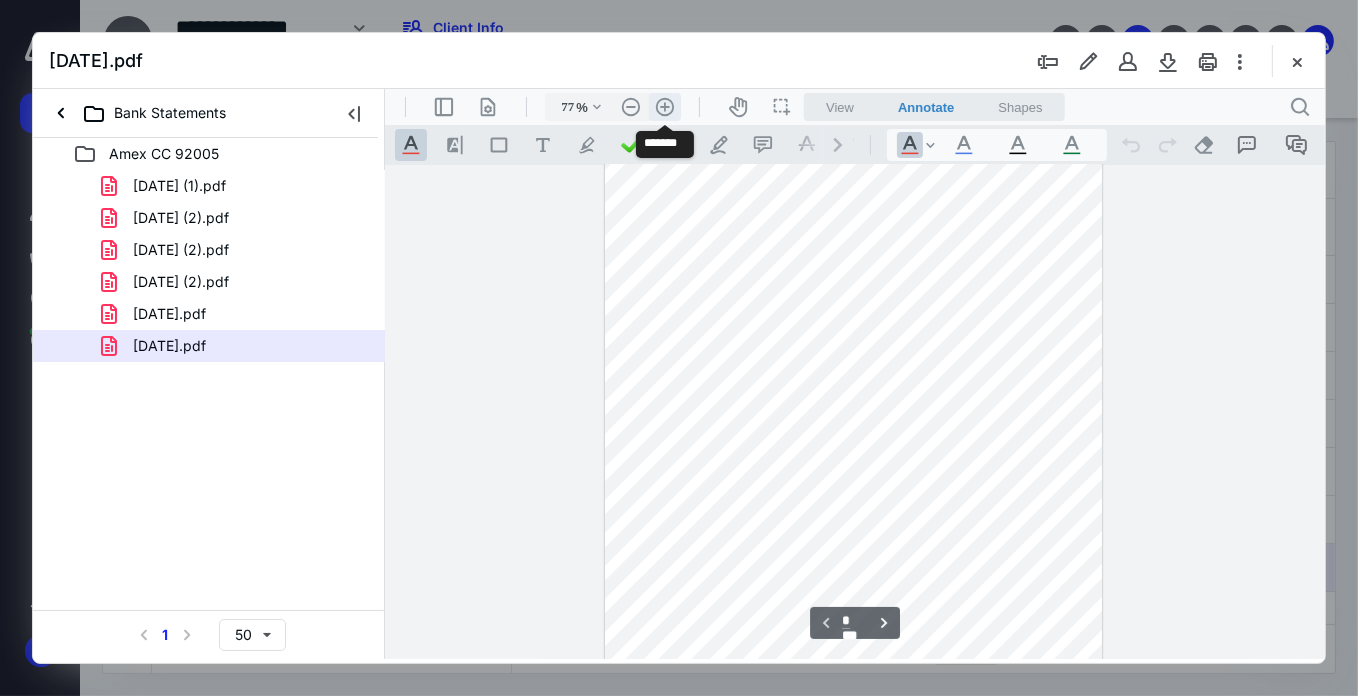 click on ".cls-1{fill:#abb0c4;} icon - header - zoom - in - line" at bounding box center (664, 106) 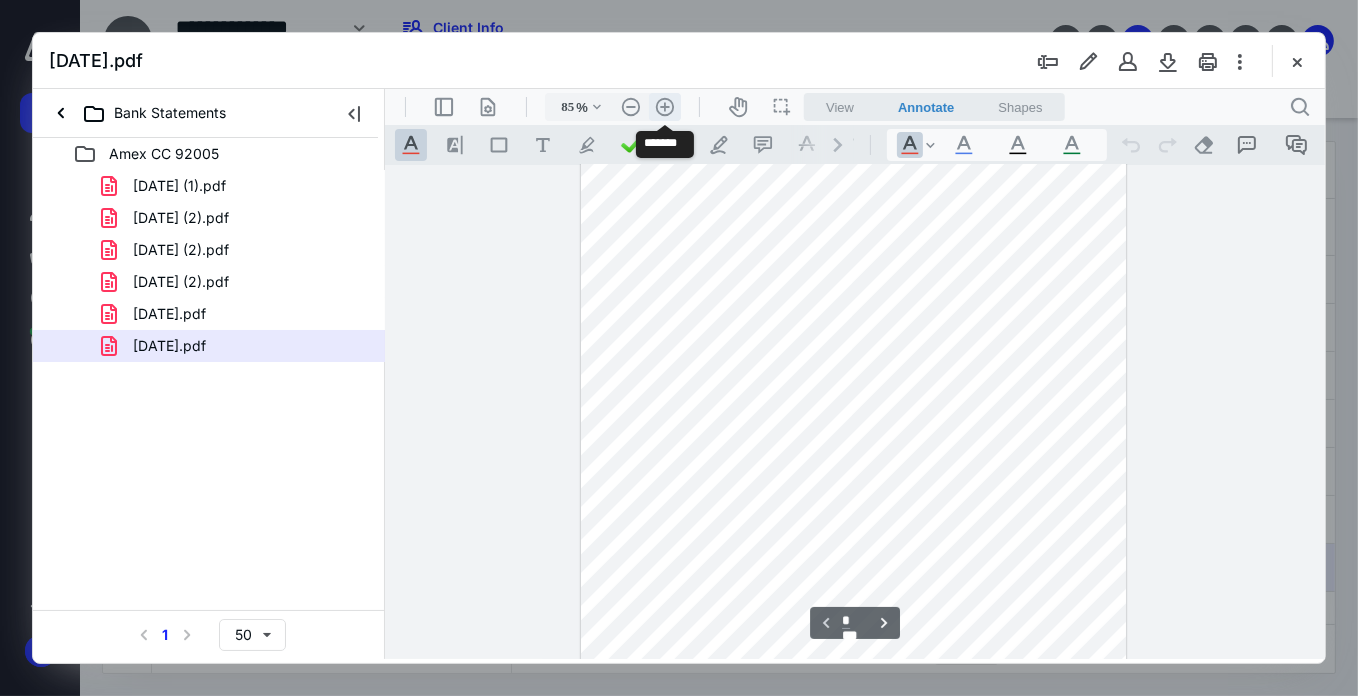 click on ".cls-1{fill:#abb0c4;} icon - header - zoom - in - line" at bounding box center (664, 106) 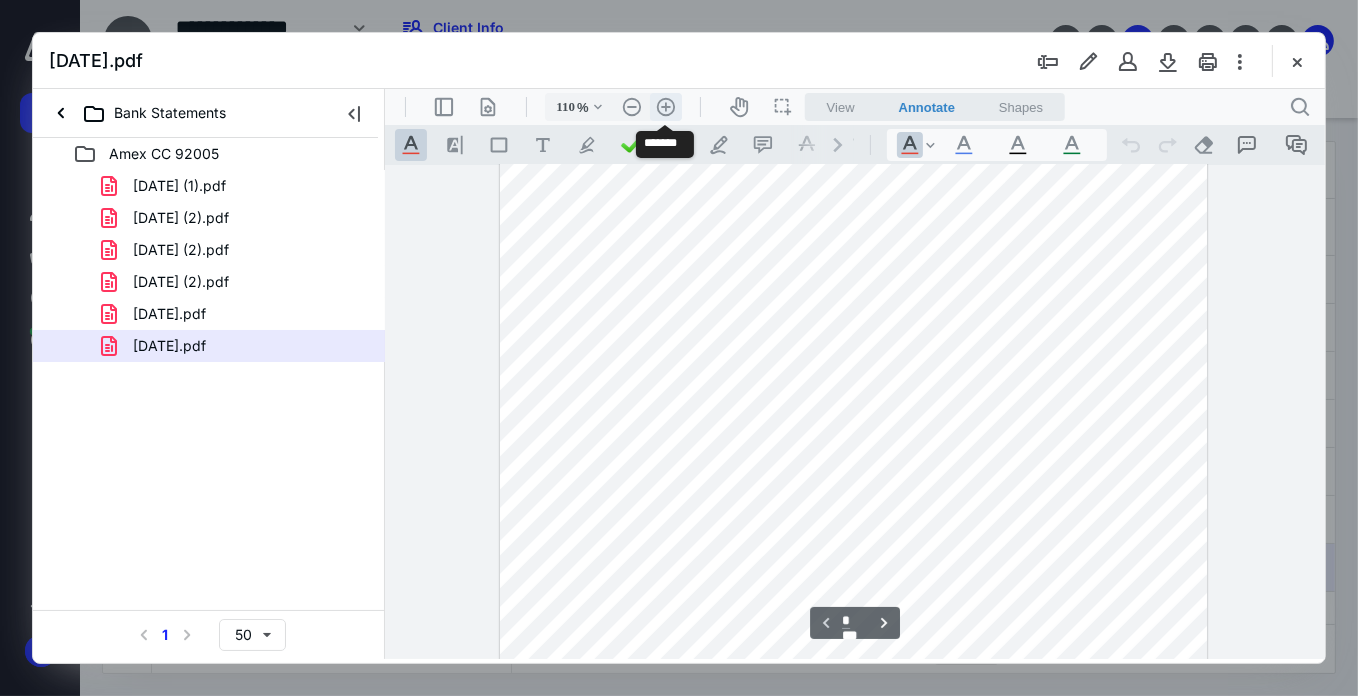 scroll, scrollTop: 161, scrollLeft: 0, axis: vertical 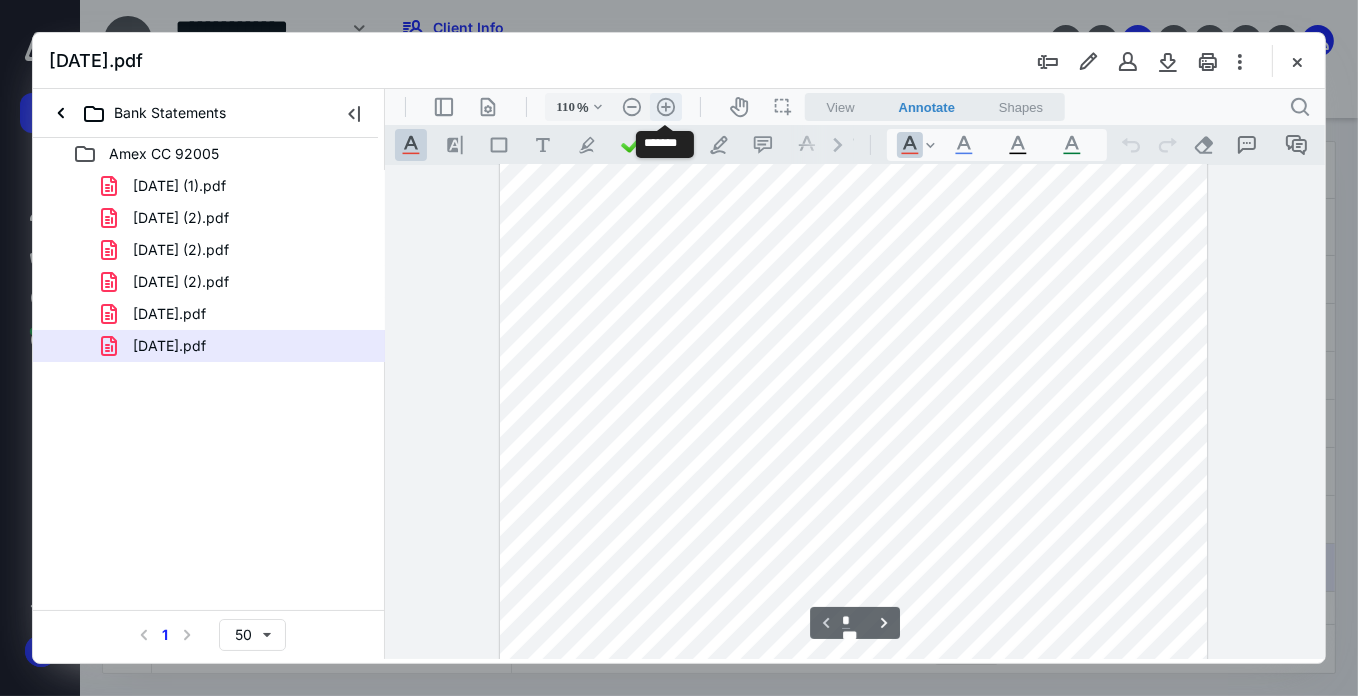 click on ".cls-1{fill:#abb0c4;} icon - header - zoom - in - line" at bounding box center (665, 106) 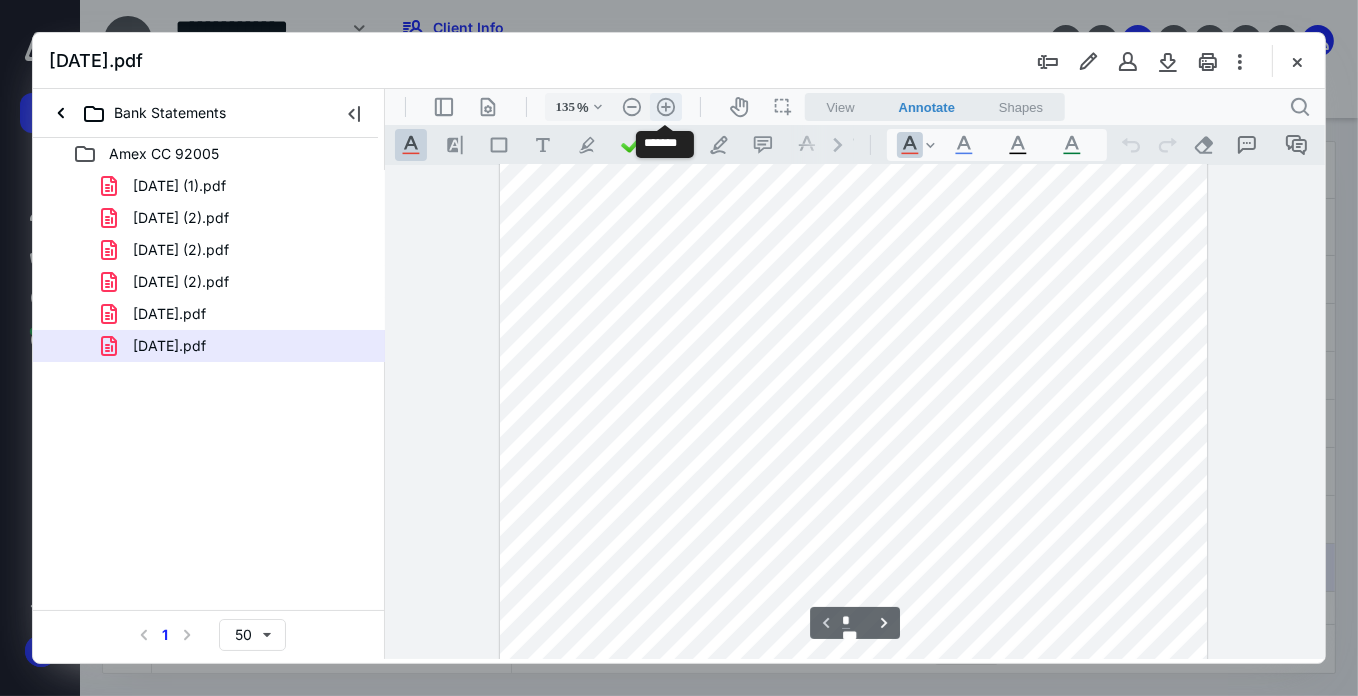 scroll, scrollTop: 246, scrollLeft: 0, axis: vertical 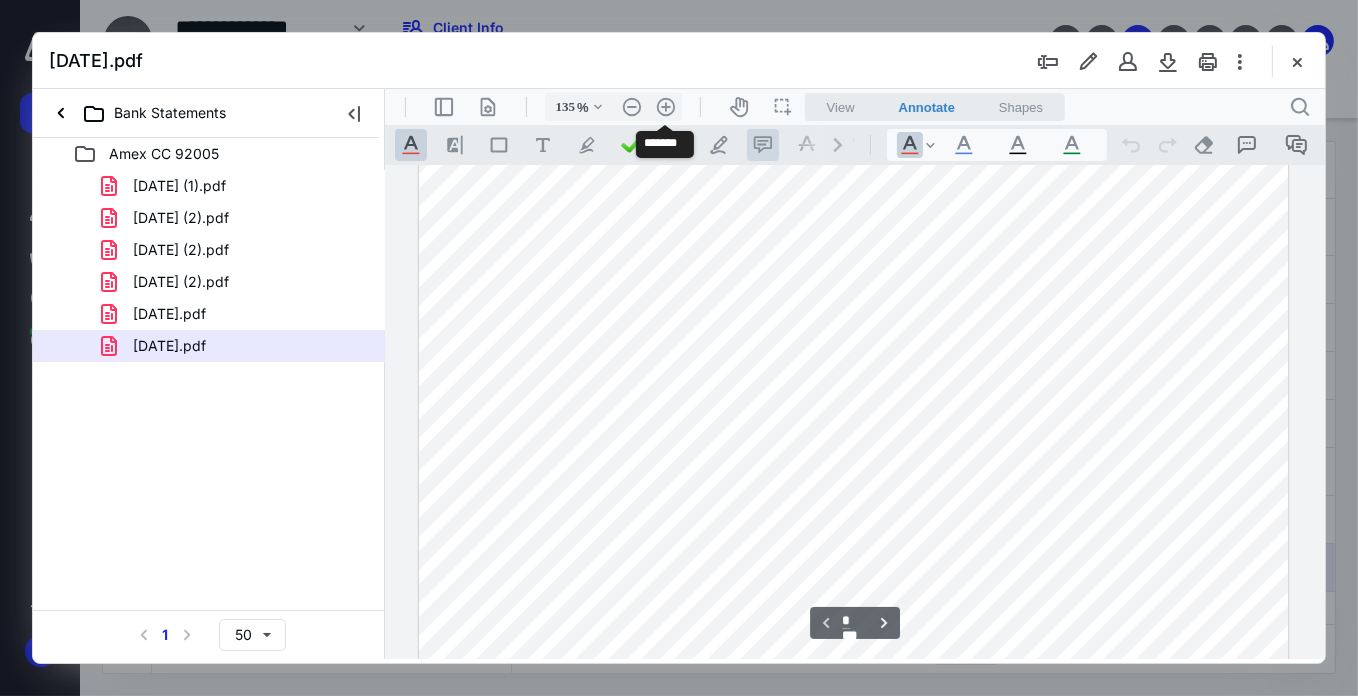 drag, startPoint x: 667, startPoint y: 104, endPoint x: 762, endPoint y: 132, distance: 99.0404 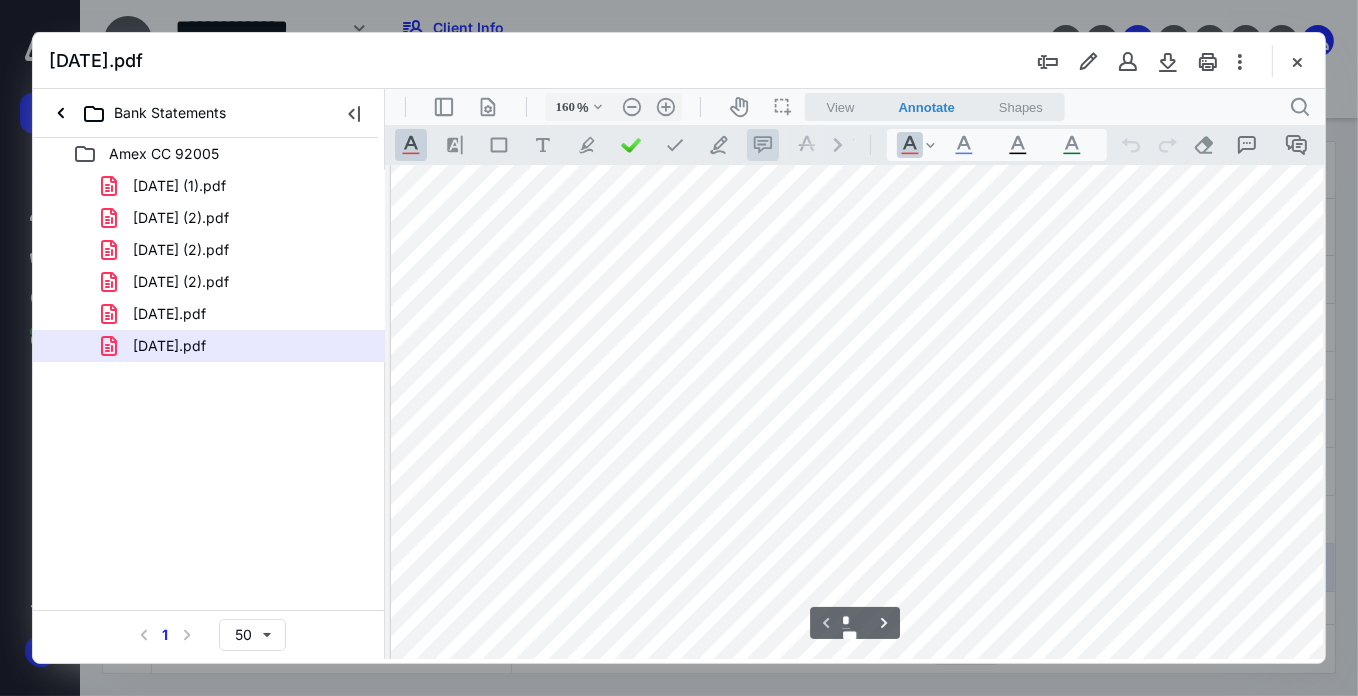 scroll, scrollTop: 330, scrollLeft: 56, axis: both 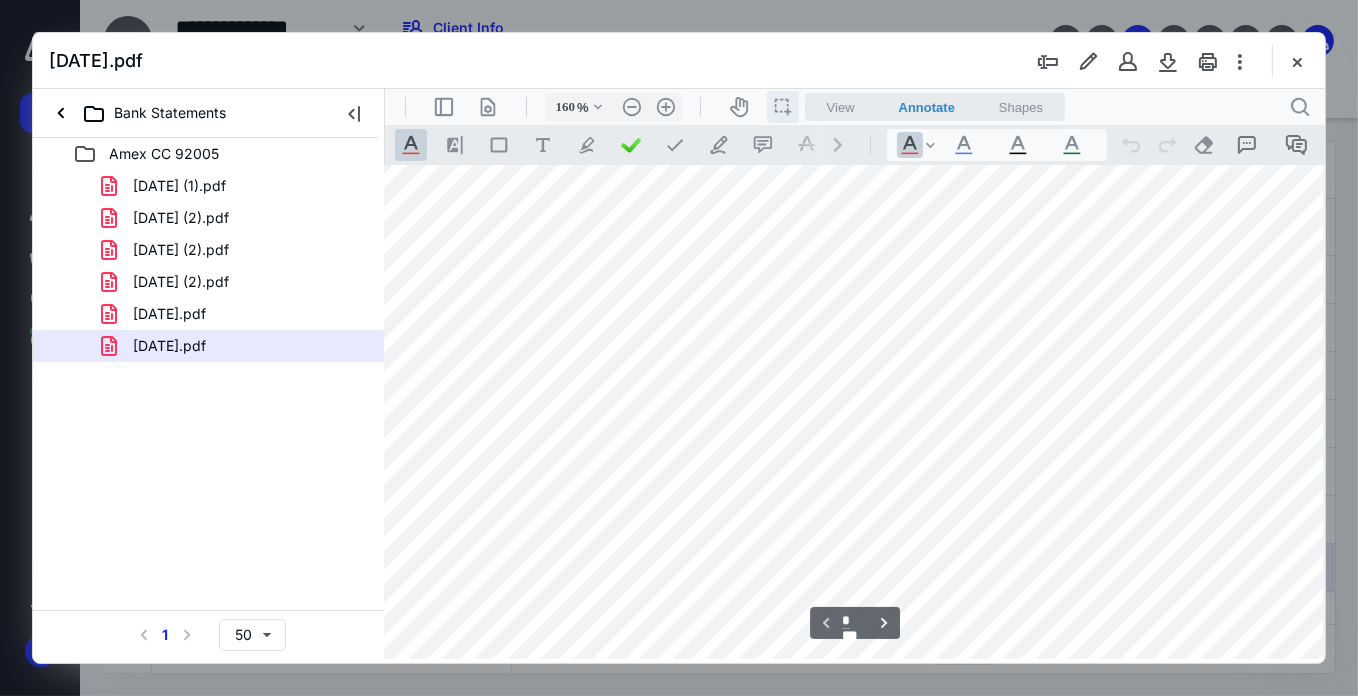 click on "icon / operation / multi select" at bounding box center [782, 106] 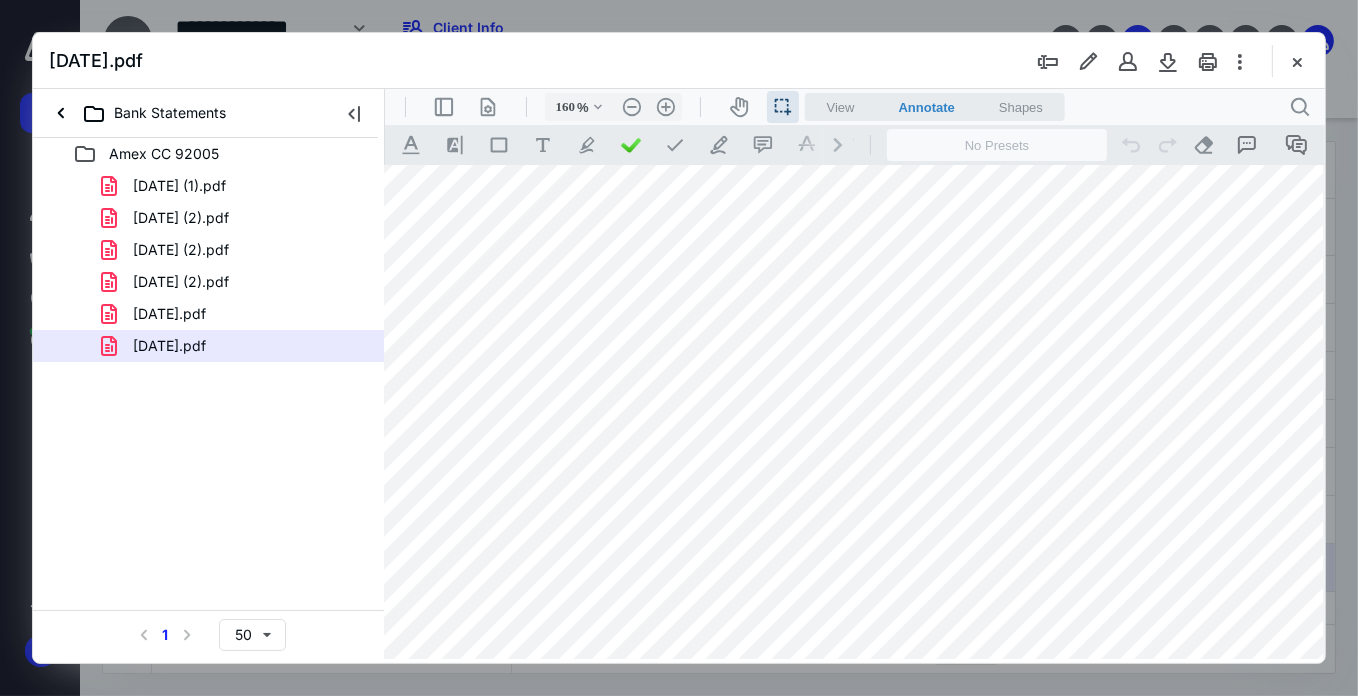 drag, startPoint x: 1173, startPoint y: 230, endPoint x: 1230, endPoint y: 230, distance: 57 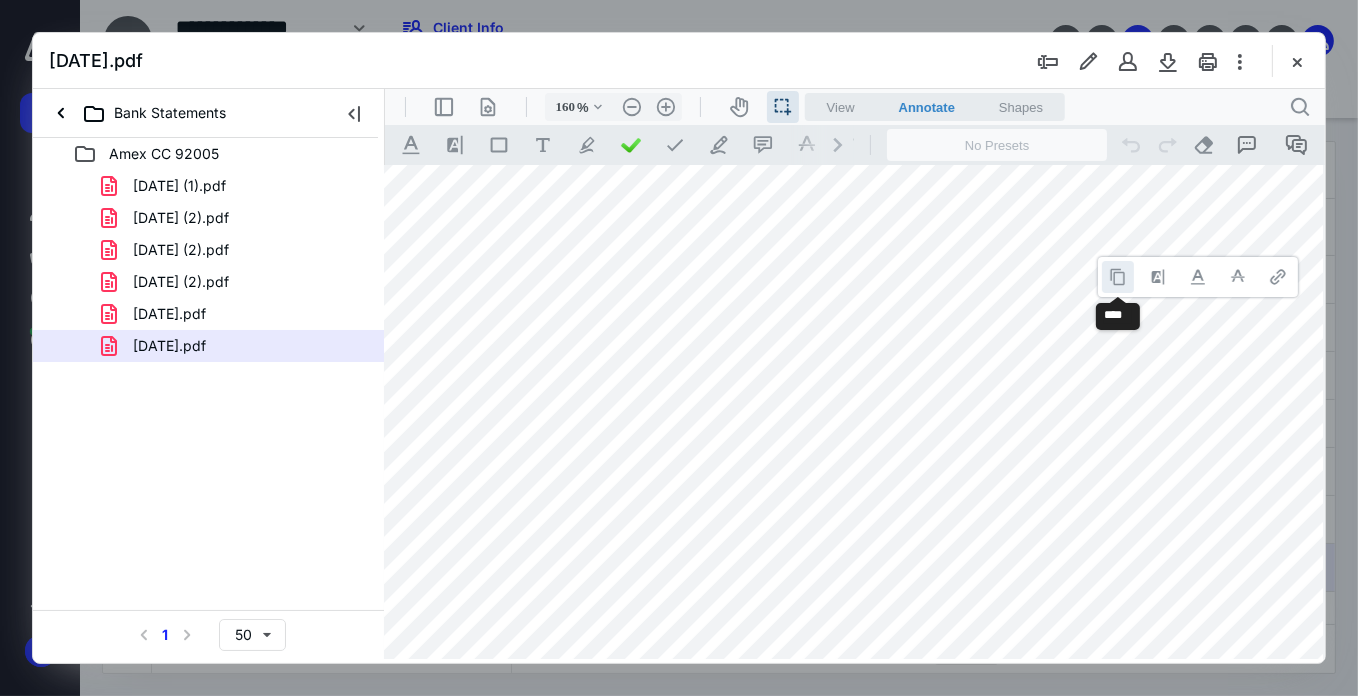 click at bounding box center (1117, 276) 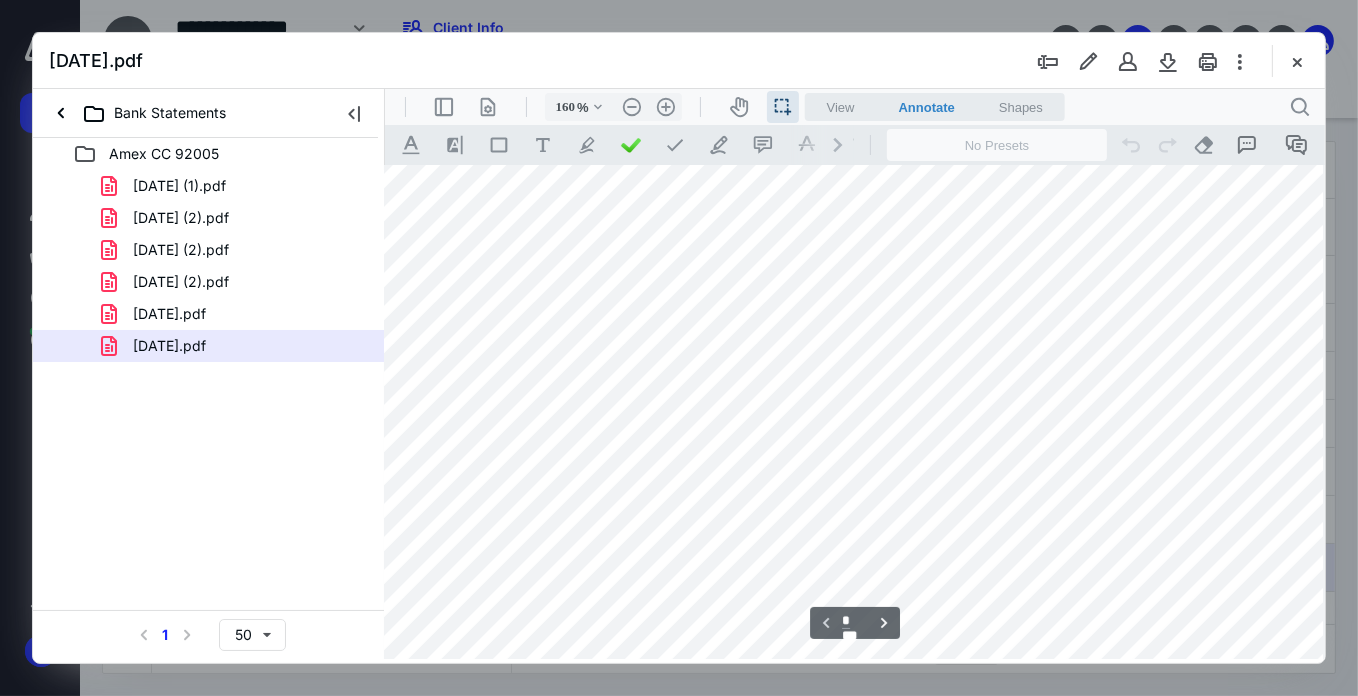 scroll, scrollTop: 58, scrollLeft: 56, axis: both 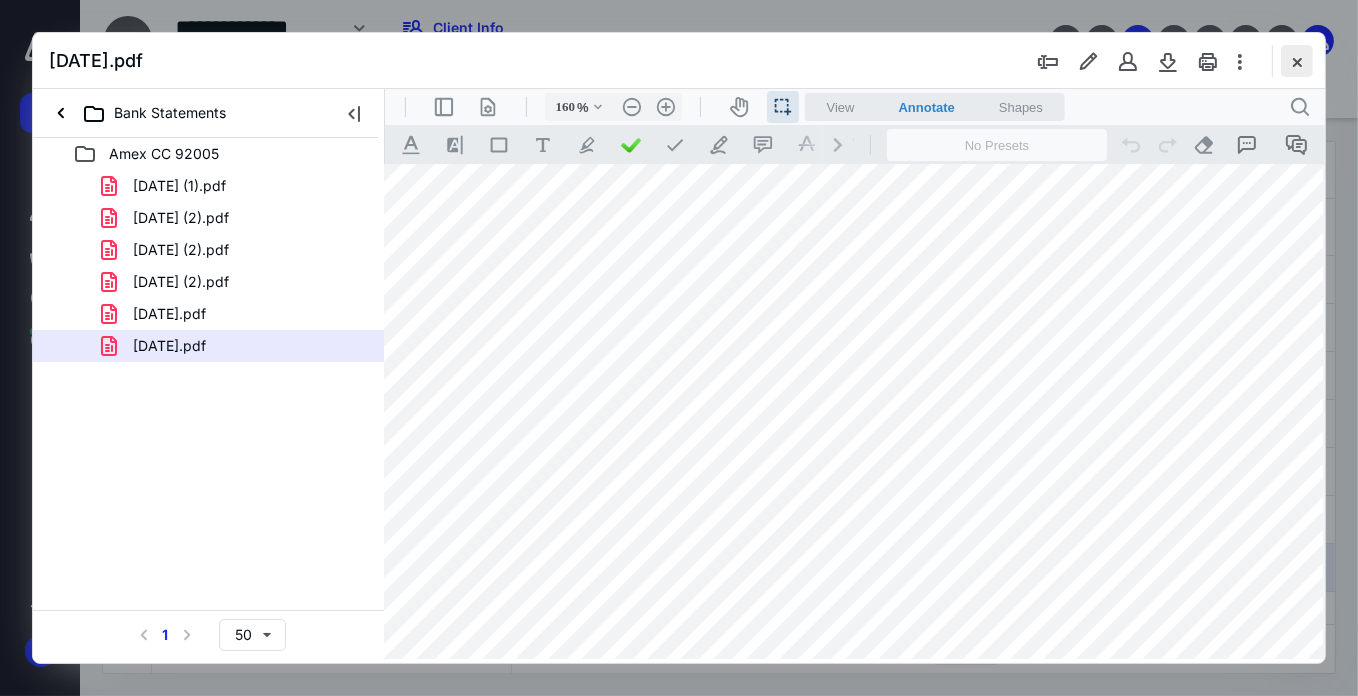 click at bounding box center [1297, 61] 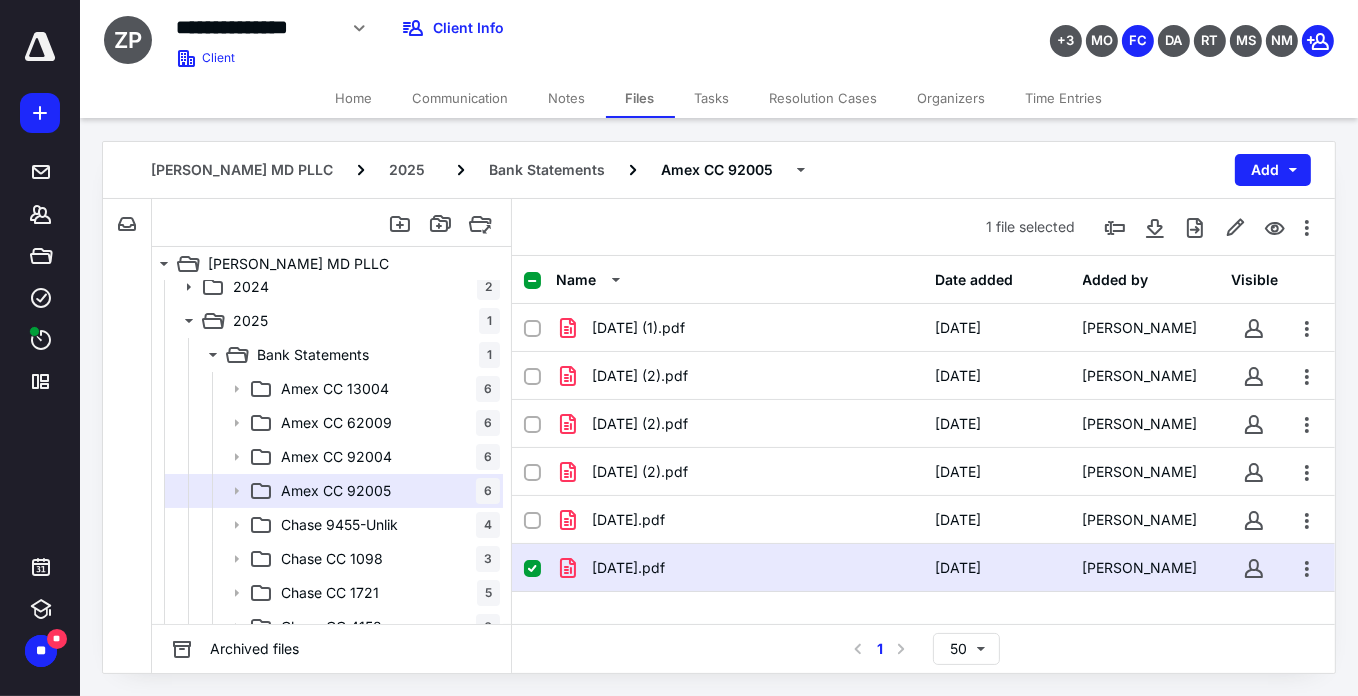 click at bounding box center (532, 569) 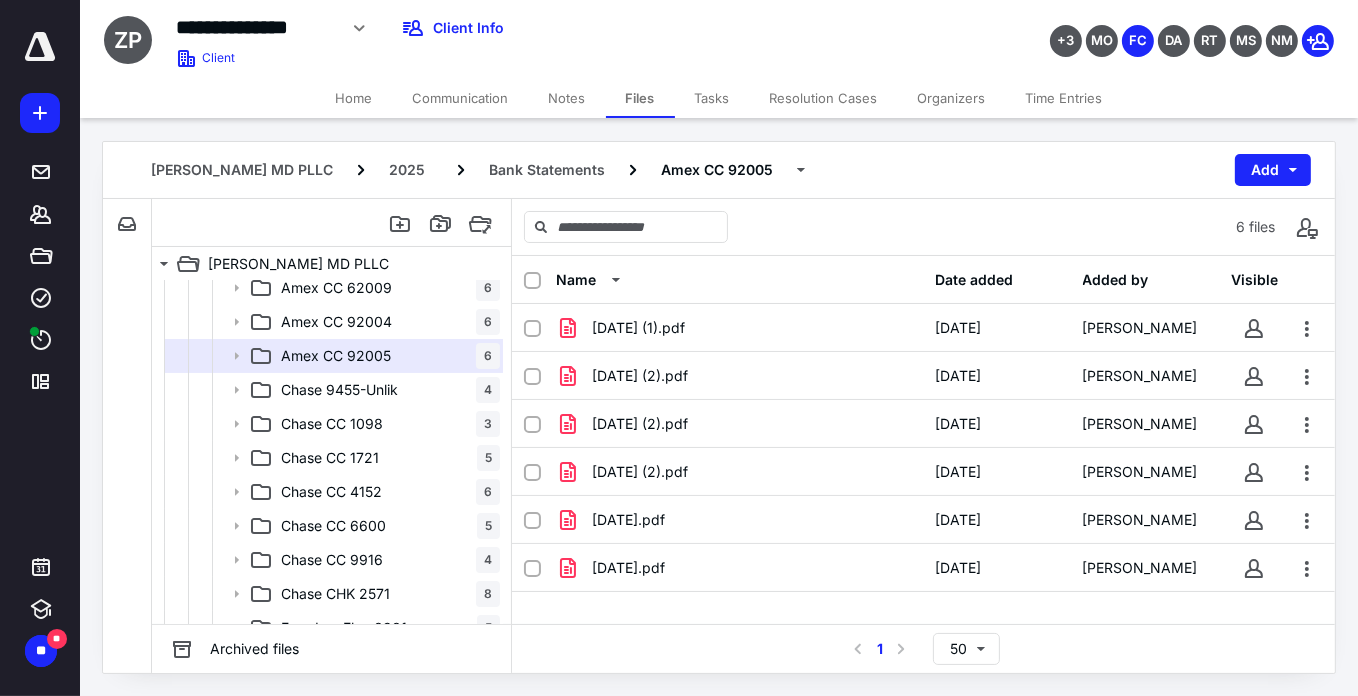 scroll, scrollTop: 327, scrollLeft: 0, axis: vertical 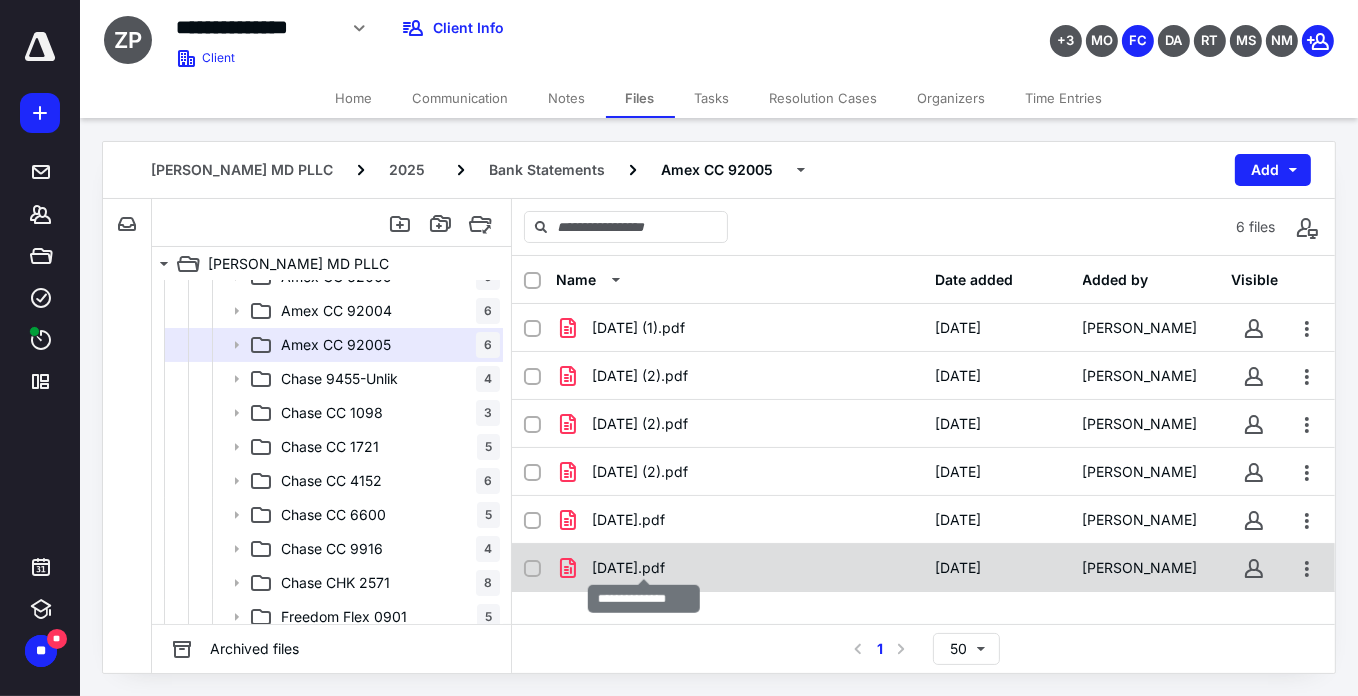 click on "[DATE].pdf" at bounding box center (628, 568) 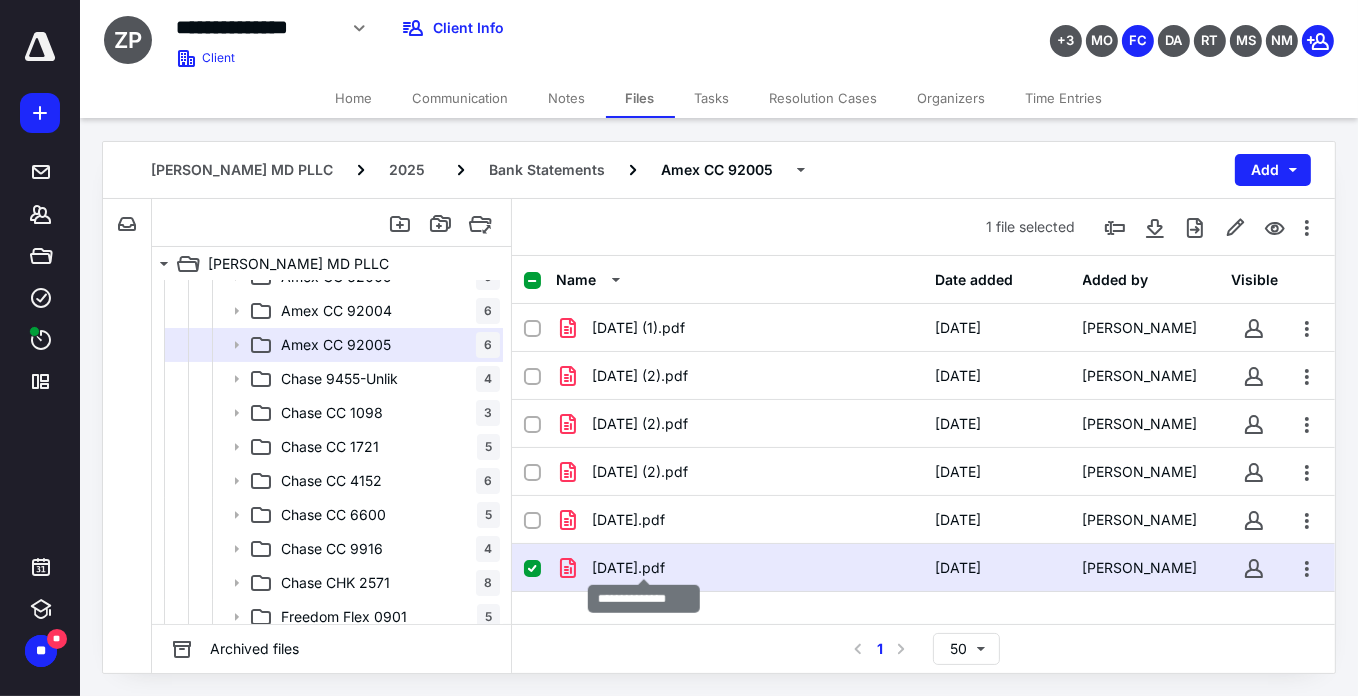 click on "[DATE].pdf" at bounding box center [628, 568] 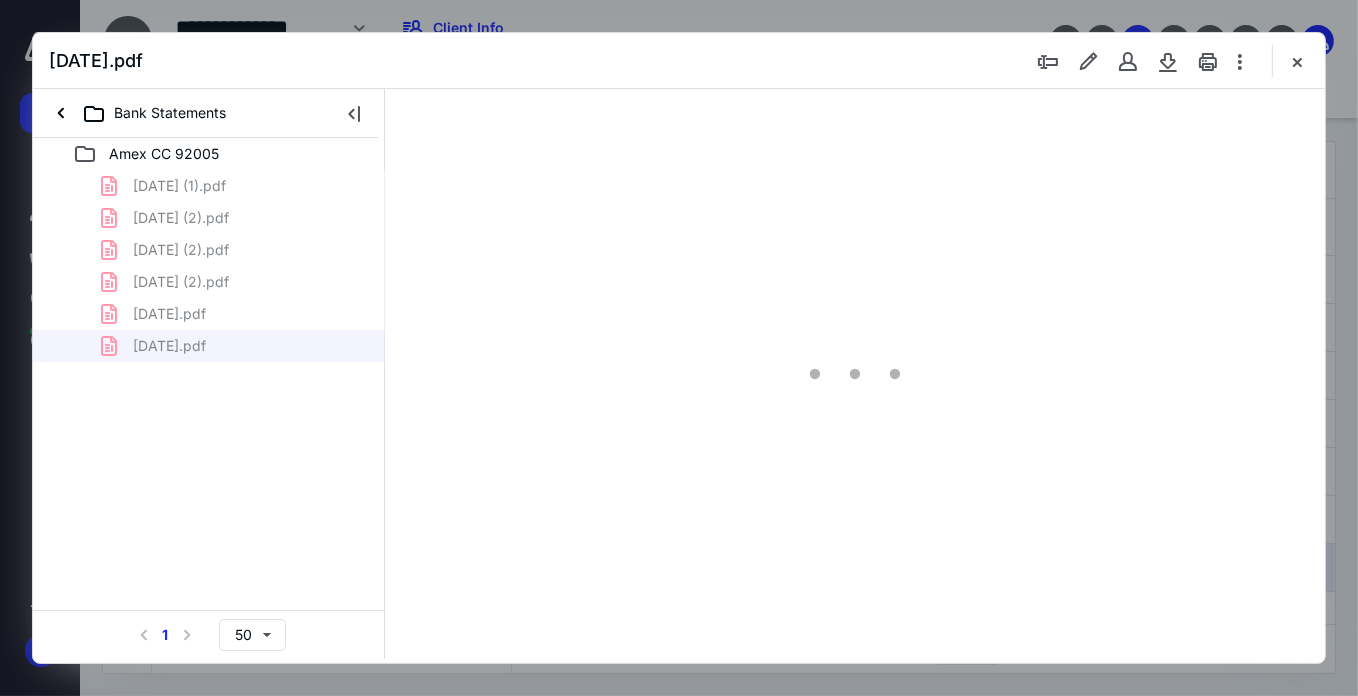 scroll, scrollTop: 0, scrollLeft: 0, axis: both 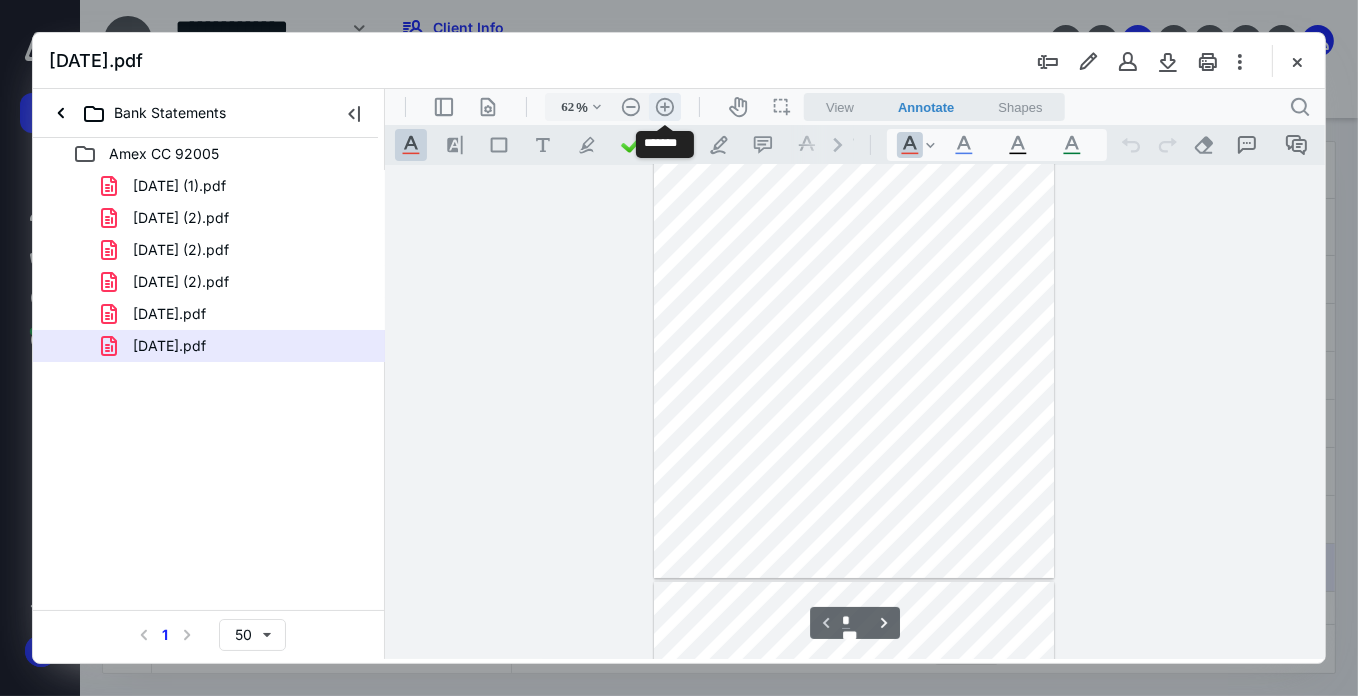 click on ".cls-1{fill:#abb0c4;} icon - header - zoom - in - line" at bounding box center [664, 106] 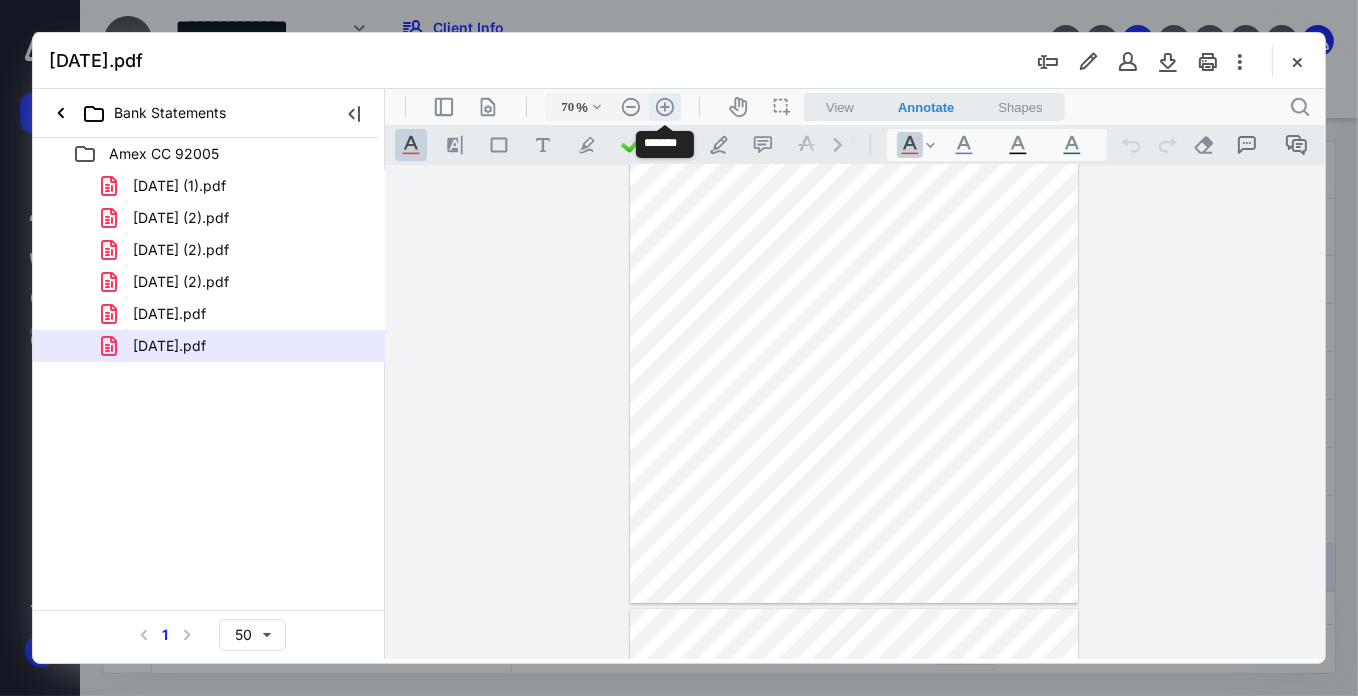 click on ".cls-1{fill:#abb0c4;} icon - header - zoom - in - line" at bounding box center (664, 106) 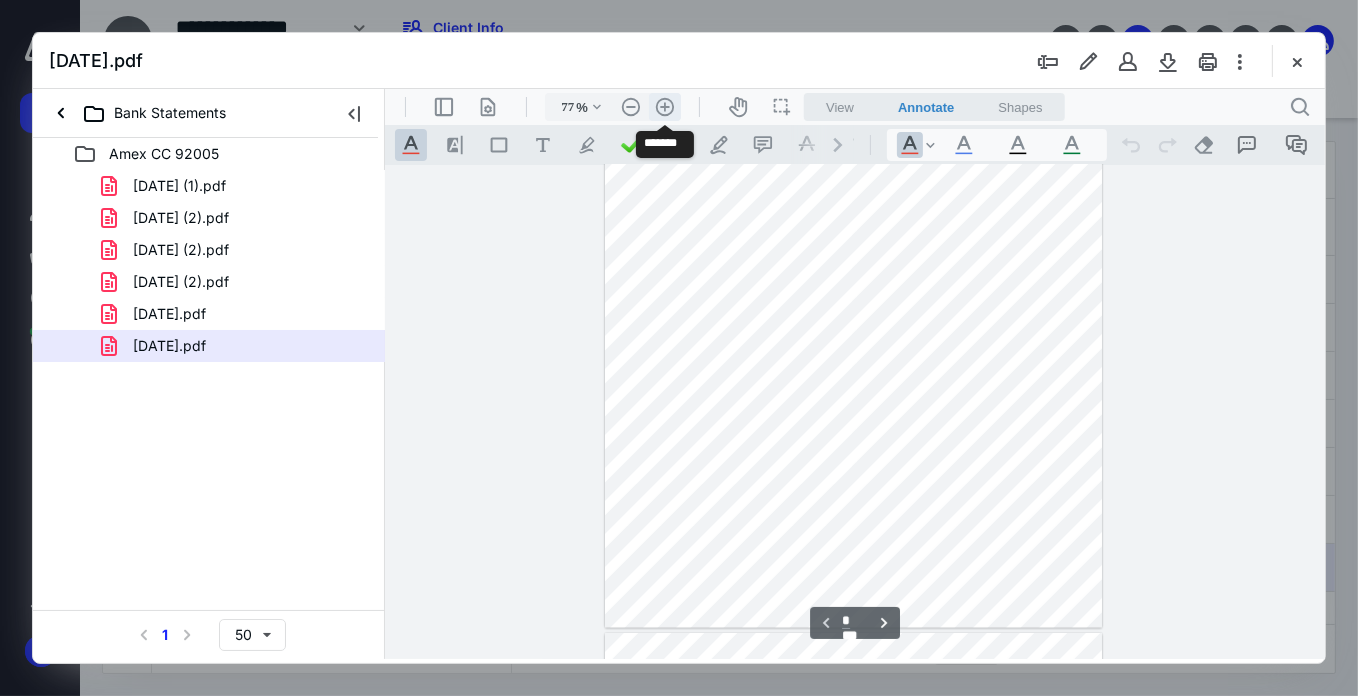click on ".cls-1{fill:#abb0c4;} icon - header - zoom - in - line" at bounding box center [664, 106] 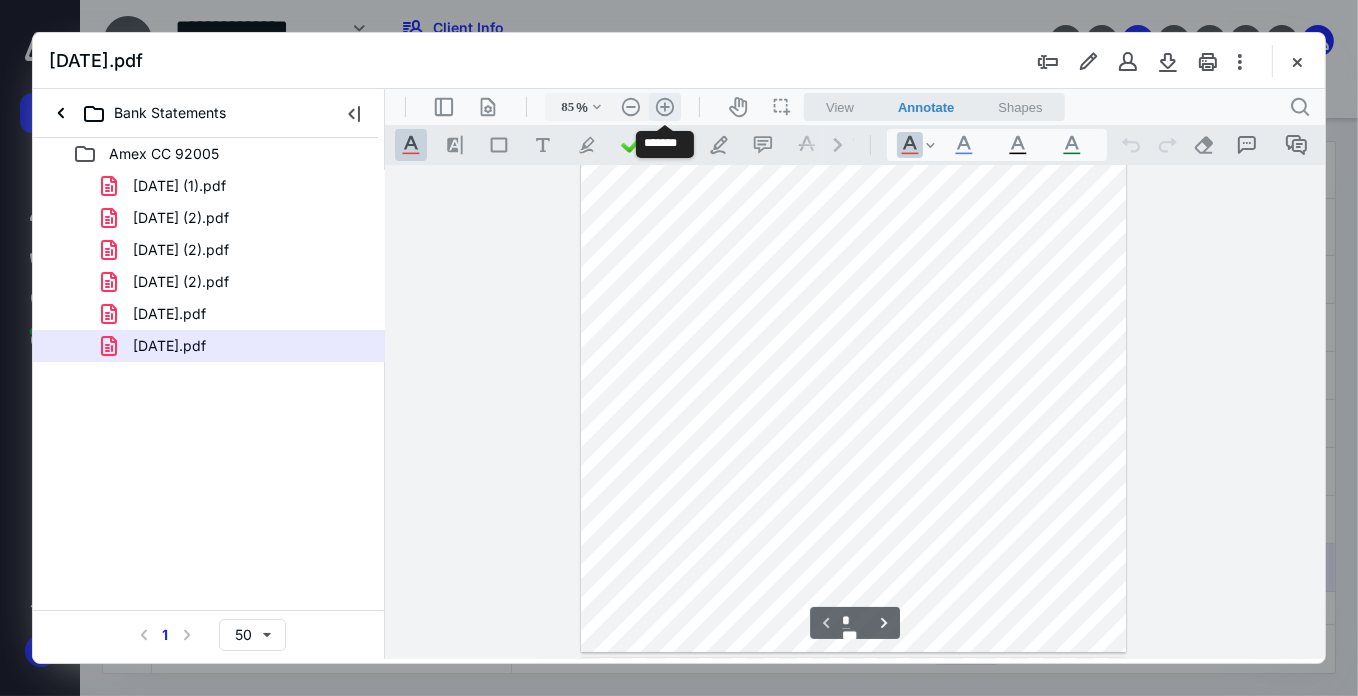 click on ".cls-1{fill:#abb0c4;} icon - header - zoom - in - line" at bounding box center [664, 106] 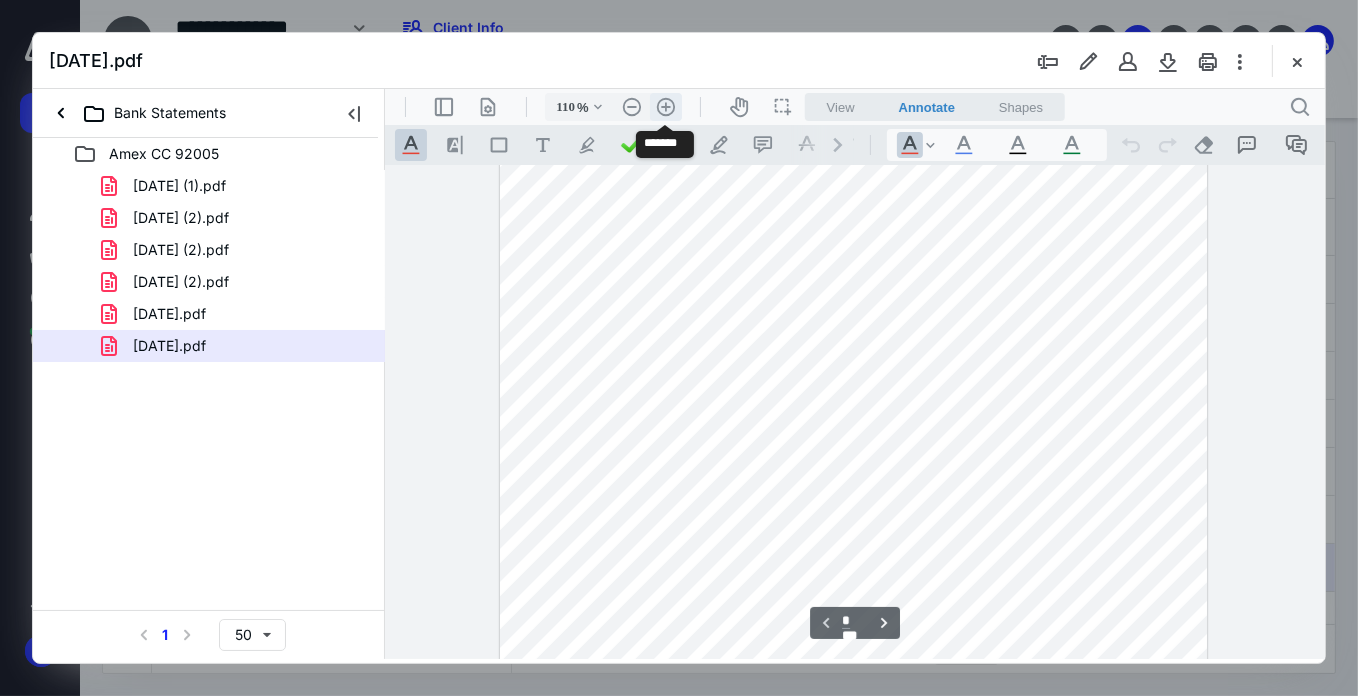 click on ".cls-1{fill:#abb0c4;} icon - header - zoom - in - line" at bounding box center (665, 106) 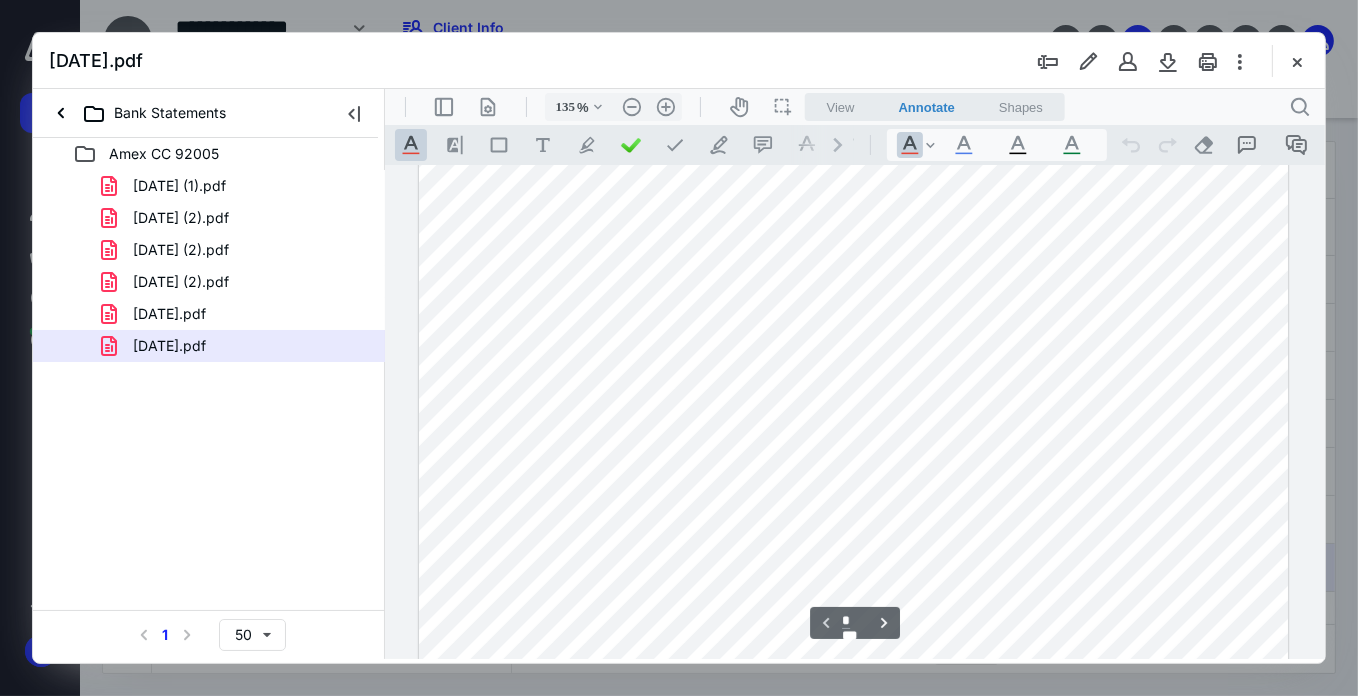 scroll, scrollTop: 234, scrollLeft: 0, axis: vertical 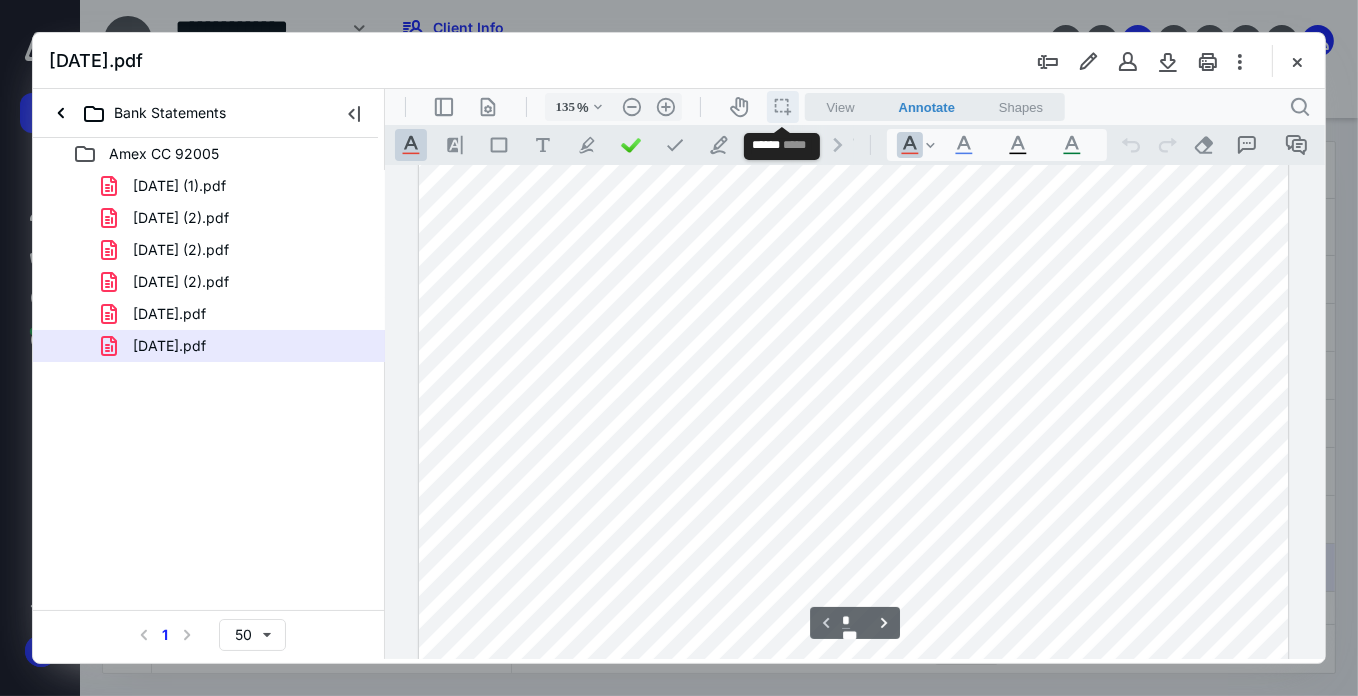 click on "icon / operation / multi select" at bounding box center [782, 106] 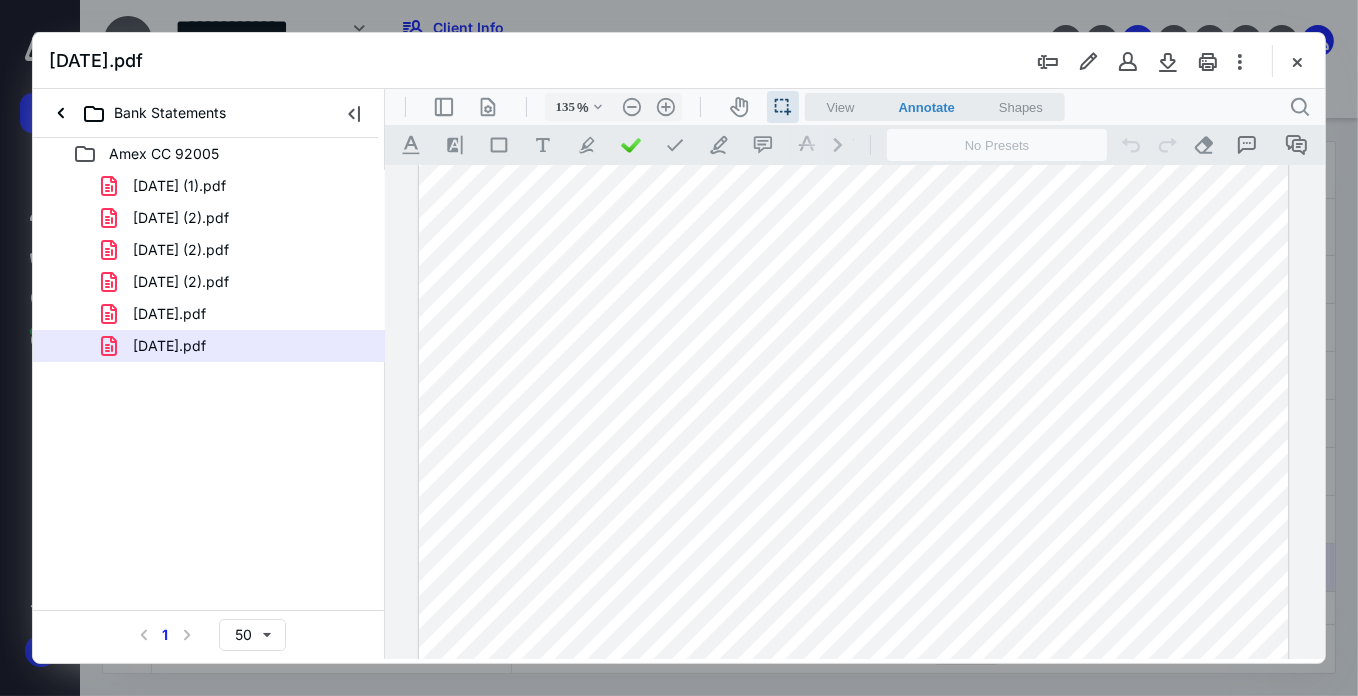 drag, startPoint x: 1126, startPoint y: 263, endPoint x: 1169, endPoint y: 262, distance: 43.011627 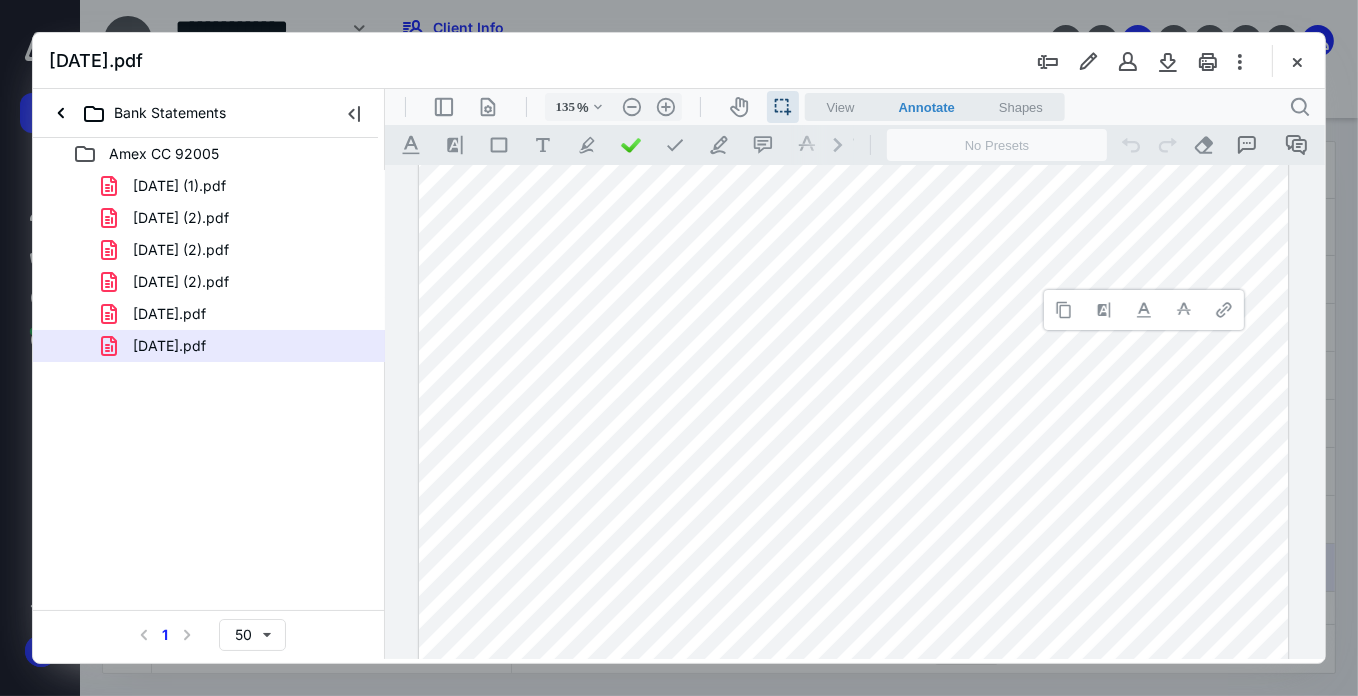 click at bounding box center (1063, 309) 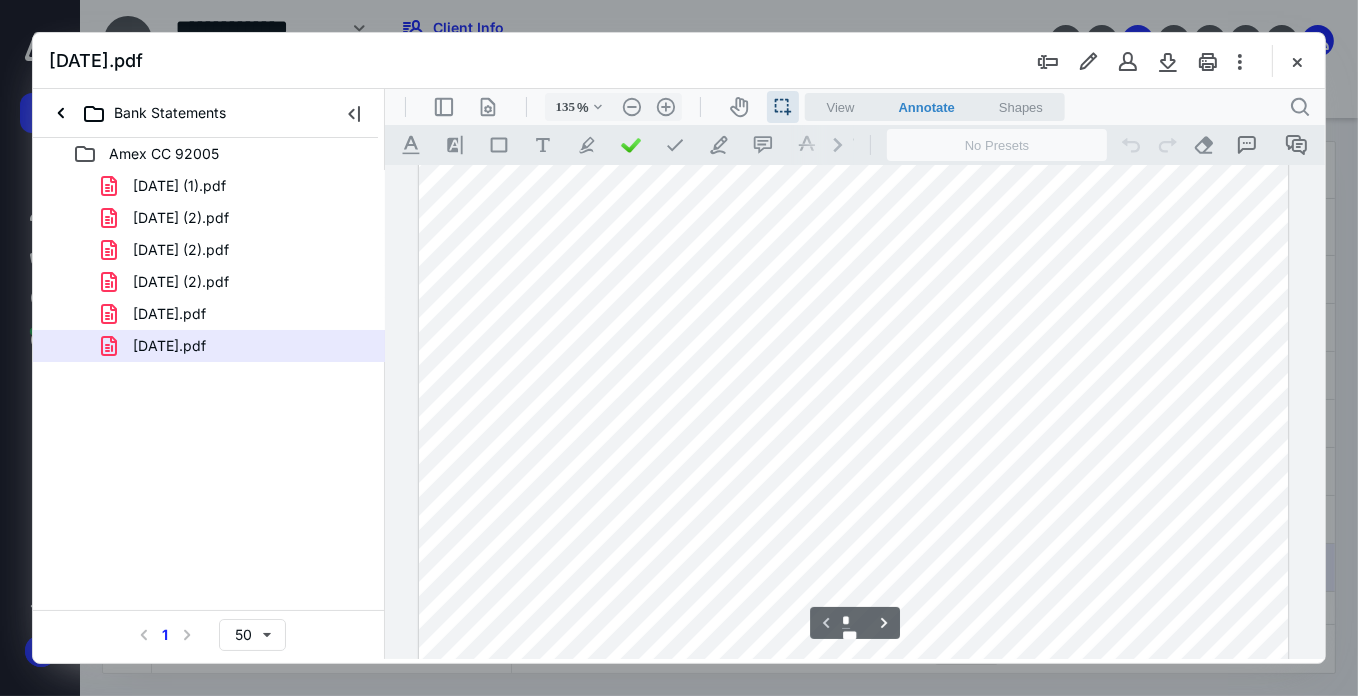 scroll, scrollTop: 0, scrollLeft: 0, axis: both 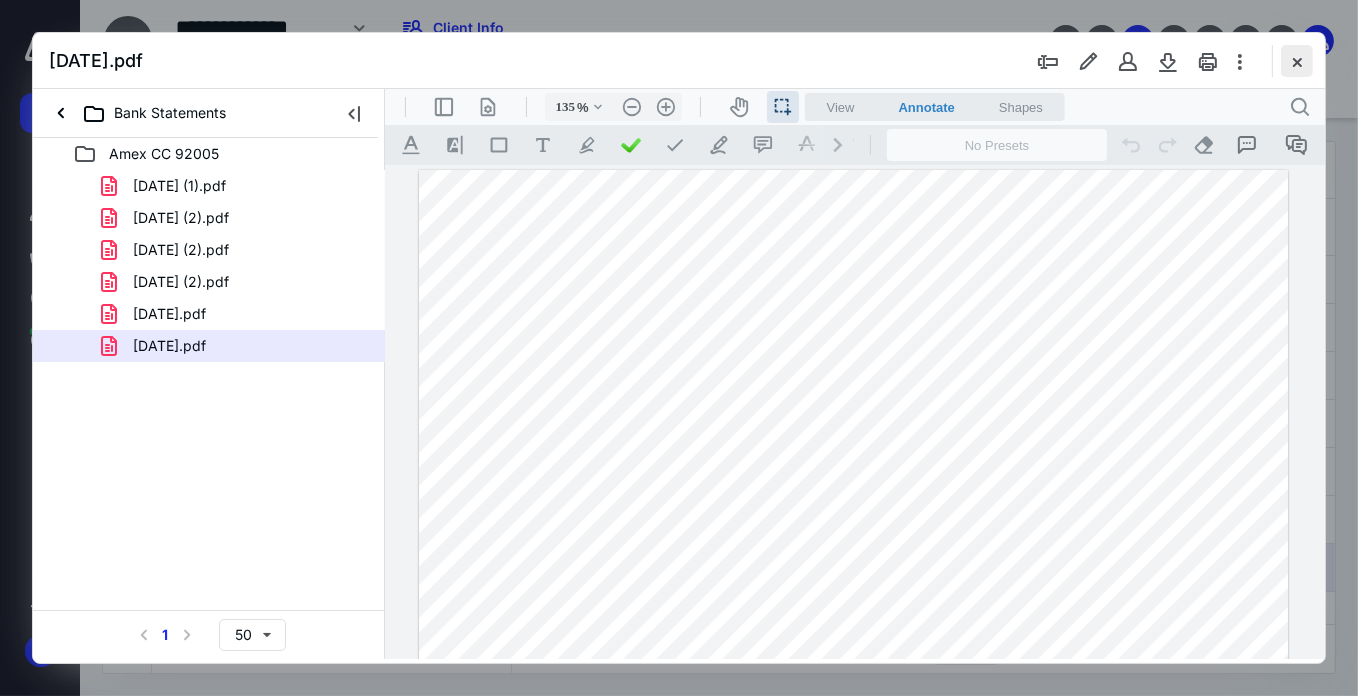 click at bounding box center [1297, 61] 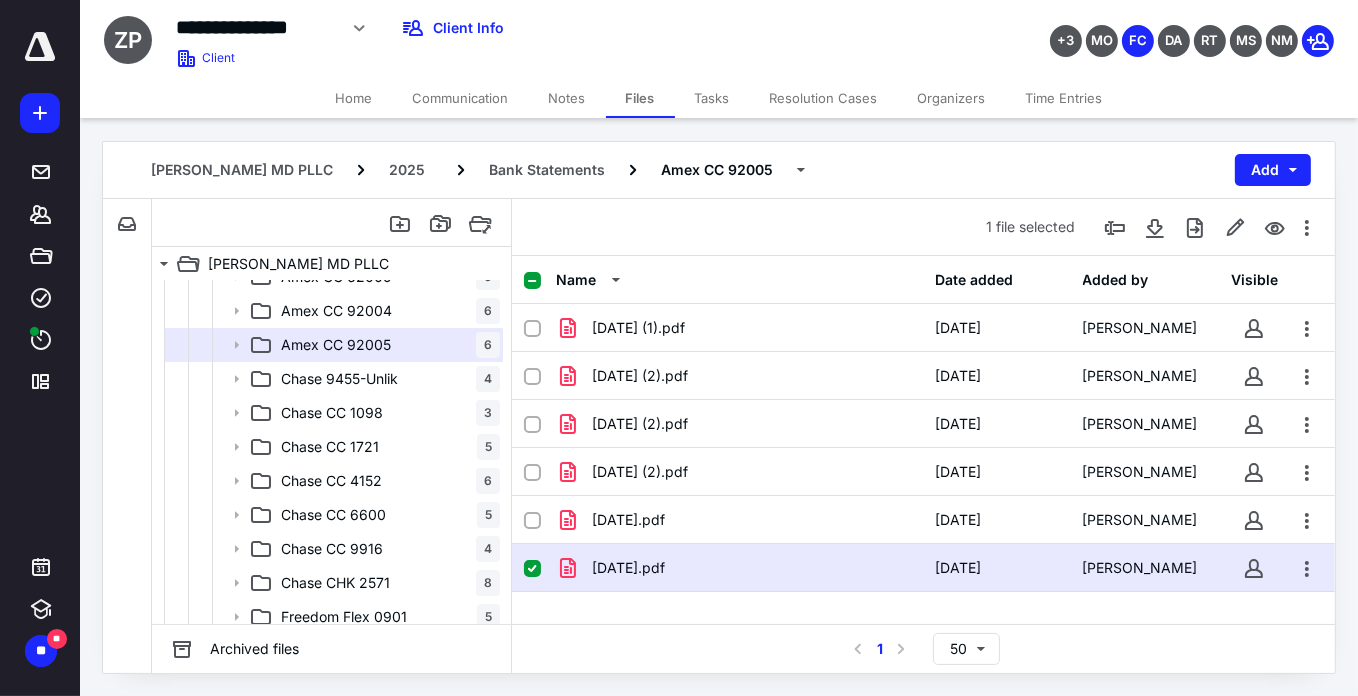 click 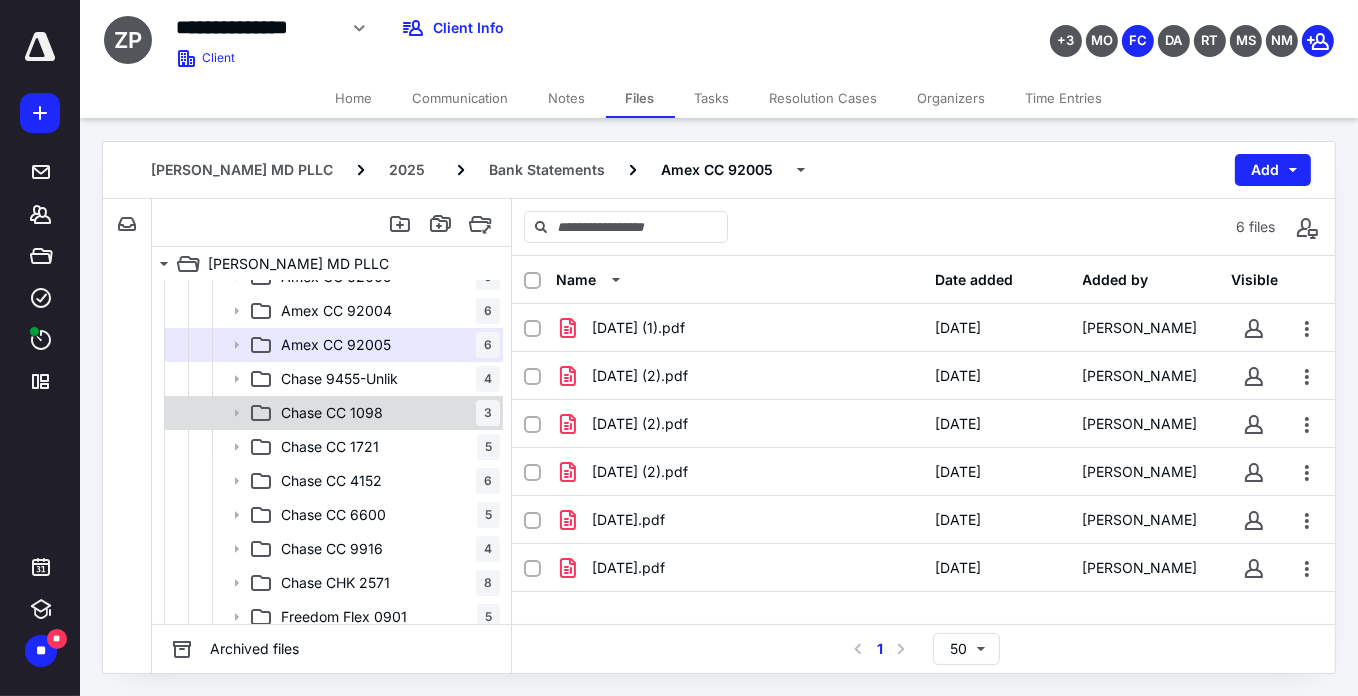 click on "Chase CC 1098" at bounding box center [332, 413] 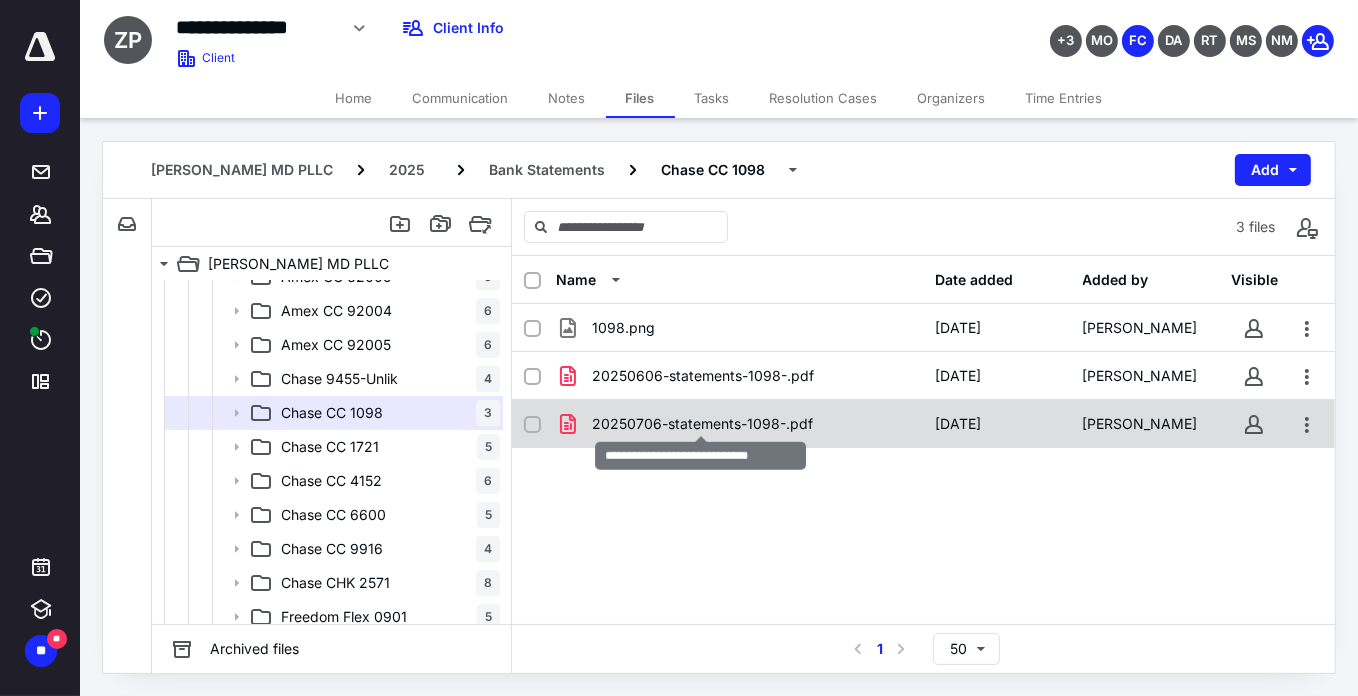 click on "20250706-statements-1098-.pdf" at bounding box center [702, 424] 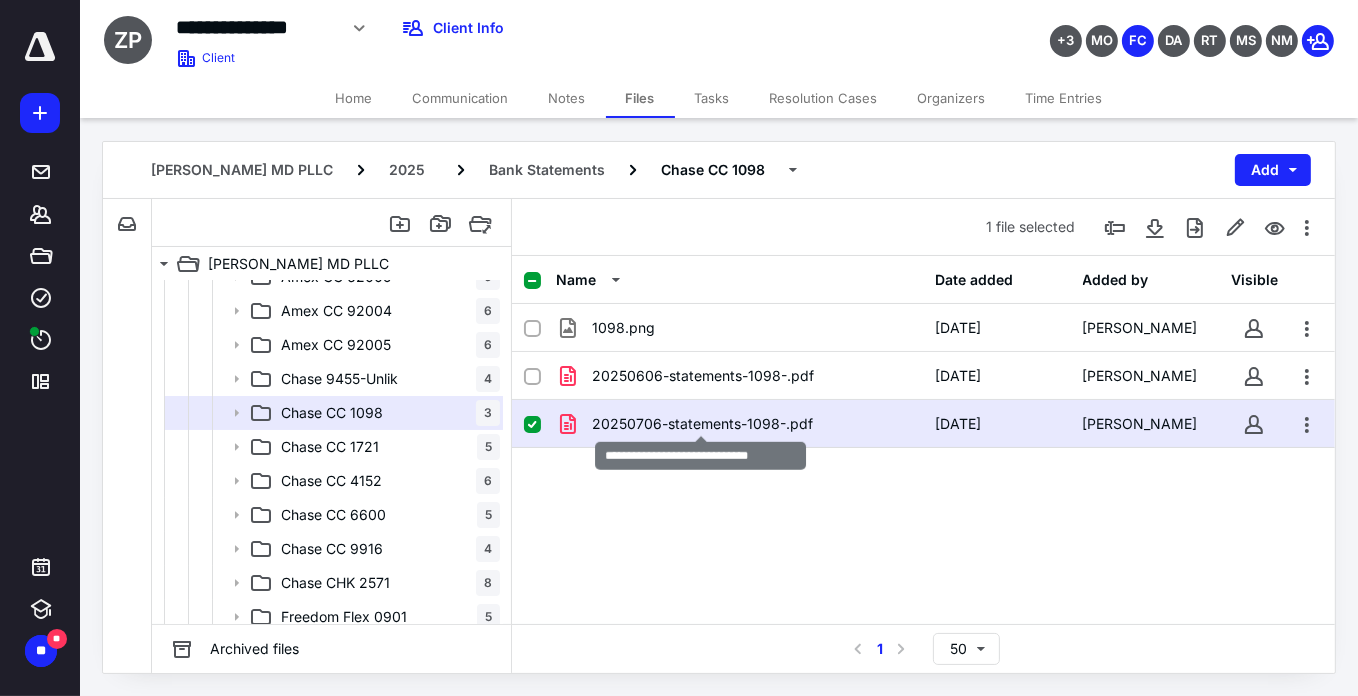 click on "20250706-statements-1098-.pdf" at bounding box center [702, 424] 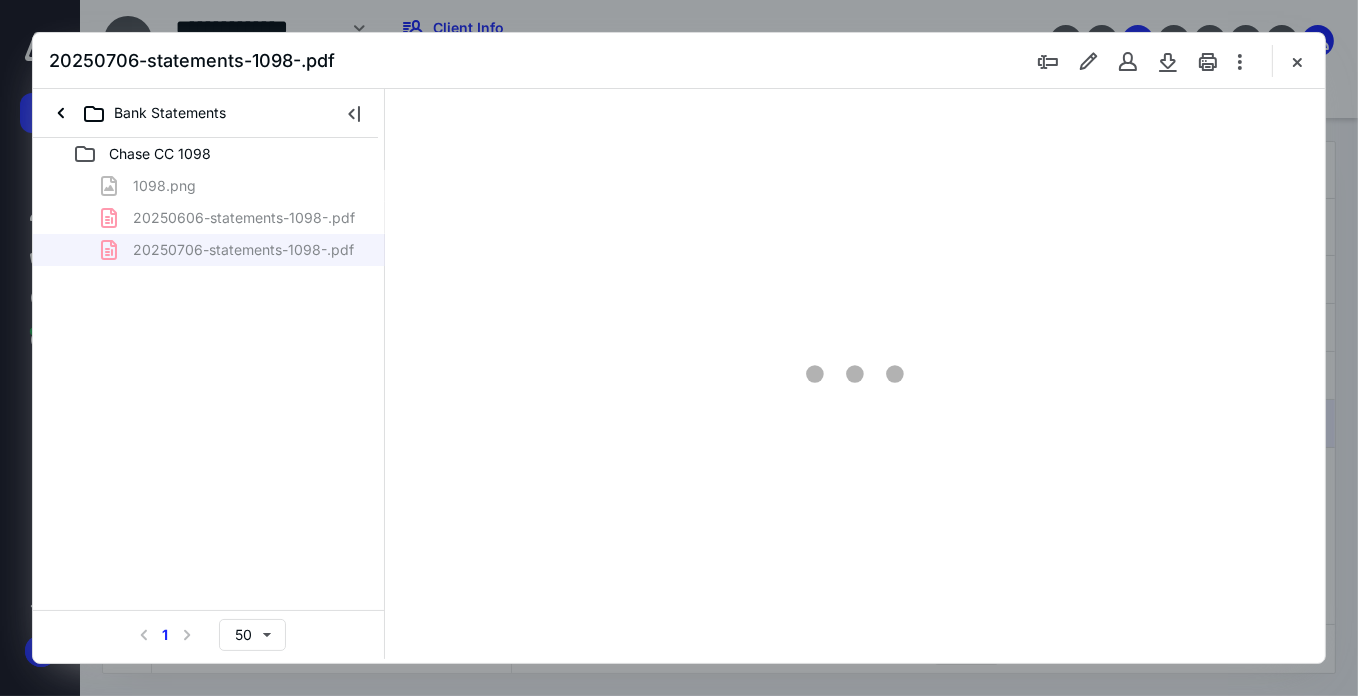 scroll, scrollTop: 0, scrollLeft: 0, axis: both 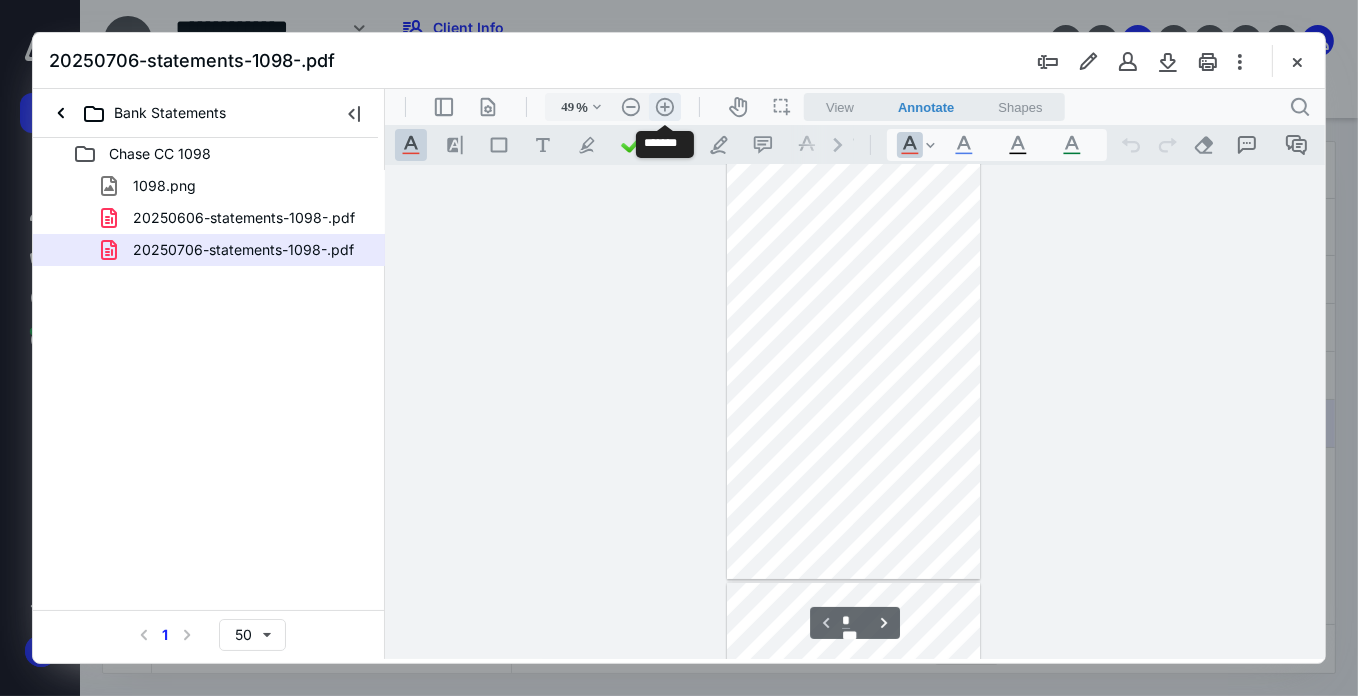 click on ".cls-1{fill:#abb0c4;} icon - header - zoom - in - line" at bounding box center [664, 106] 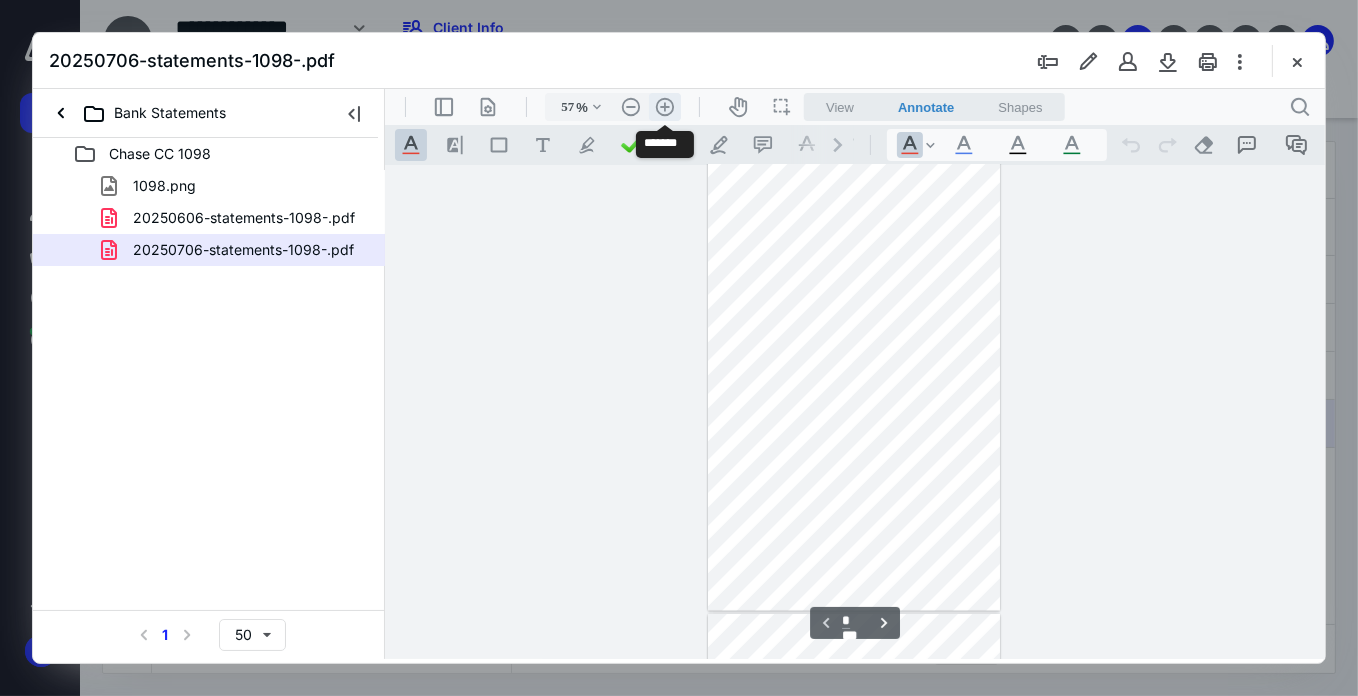 click on ".cls-1{fill:#abb0c4;} icon - header - zoom - in - line" at bounding box center [664, 106] 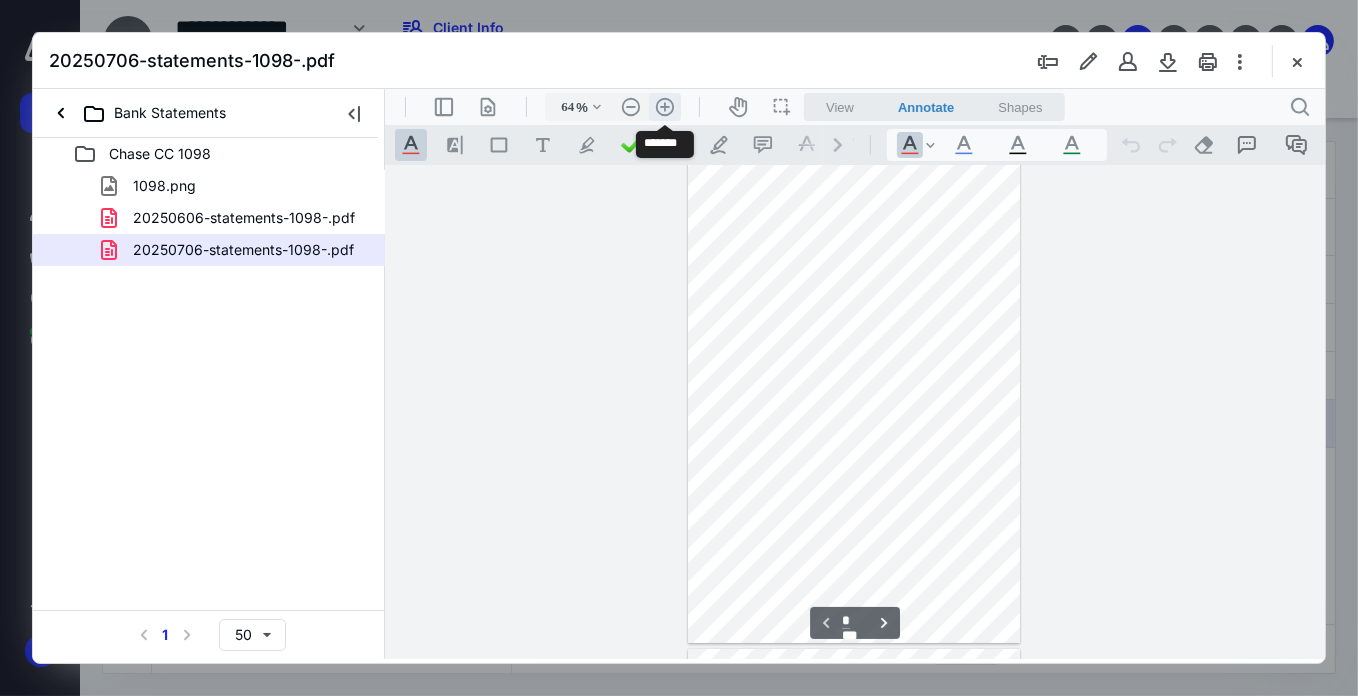click on ".cls-1{fill:#abb0c4;} icon - header - zoom - in - line" at bounding box center [664, 106] 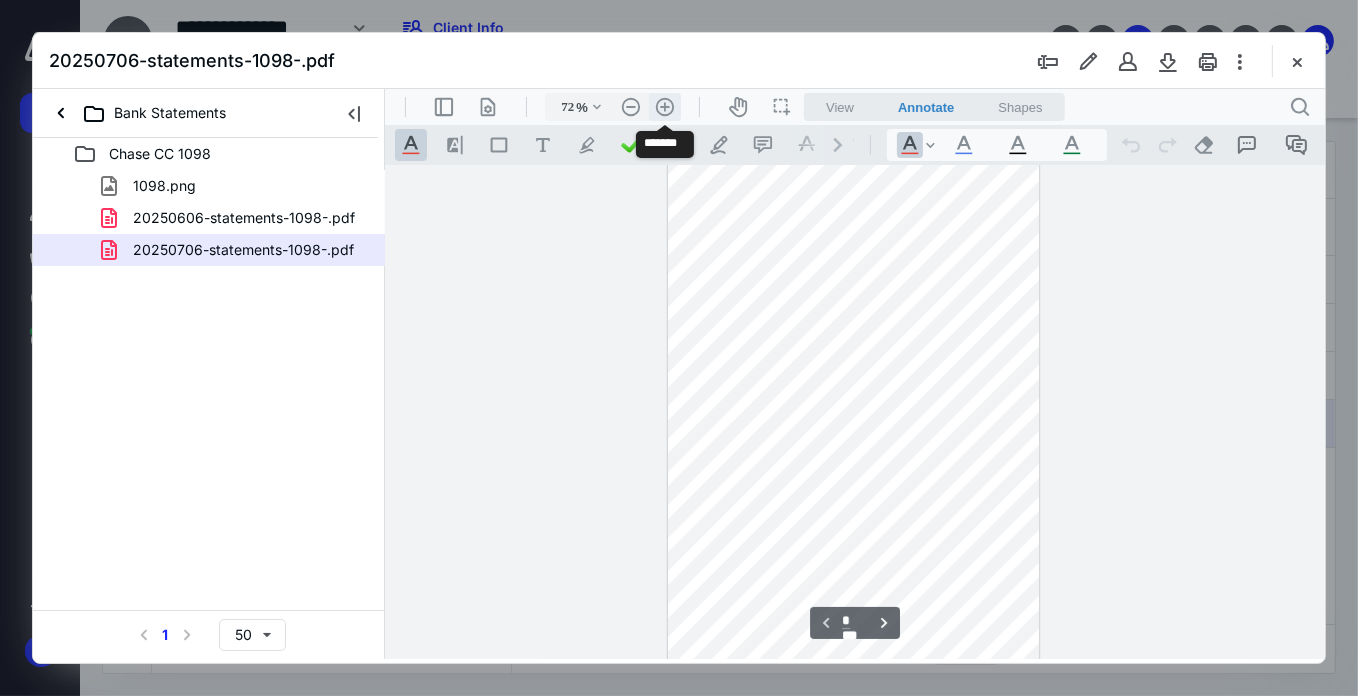 click on ".cls-1{fill:#abb0c4;} icon - header - zoom - in - line" at bounding box center [664, 106] 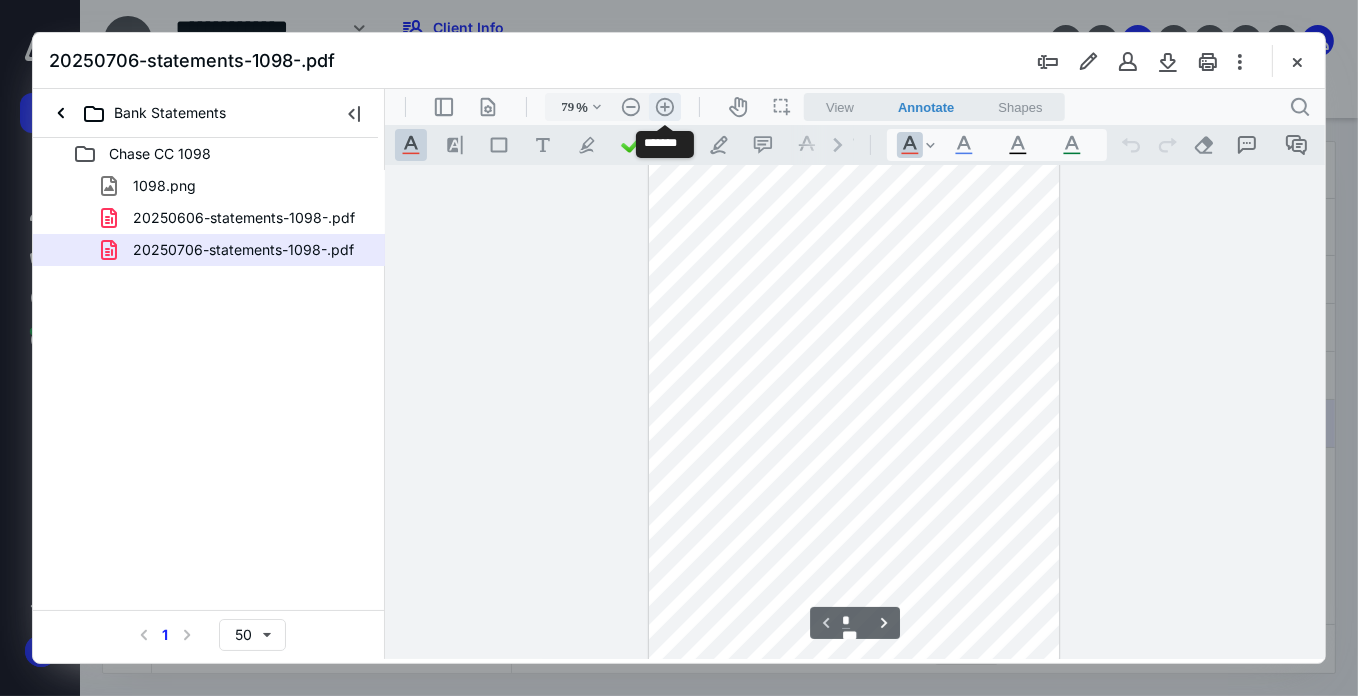 click on ".cls-1{fill:#abb0c4;} icon - header - zoom - in - line" at bounding box center [664, 106] 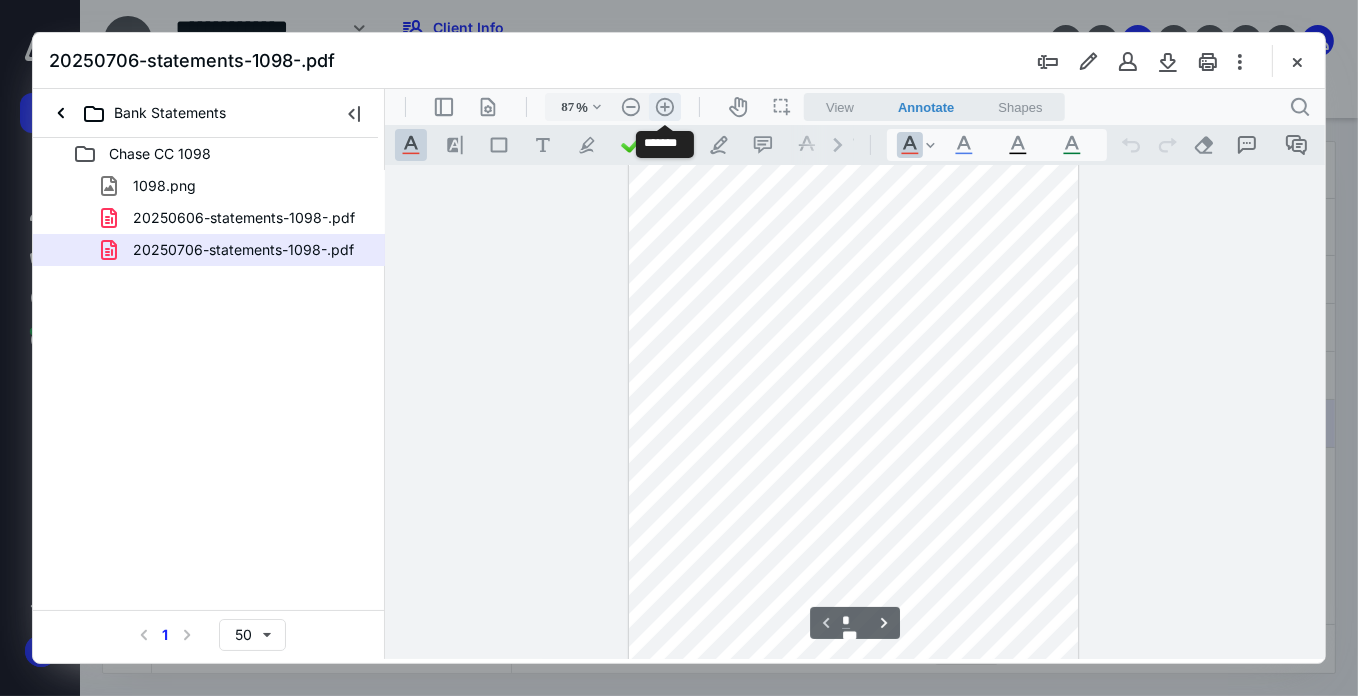 click on ".cls-1{fill:#abb0c4;} icon - header - zoom - in - line" at bounding box center (664, 106) 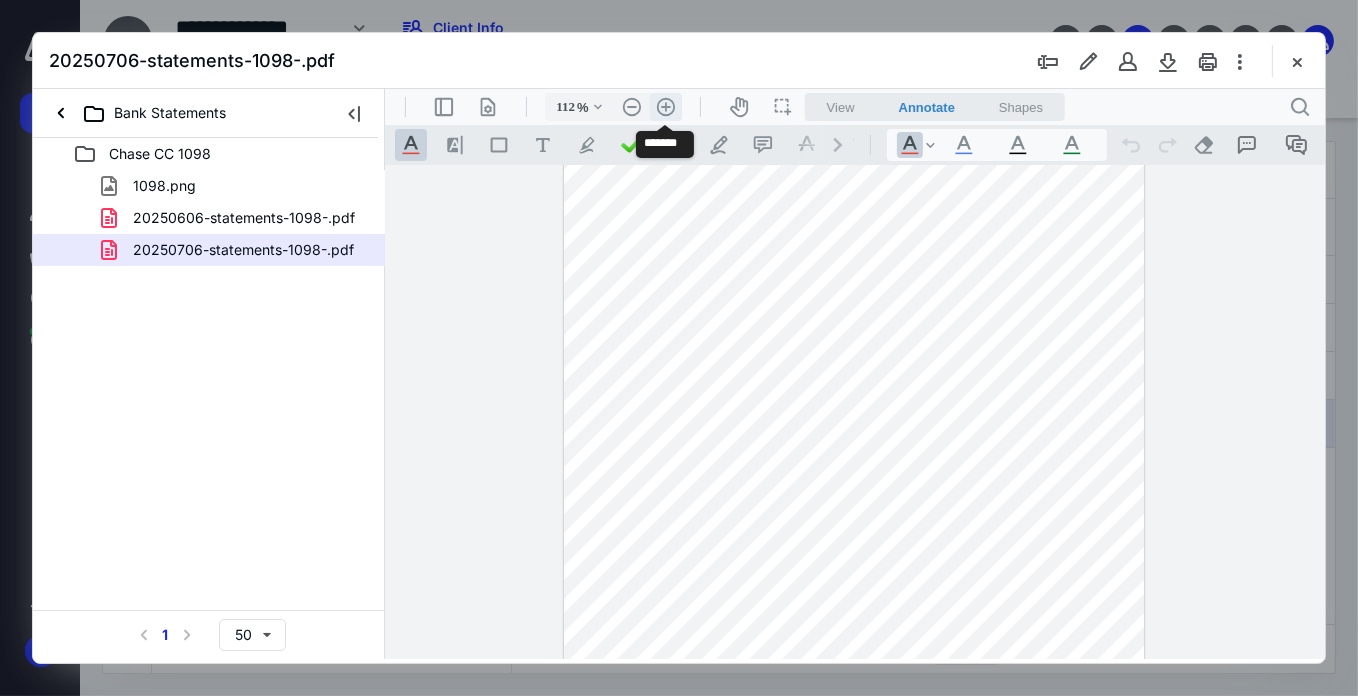 click on ".cls-1{fill:#abb0c4;} icon - header - zoom - in - line" at bounding box center [665, 106] 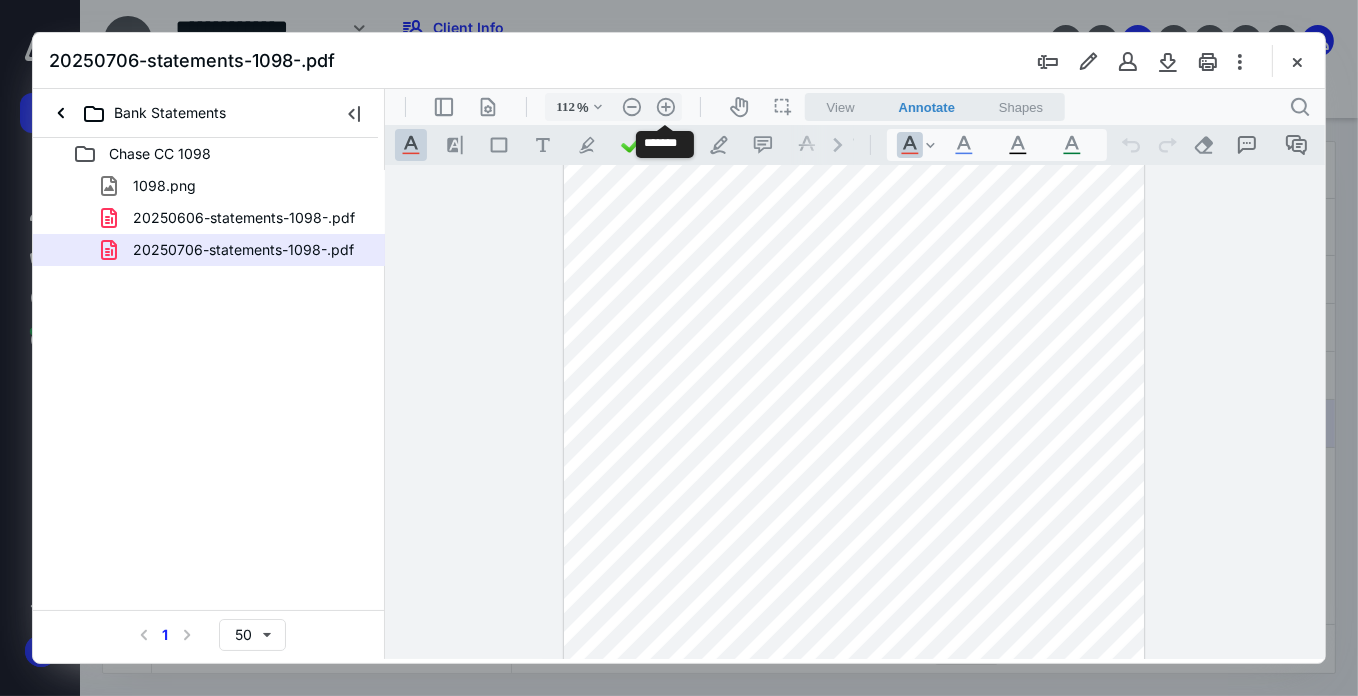 type on "137" 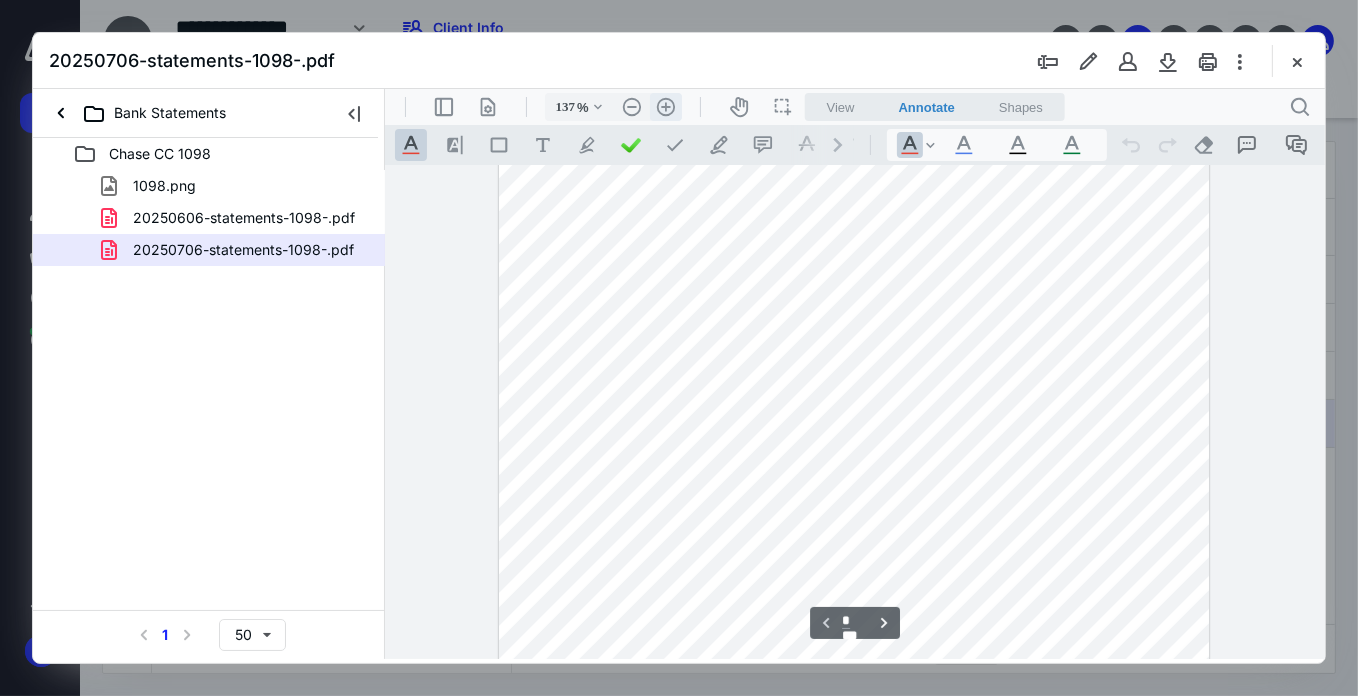 scroll, scrollTop: 413, scrollLeft: 0, axis: vertical 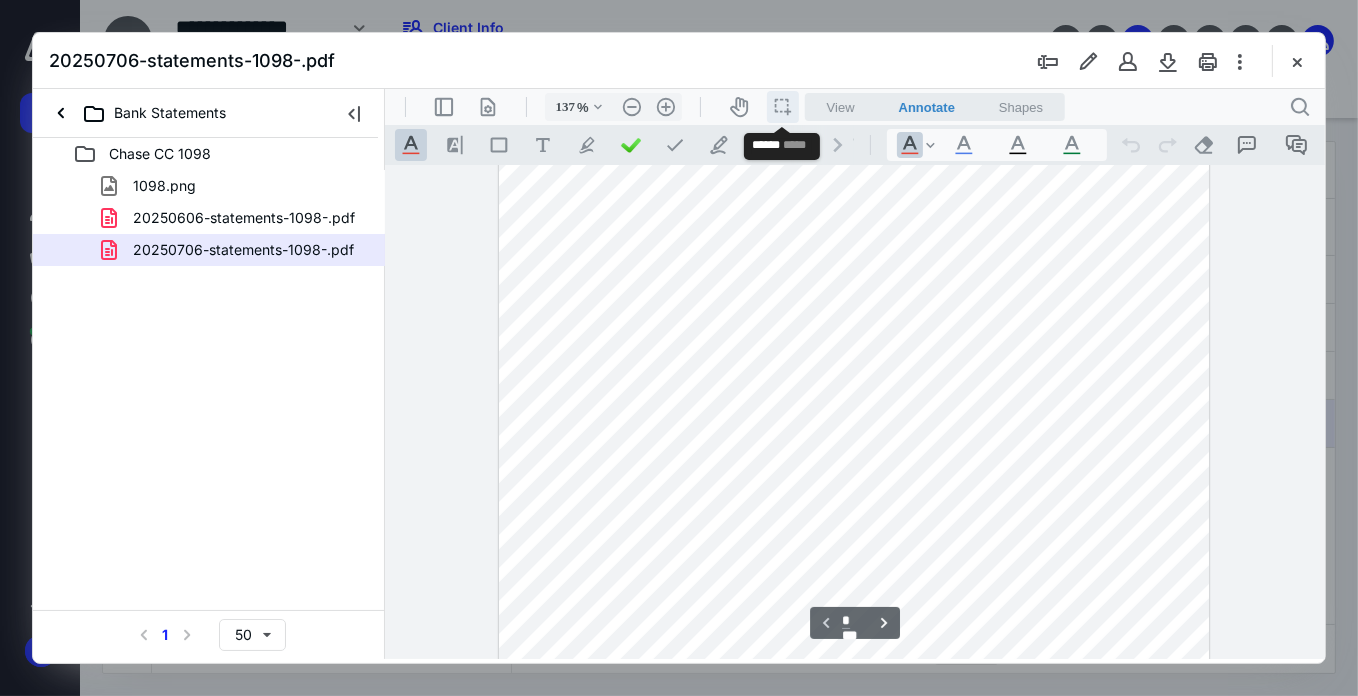 drag, startPoint x: 772, startPoint y: 100, endPoint x: 845, endPoint y: 130, distance: 78.92401 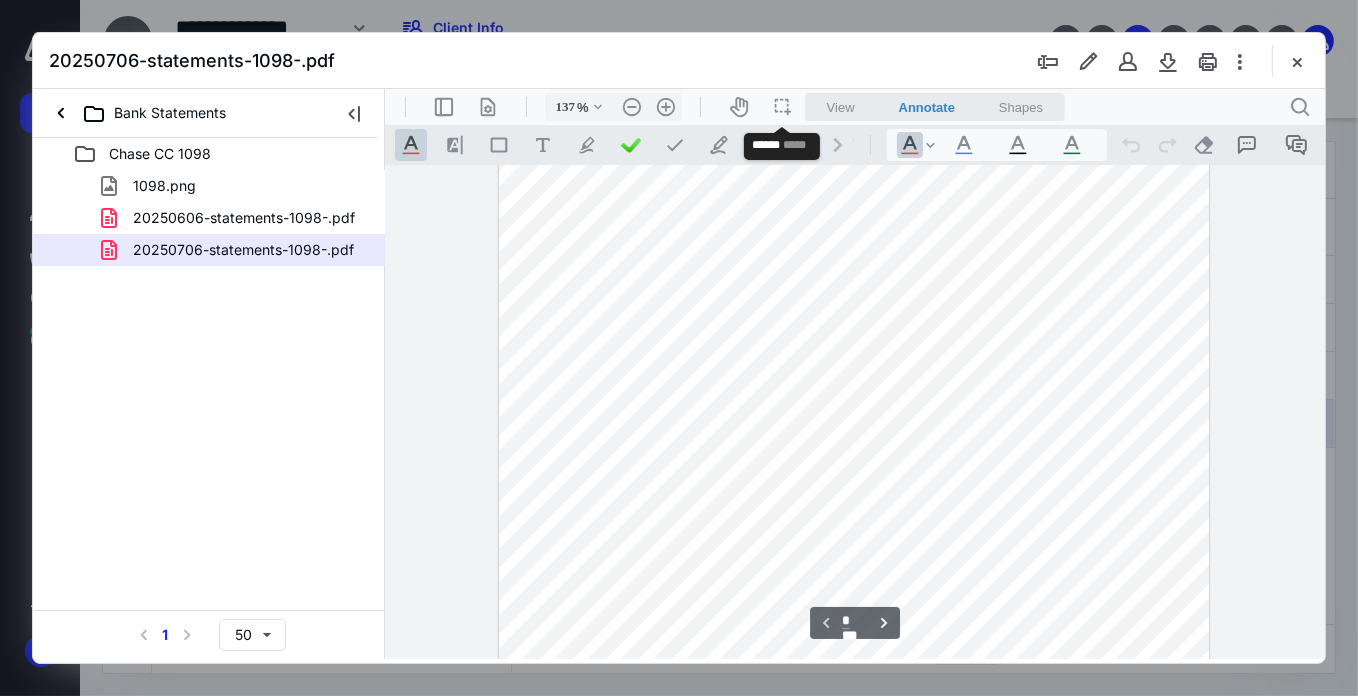 click on "icon / operation / multi select" at bounding box center [782, 106] 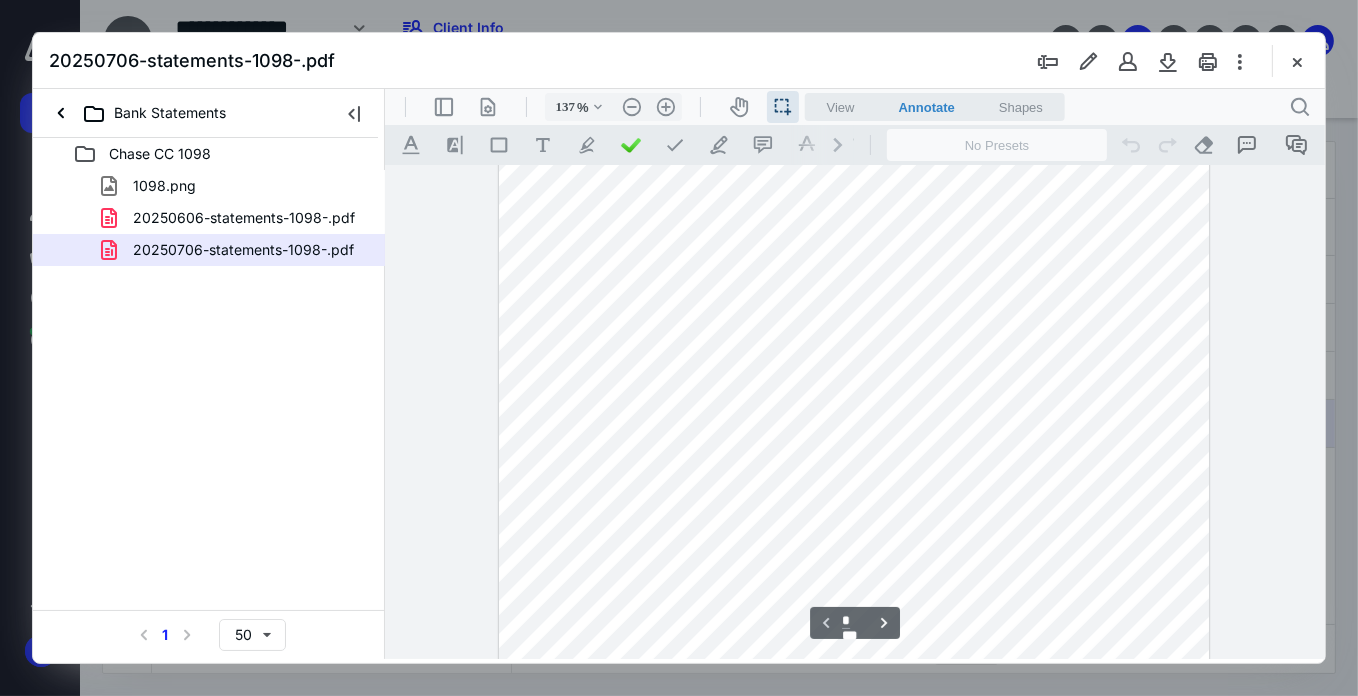 drag, startPoint x: 810, startPoint y: 270, endPoint x: 832, endPoint y: 272, distance: 22.090721 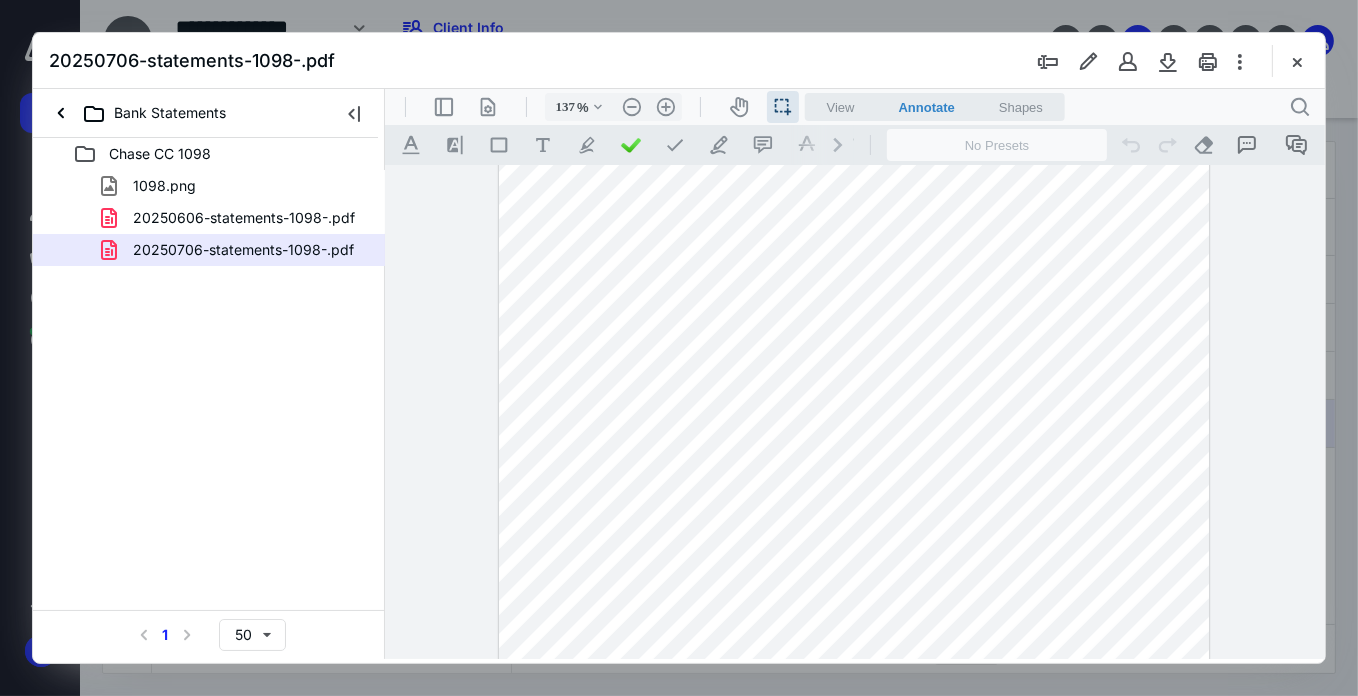 drag, startPoint x: 804, startPoint y: 256, endPoint x: 813, endPoint y: 265, distance: 12.727922 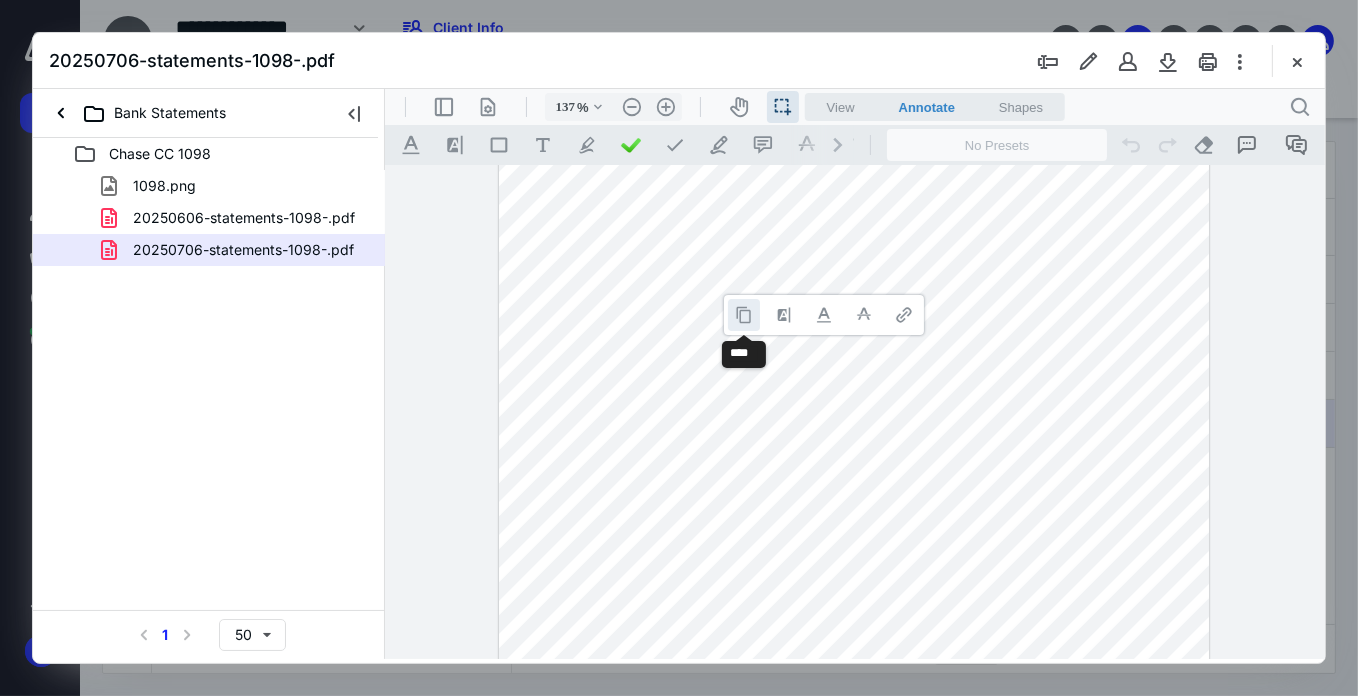click at bounding box center (743, 314) 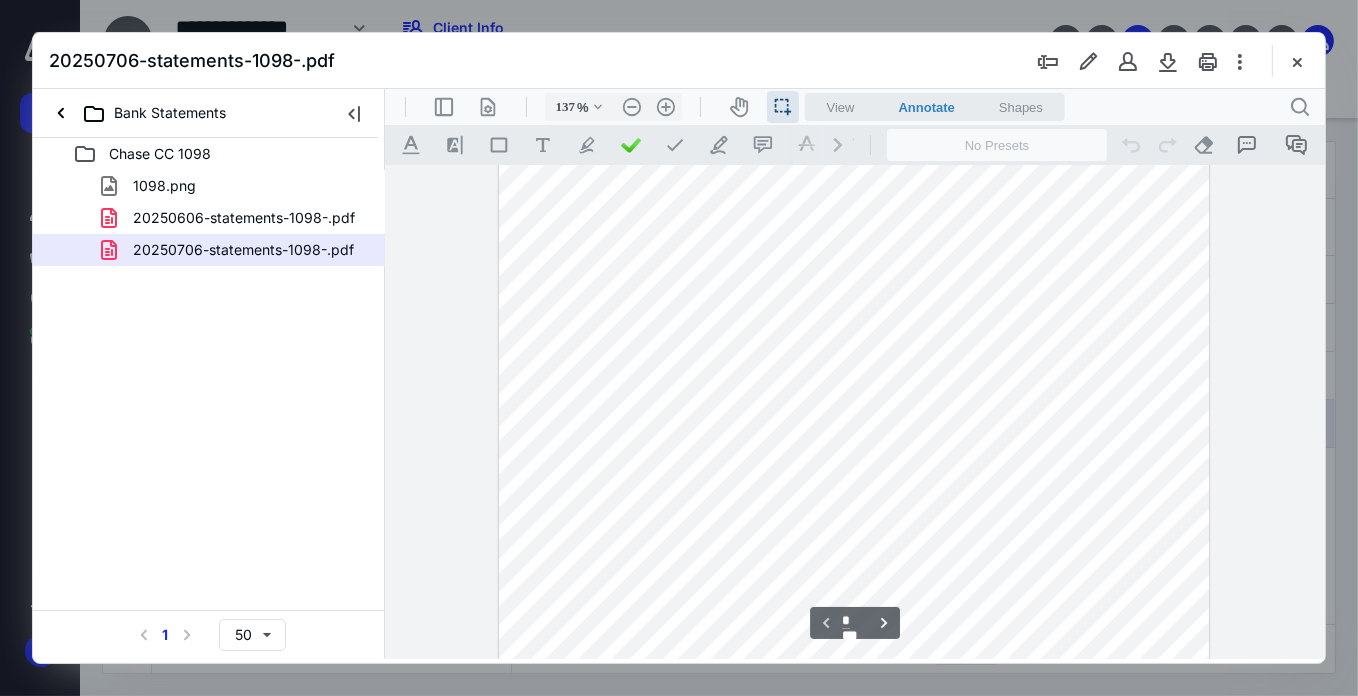 scroll, scrollTop: 322, scrollLeft: 0, axis: vertical 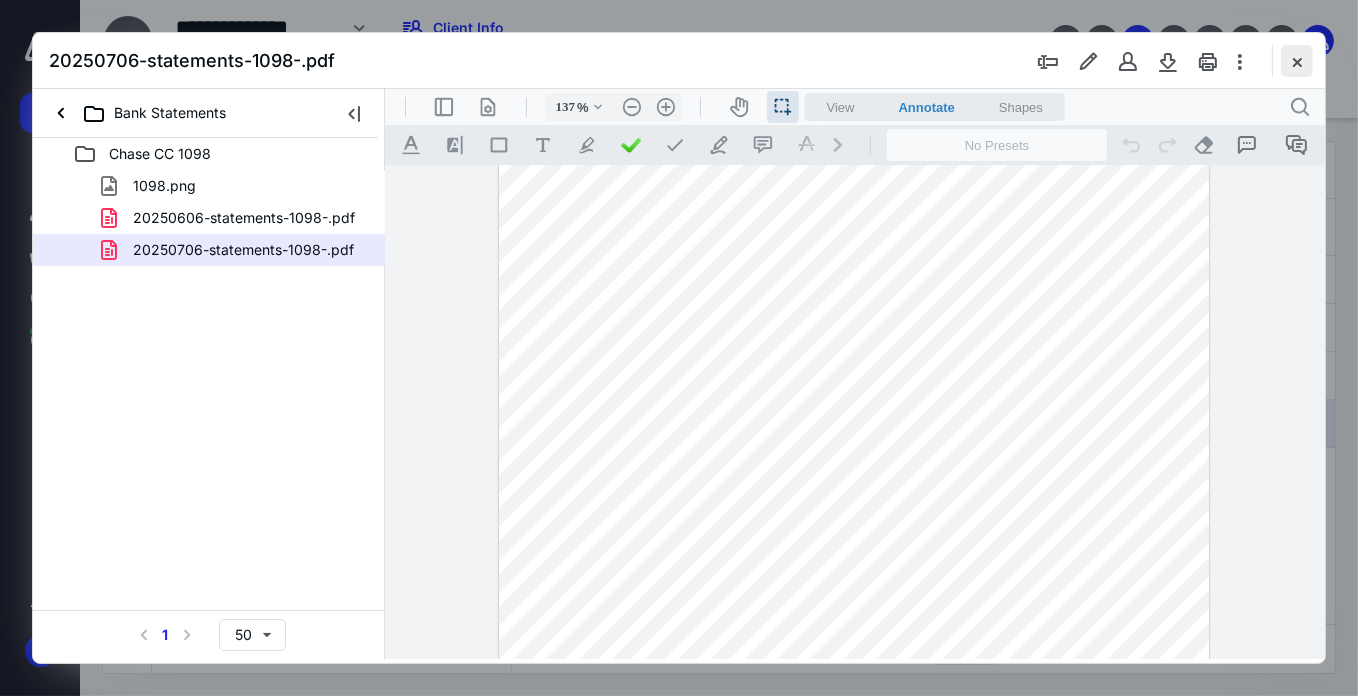 click at bounding box center [1297, 61] 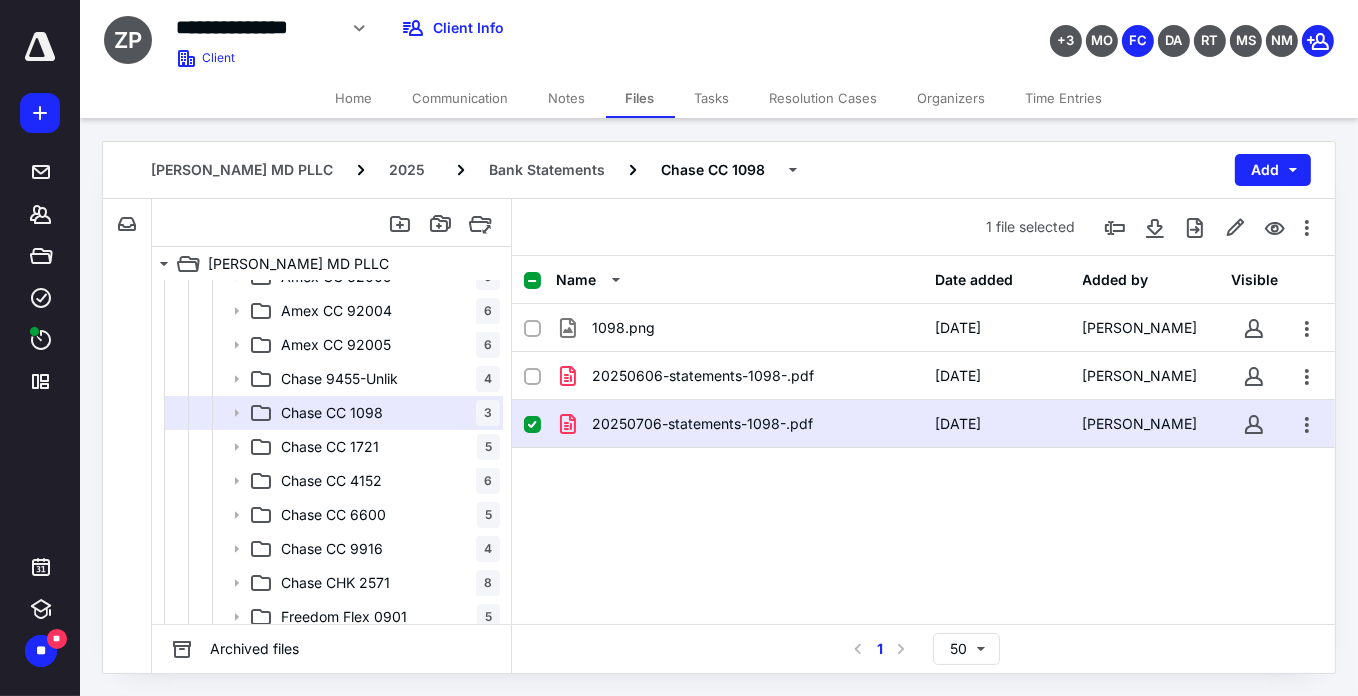 click 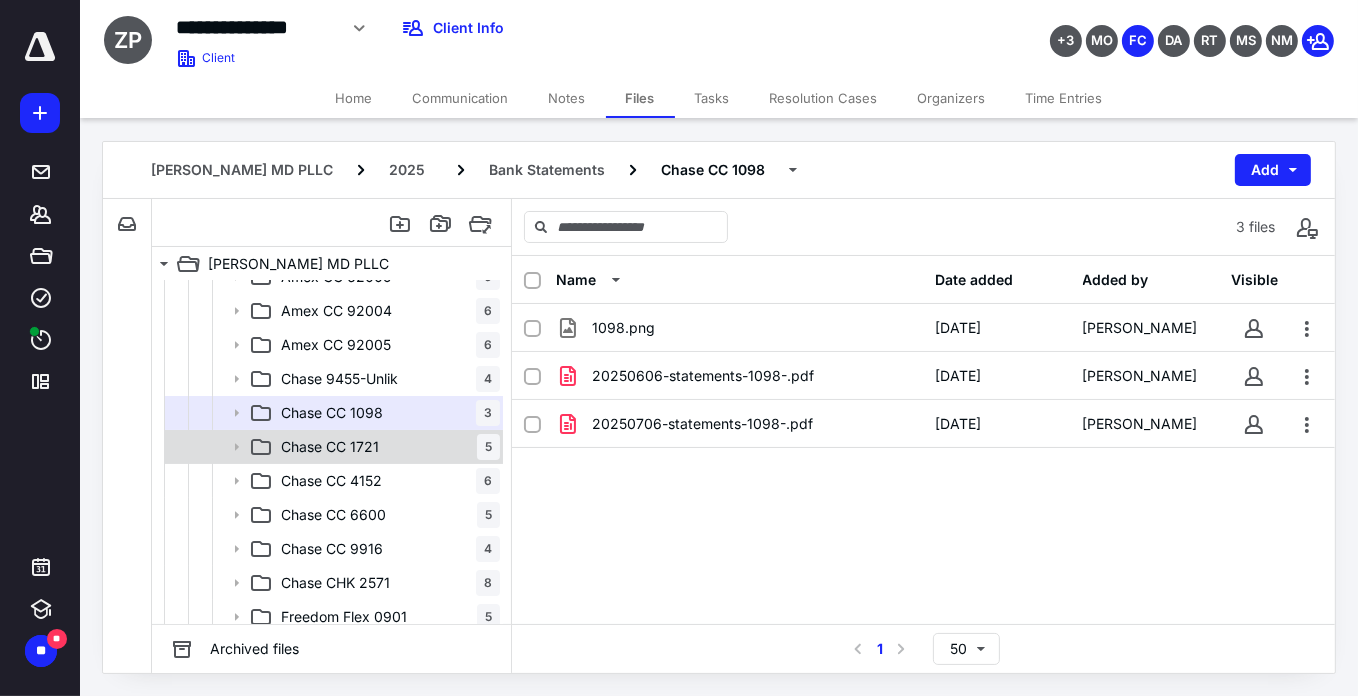 click on "Chase CC 1721" at bounding box center (330, 447) 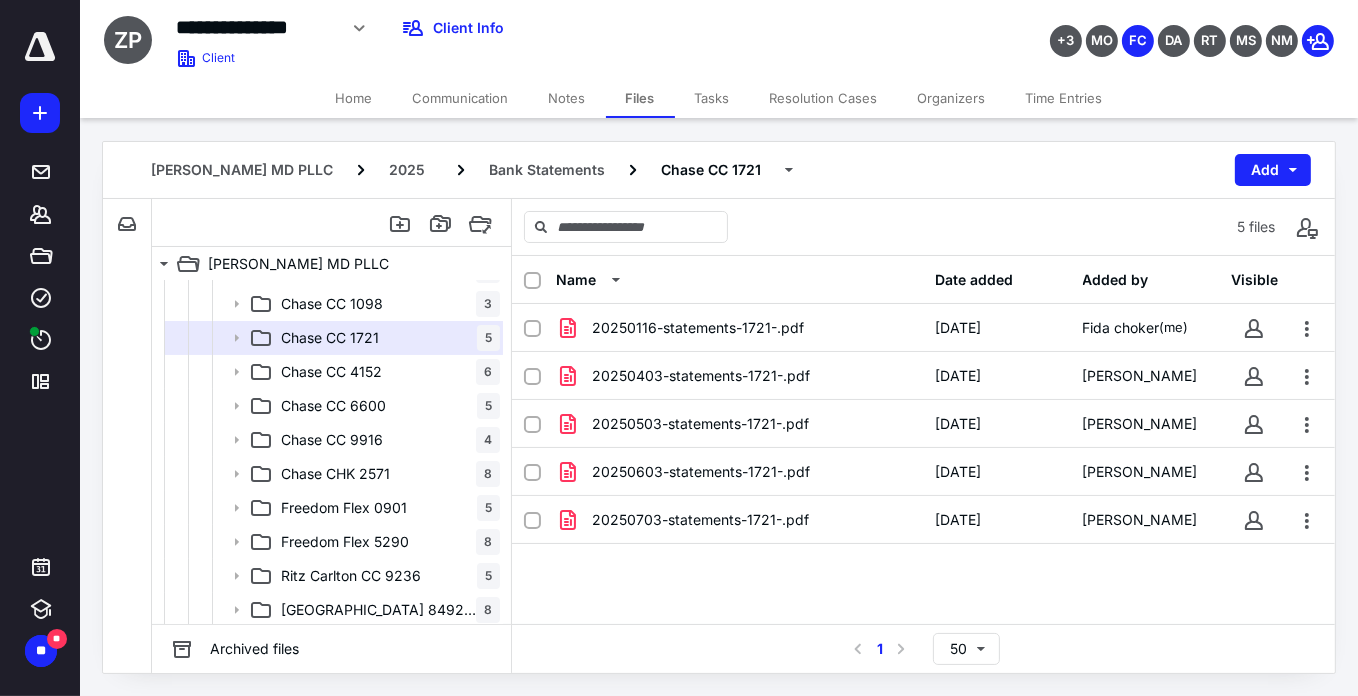 scroll, scrollTop: 472, scrollLeft: 0, axis: vertical 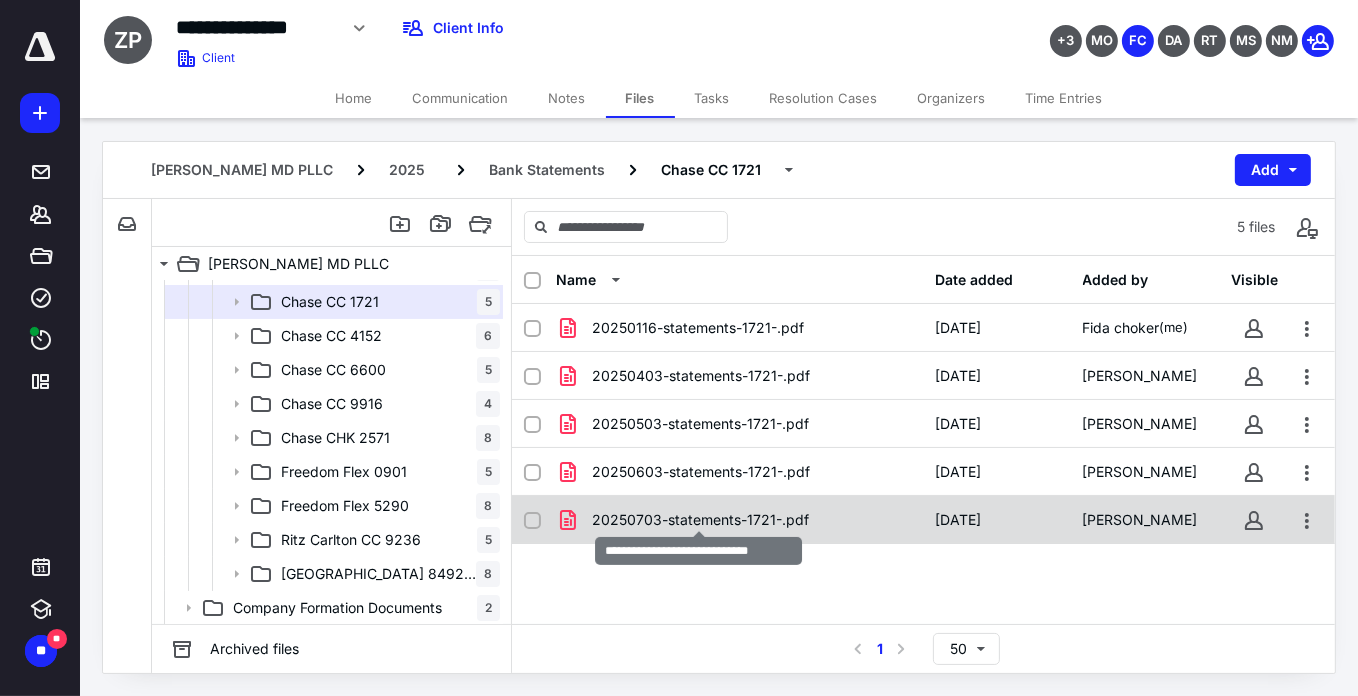 click on "20250703-statements-1721-.pdf" at bounding box center (700, 520) 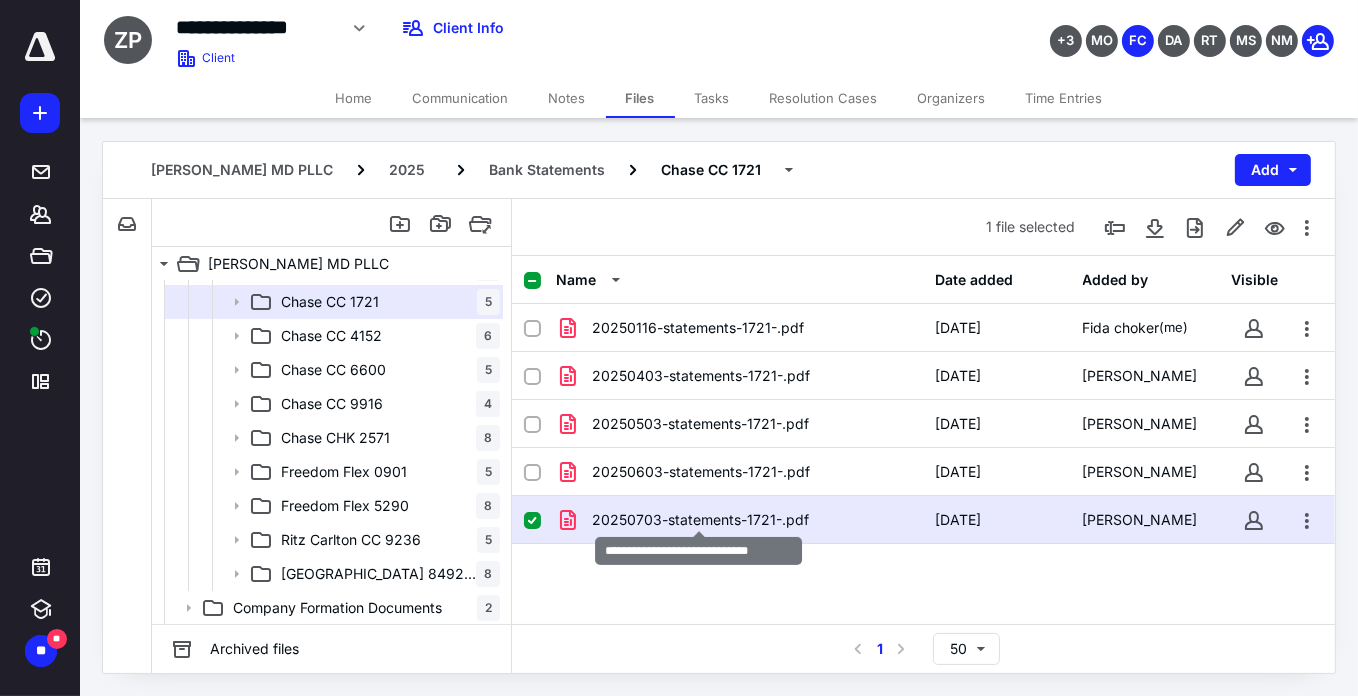 click on "20250703-statements-1721-.pdf" at bounding box center (700, 520) 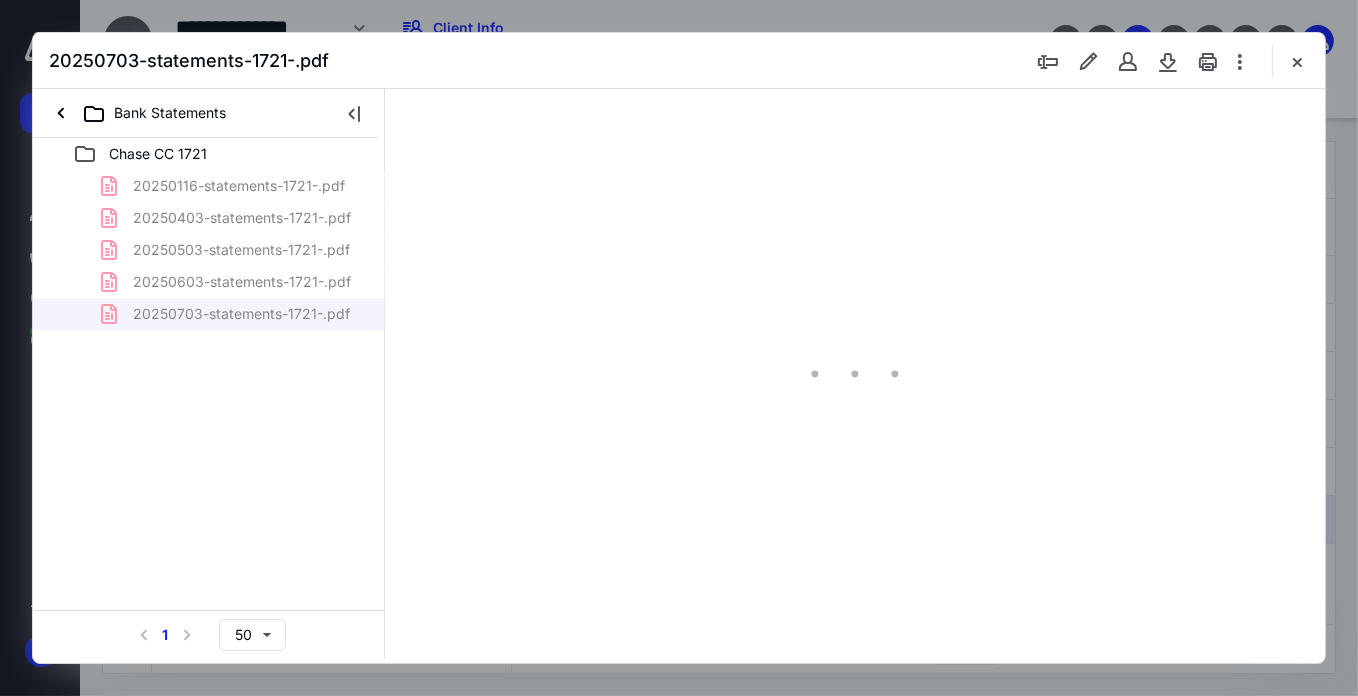 scroll, scrollTop: 0, scrollLeft: 0, axis: both 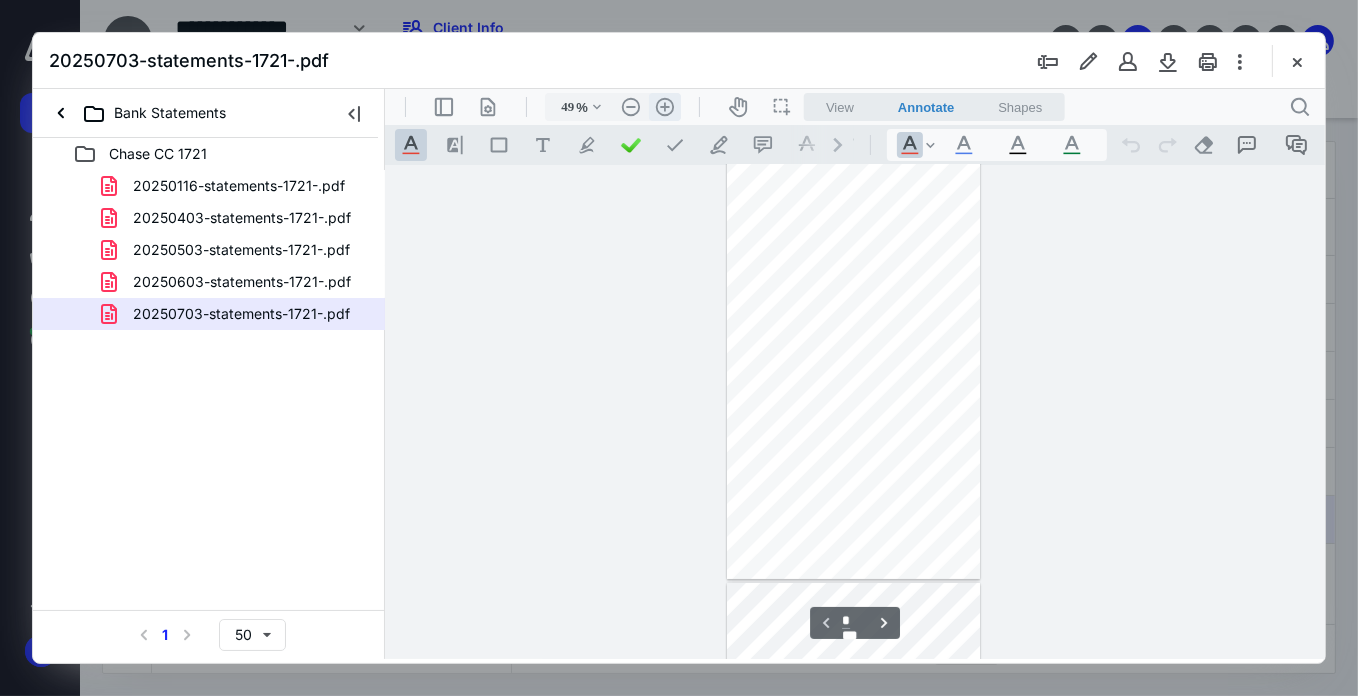 click on ".cls-1{fill:#abb0c4;} icon - header - zoom - in - line" at bounding box center (664, 106) 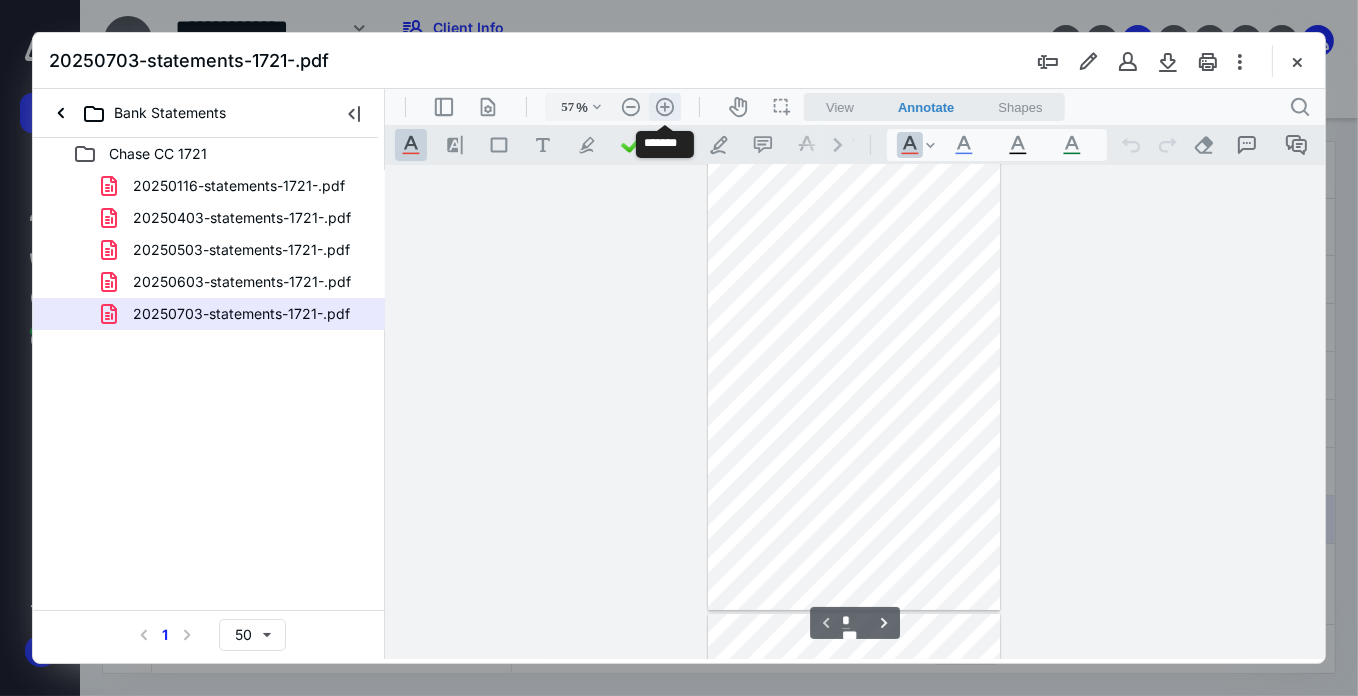 click on ".cls-1{fill:#abb0c4;} icon - header - zoom - in - line" at bounding box center [664, 106] 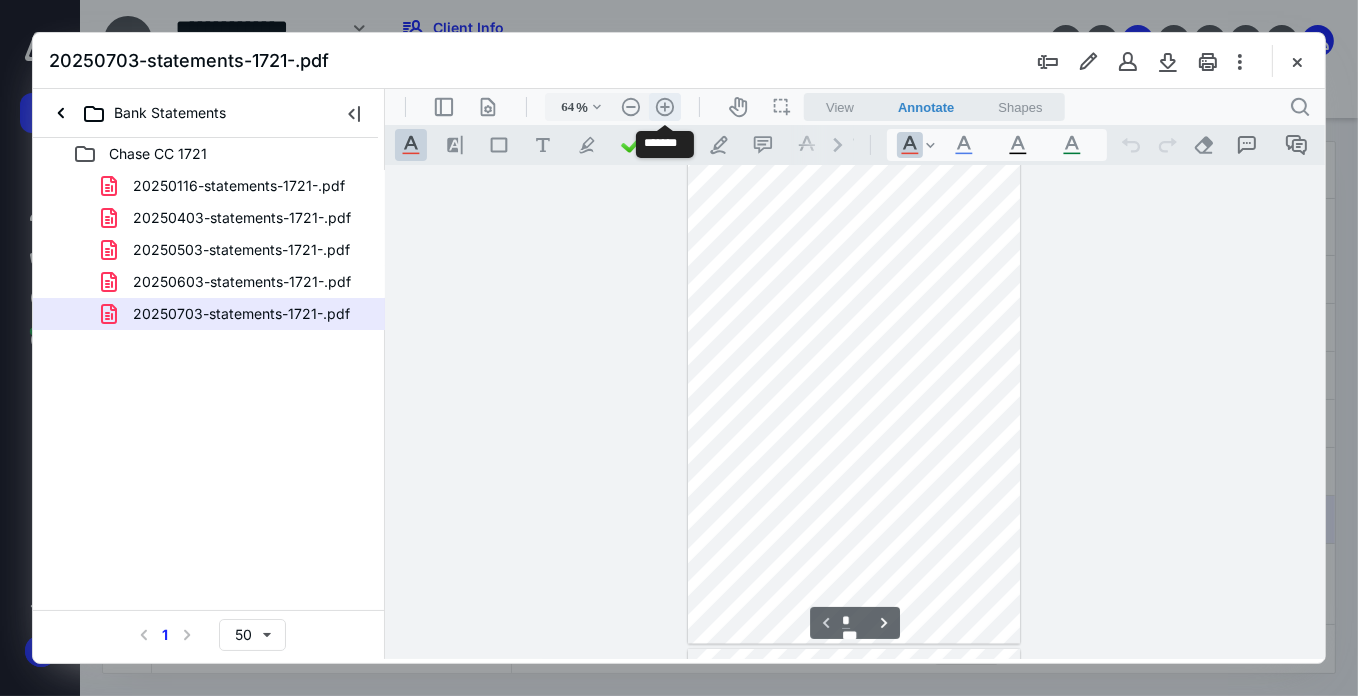 click on ".cls-1{fill:#abb0c4;} icon - header - zoom - in - line" at bounding box center [664, 106] 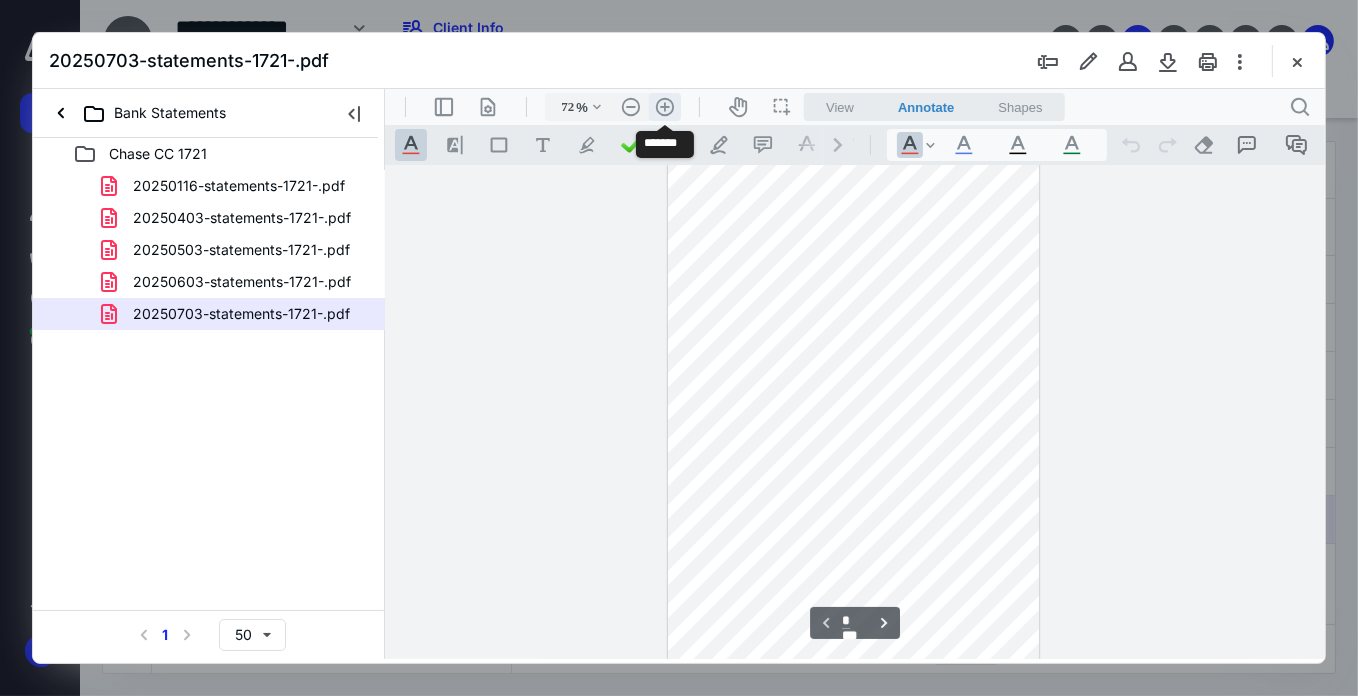 click on ".cls-1{fill:#abb0c4;} icon - header - zoom - in - line" at bounding box center [664, 106] 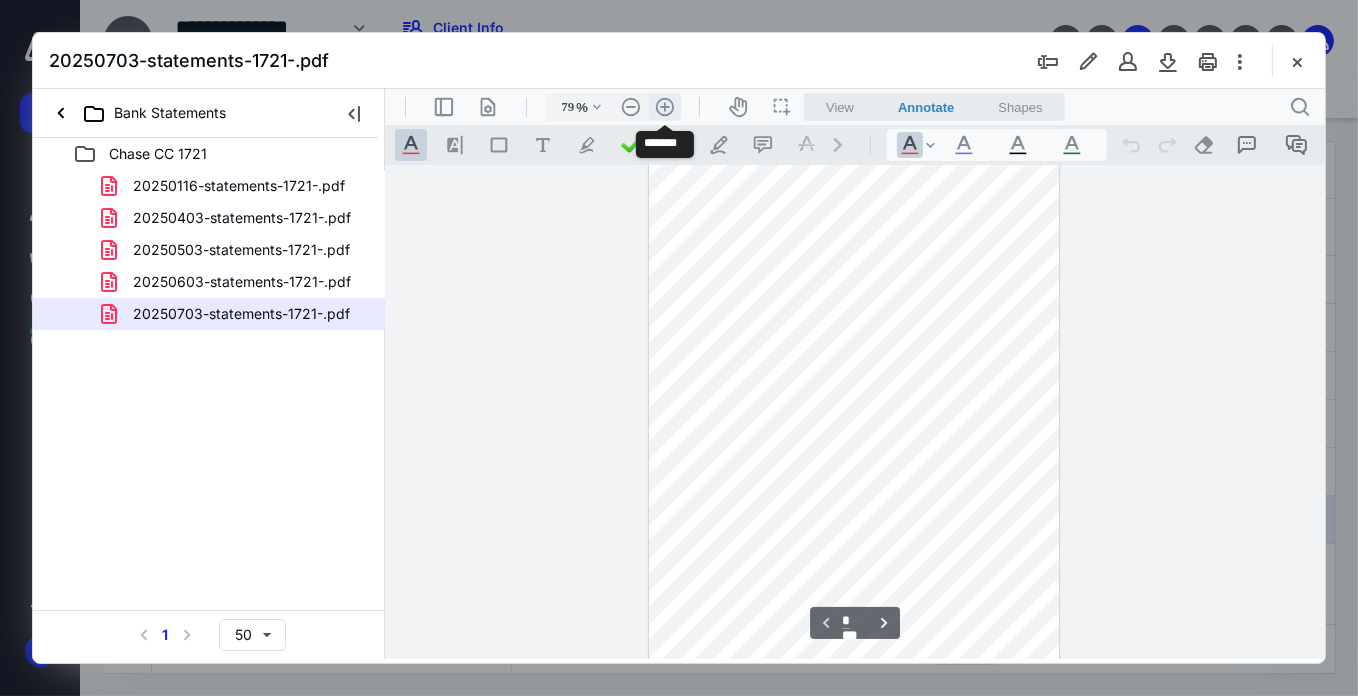 click on ".cls-1{fill:#abb0c4;} icon - header - zoom - in - line" at bounding box center [664, 106] 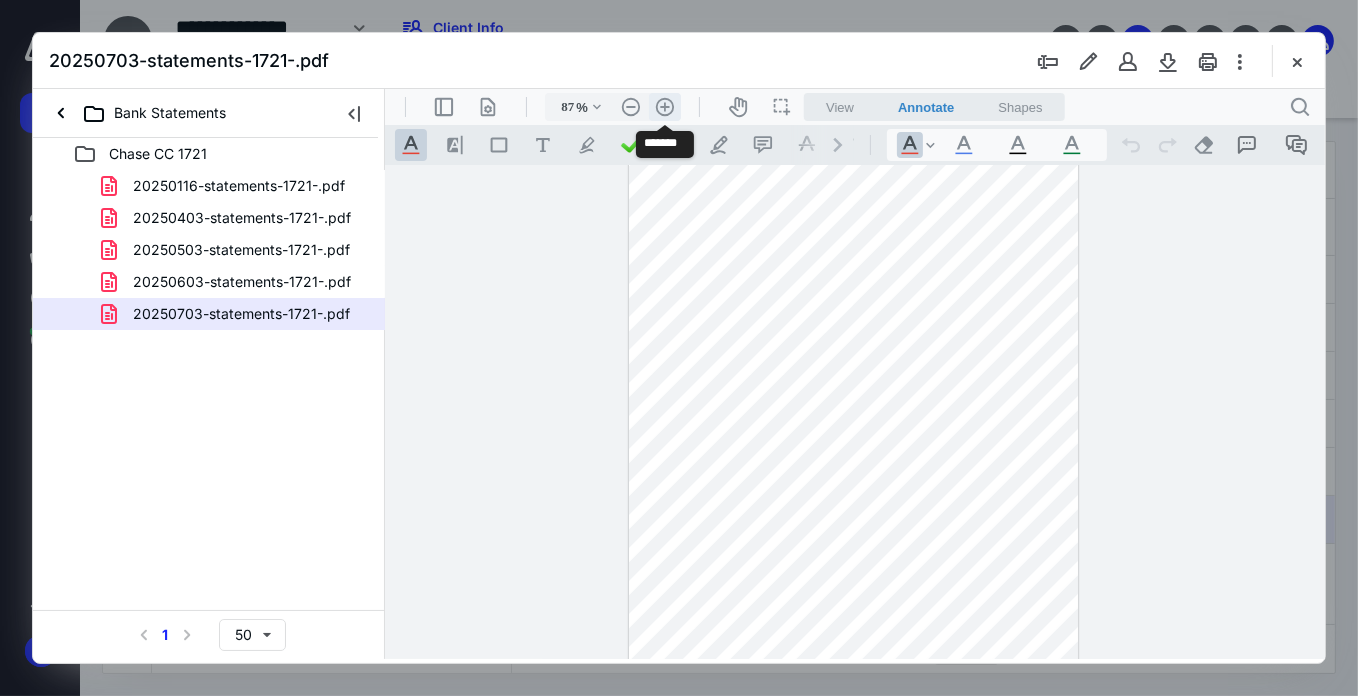 click on ".cls-1{fill:#abb0c4;} icon - header - zoom - in - line" at bounding box center (664, 106) 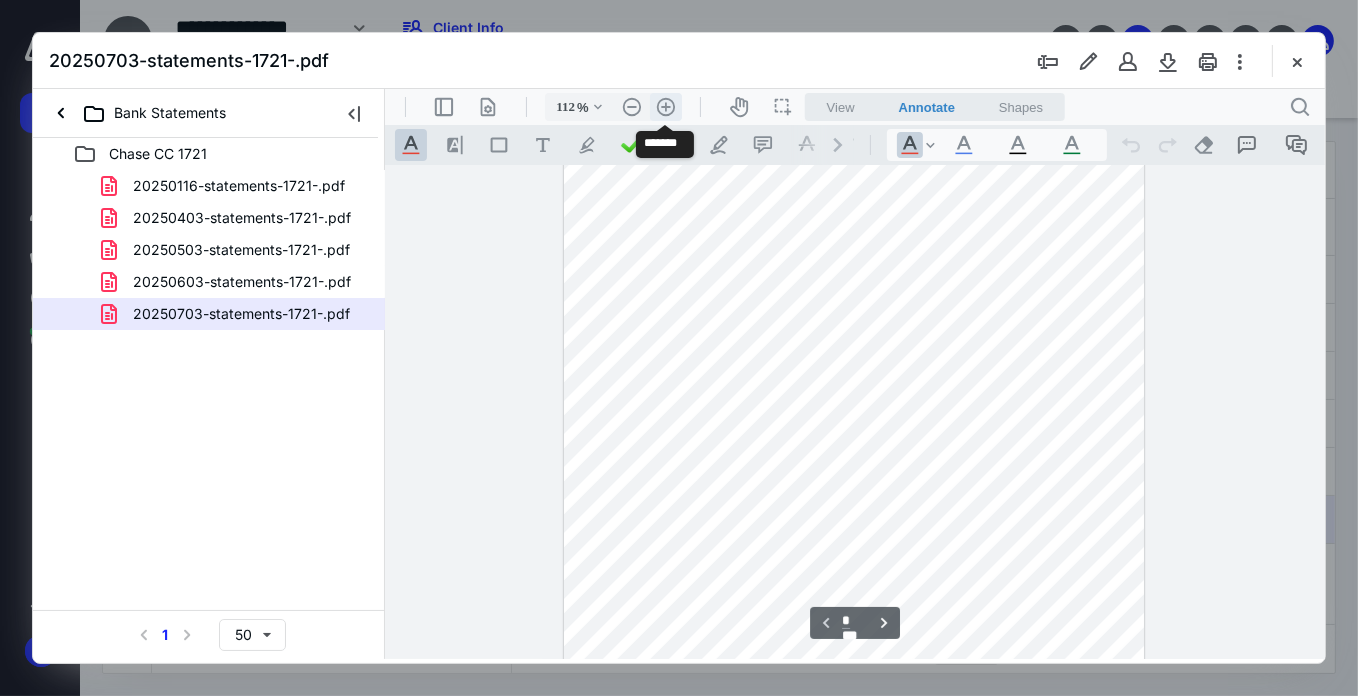 click on ".cls-1{fill:#abb0c4;} icon - header - zoom - in - line" at bounding box center (665, 106) 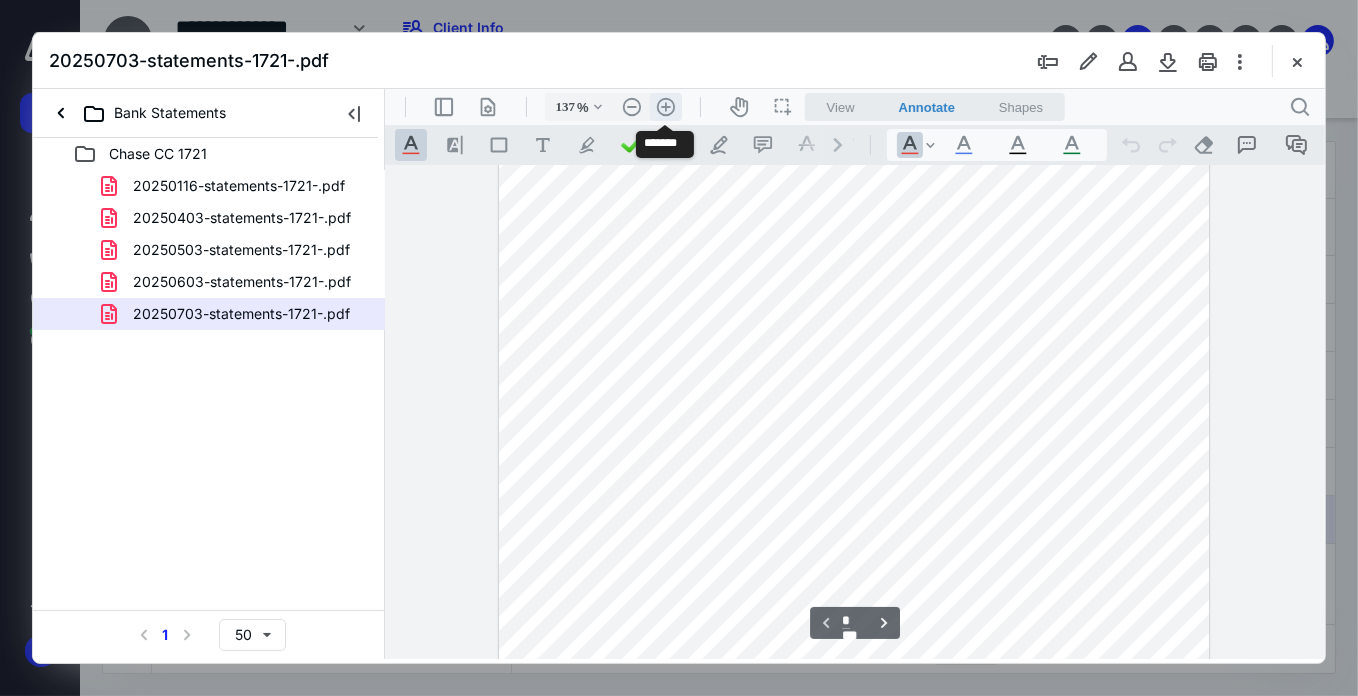 click on ".cls-1{fill:#abb0c4;} icon - header - zoom - in - line" at bounding box center (665, 106) 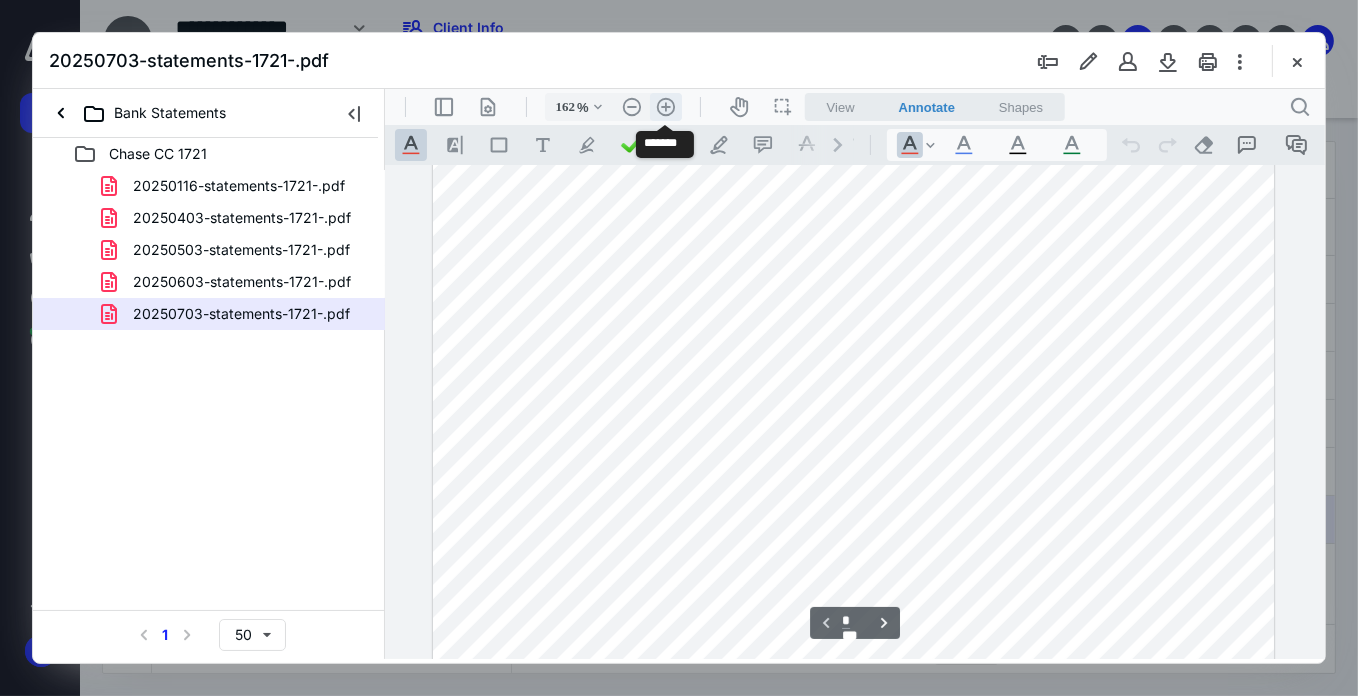 scroll, scrollTop: 743, scrollLeft: 0, axis: vertical 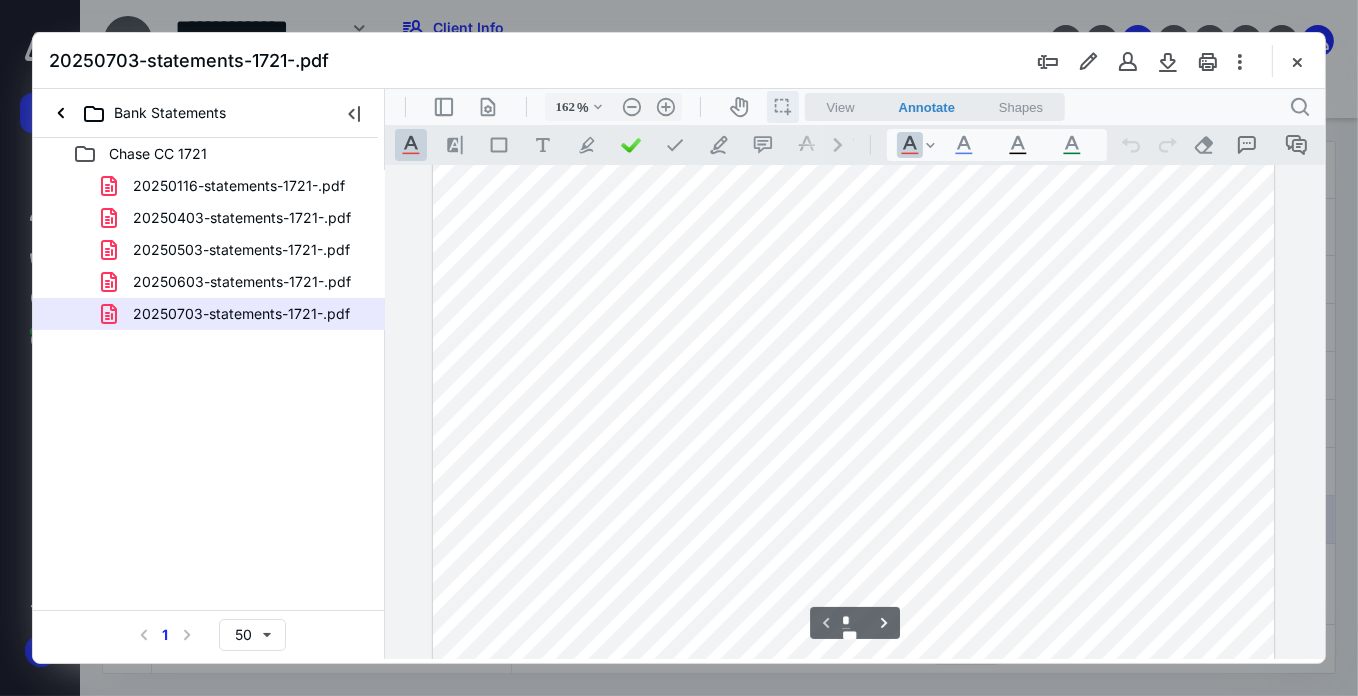 click on "icon / operation / multi select" at bounding box center (782, 106) 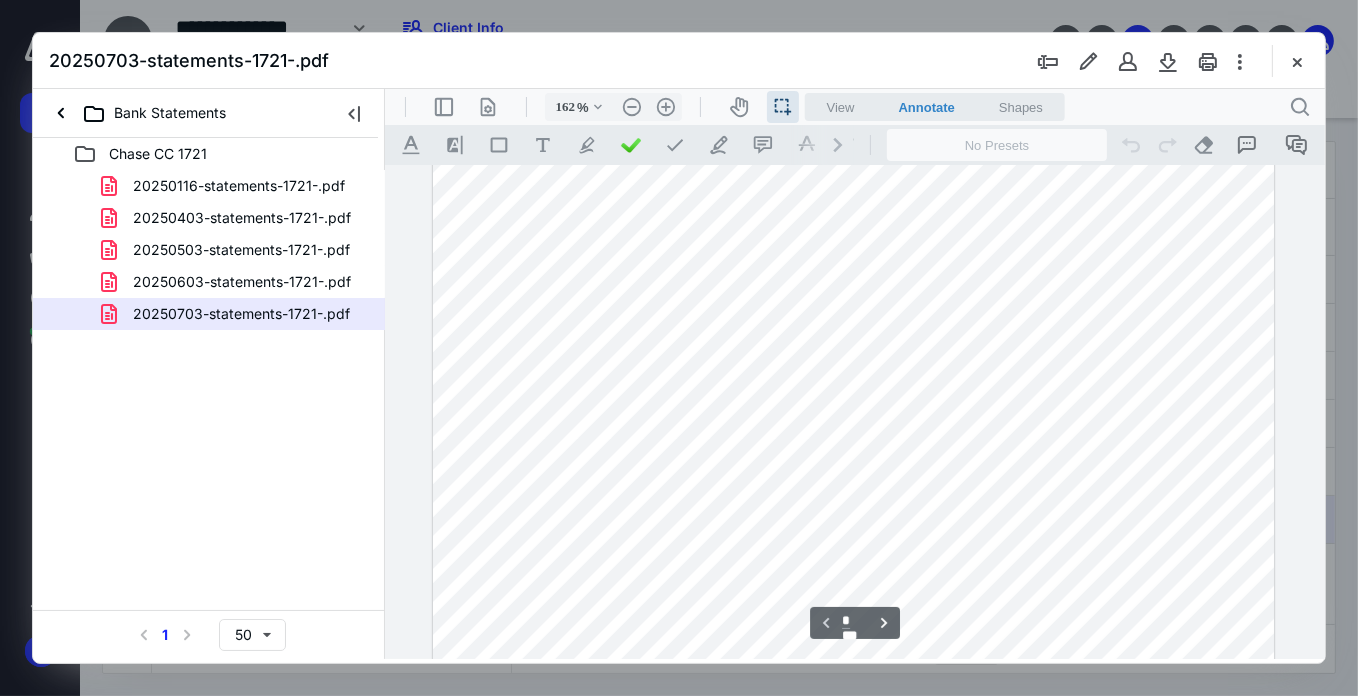 drag, startPoint x: 793, startPoint y: 247, endPoint x: 847, endPoint y: 256, distance: 54.74486 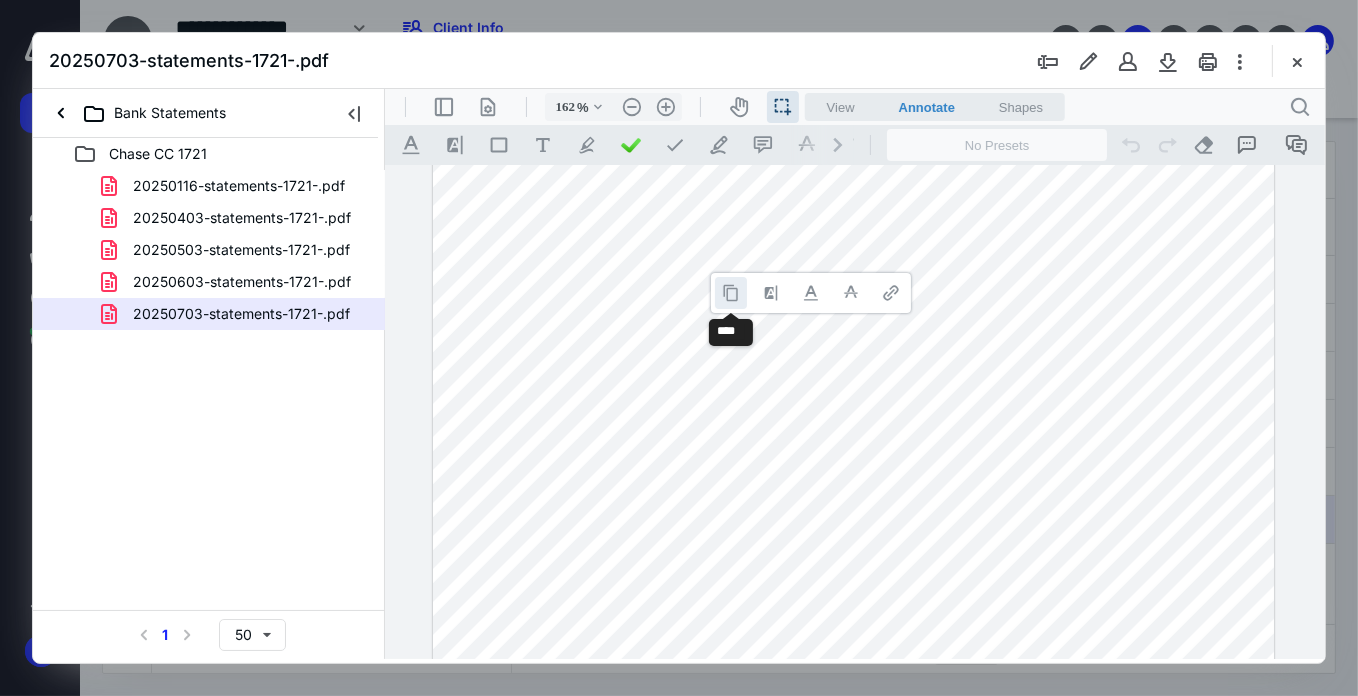 click at bounding box center [730, 292] 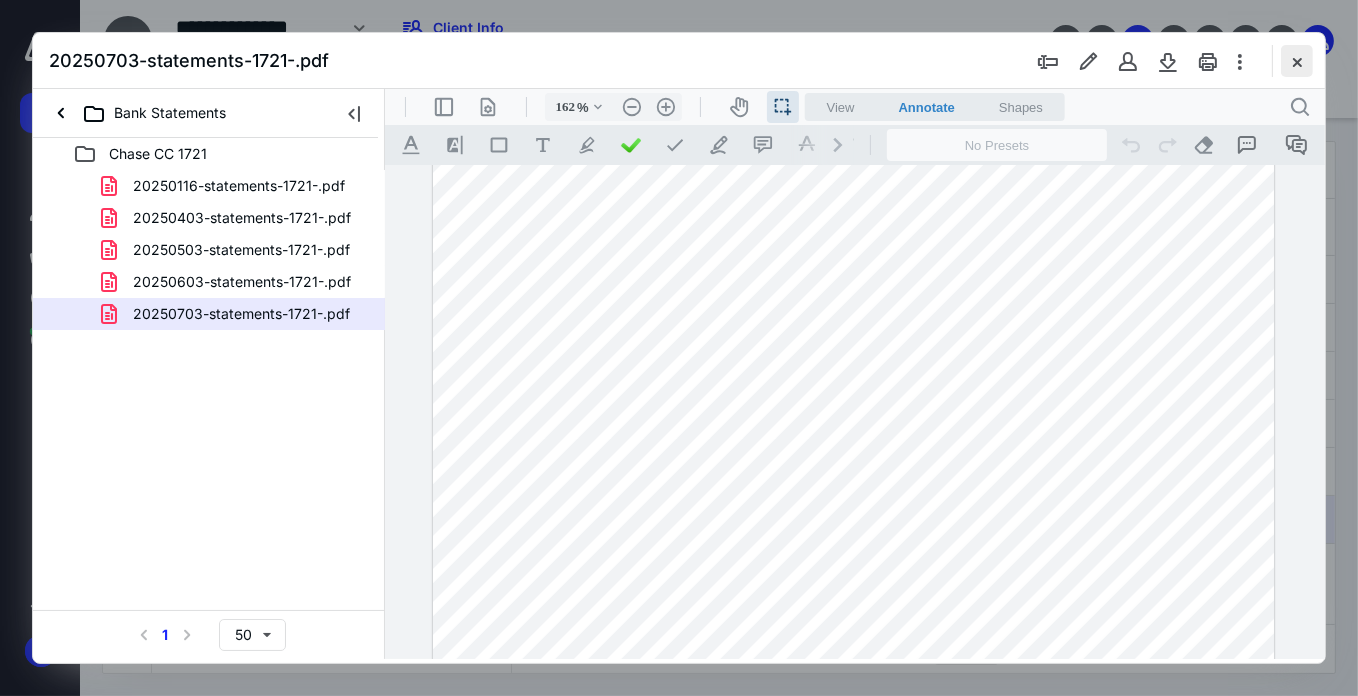 click at bounding box center (1297, 61) 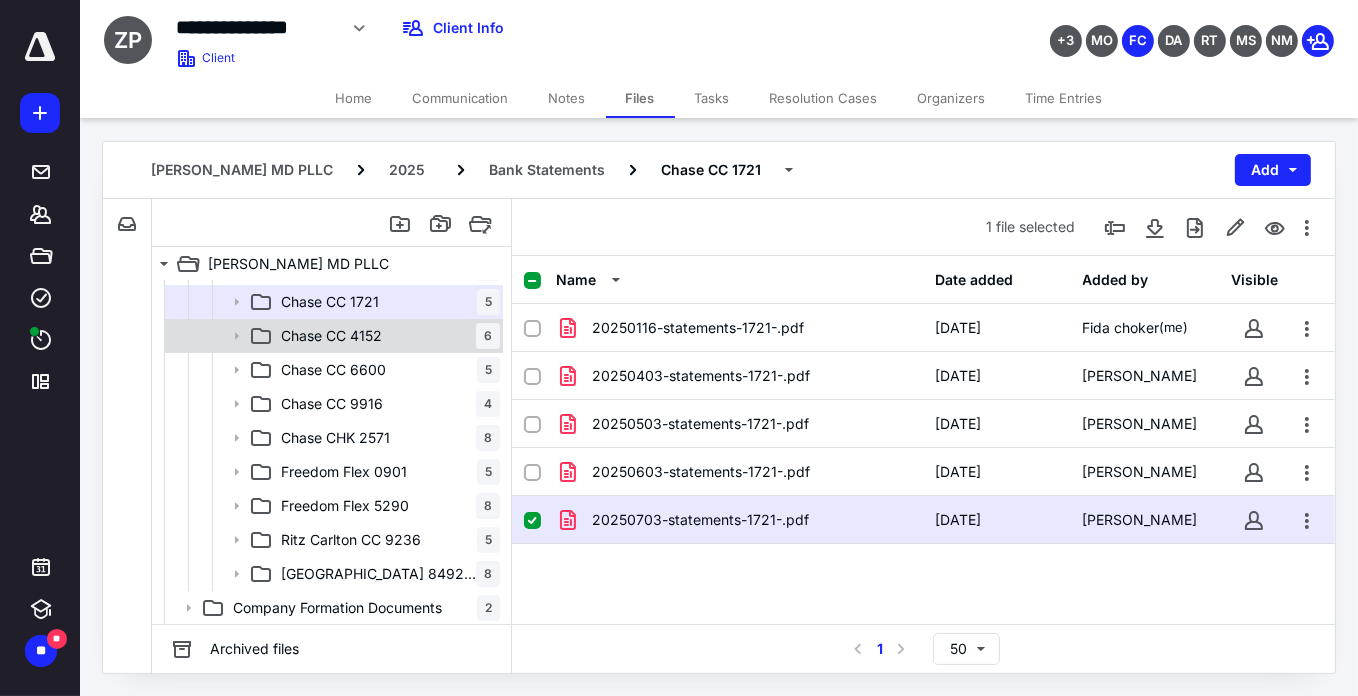 click on "Chase CC 4152 6" at bounding box center (386, 336) 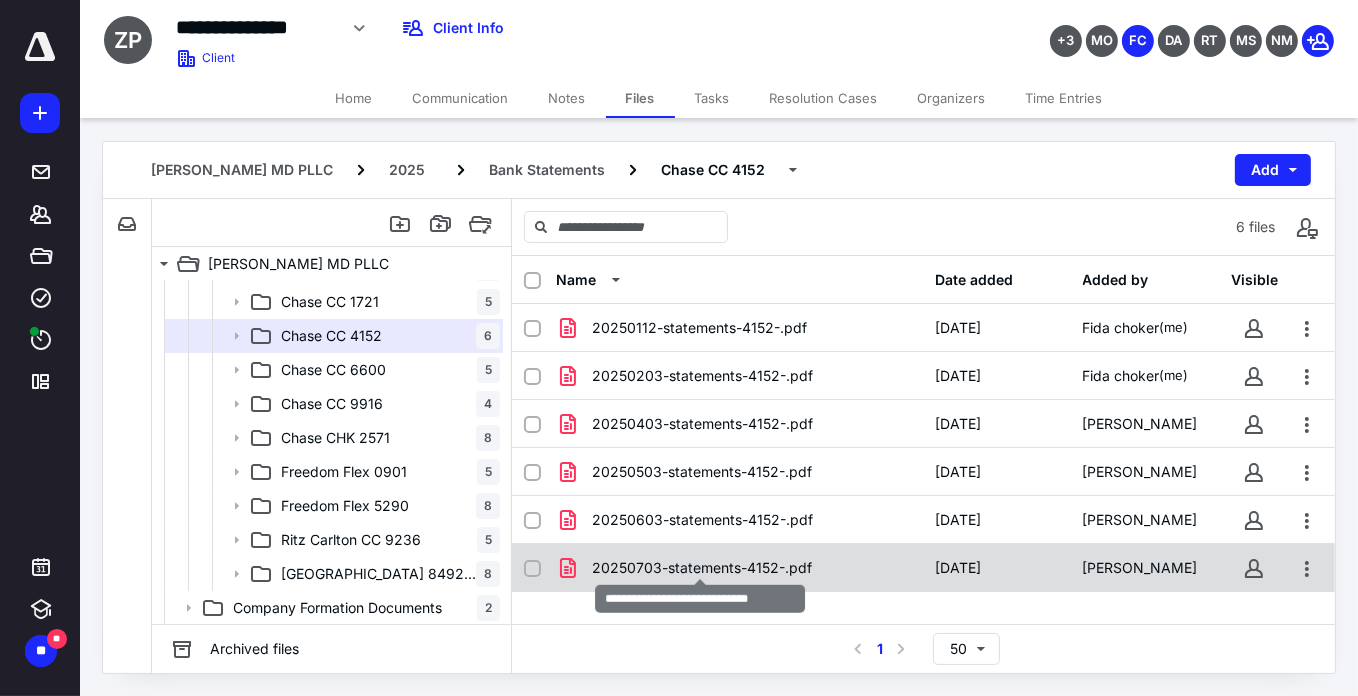 click on "20250703-statements-4152-.pdf" at bounding box center [702, 568] 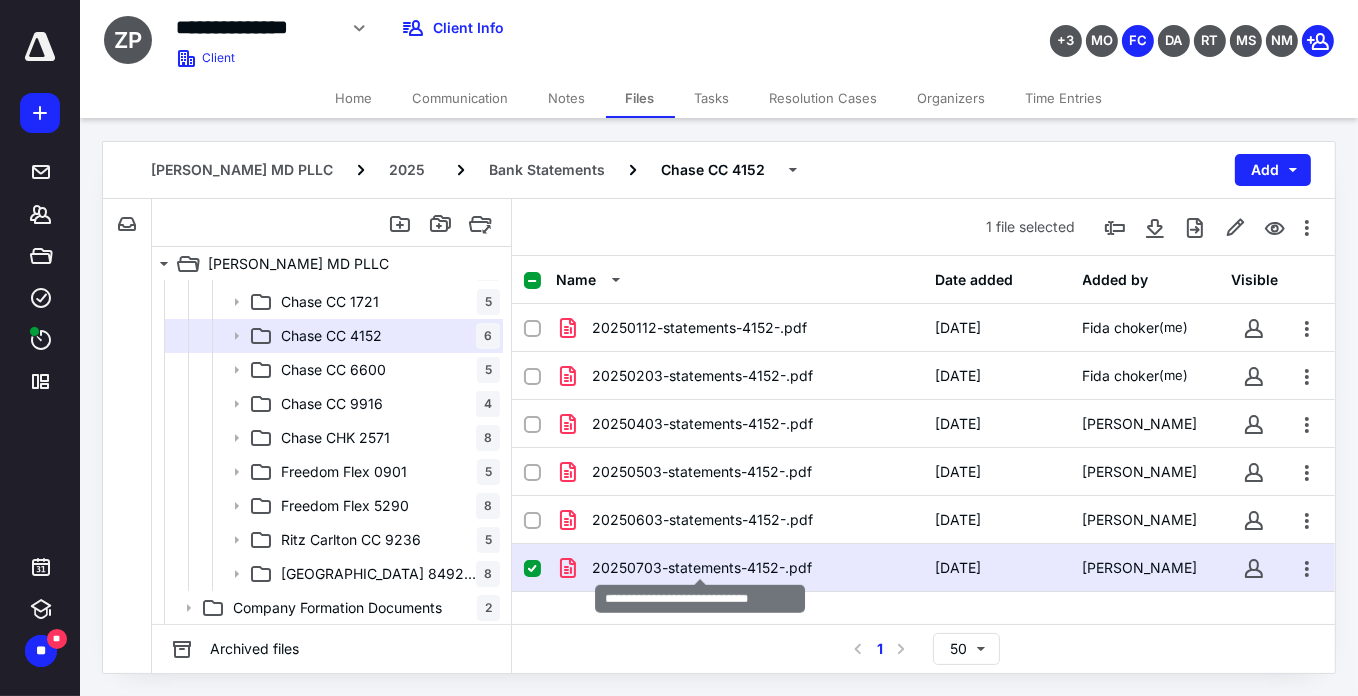 click on "20250703-statements-4152-.pdf" at bounding box center (702, 568) 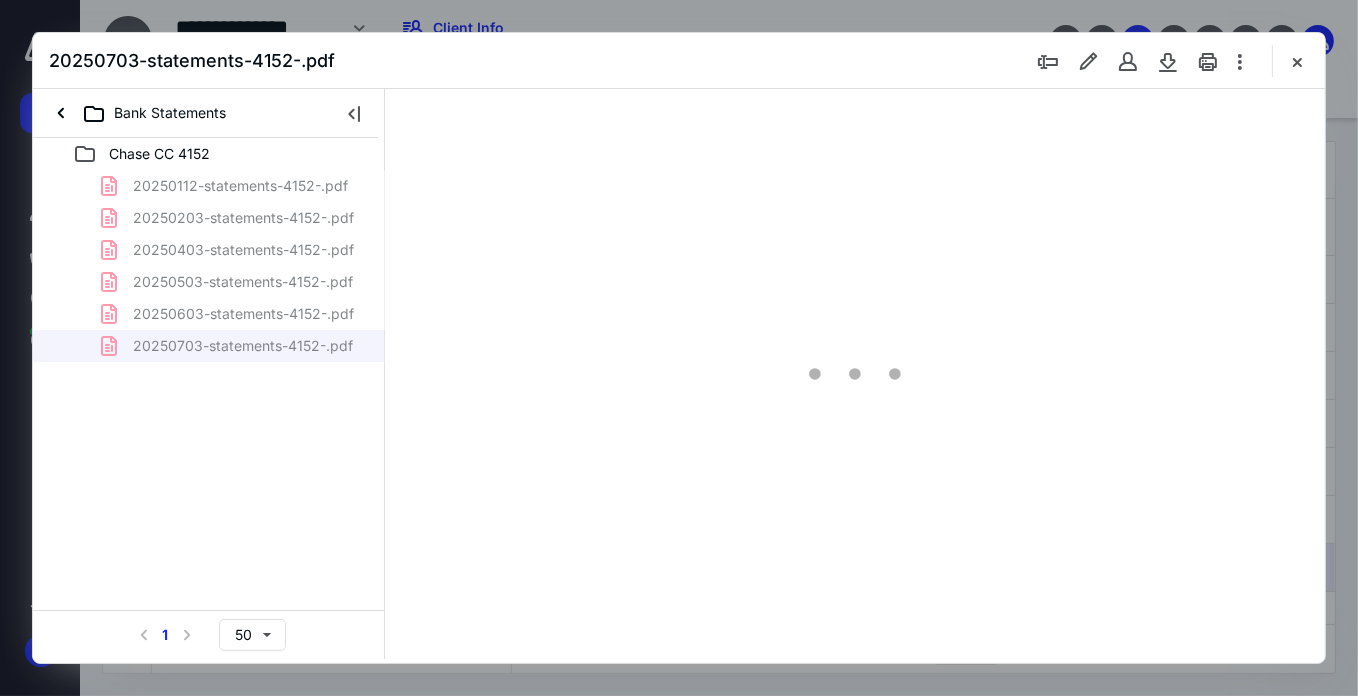 scroll, scrollTop: 0, scrollLeft: 0, axis: both 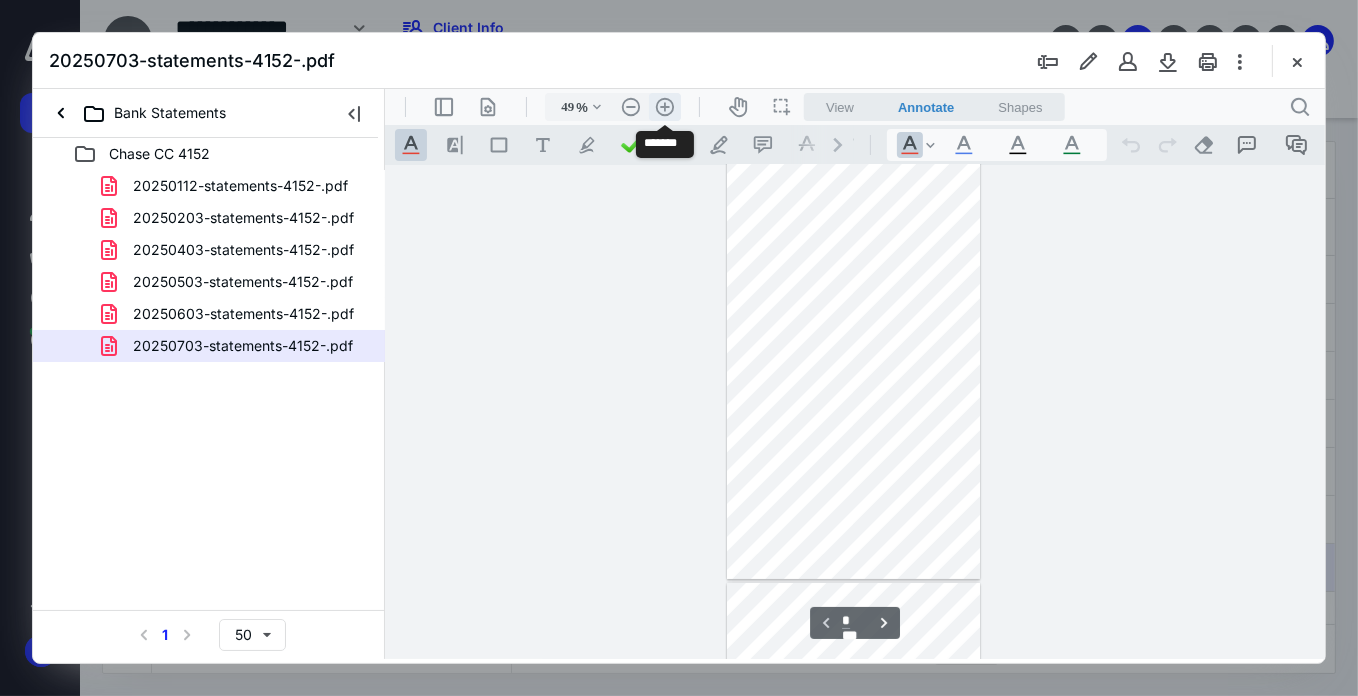 click on ".cls-1{fill:#abb0c4;} icon - header - zoom - in - line" at bounding box center [664, 106] 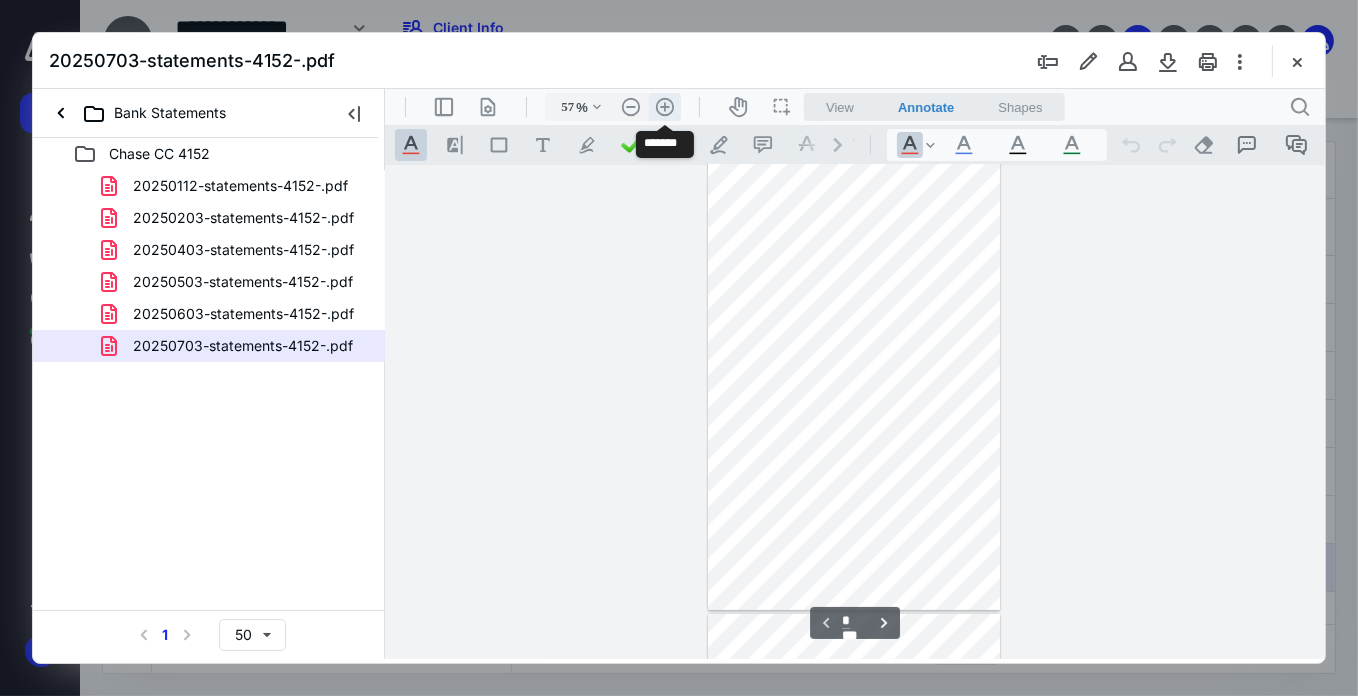 click on ".cls-1{fill:#abb0c4;} icon - header - zoom - in - line" at bounding box center [664, 106] 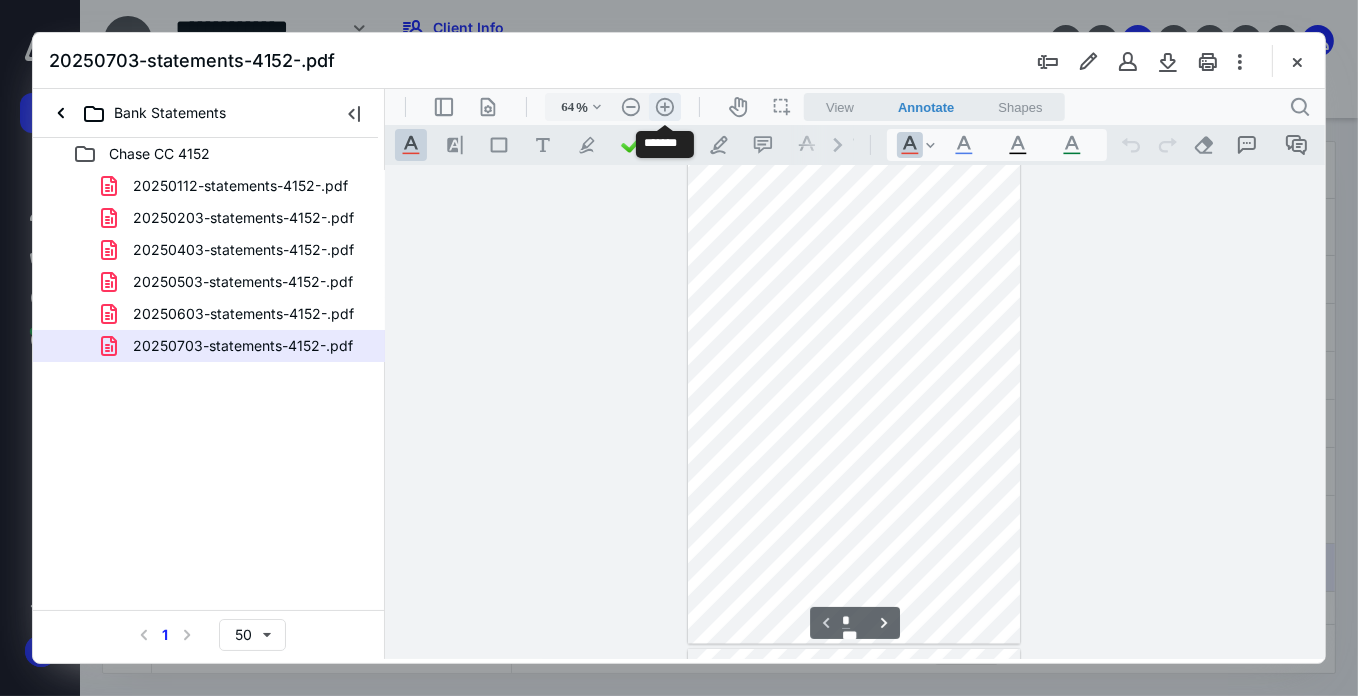 click on ".cls-1{fill:#abb0c4;} icon - header - zoom - in - line" at bounding box center (664, 106) 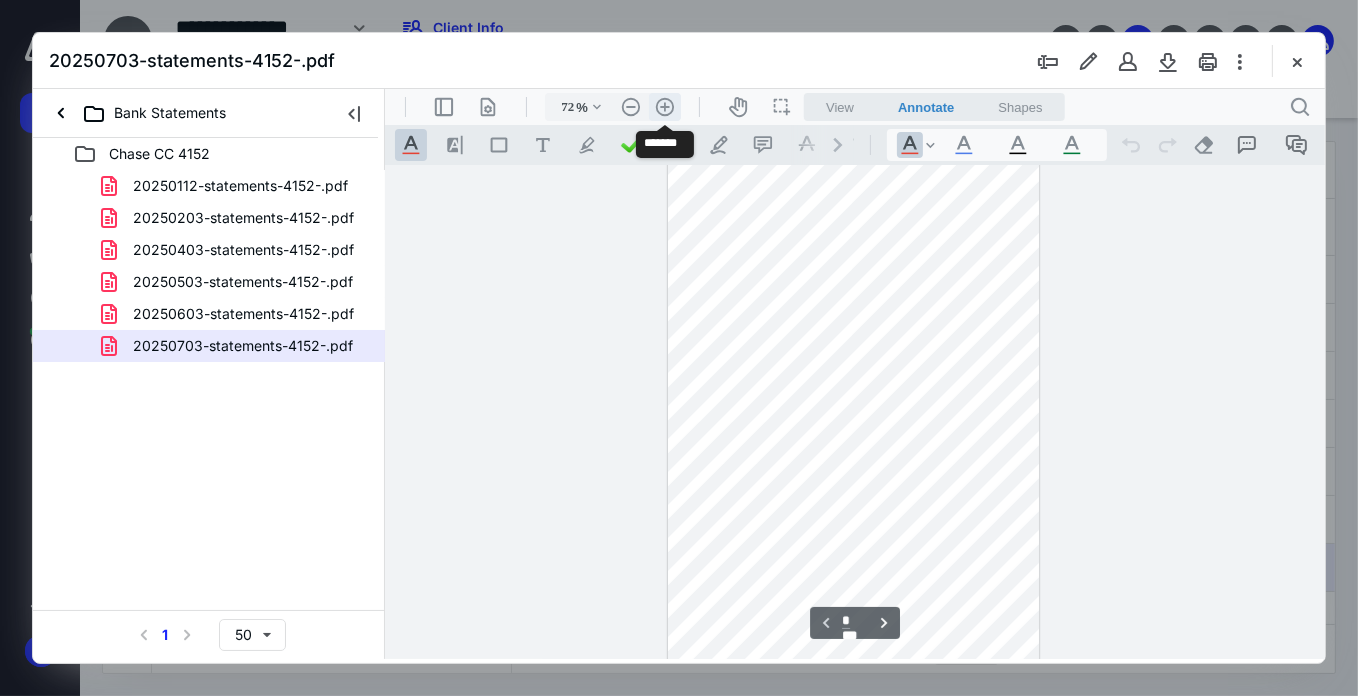 click on ".cls-1{fill:#abb0c4;} icon - header - zoom - in - line" at bounding box center (664, 106) 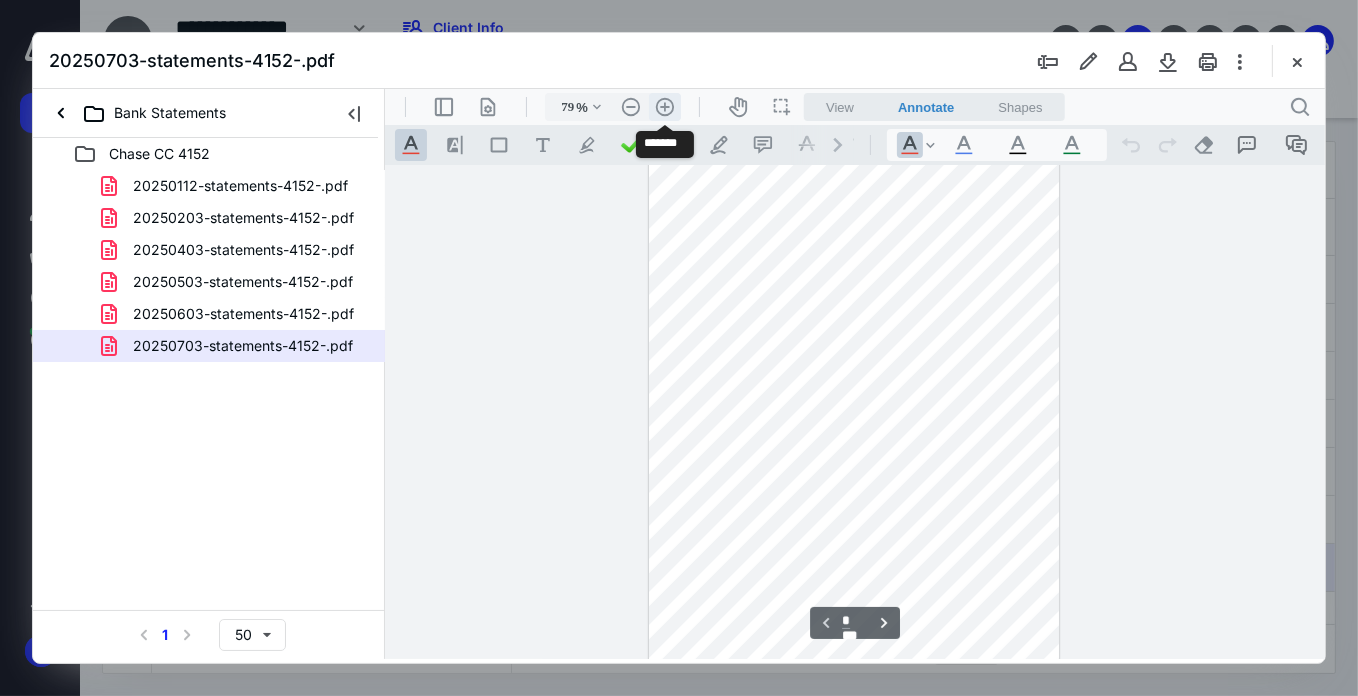 click on ".cls-1{fill:#abb0c4;} icon - header - zoom - in - line" at bounding box center [664, 106] 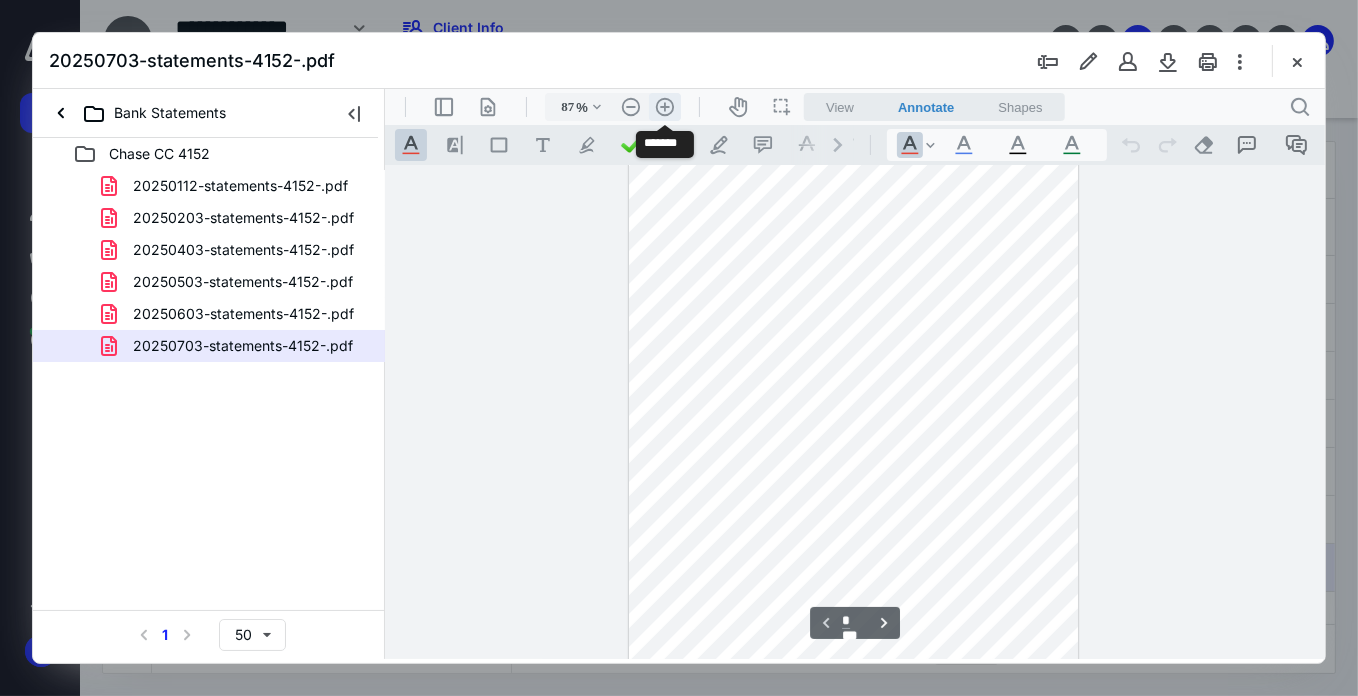 click on ".cls-1{fill:#abb0c4;} icon - header - zoom - in - line" at bounding box center (664, 106) 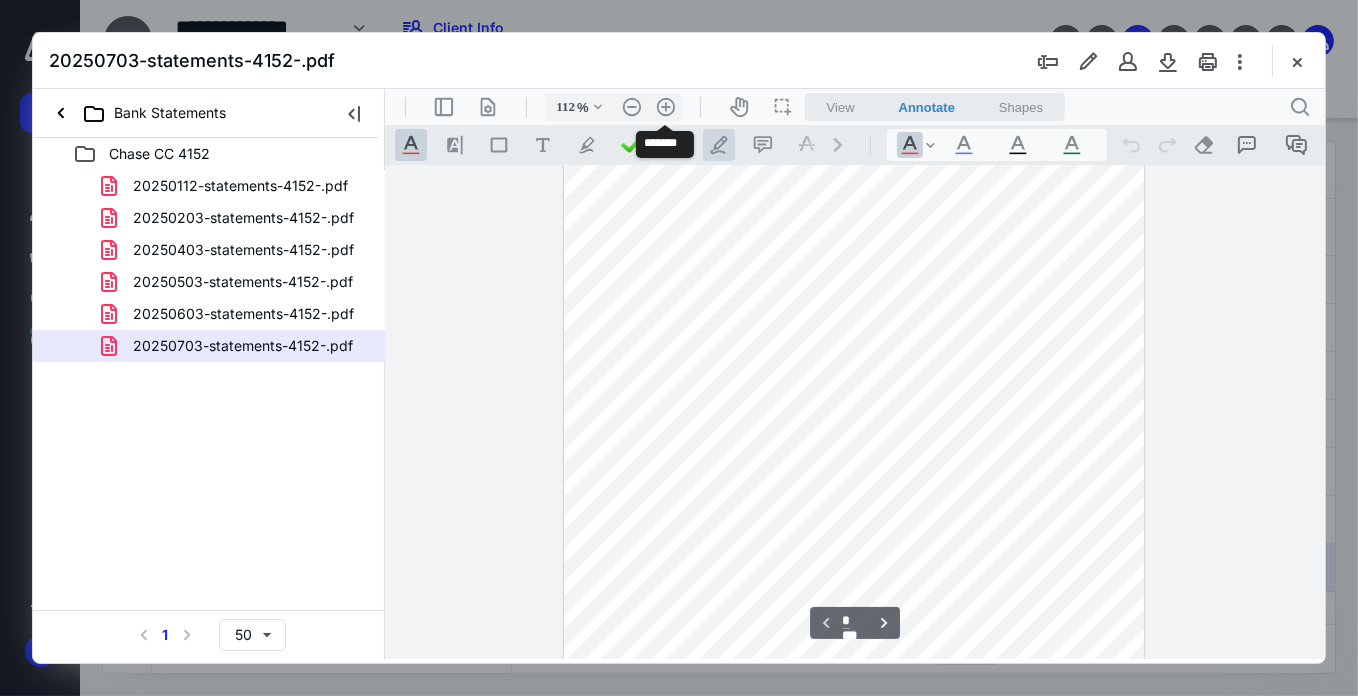 scroll, scrollTop: 447, scrollLeft: 0, axis: vertical 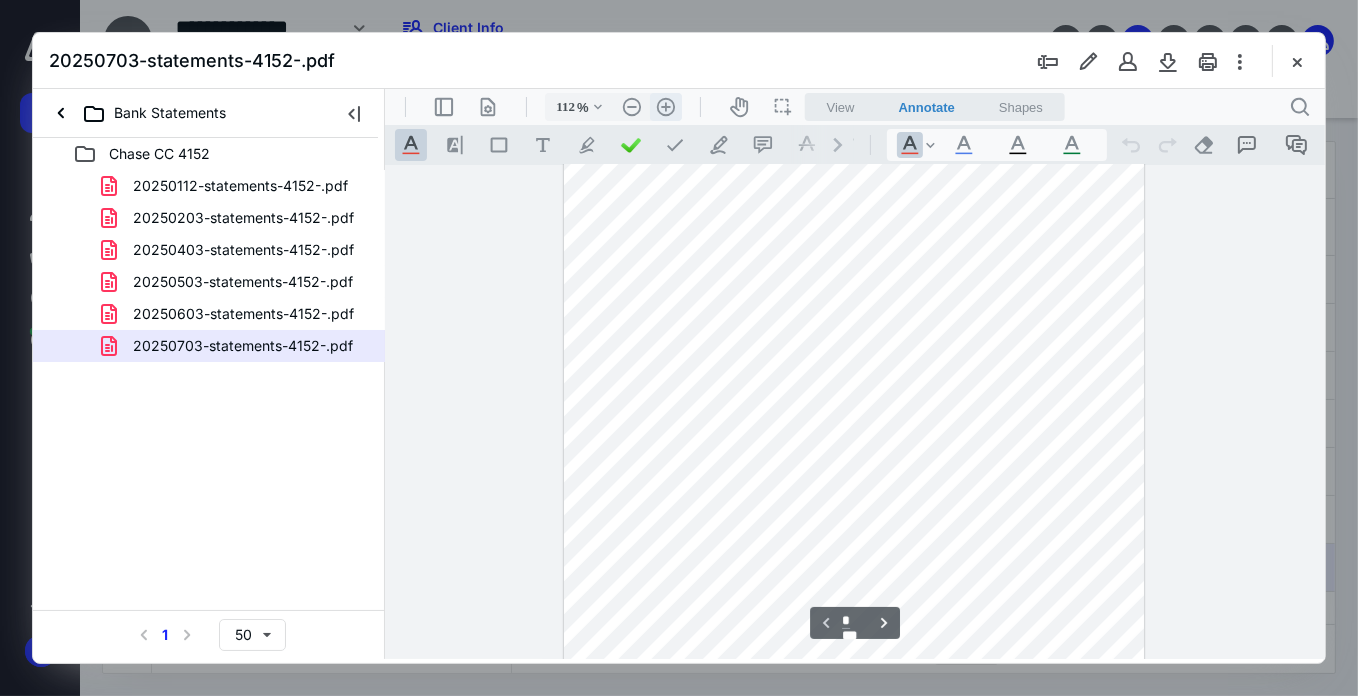 click on ".cls-1{fill:#abb0c4;} icon - header - zoom - in - line" at bounding box center [665, 106] 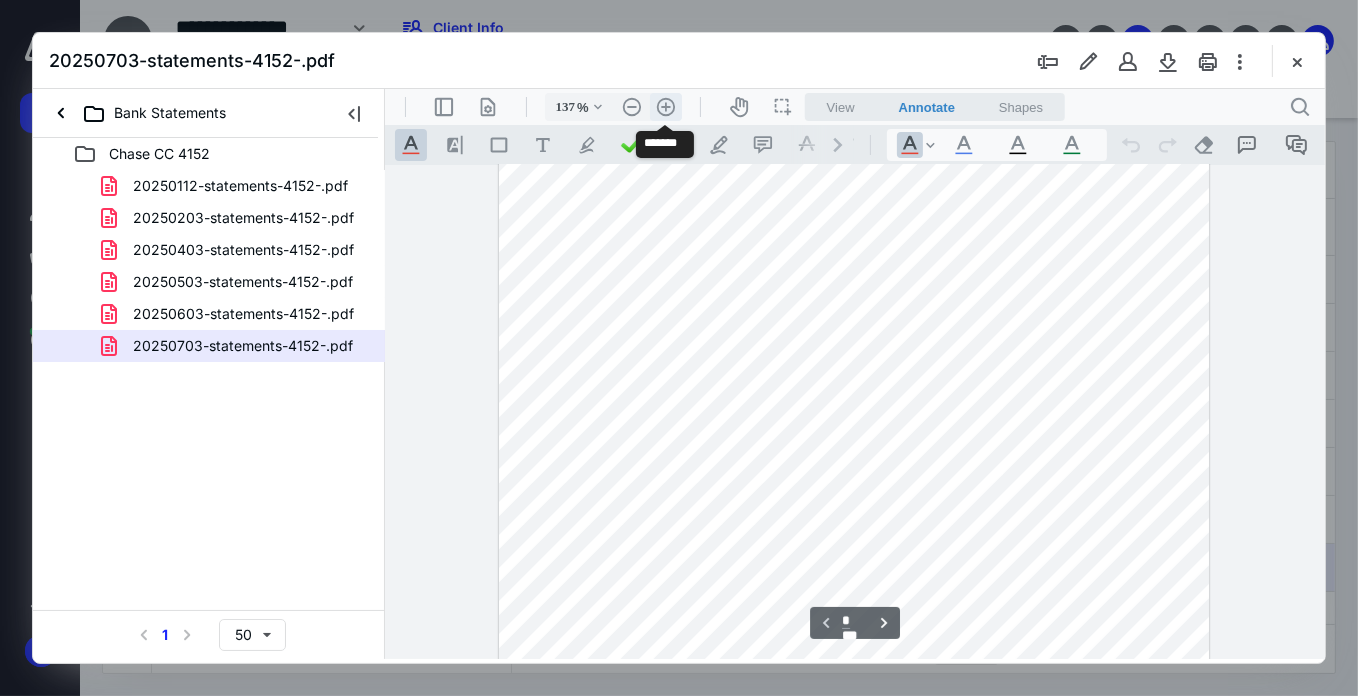 click on ".cls-1{fill:#abb0c4;} icon - header - zoom - in - line" at bounding box center [665, 106] 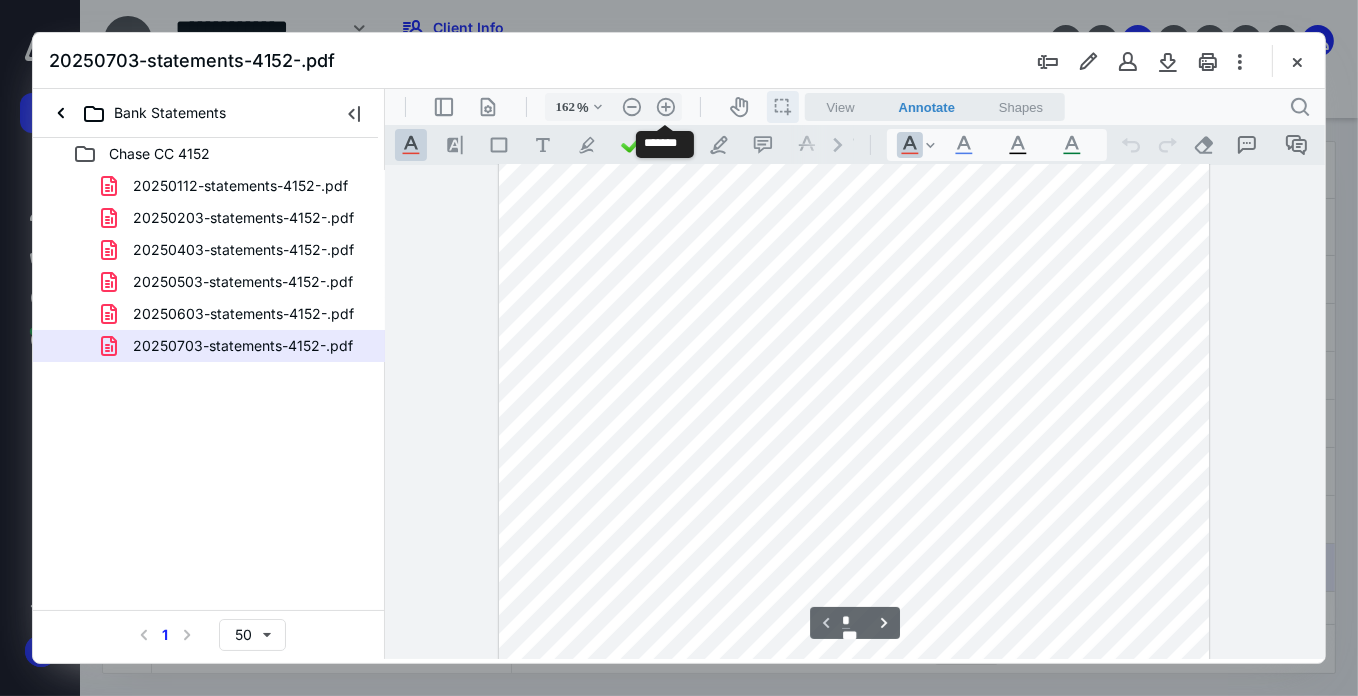 scroll, scrollTop: 215, scrollLeft: 0, axis: vertical 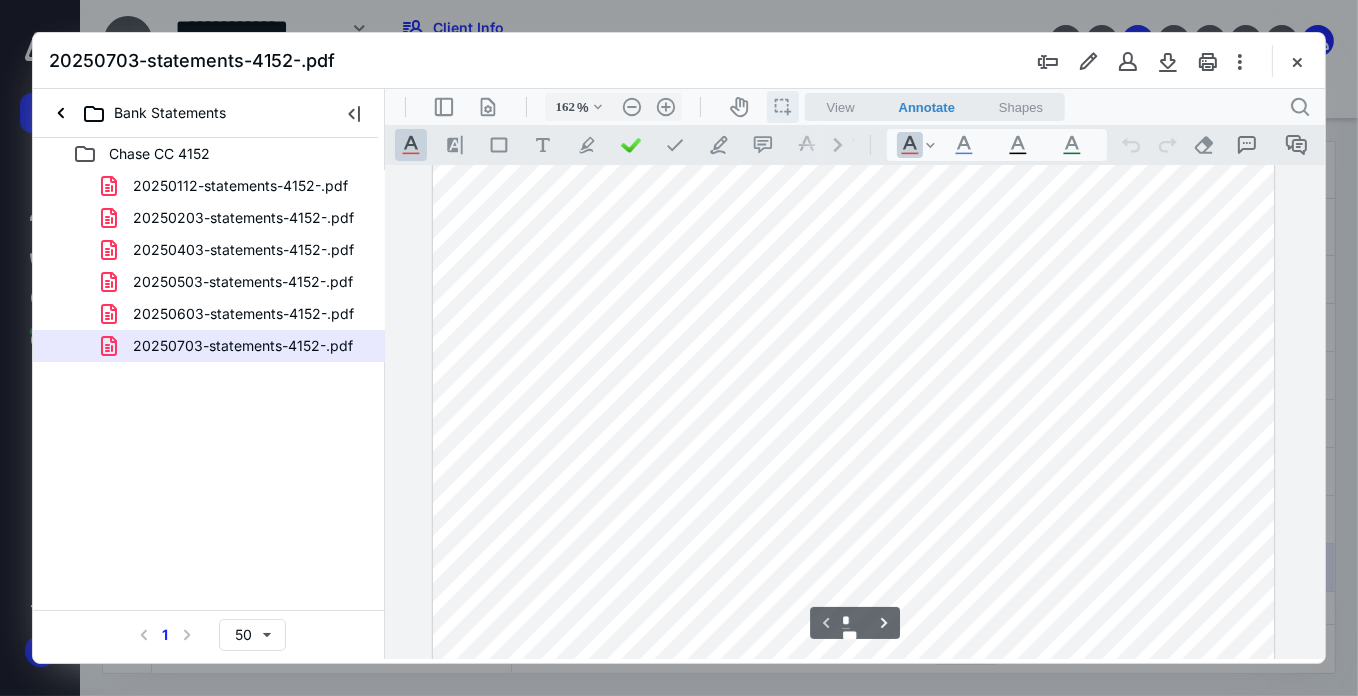 click on "icon / operation / multi select" at bounding box center (782, 106) 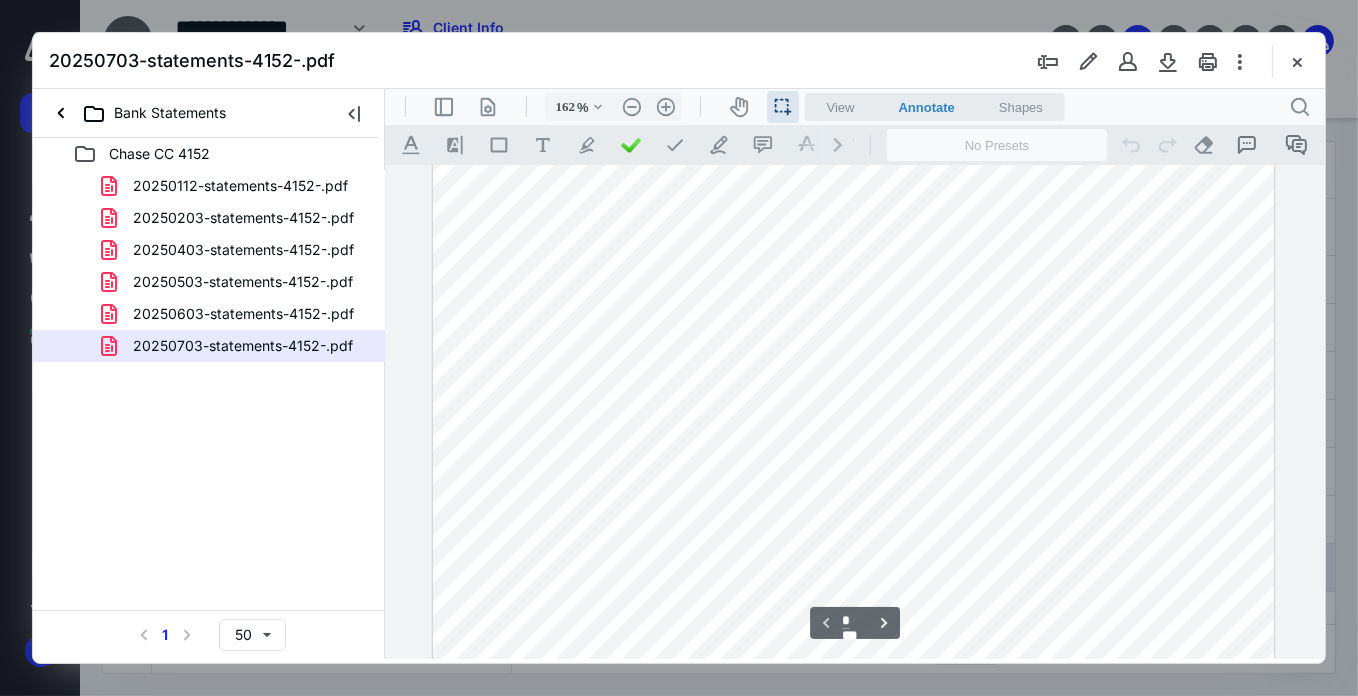 drag, startPoint x: 795, startPoint y: 562, endPoint x: 850, endPoint y: 563, distance: 55.00909 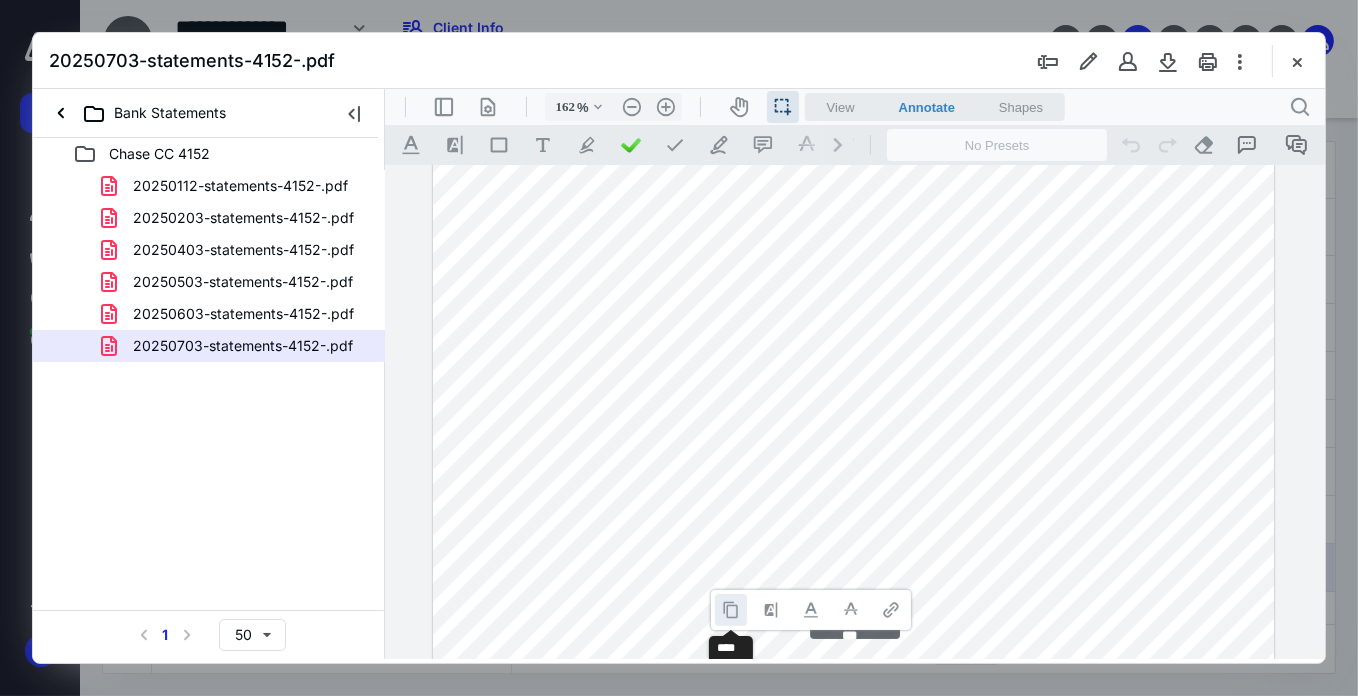 click at bounding box center [730, 609] 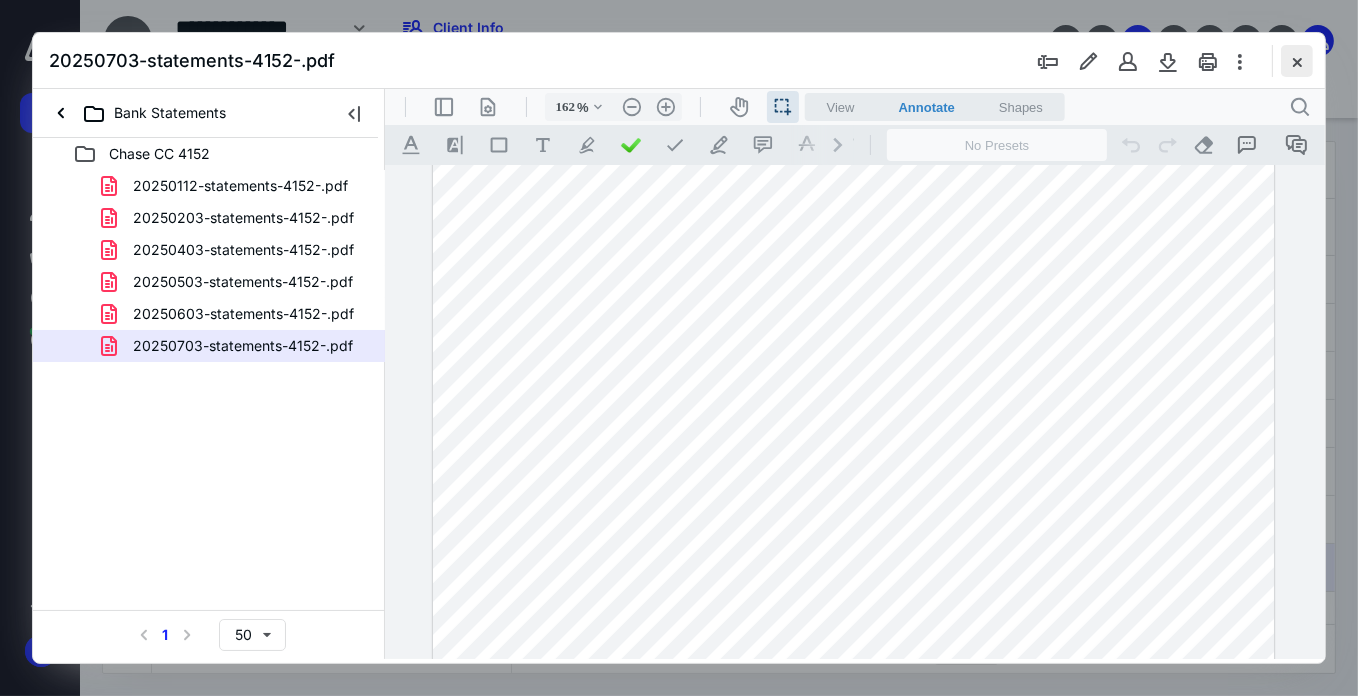 click at bounding box center (1297, 61) 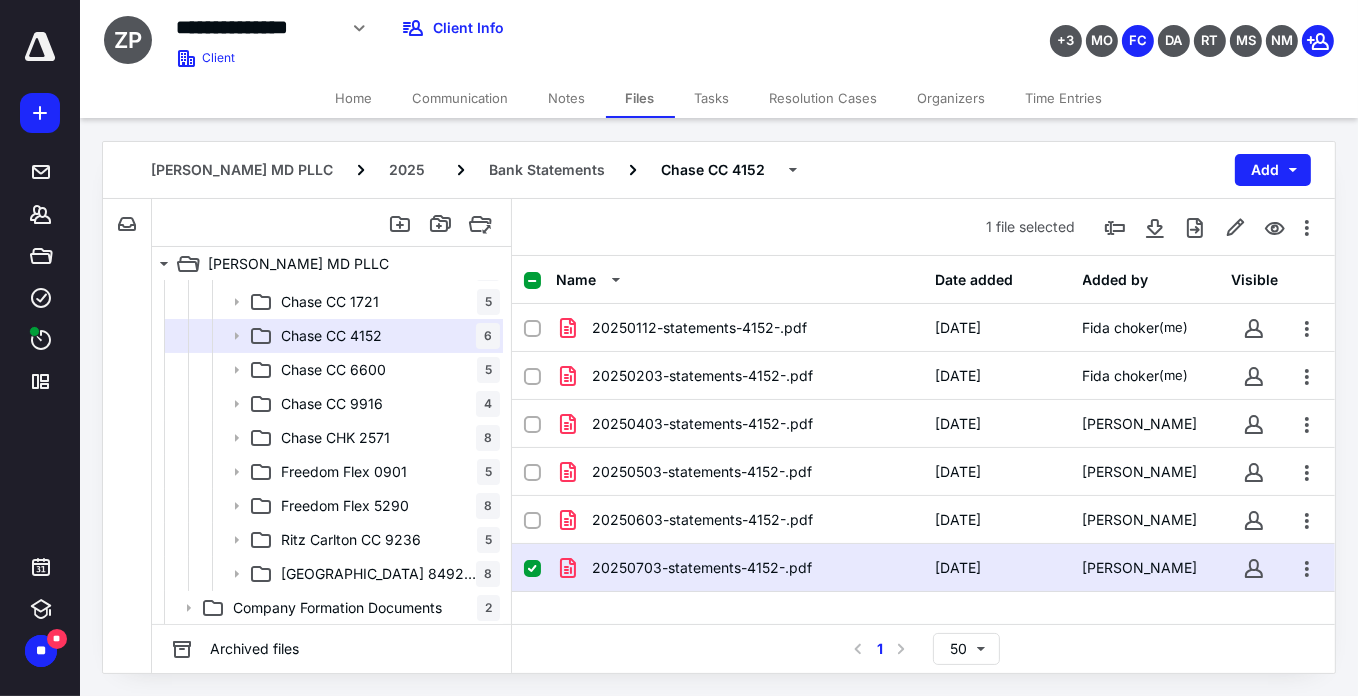 click 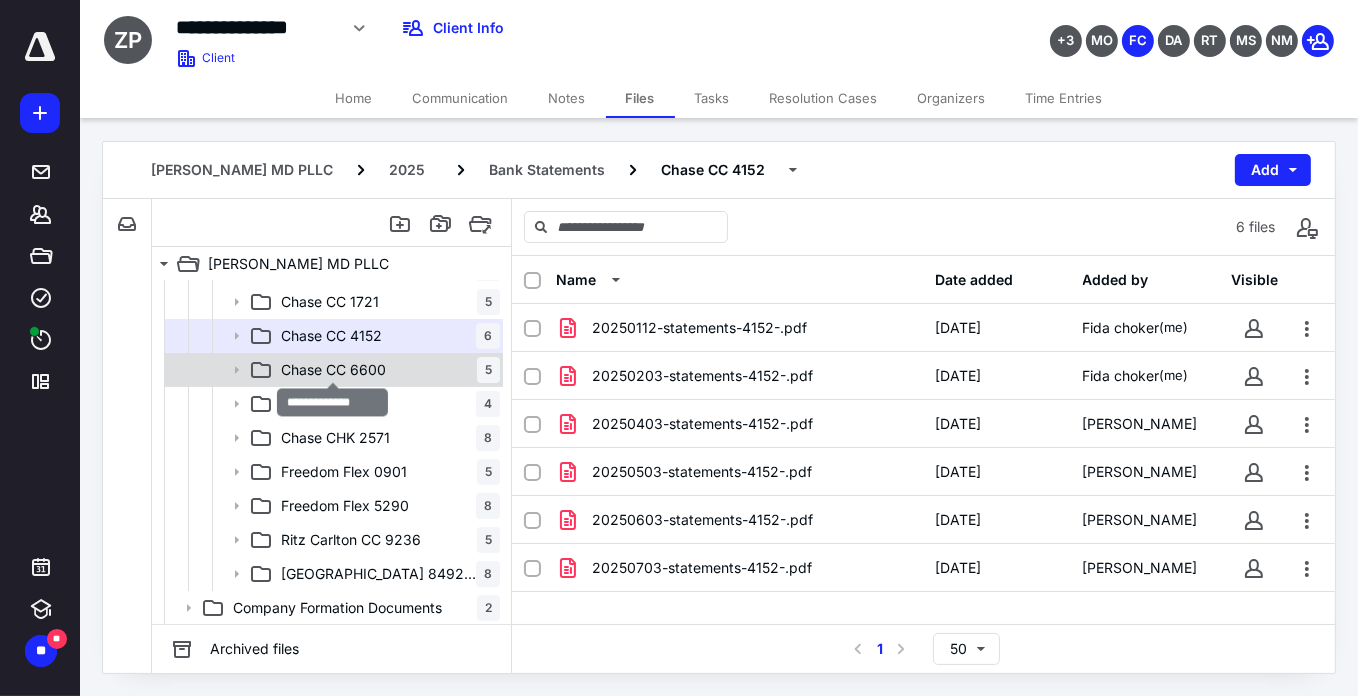 click on "Chase CC 6600" at bounding box center [333, 370] 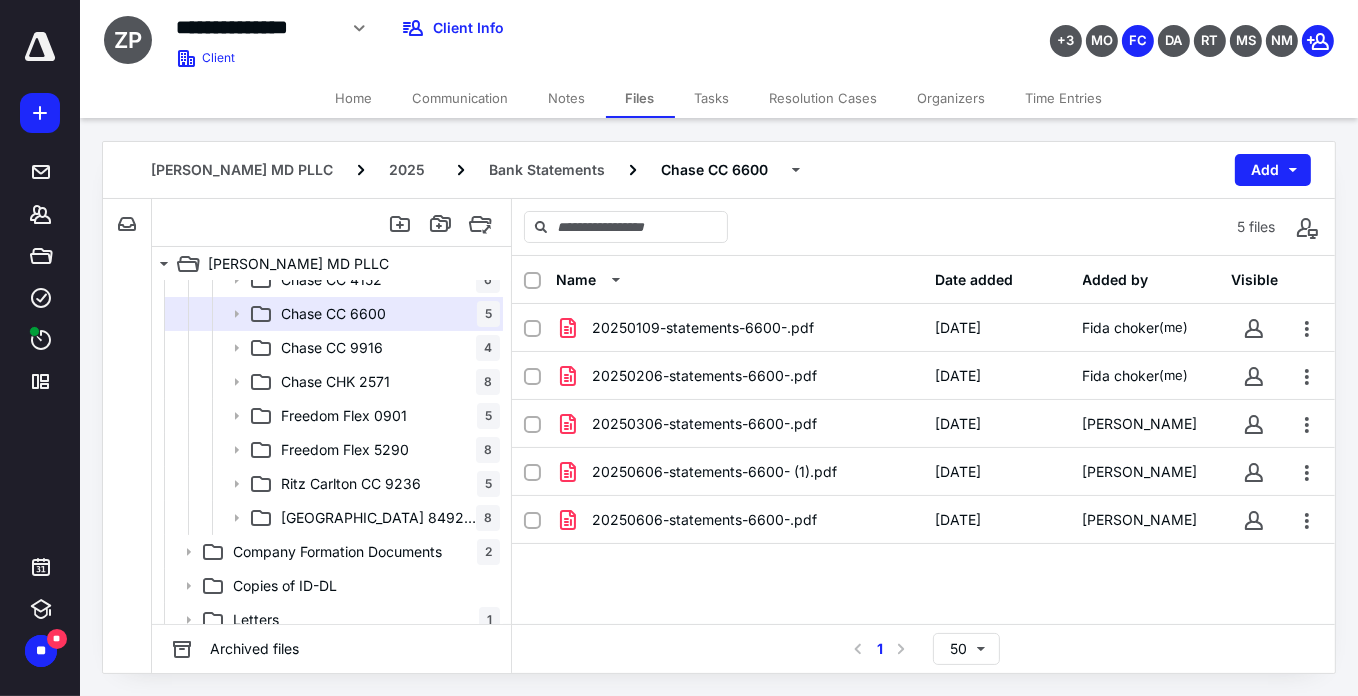 scroll, scrollTop: 545, scrollLeft: 0, axis: vertical 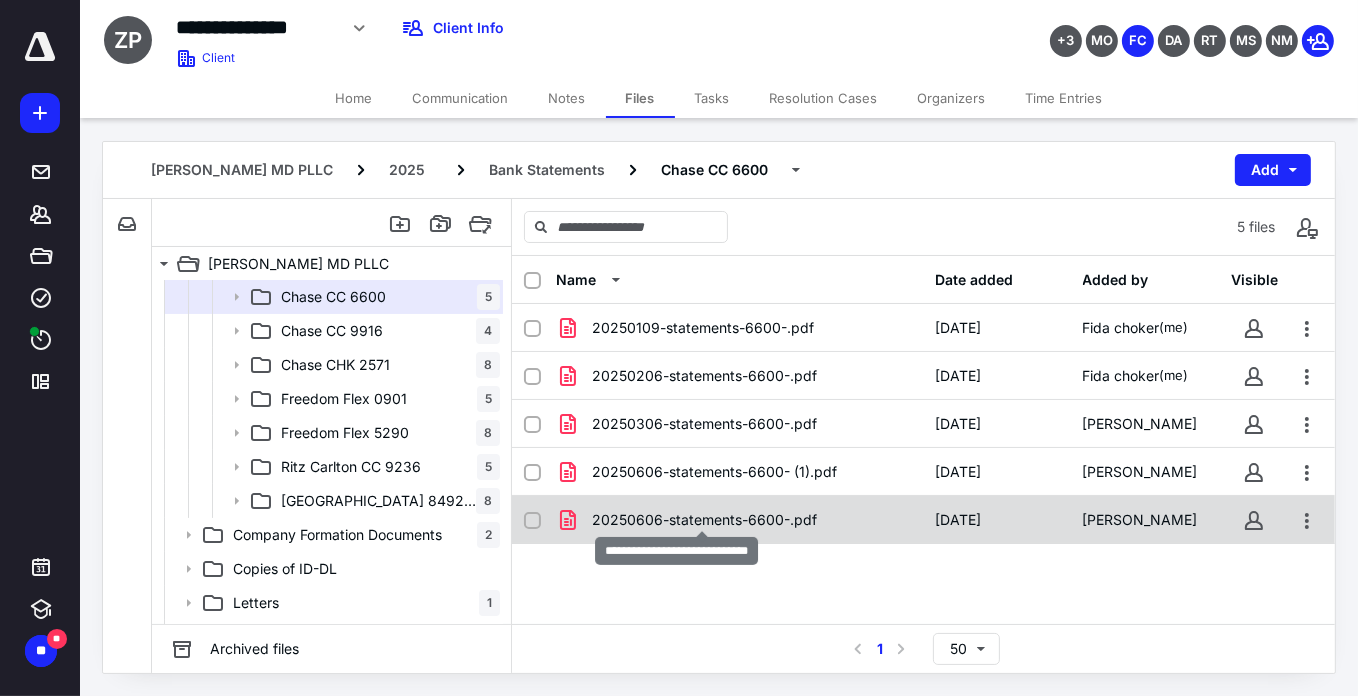 click on "20250606-statements-6600-.pdf" at bounding box center (704, 520) 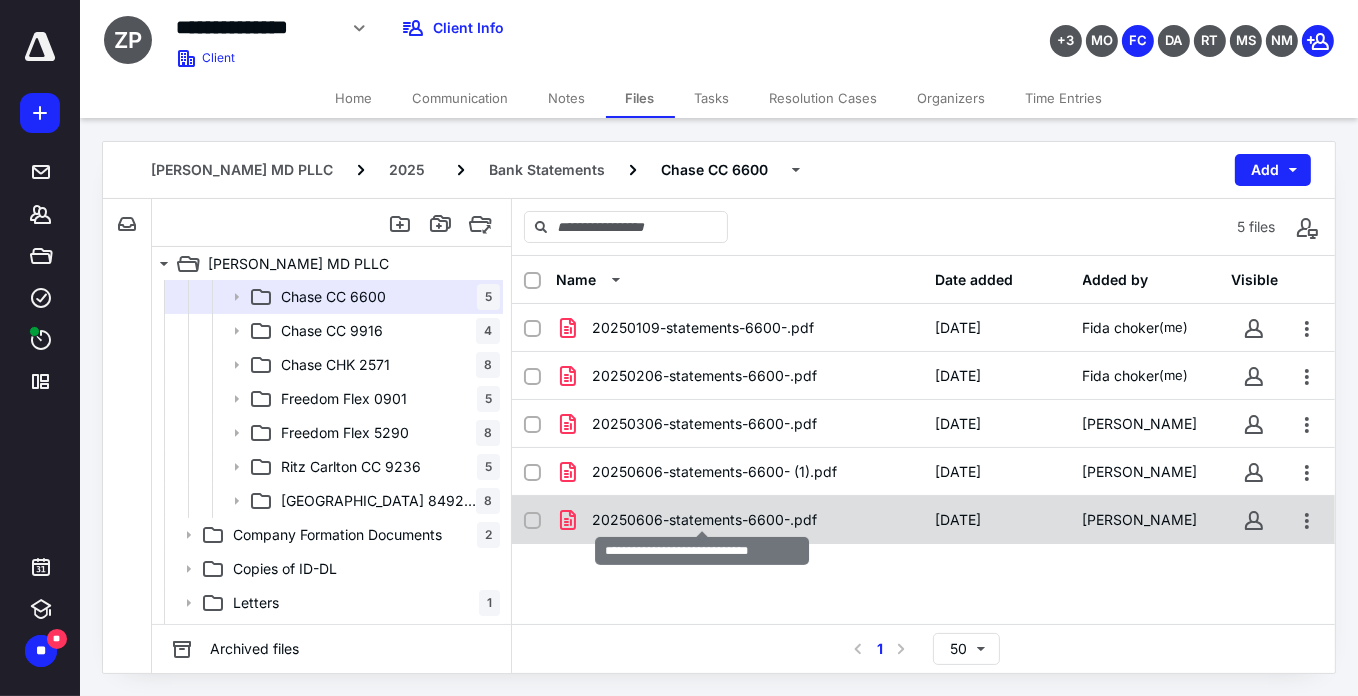 click on "20250606-statements-6600-.pdf" at bounding box center [704, 520] 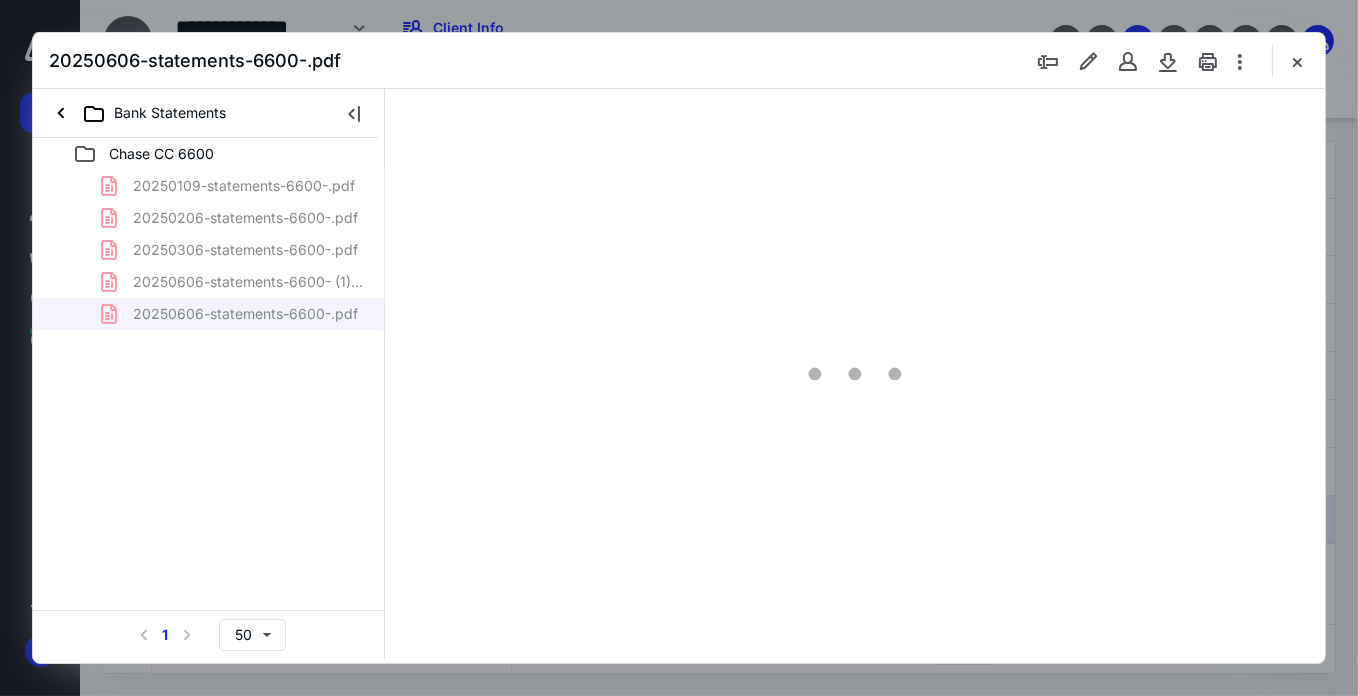 scroll, scrollTop: 0, scrollLeft: 0, axis: both 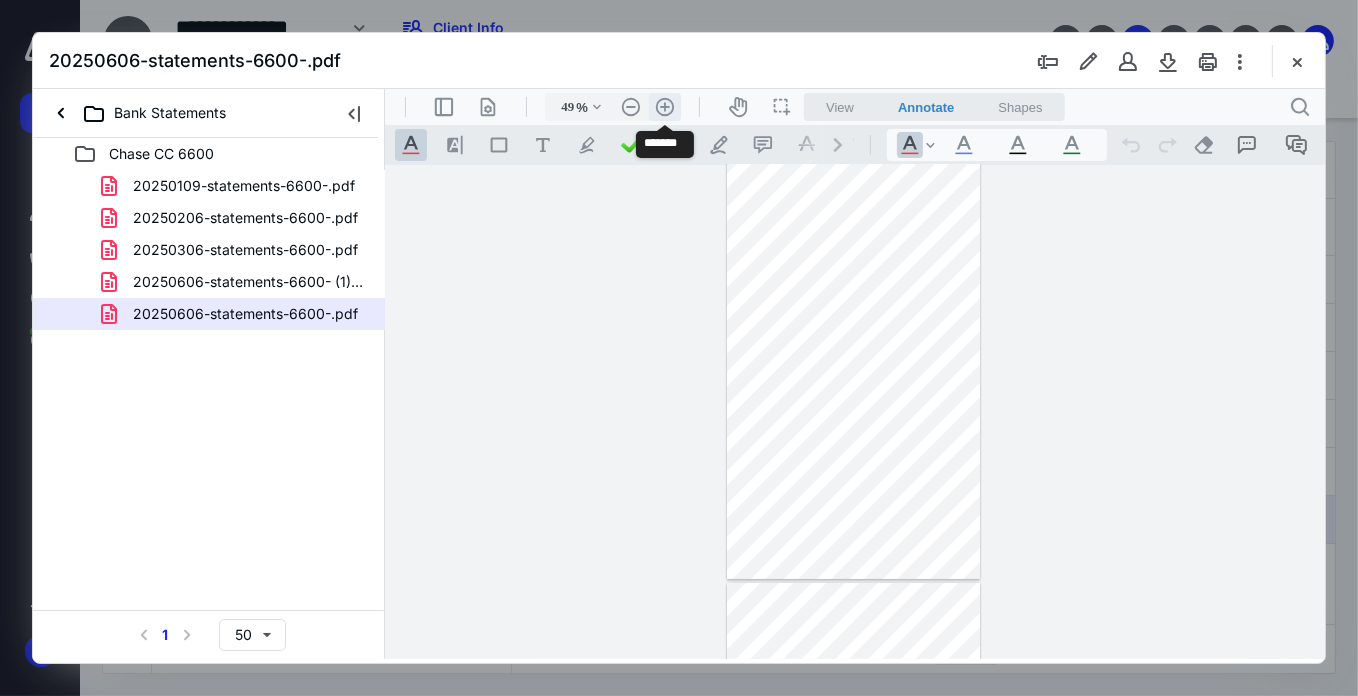 click on ".cls-1{fill:#abb0c4;} icon - header - zoom - in - line" at bounding box center [664, 106] 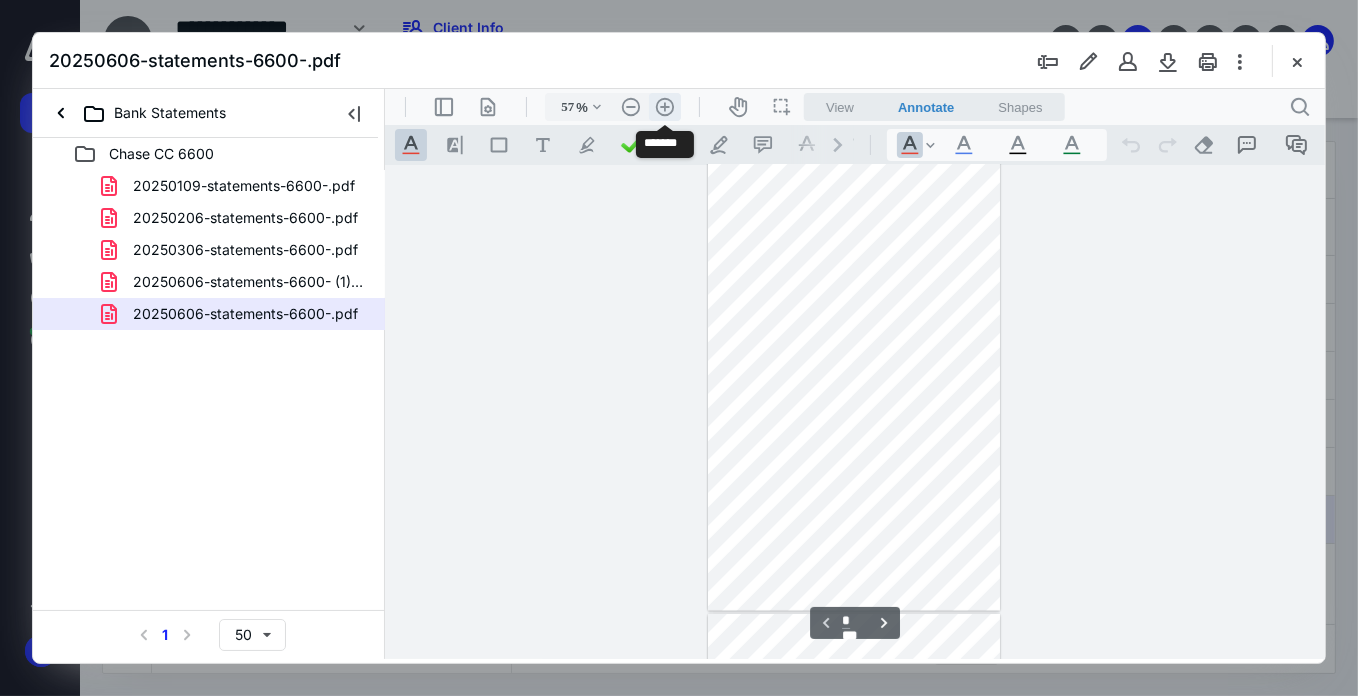 click on ".cls-1{fill:#abb0c4;} icon - header - zoom - in - line" at bounding box center (664, 106) 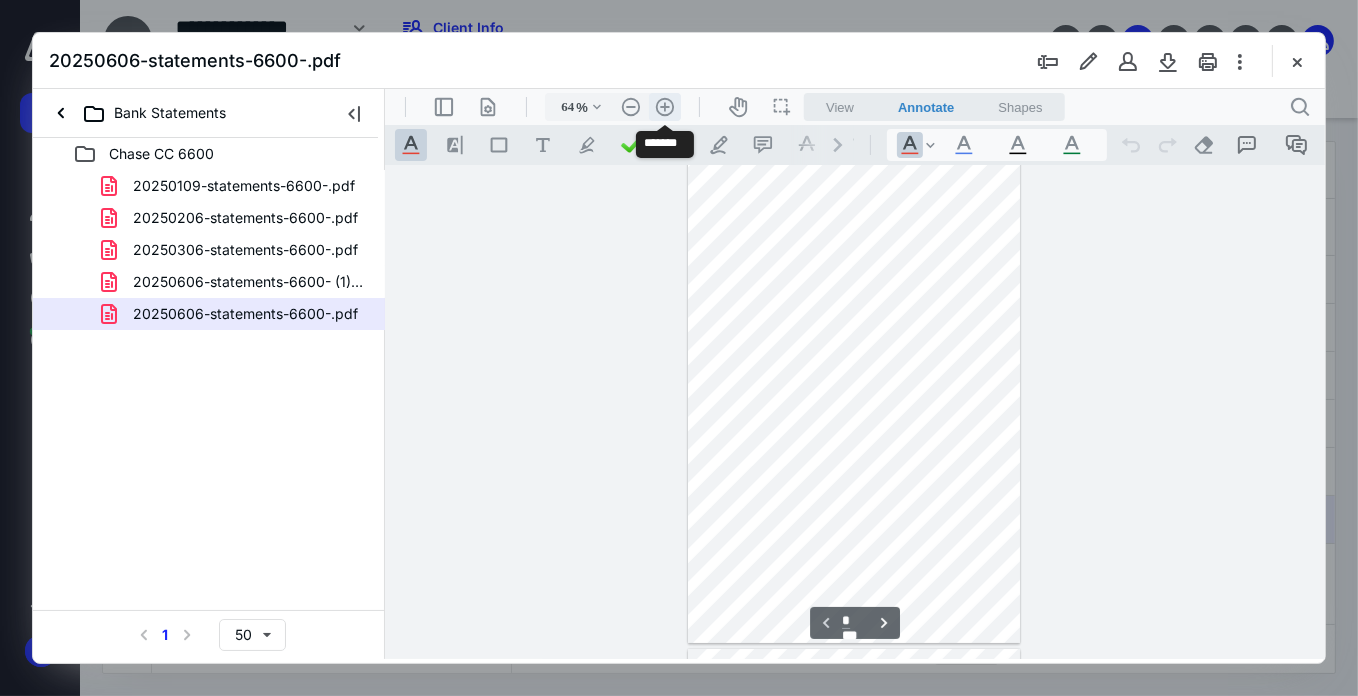 click on ".cls-1{fill:#abb0c4;} icon - header - zoom - in - line" at bounding box center (664, 106) 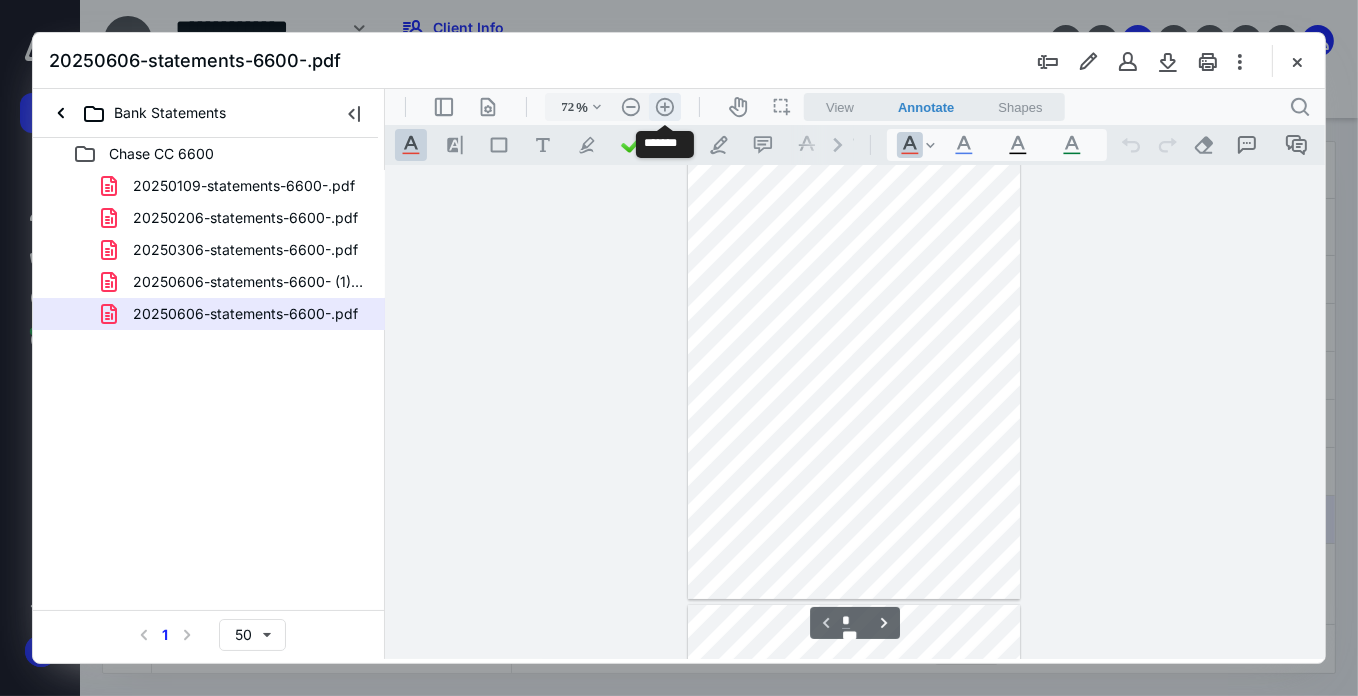click on ".cls-1{fill:#abb0c4;} icon - header - zoom - in - line" at bounding box center (664, 106) 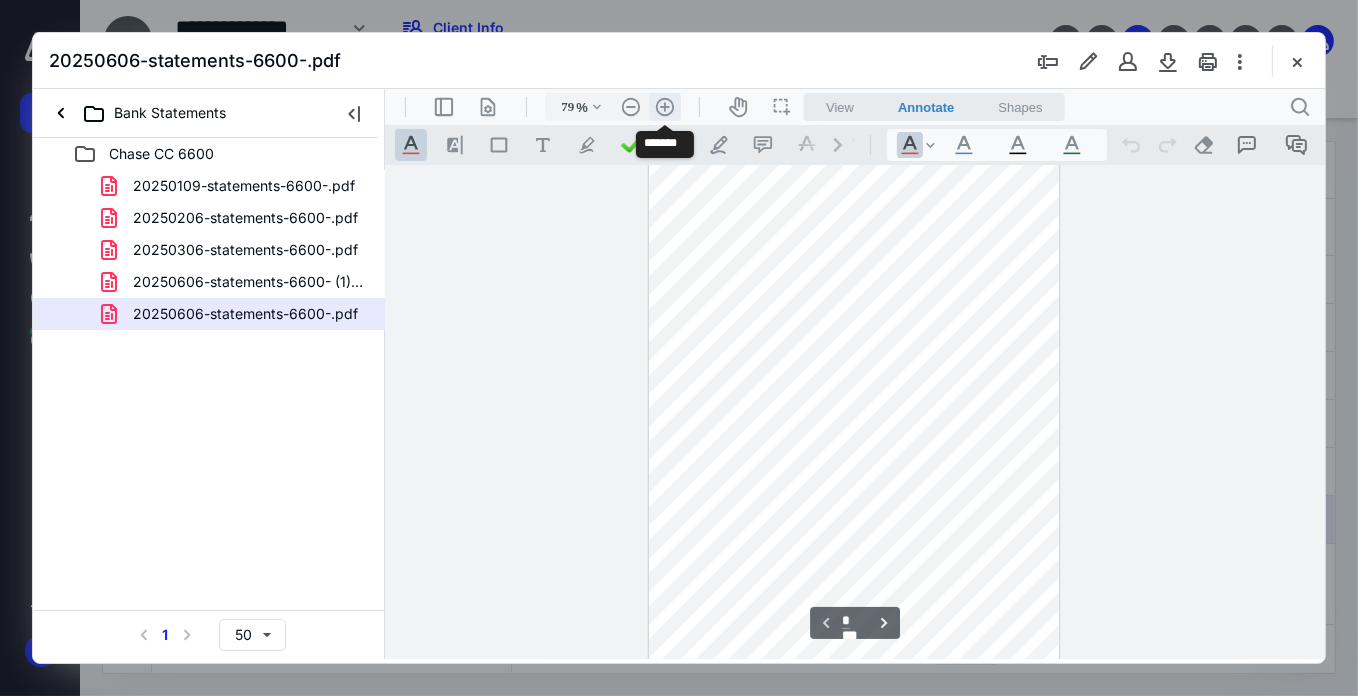 click on ".cls-1{fill:#abb0c4;} icon - header - zoom - in - line" at bounding box center (664, 106) 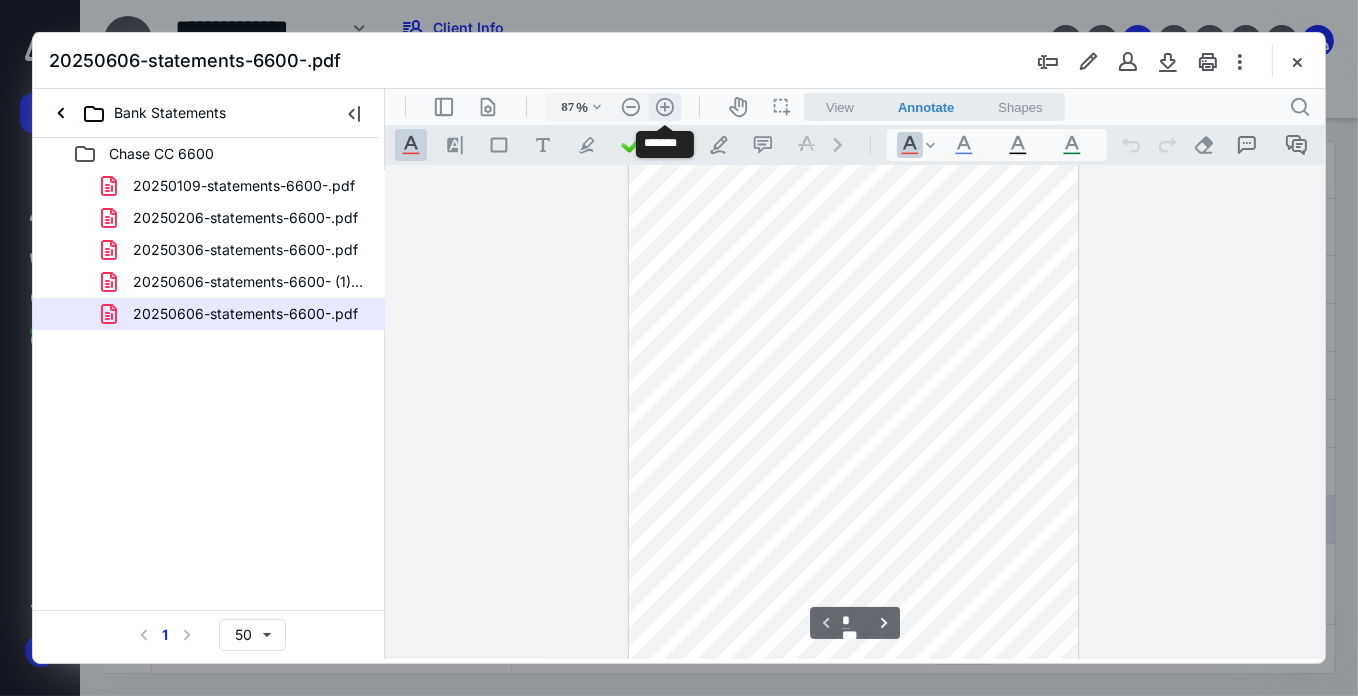 click on ".cls-1{fill:#abb0c4;} icon - header - zoom - in - line" at bounding box center (664, 106) 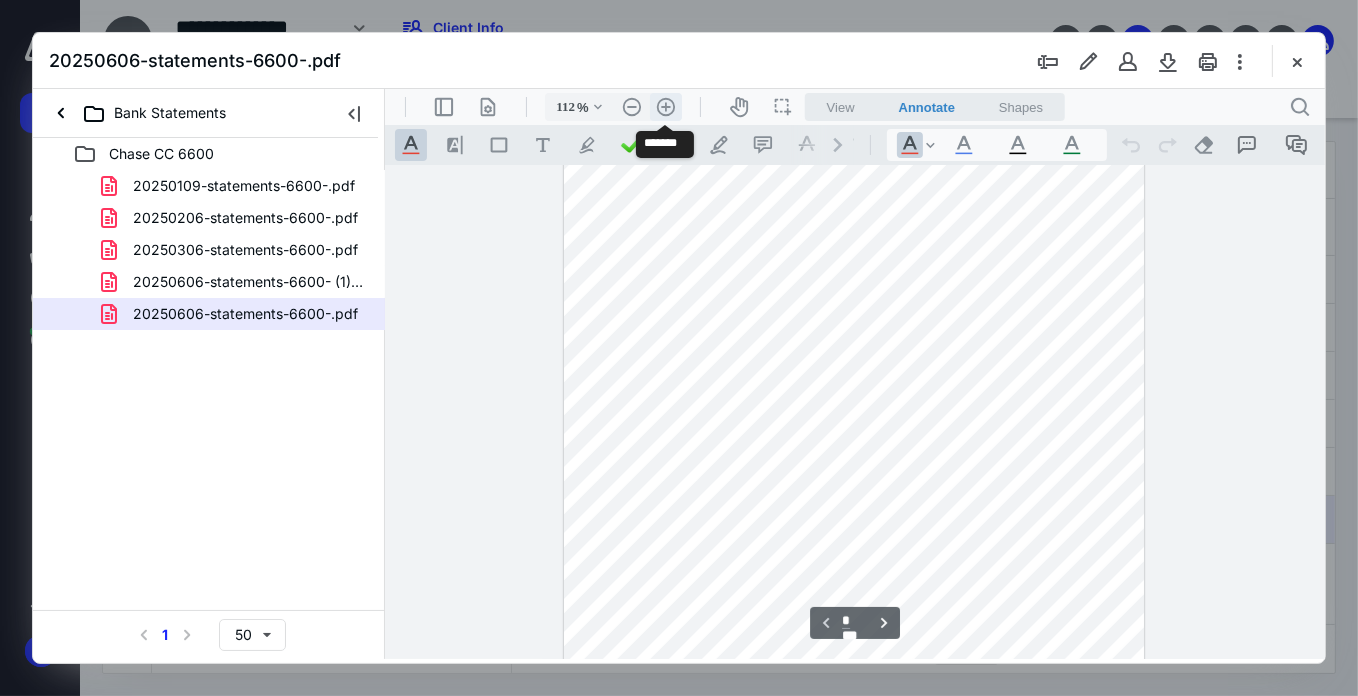 click on ".cls-1{fill:#abb0c4;} icon - header - zoom - in - line" at bounding box center (665, 106) 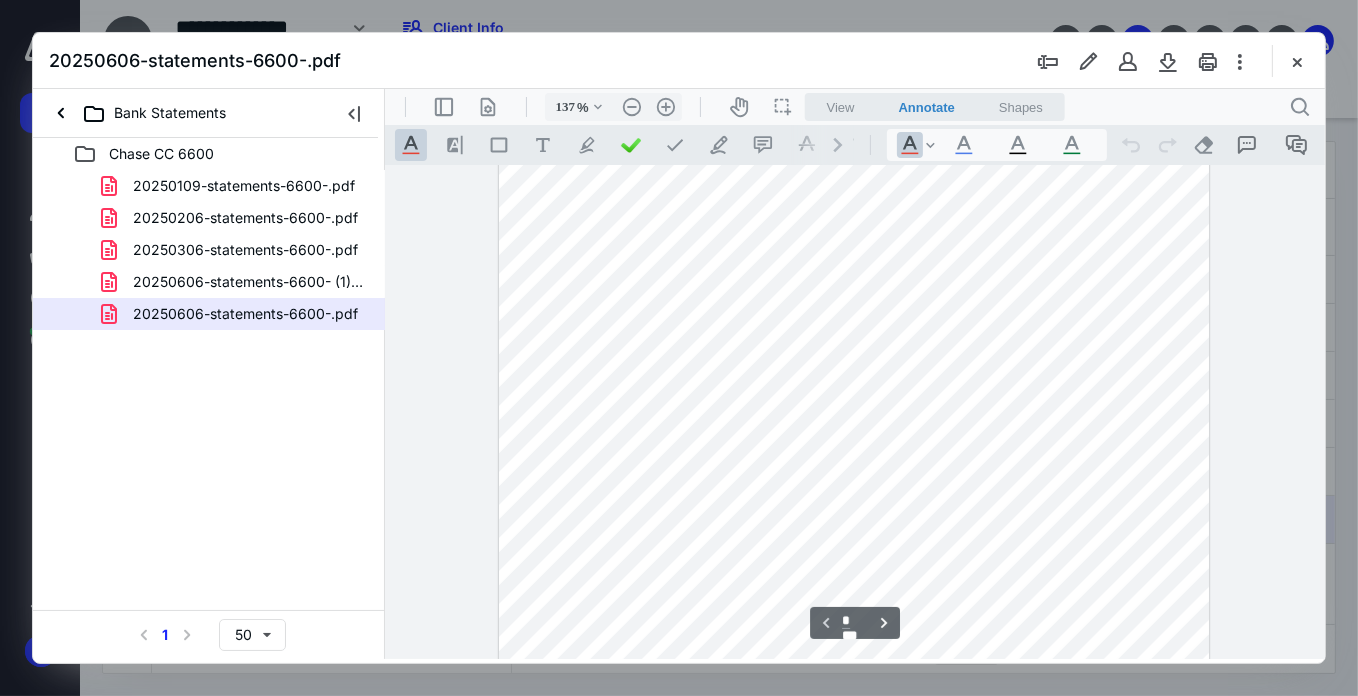 scroll, scrollTop: 413, scrollLeft: 0, axis: vertical 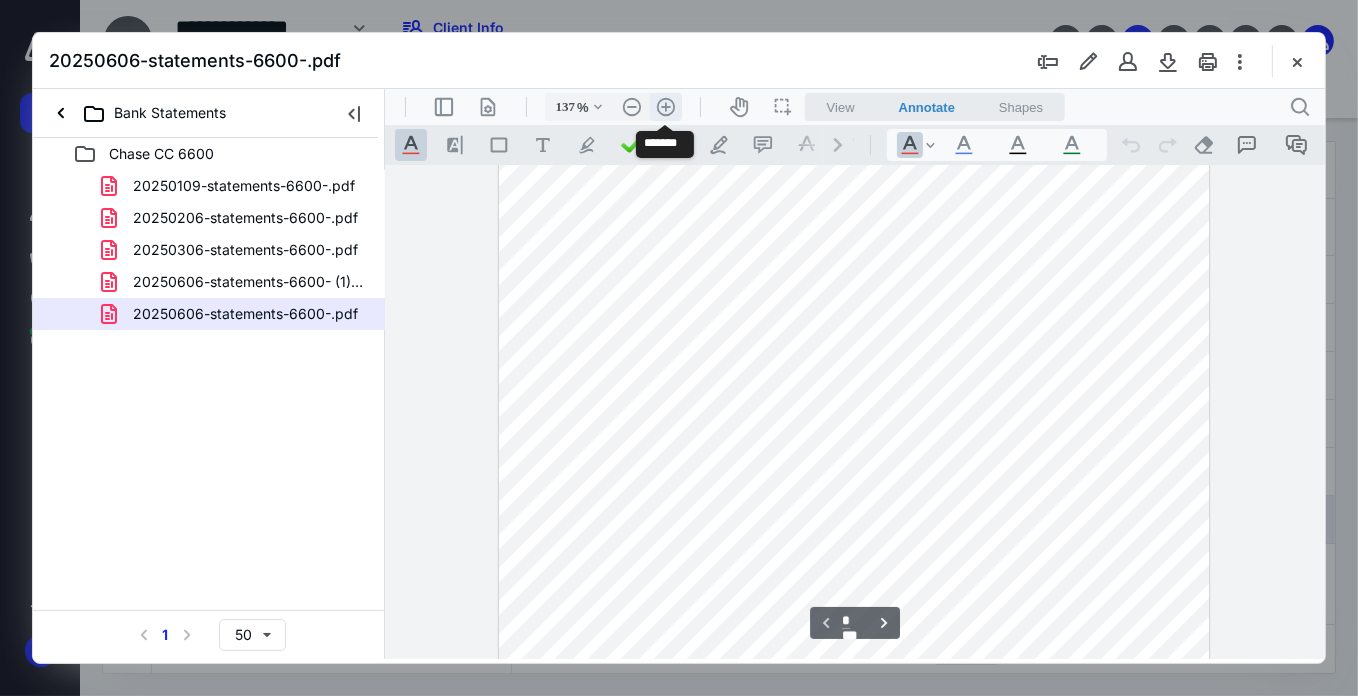 click on ".cls-1{fill:#abb0c4;} icon - header - zoom - in - line" at bounding box center [665, 106] 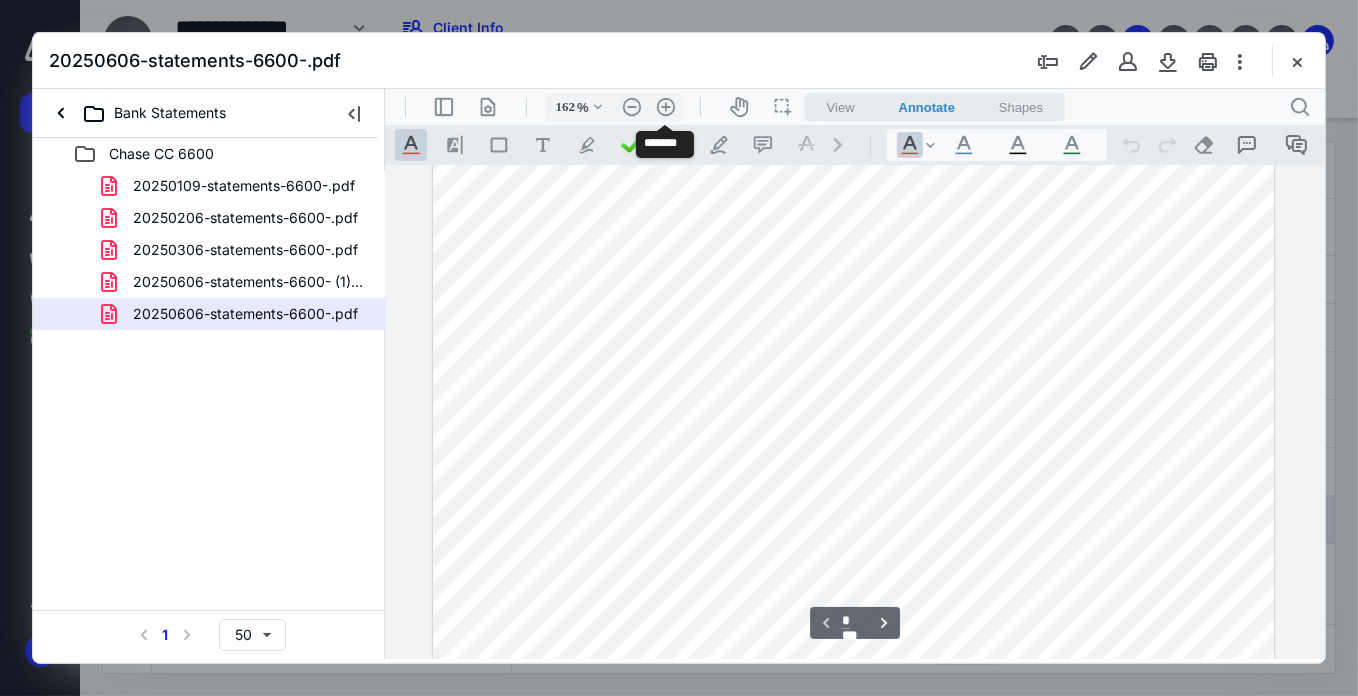 scroll, scrollTop: 527, scrollLeft: 0, axis: vertical 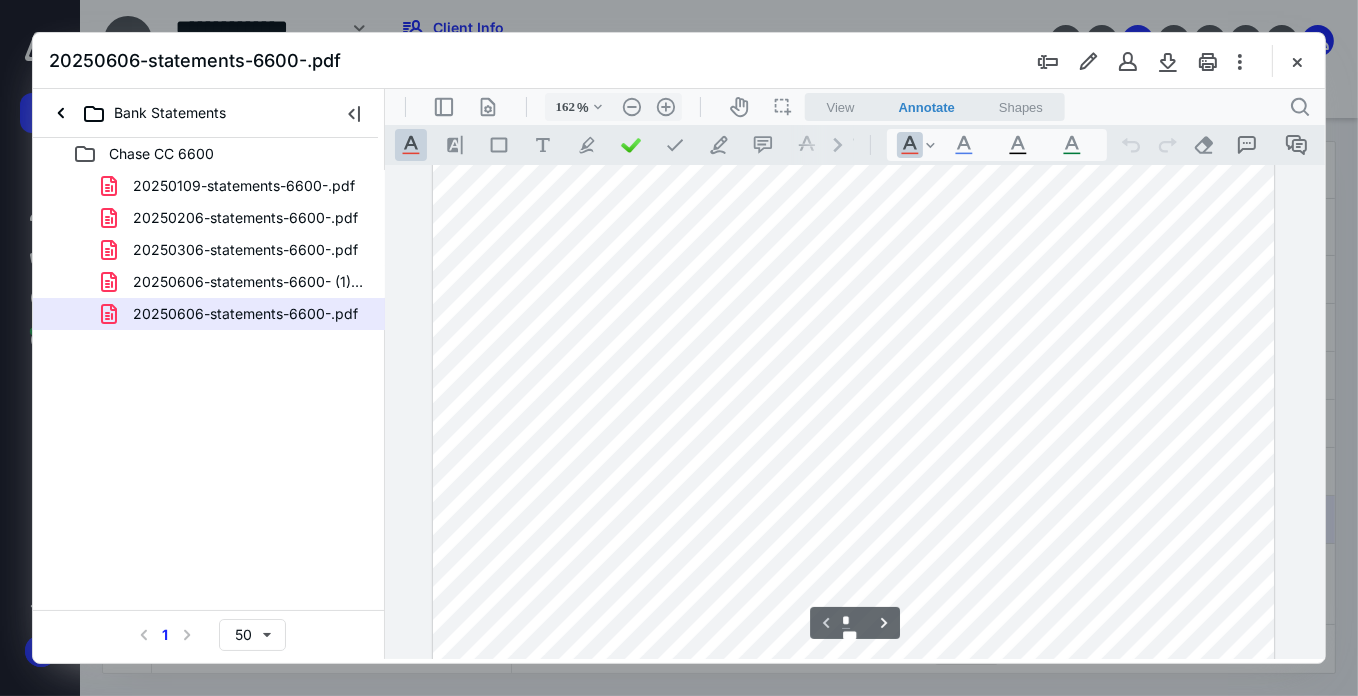 drag, startPoint x: 799, startPoint y: 254, endPoint x: 777, endPoint y: 230, distance: 32.55764 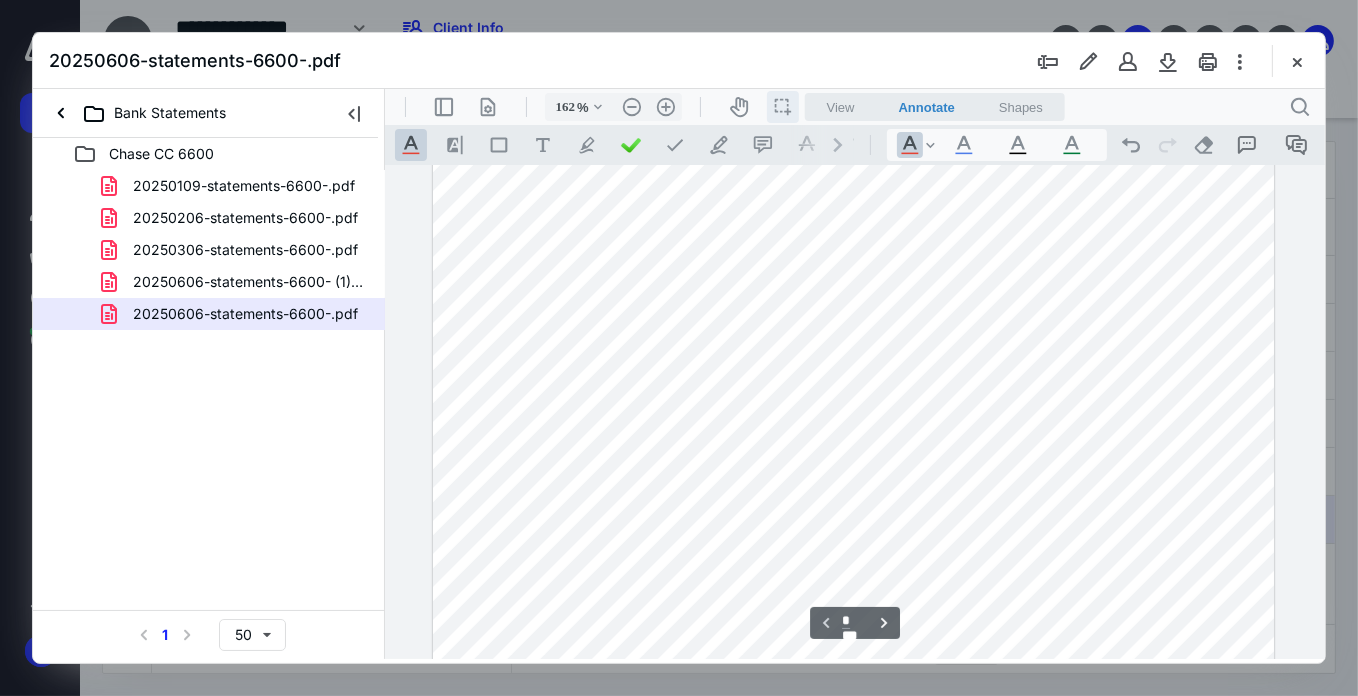 click on "icon / operation / multi select" at bounding box center (782, 106) 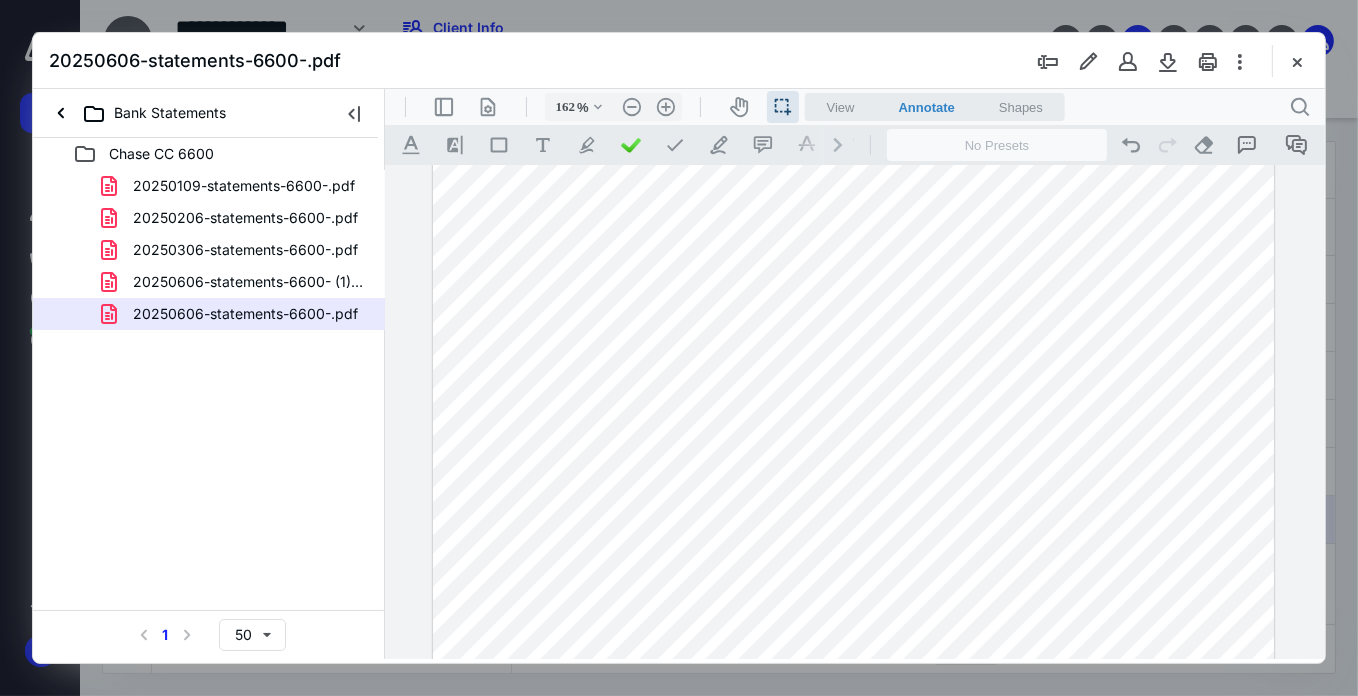 drag, startPoint x: 801, startPoint y: 250, endPoint x: 850, endPoint y: 253, distance: 49.09175 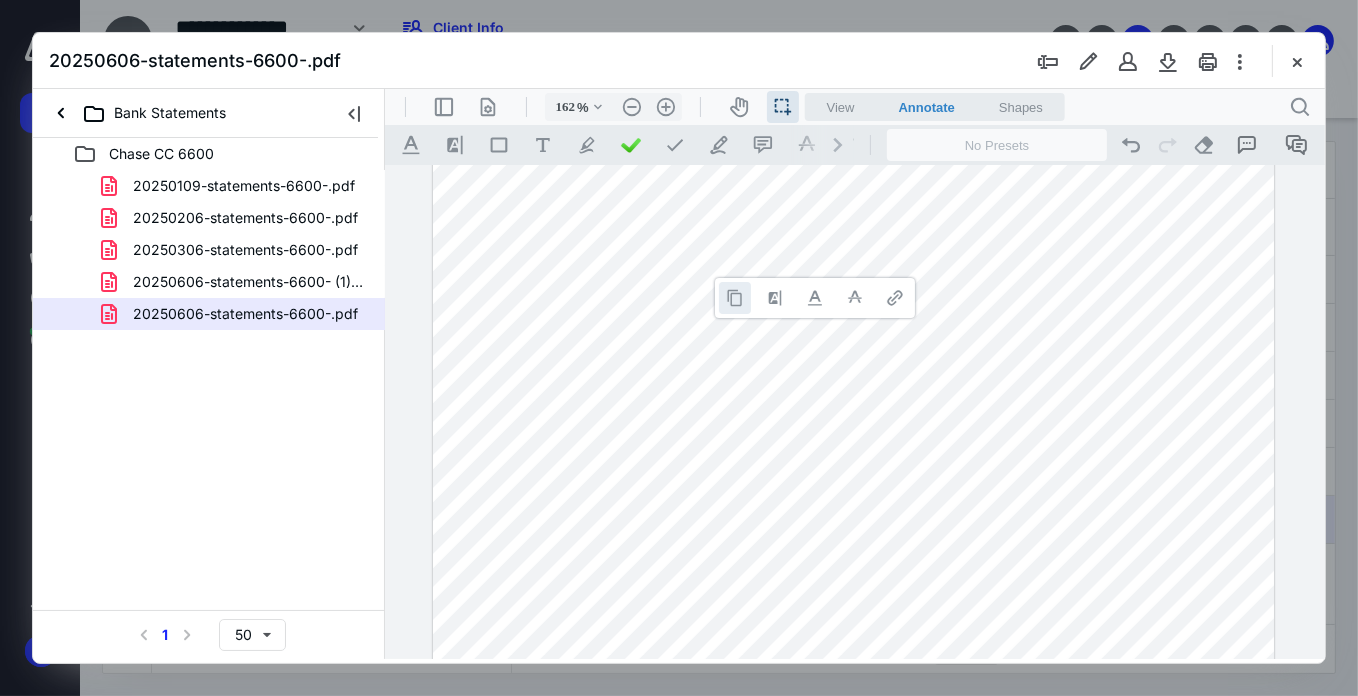 click at bounding box center (734, 297) 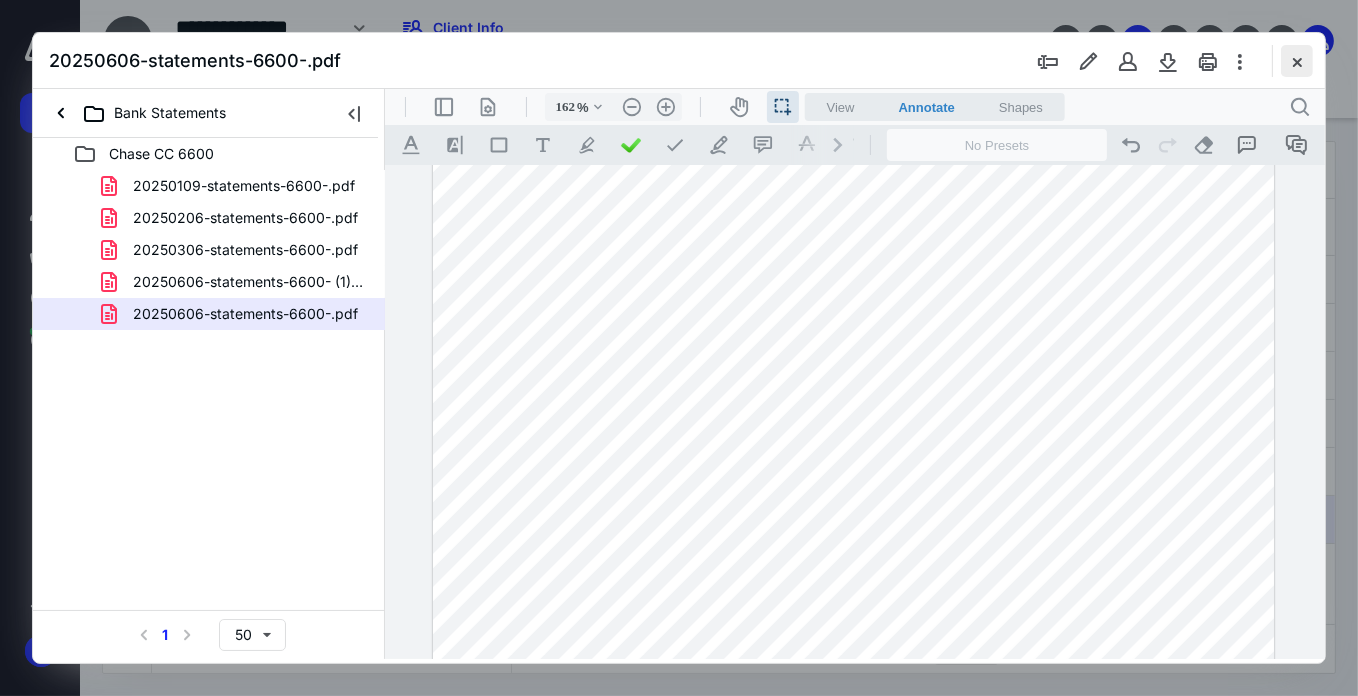 click at bounding box center (1297, 61) 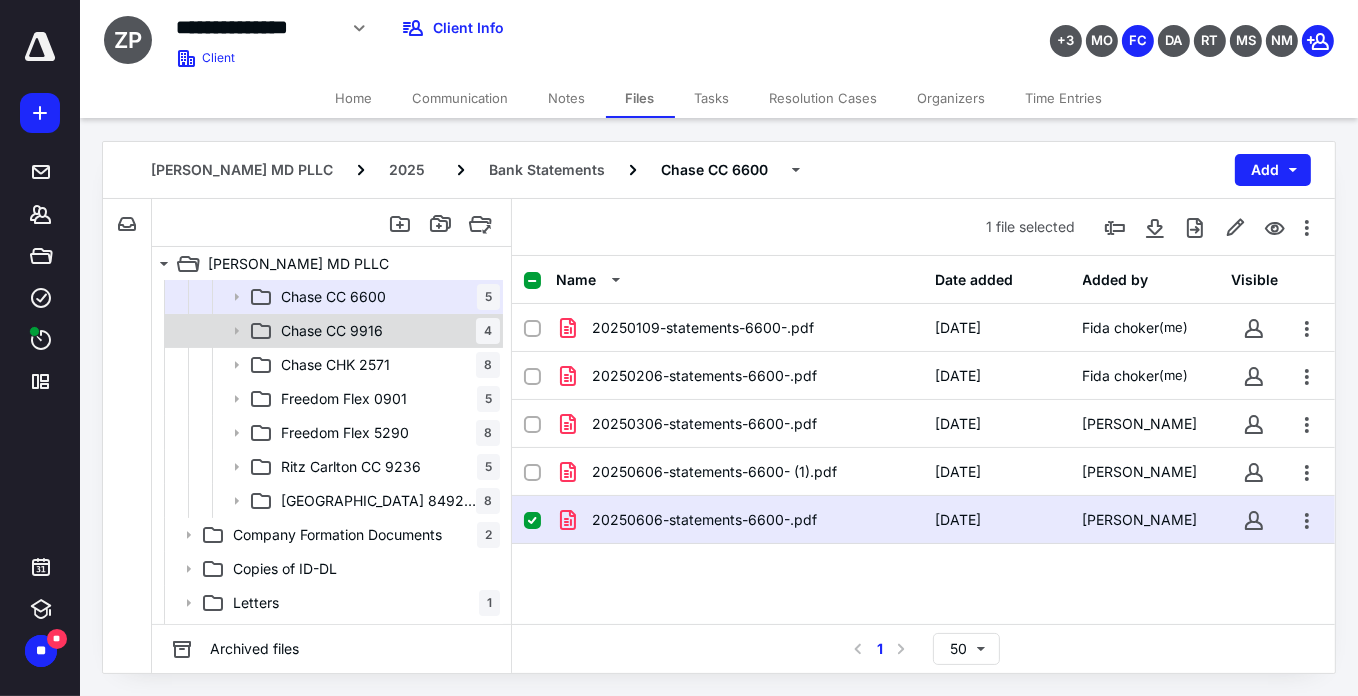 click on "Chase CC 9916 4" at bounding box center (386, 331) 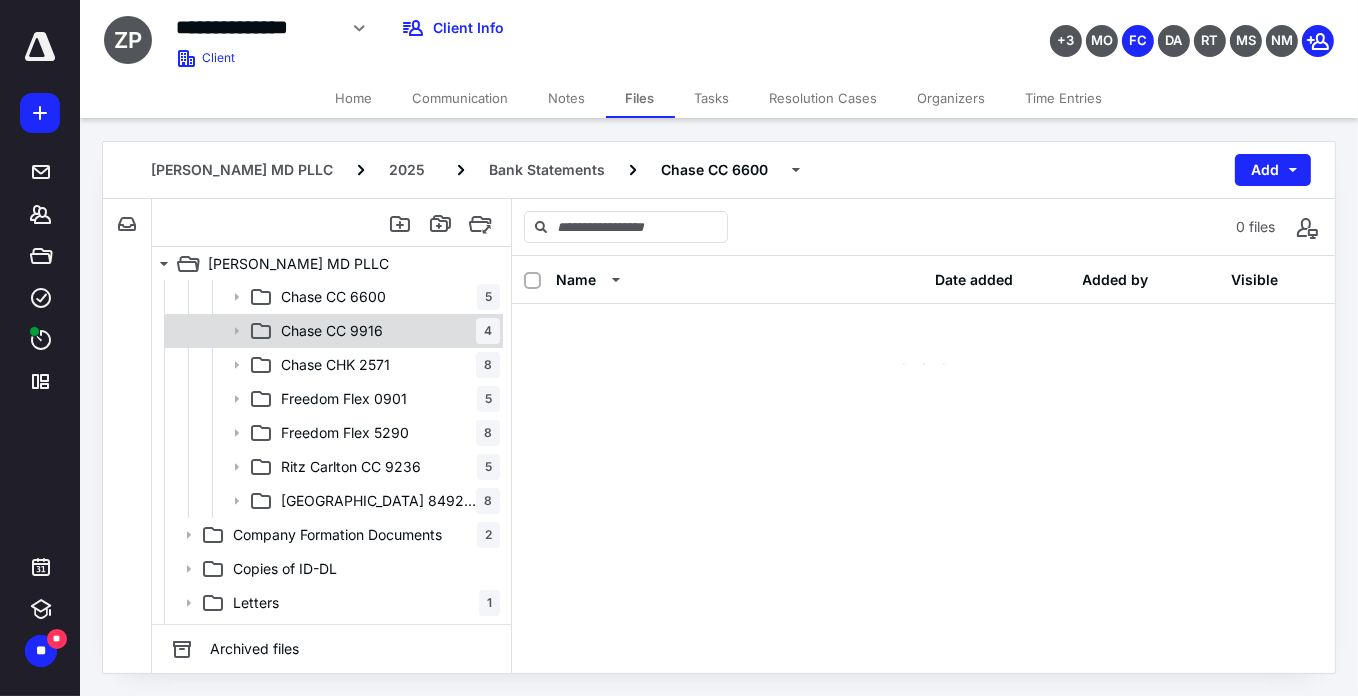 click on "Chase CC 9916 4" at bounding box center [386, 331] 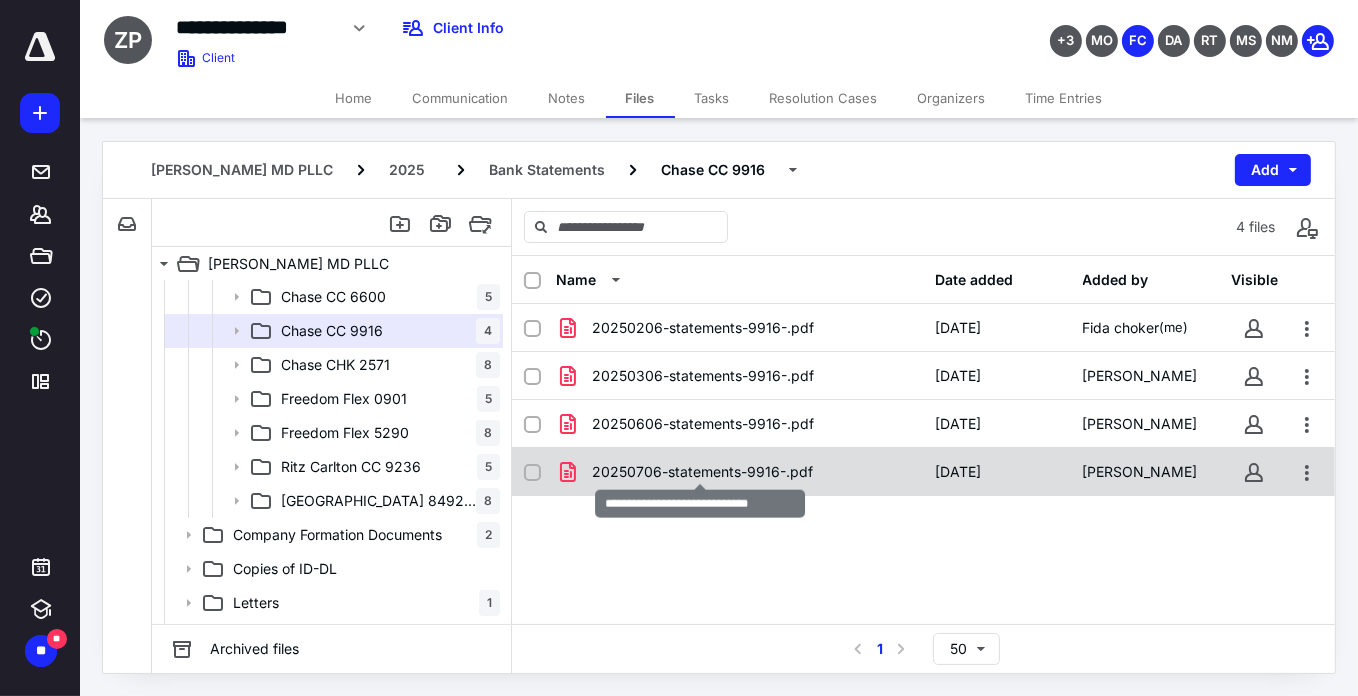 click on "20250706-statements-9916-.pdf" at bounding box center [702, 472] 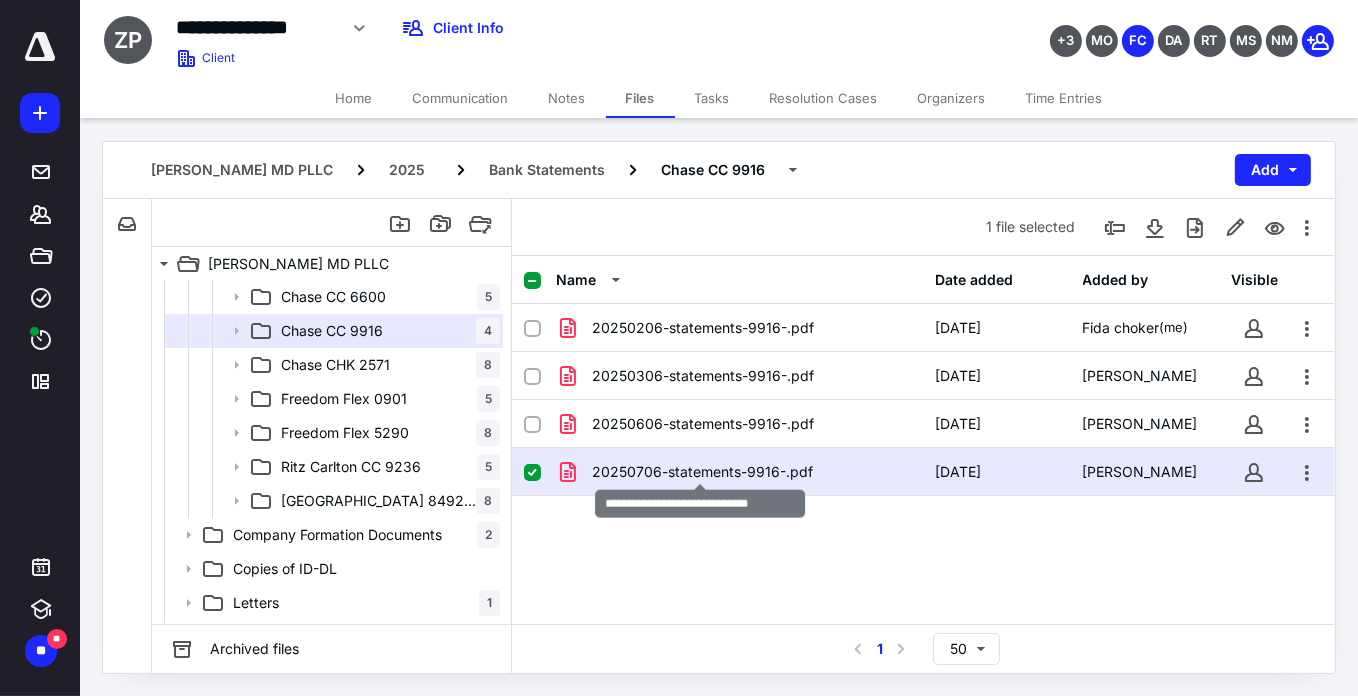 click on "20250706-statements-9916-.pdf" at bounding box center (702, 472) 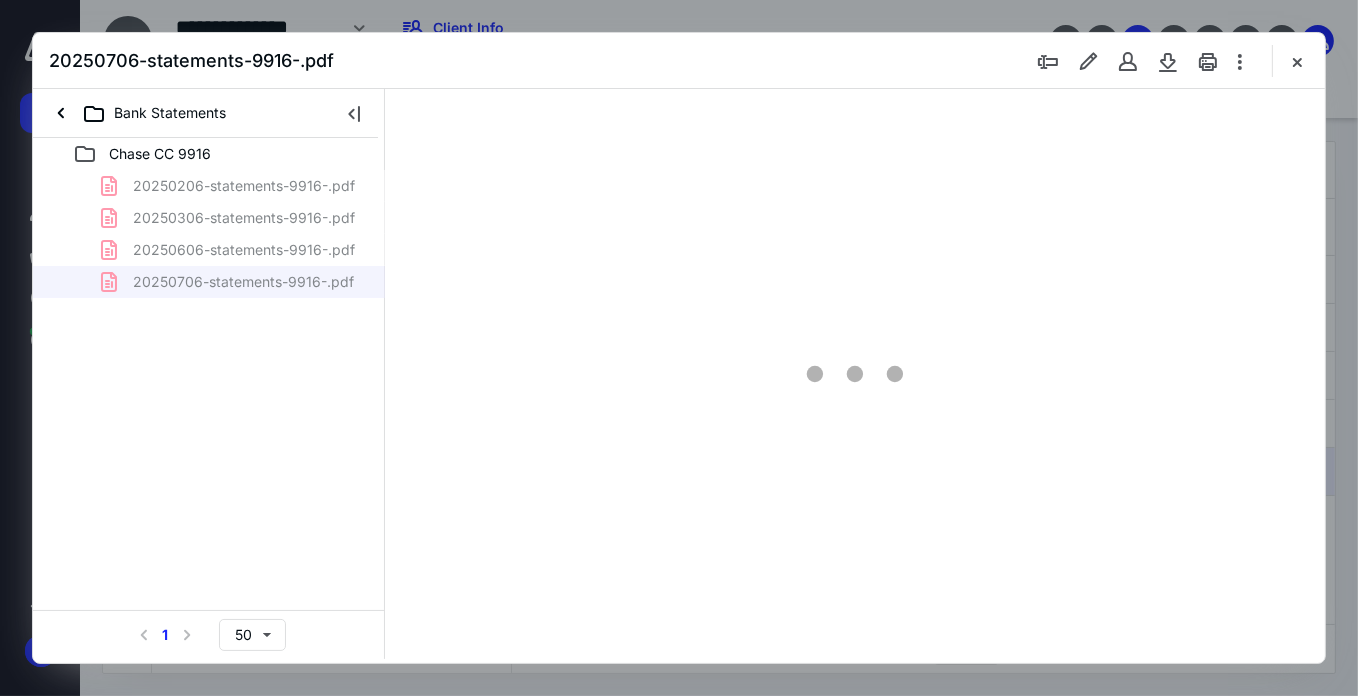 scroll, scrollTop: 0, scrollLeft: 0, axis: both 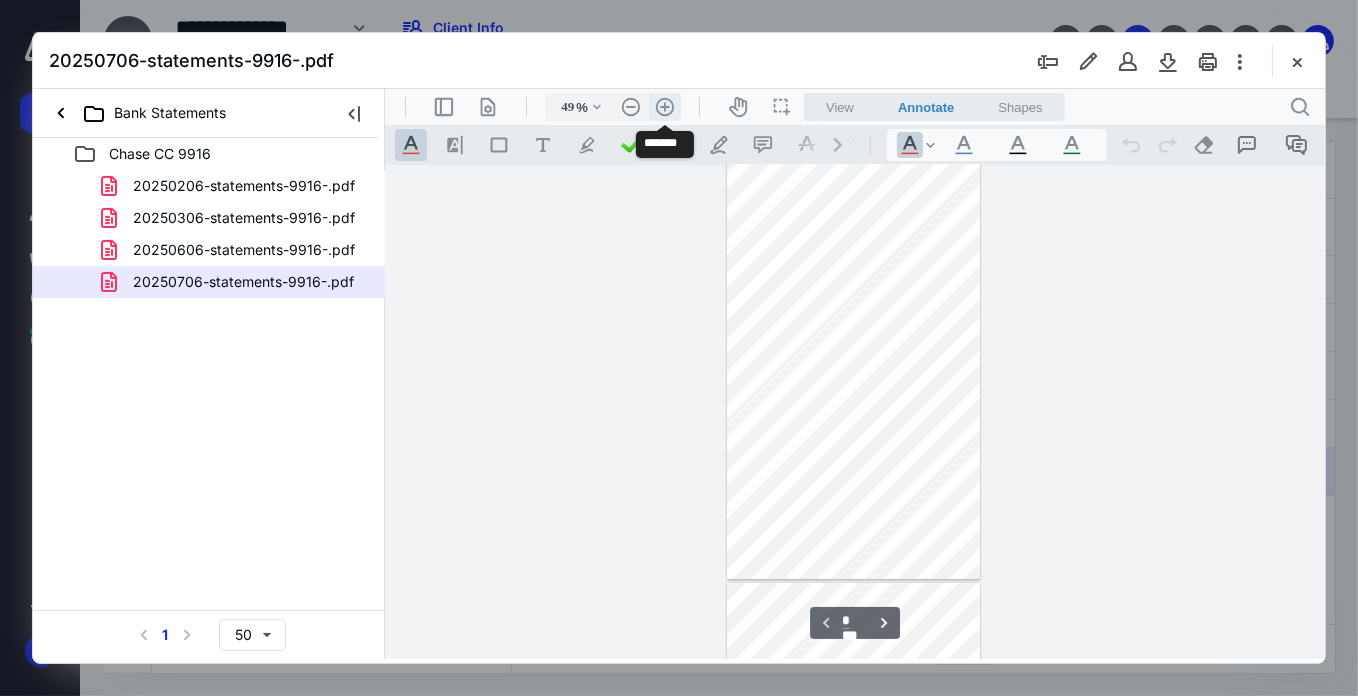 click on ".cls-1{fill:#abb0c4;} icon - header - zoom - in - line" at bounding box center [664, 106] 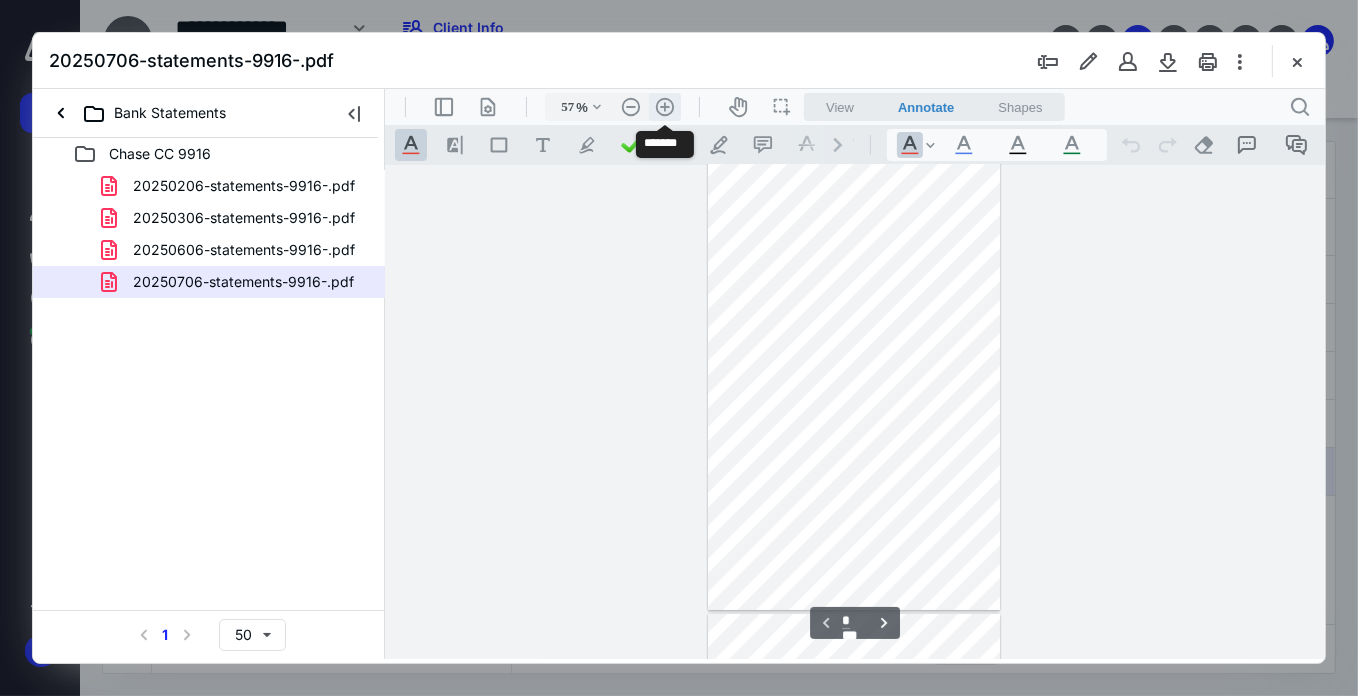 click on ".cls-1{fill:#abb0c4;} icon - header - zoom - in - line" at bounding box center [664, 106] 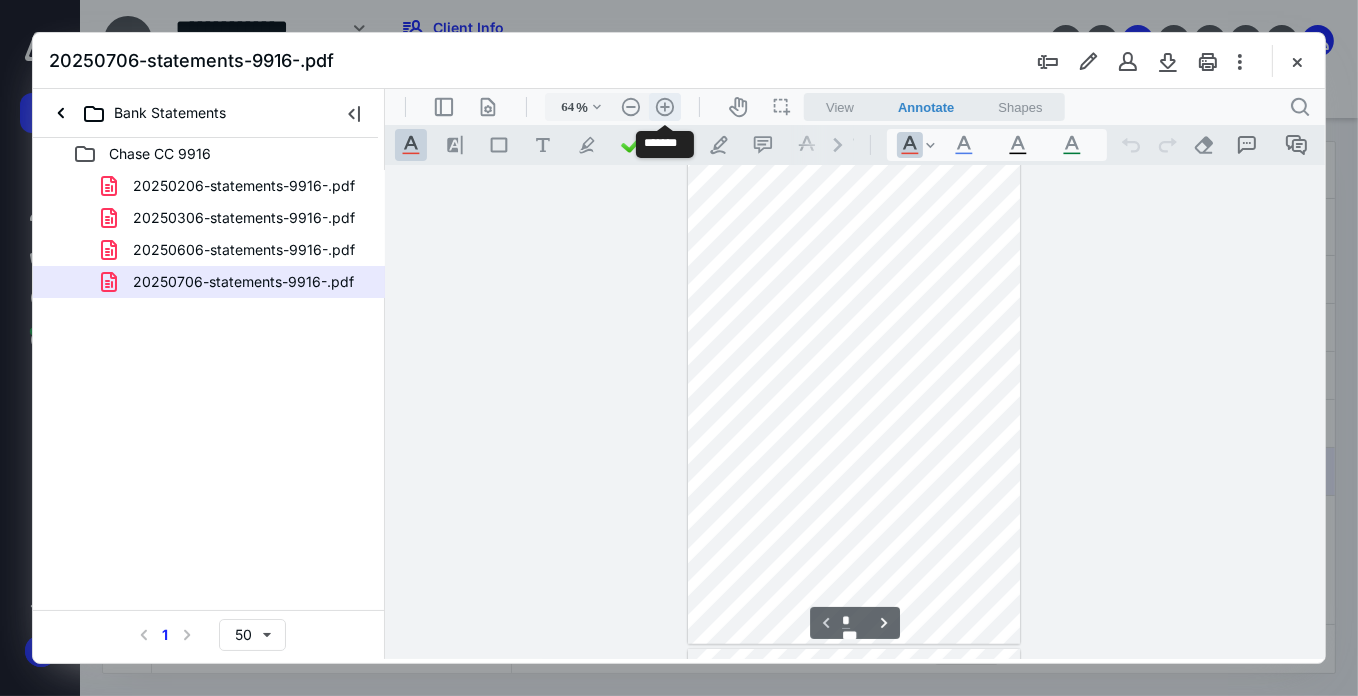 click on ".cls-1{fill:#abb0c4;} icon - header - zoom - in - line" at bounding box center (664, 106) 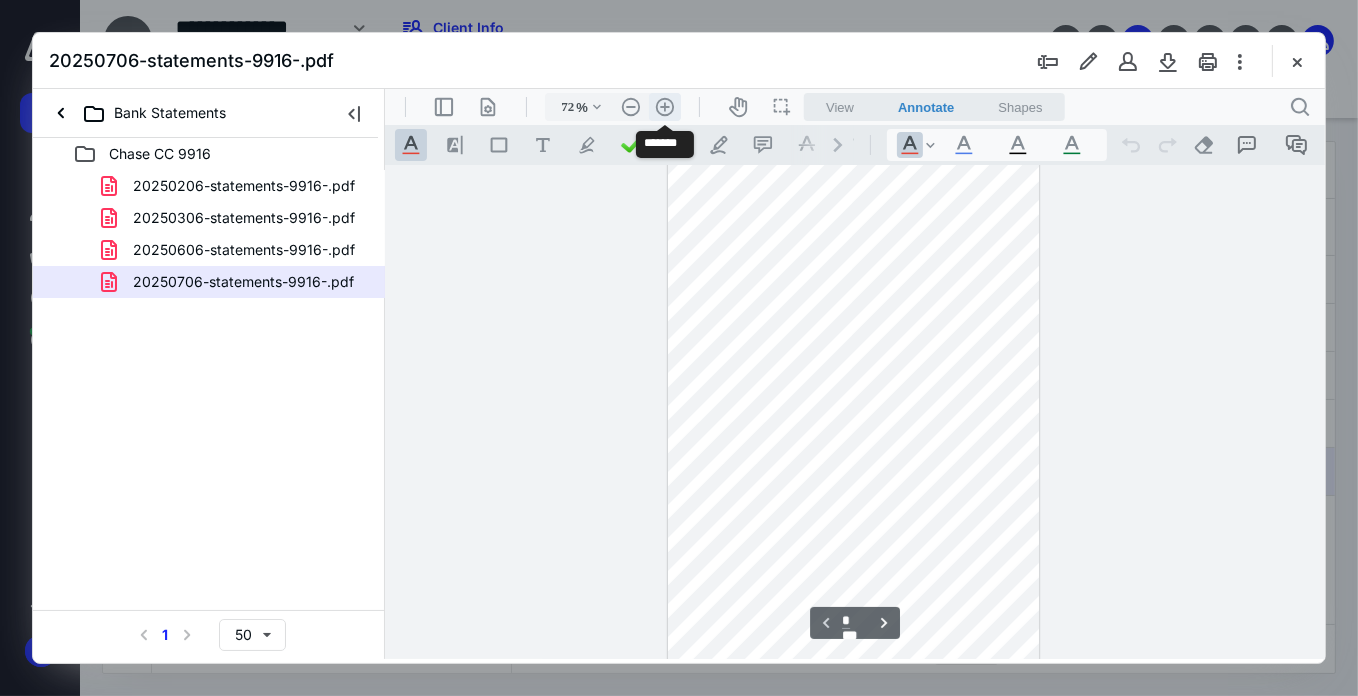 click on ".cls-1{fill:#abb0c4;} icon - header - zoom - in - line" at bounding box center [664, 106] 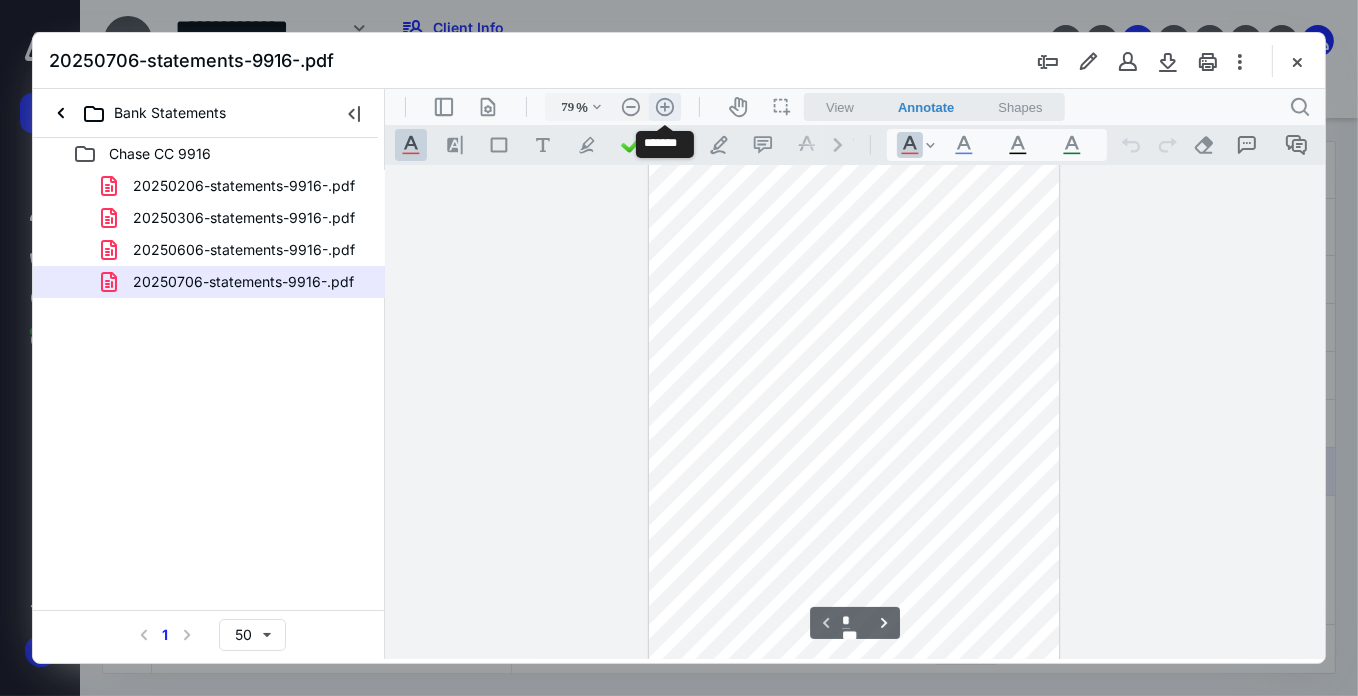 click on ".cls-1{fill:#abb0c4;} icon - header - zoom - in - line" at bounding box center [664, 106] 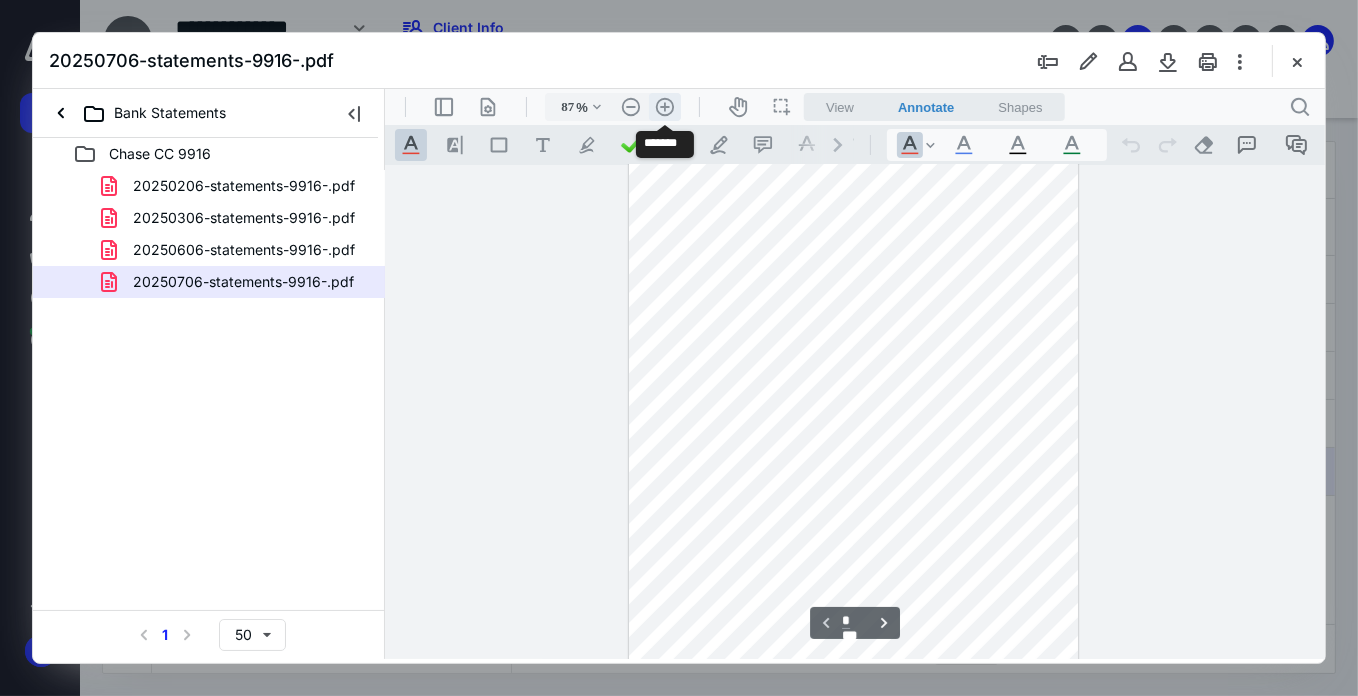 click on ".cls-1{fill:#abb0c4;} icon - header - zoom - in - line" at bounding box center (664, 106) 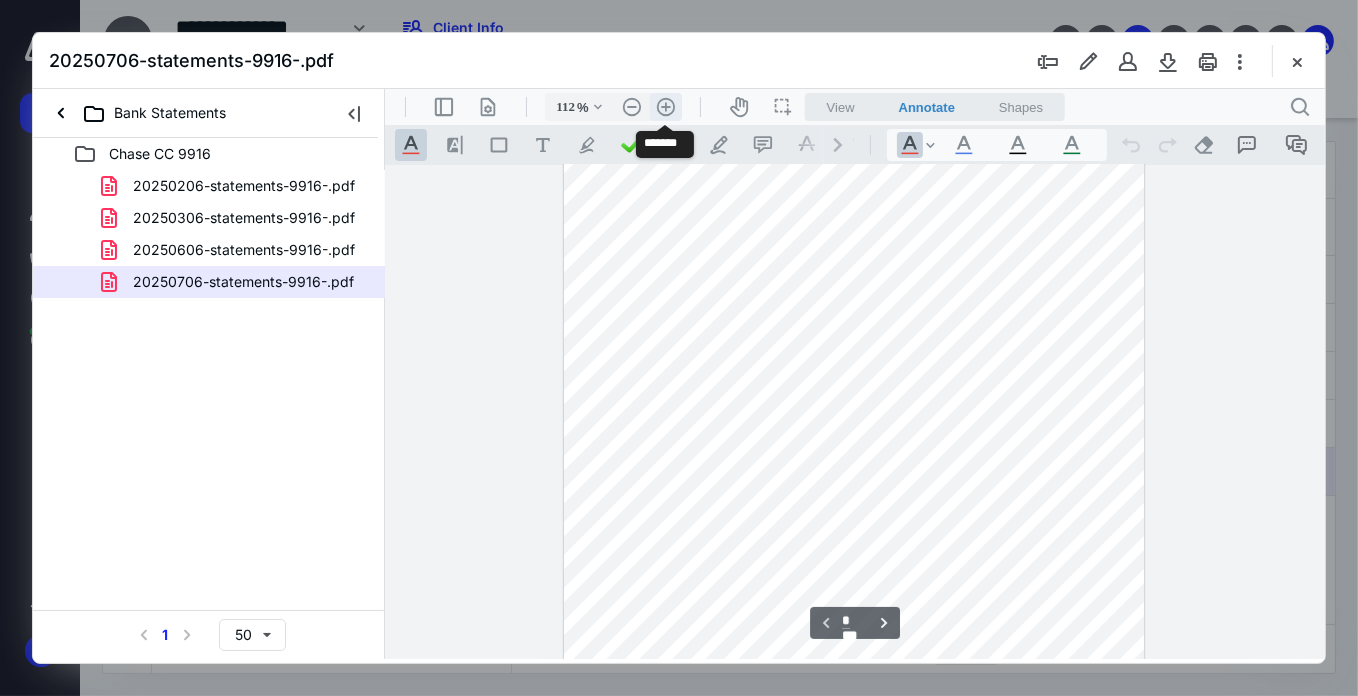 click on ".cls-1{fill:#abb0c4;} icon - header - zoom - in - line" at bounding box center [665, 106] 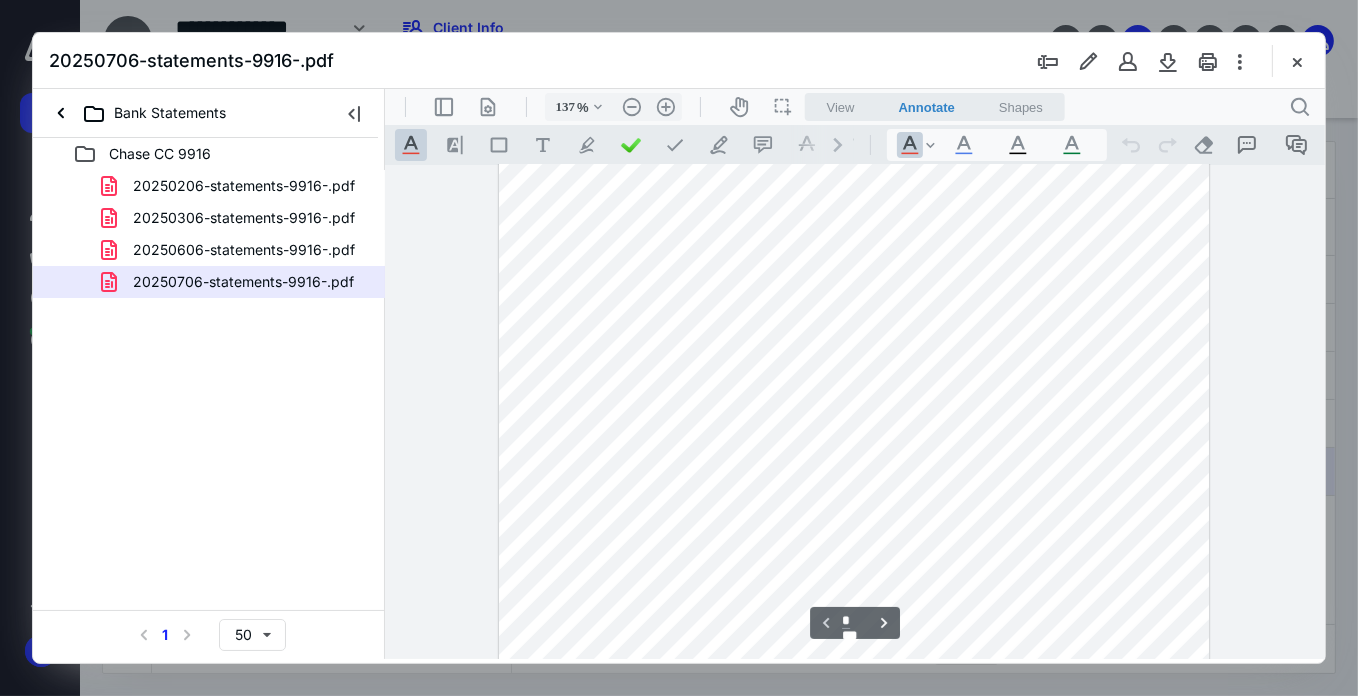 scroll, scrollTop: 163, scrollLeft: 0, axis: vertical 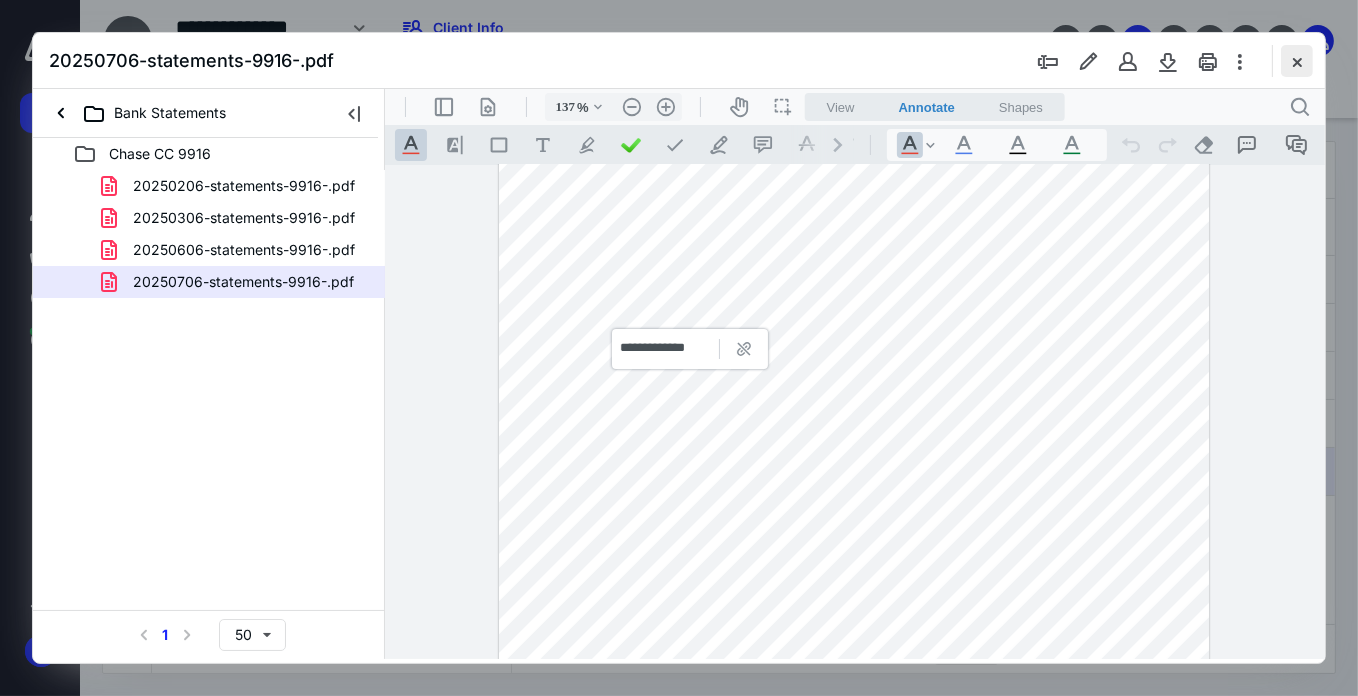 click at bounding box center [1297, 61] 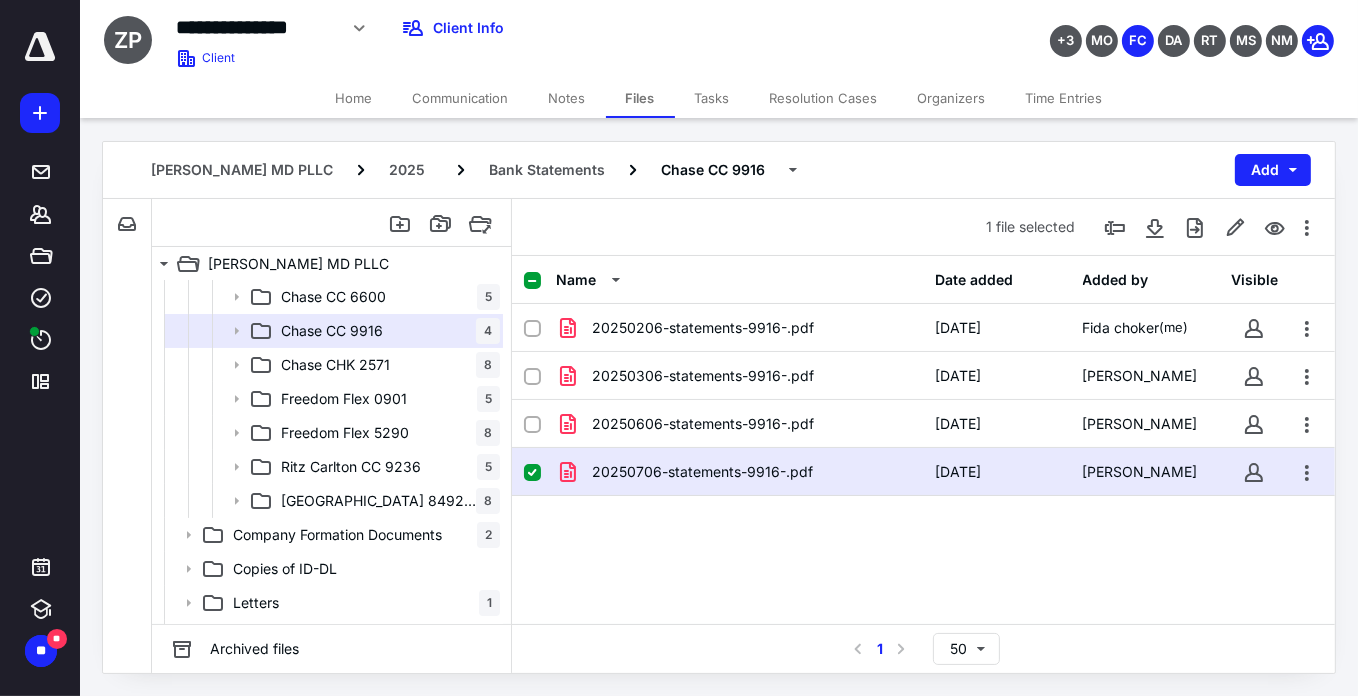 click at bounding box center [532, 473] 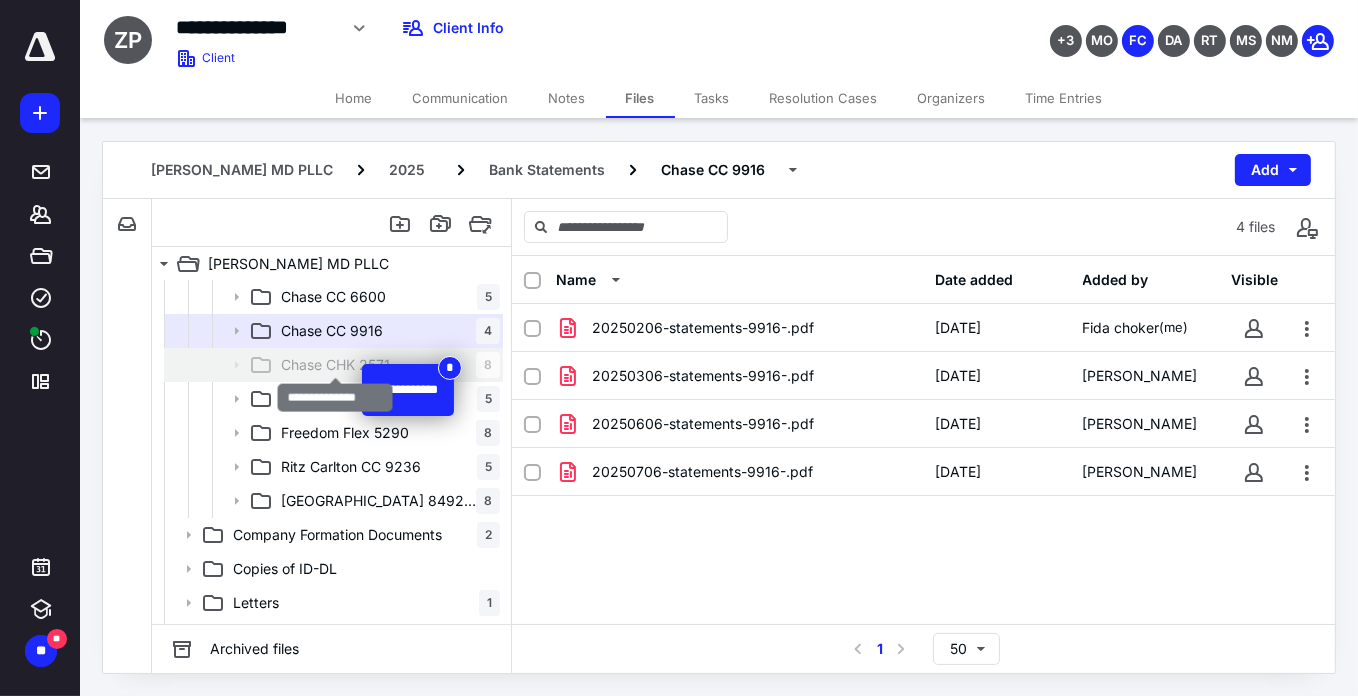 checkbox on "false" 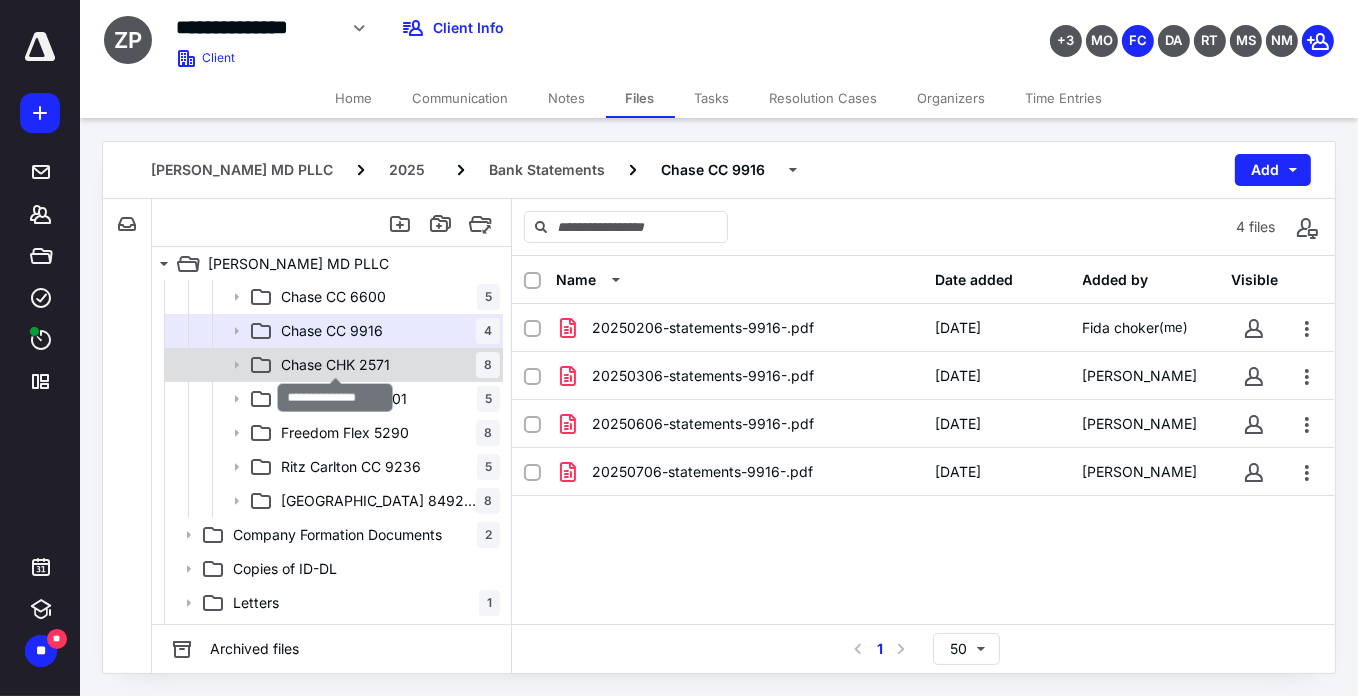 click on "Chase CHK 2571" at bounding box center (335, 365) 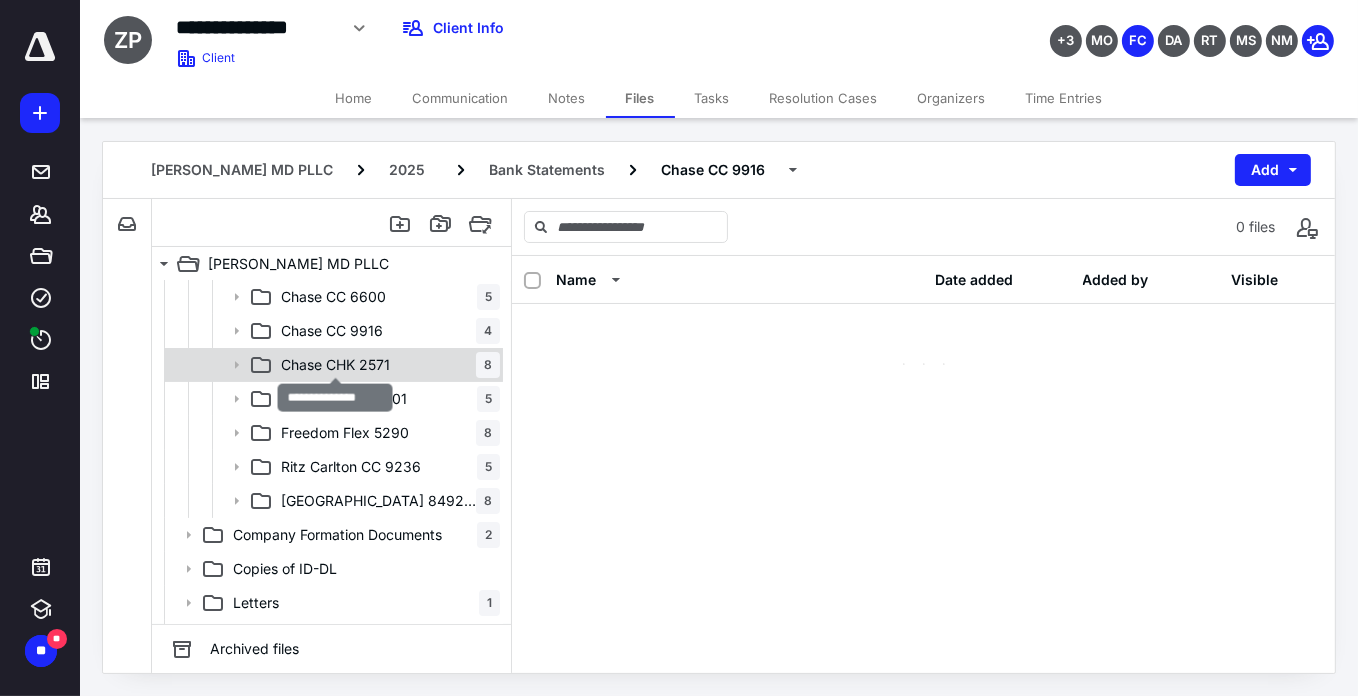 click on "Chase CHK 2571" at bounding box center (335, 365) 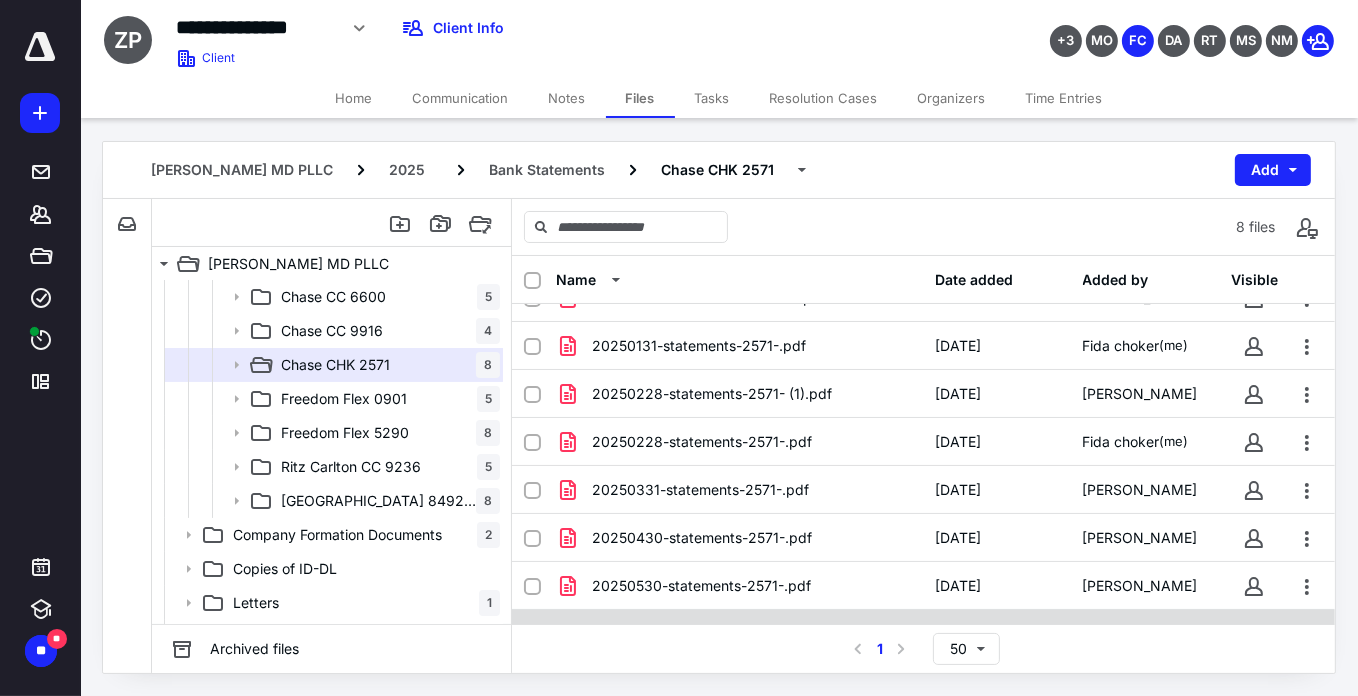 scroll, scrollTop: 59, scrollLeft: 0, axis: vertical 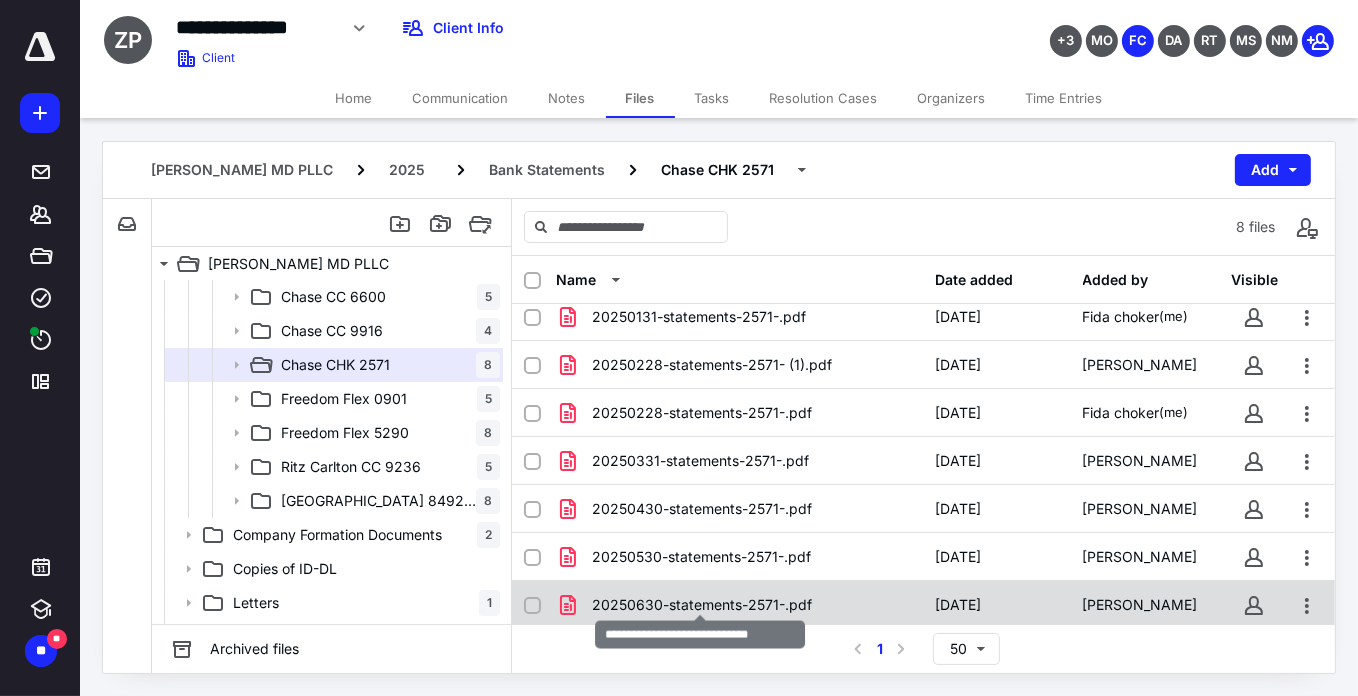 click on "20250630-statements-2571-.pdf" at bounding box center [702, 605] 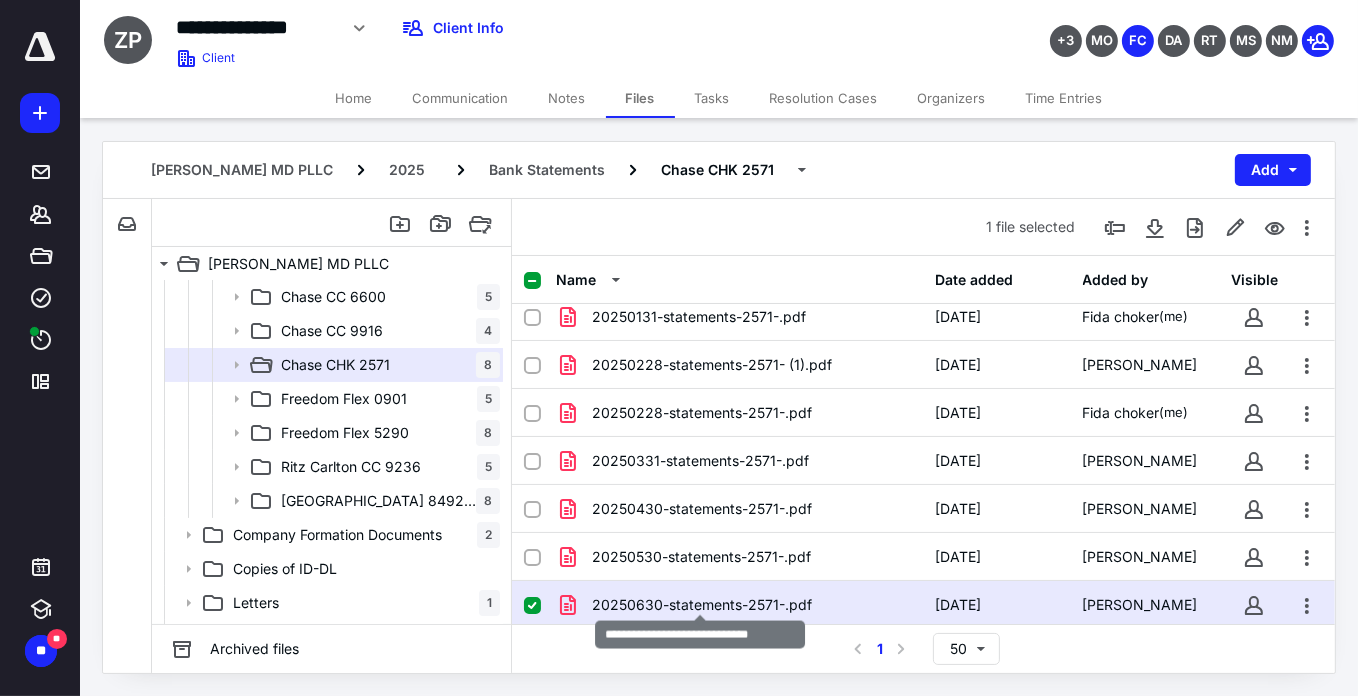 click on "20250630-statements-2571-.pdf" at bounding box center (702, 605) 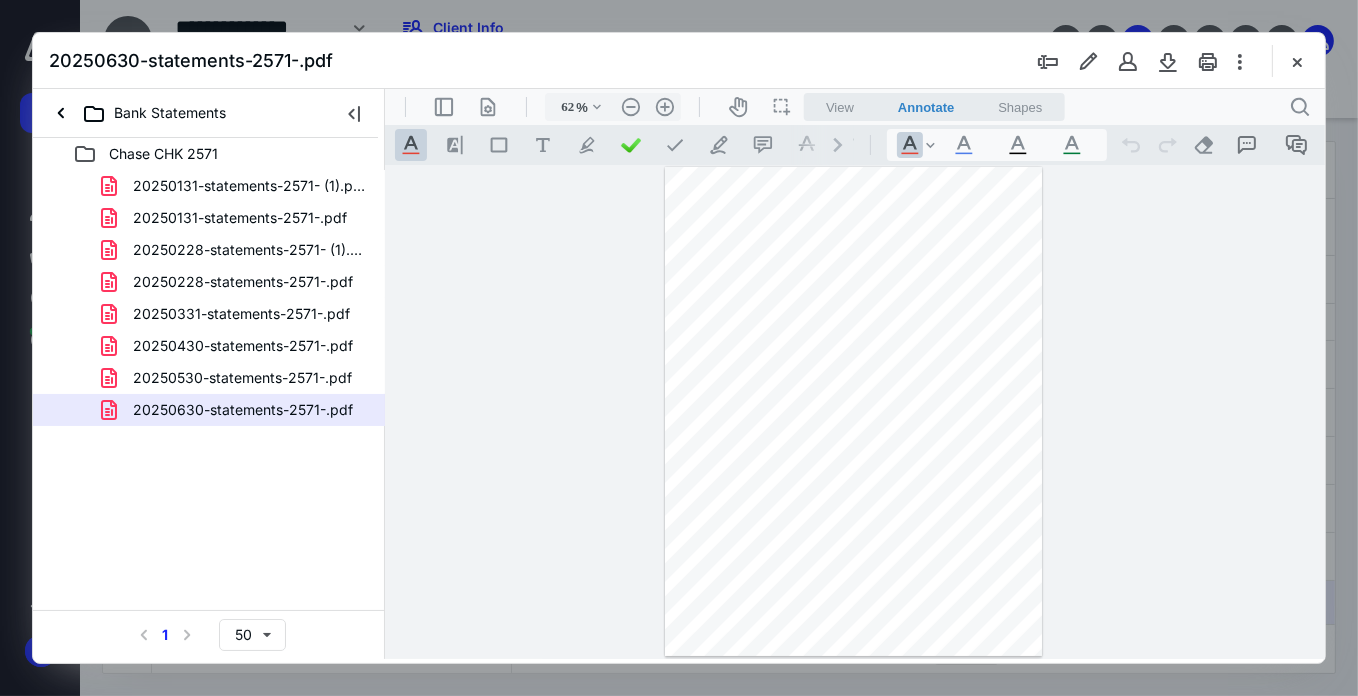 scroll, scrollTop: 0, scrollLeft: 0, axis: both 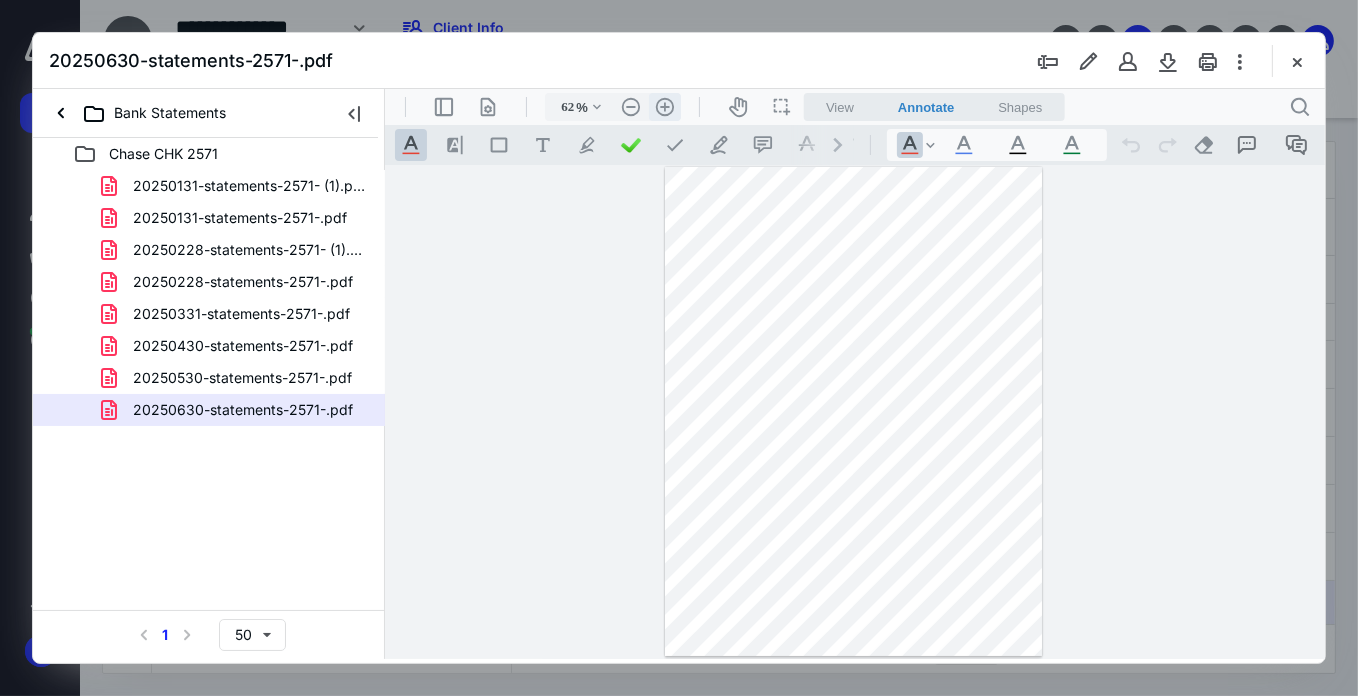 click on ".cls-1{fill:#abb0c4;} icon - header - zoom - in - line" at bounding box center [664, 106] 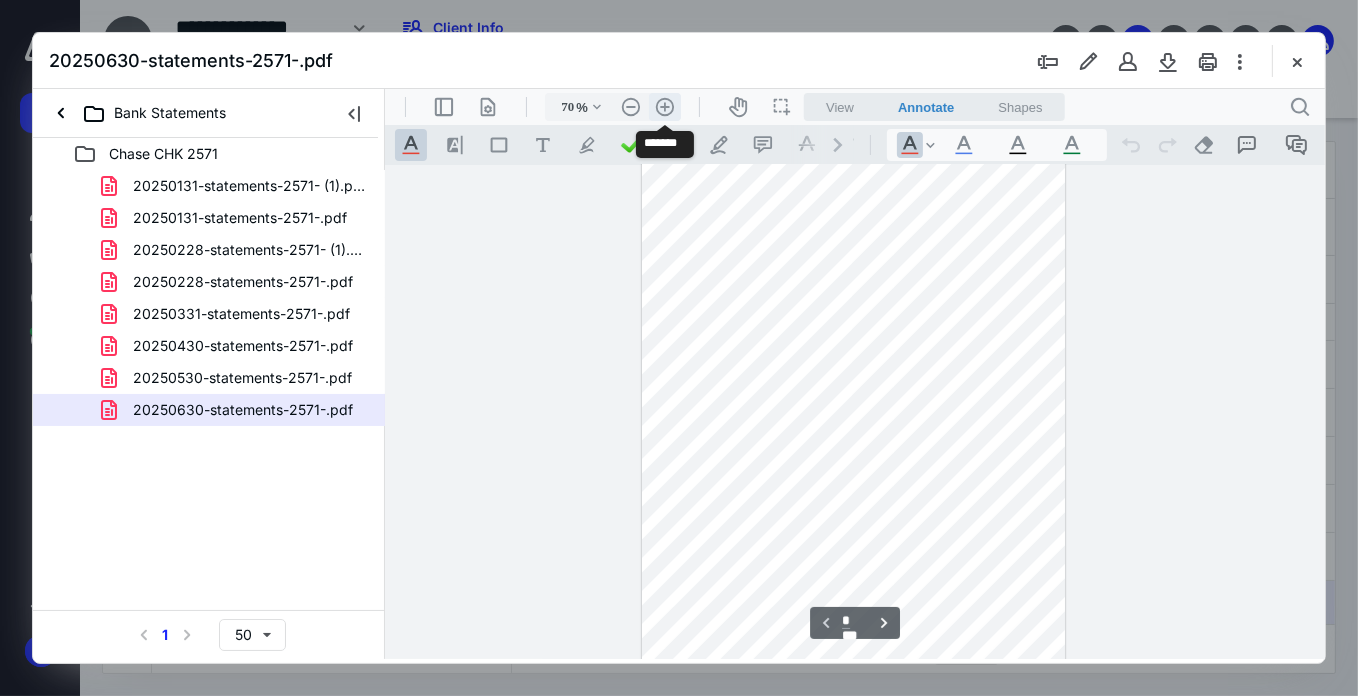 click on ".cls-1{fill:#abb0c4;} icon - header - zoom - in - line" at bounding box center [664, 106] 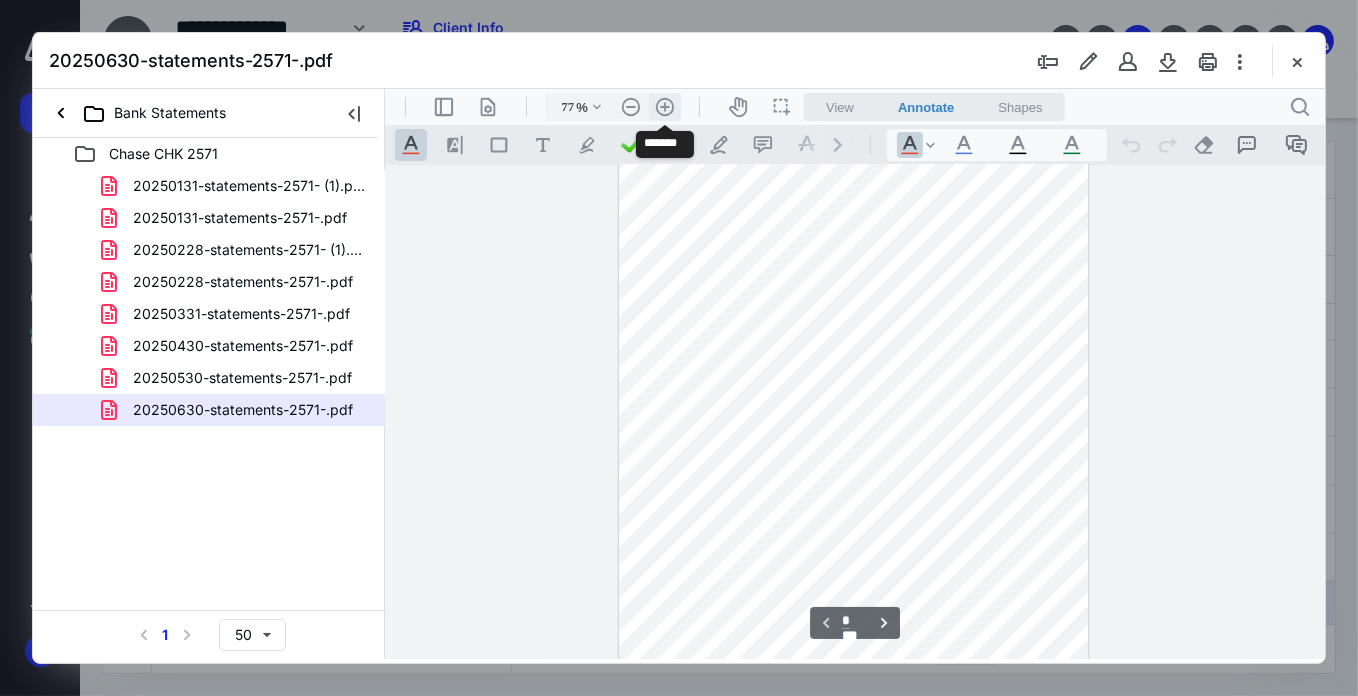 click on ".cls-1{fill:#abb0c4;} icon - header - zoom - in - line" at bounding box center (664, 106) 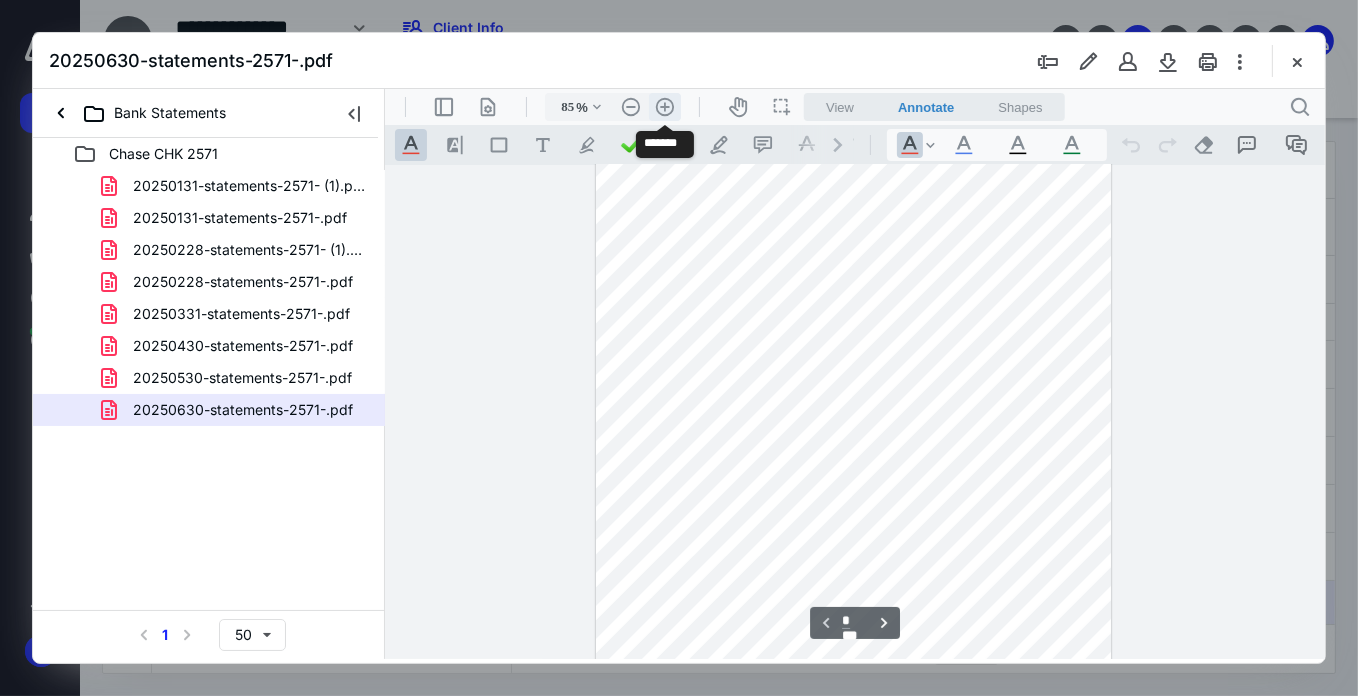 click on ".cls-1{fill:#abb0c4;} icon - header - zoom - in - line" at bounding box center [664, 106] 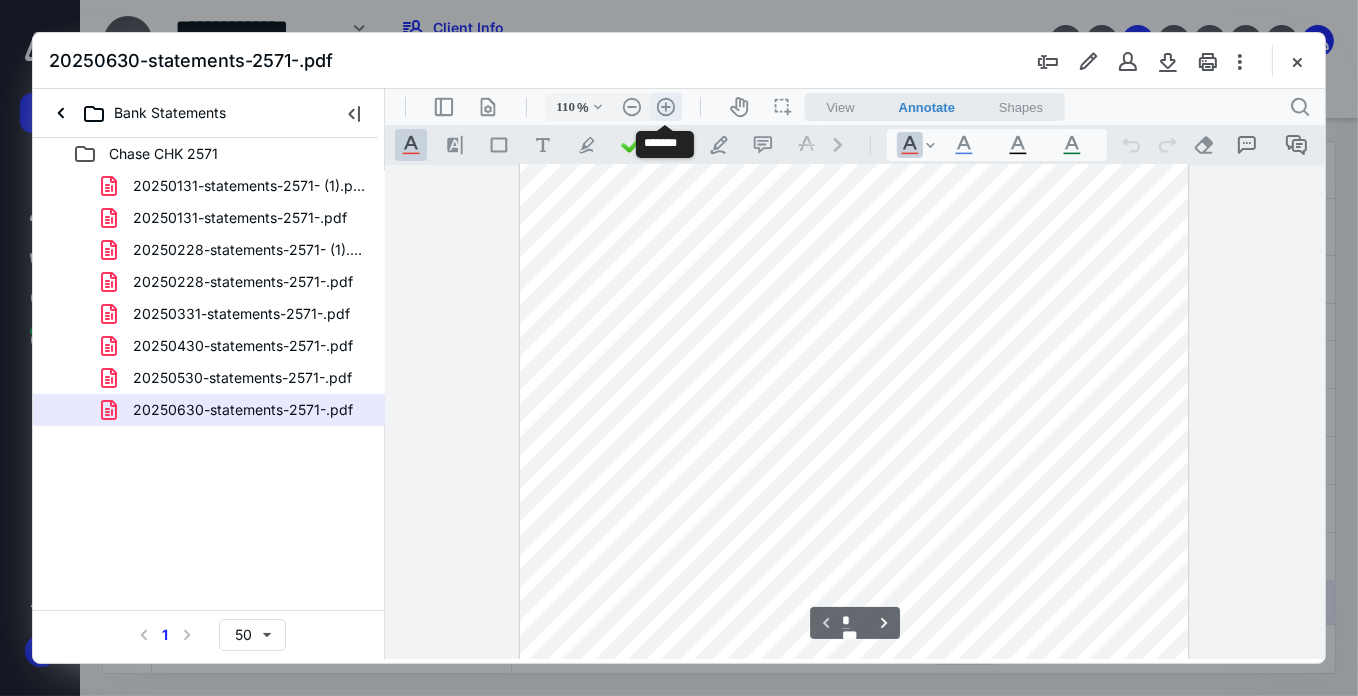 click on ".cls-1{fill:#abb0c4;} icon - header - zoom - in - line" at bounding box center [665, 106] 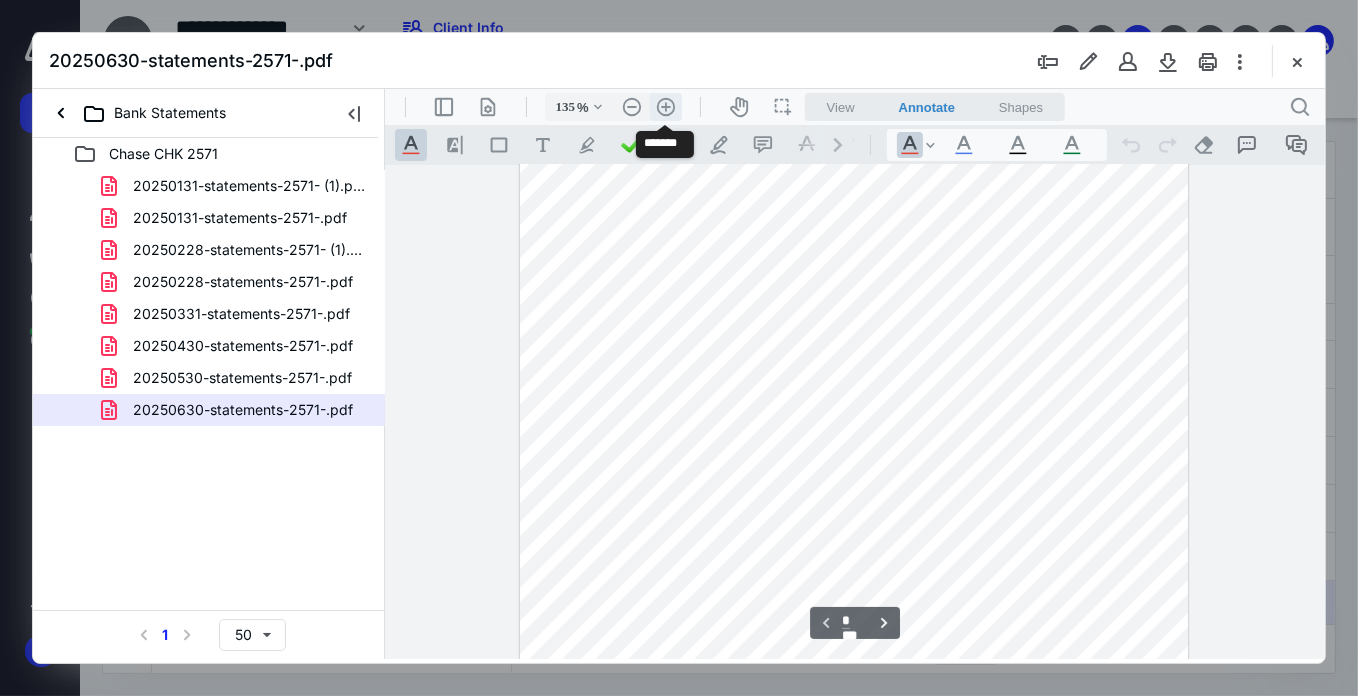 scroll, scrollTop: 246, scrollLeft: 0, axis: vertical 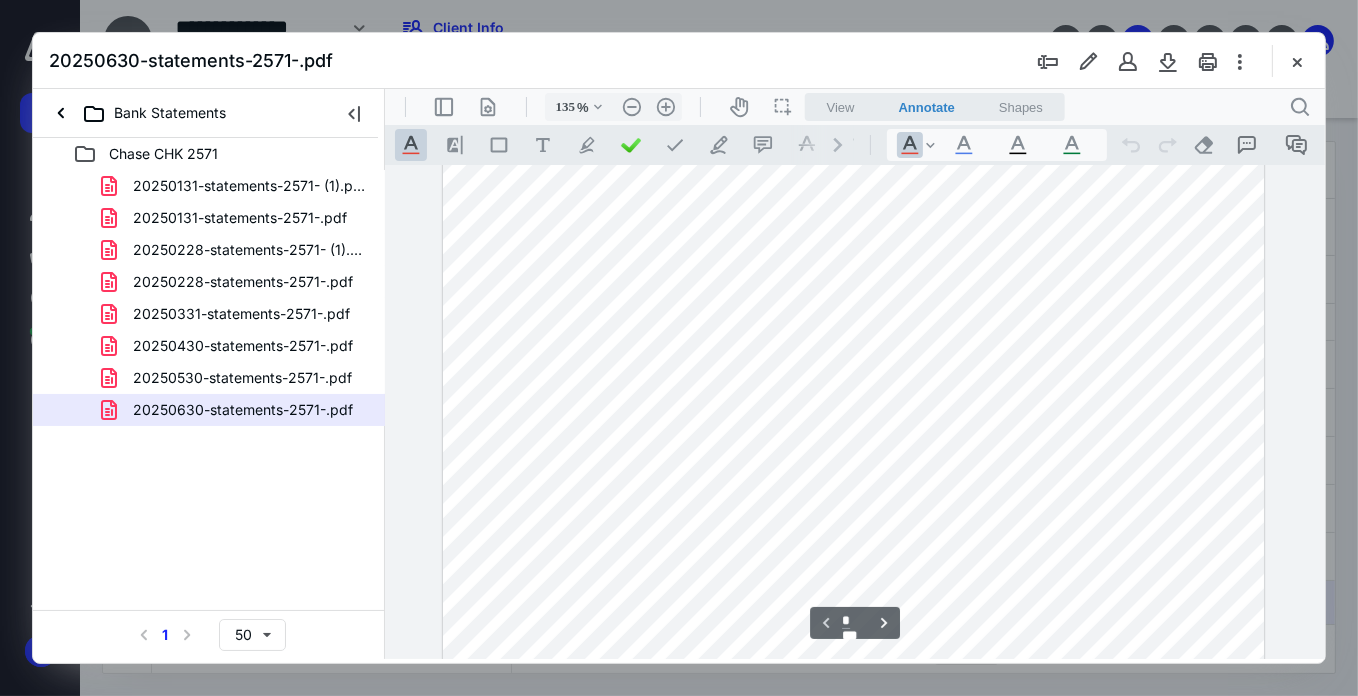 drag, startPoint x: 666, startPoint y: 103, endPoint x: 825, endPoint y: 155, distance: 167.28719 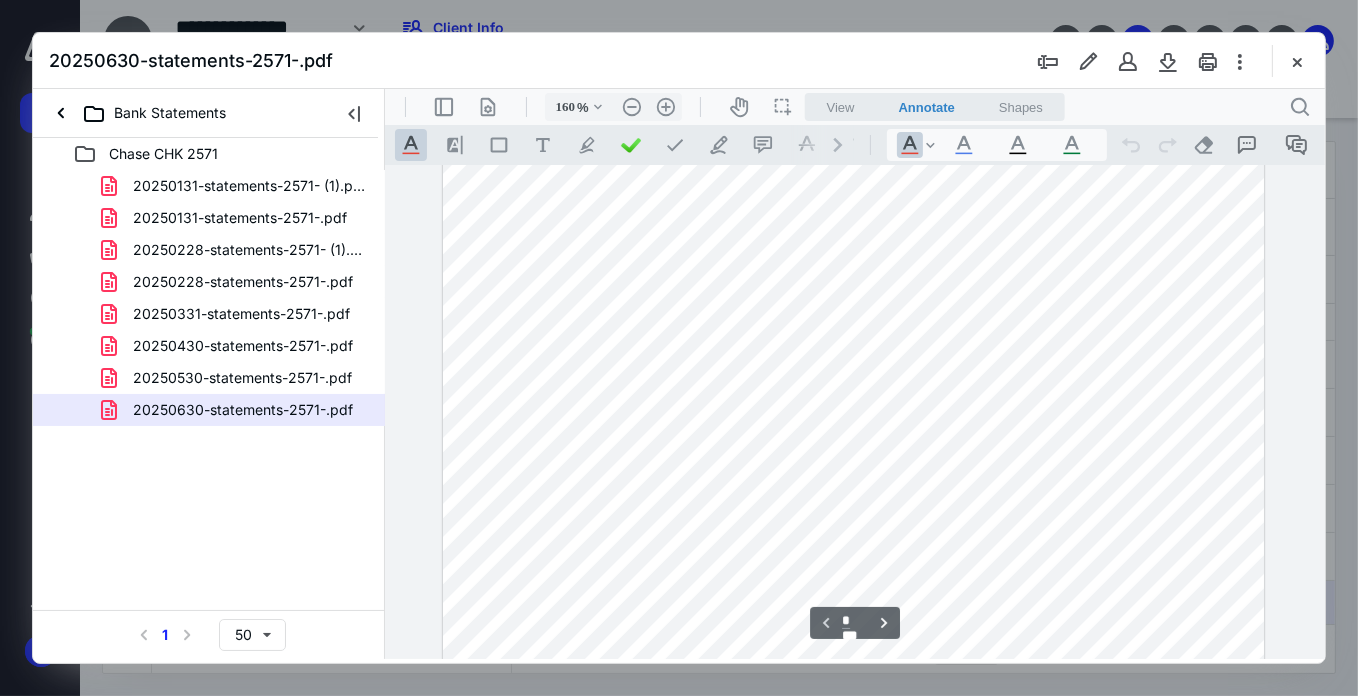 scroll, scrollTop: 330, scrollLeft: 28, axis: both 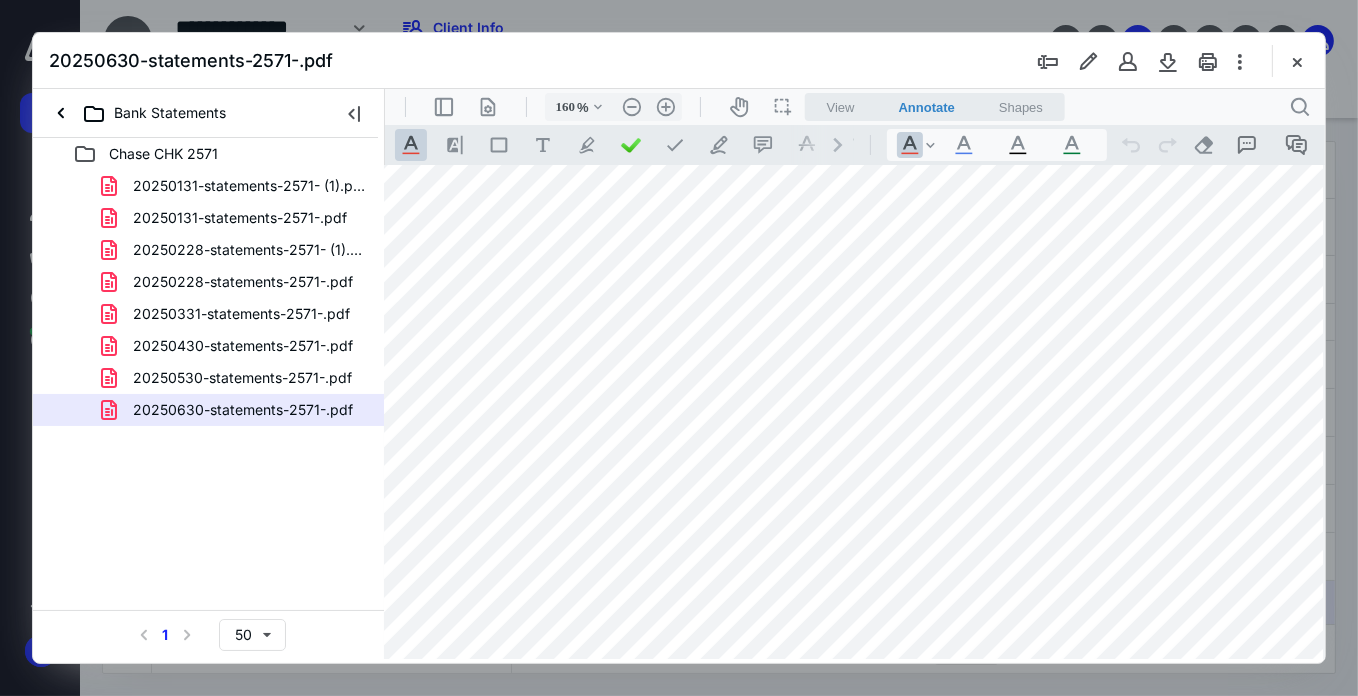 drag, startPoint x: 909, startPoint y: 408, endPoint x: 980, endPoint y: 412, distance: 71.11259 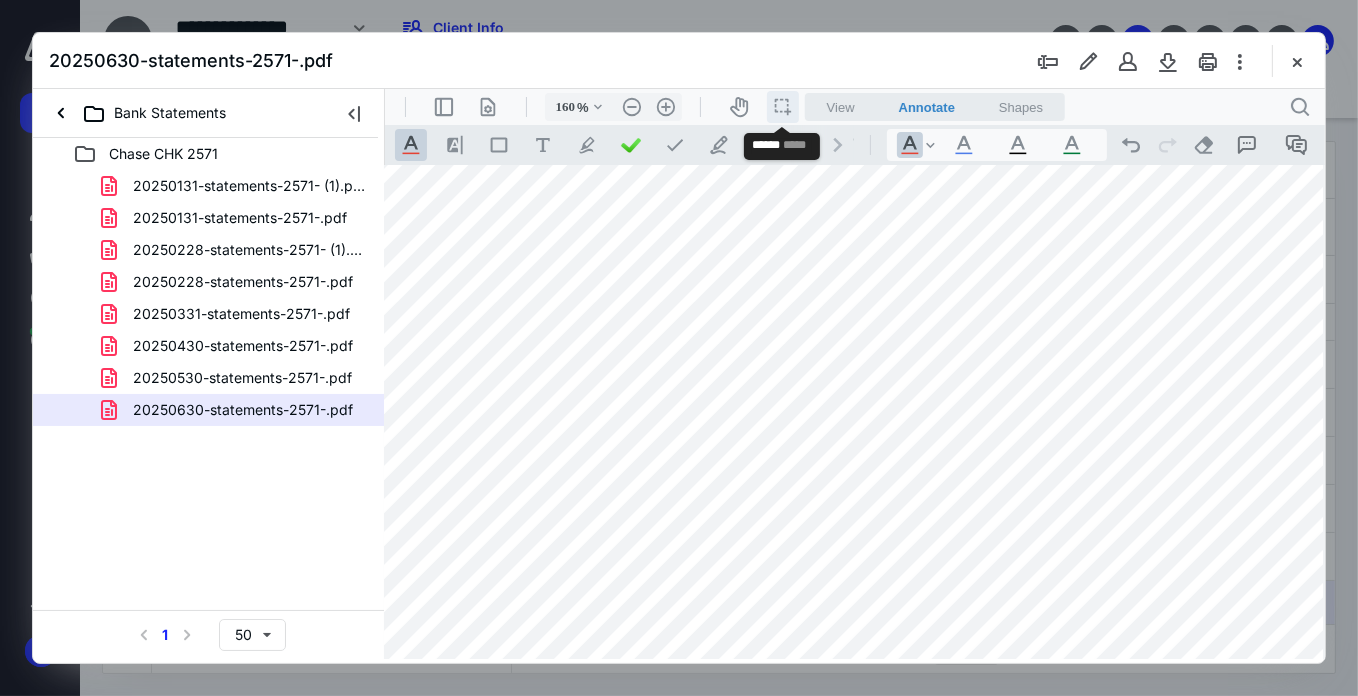 click on "icon / operation / multi select" at bounding box center [782, 106] 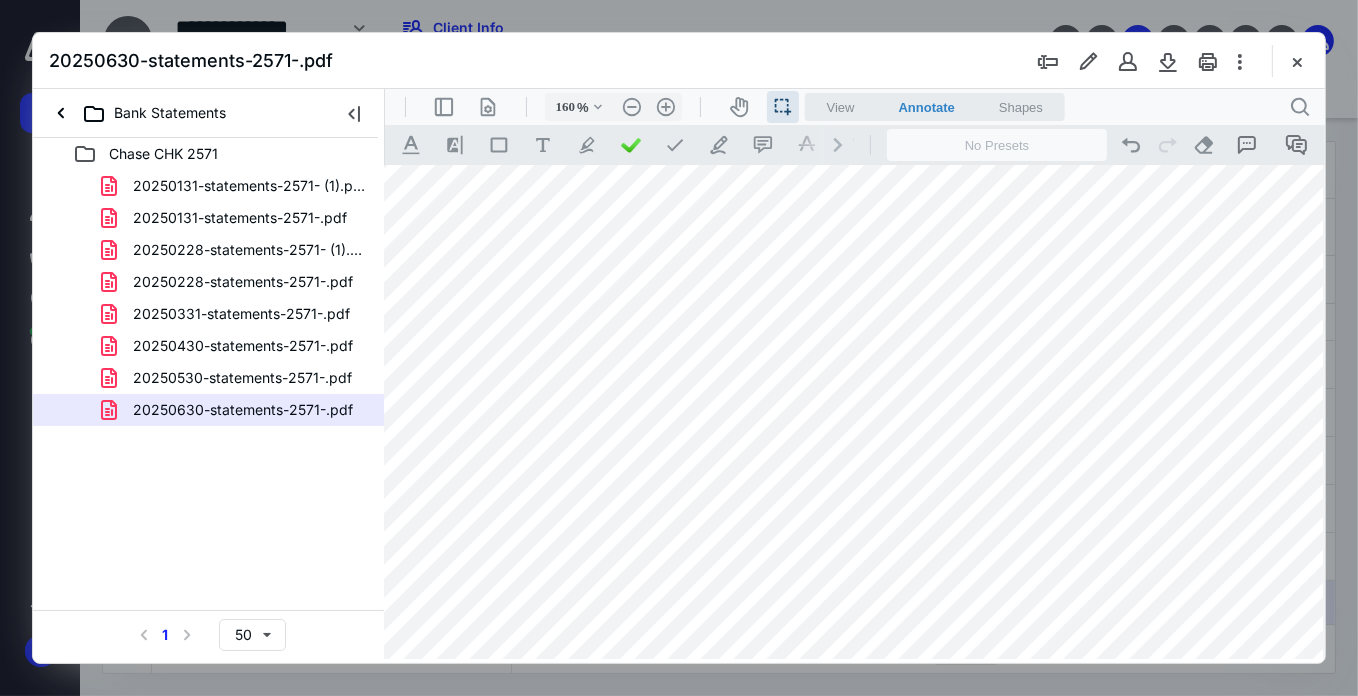 drag, startPoint x: 908, startPoint y: 402, endPoint x: 987, endPoint y: 415, distance: 80.06248 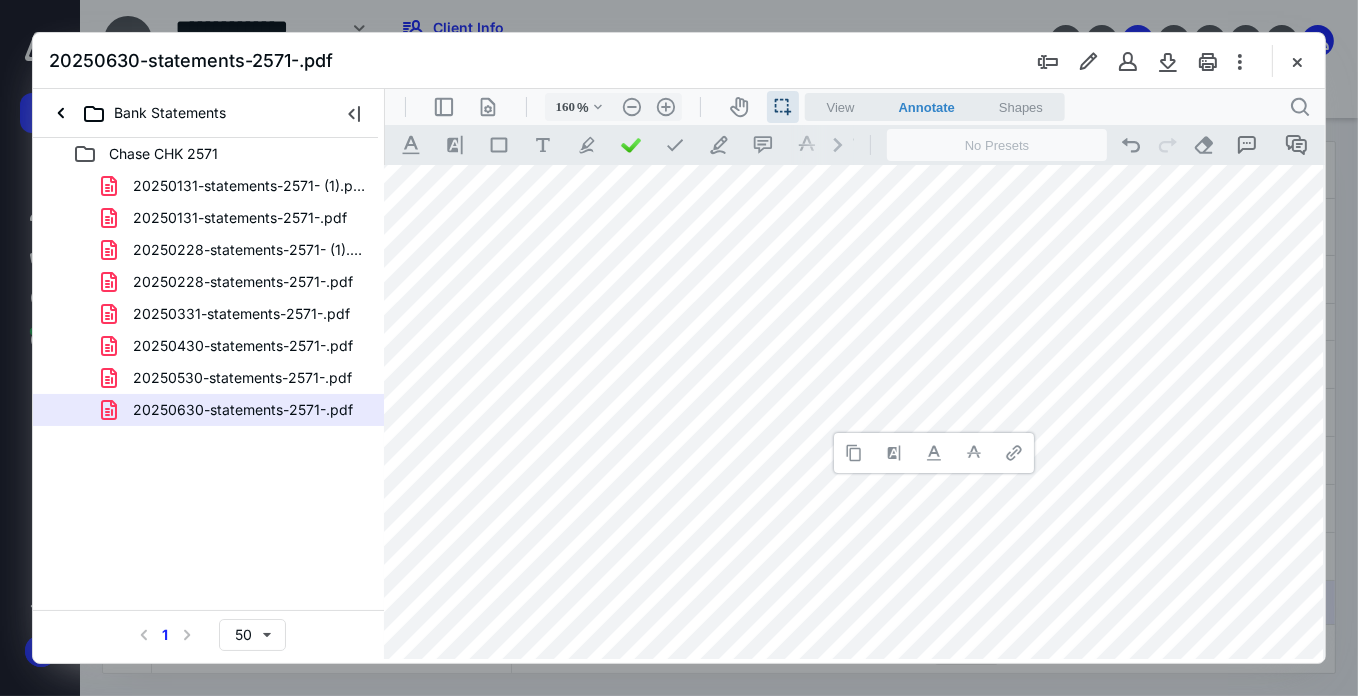 drag, startPoint x: 856, startPoint y: 453, endPoint x: 879, endPoint y: 458, distance: 23.537205 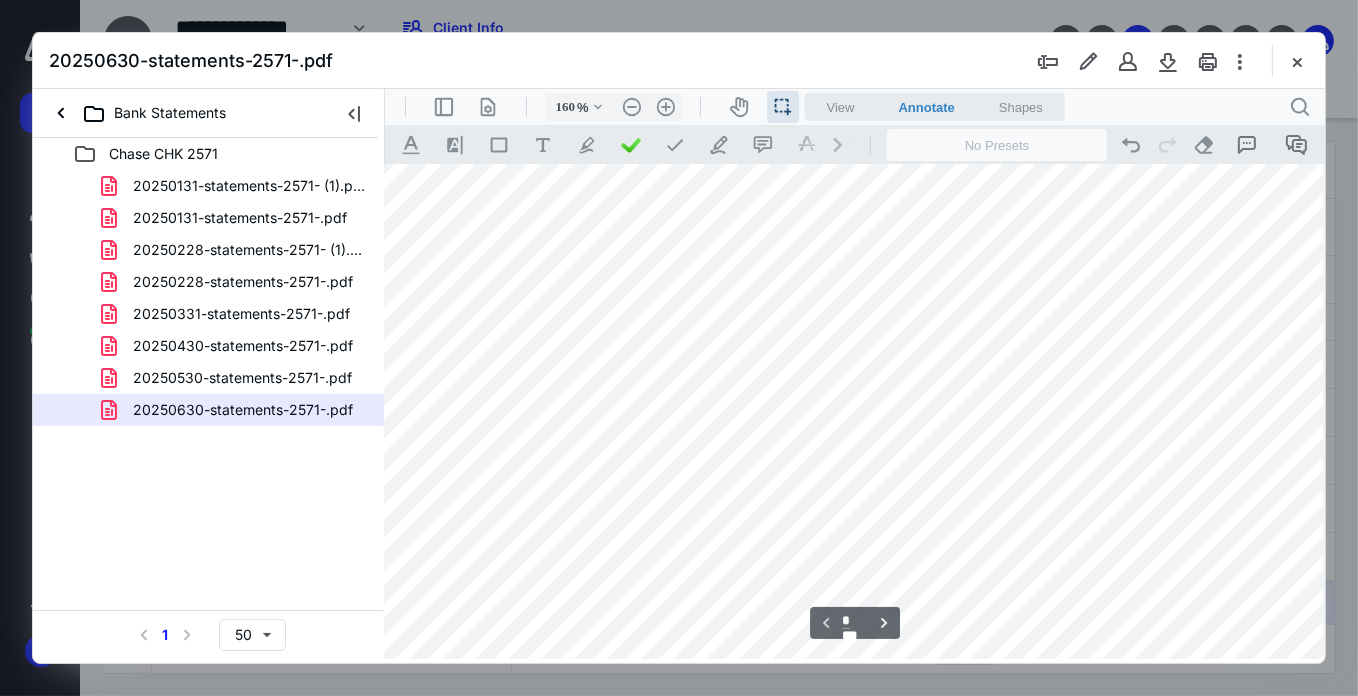 scroll, scrollTop: 0, scrollLeft: 28, axis: horizontal 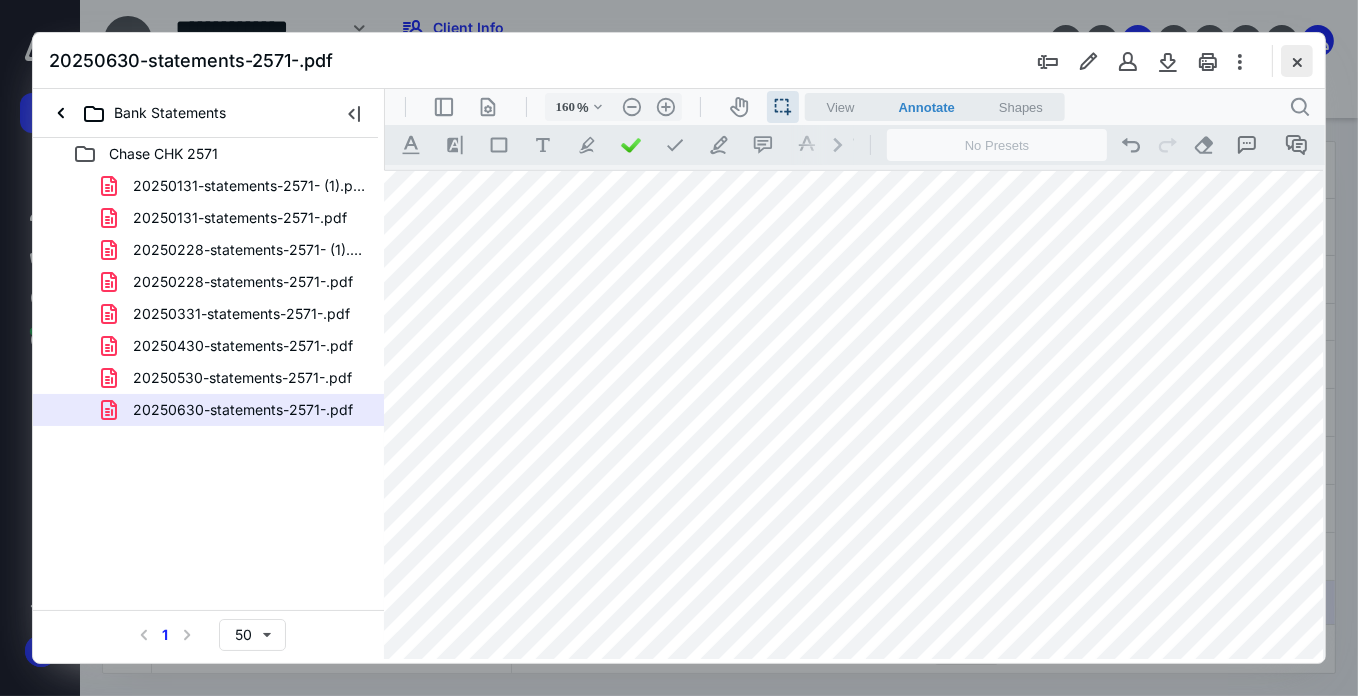 click at bounding box center [1297, 61] 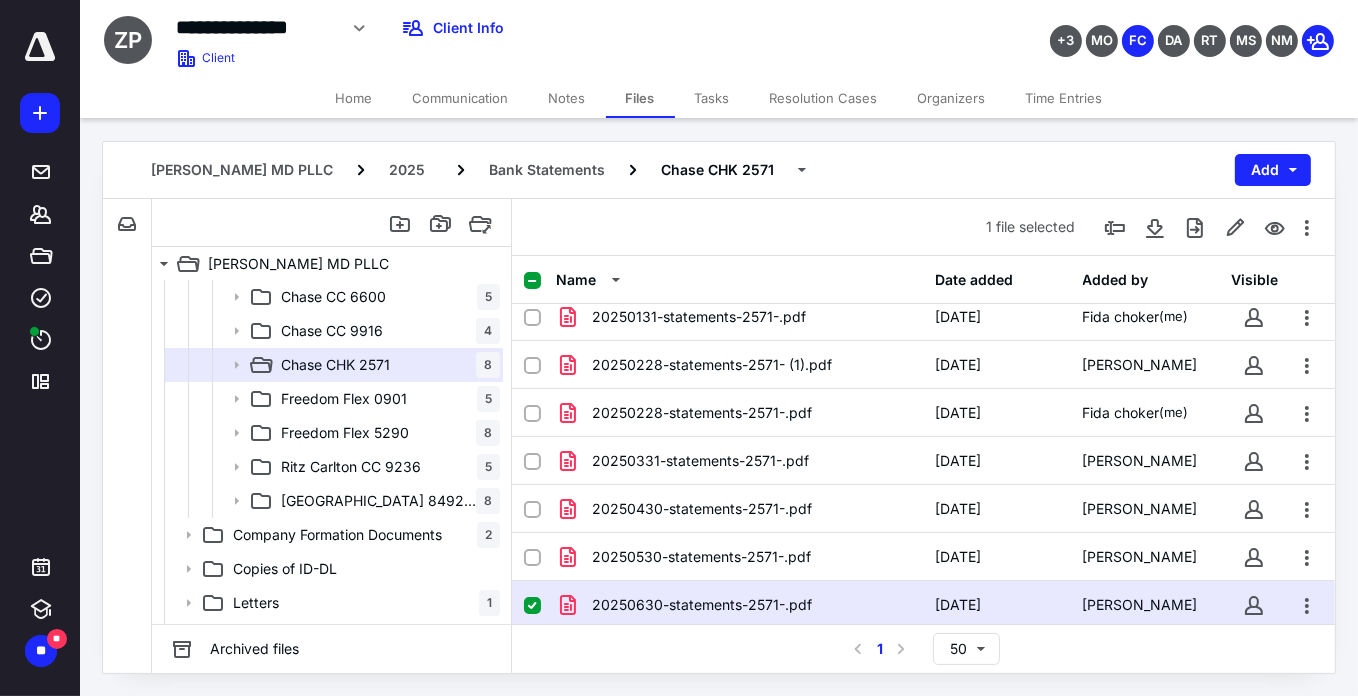 click 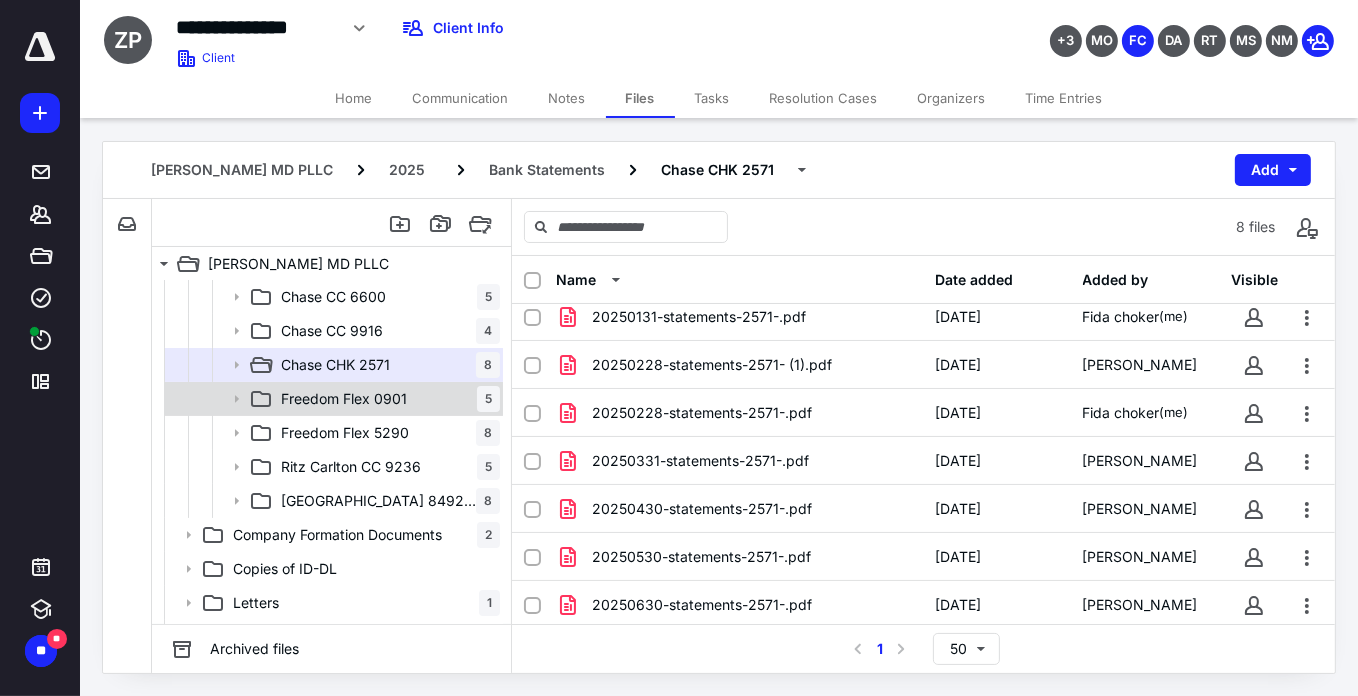 click on "Freedom Flex 0901 5" at bounding box center [386, 399] 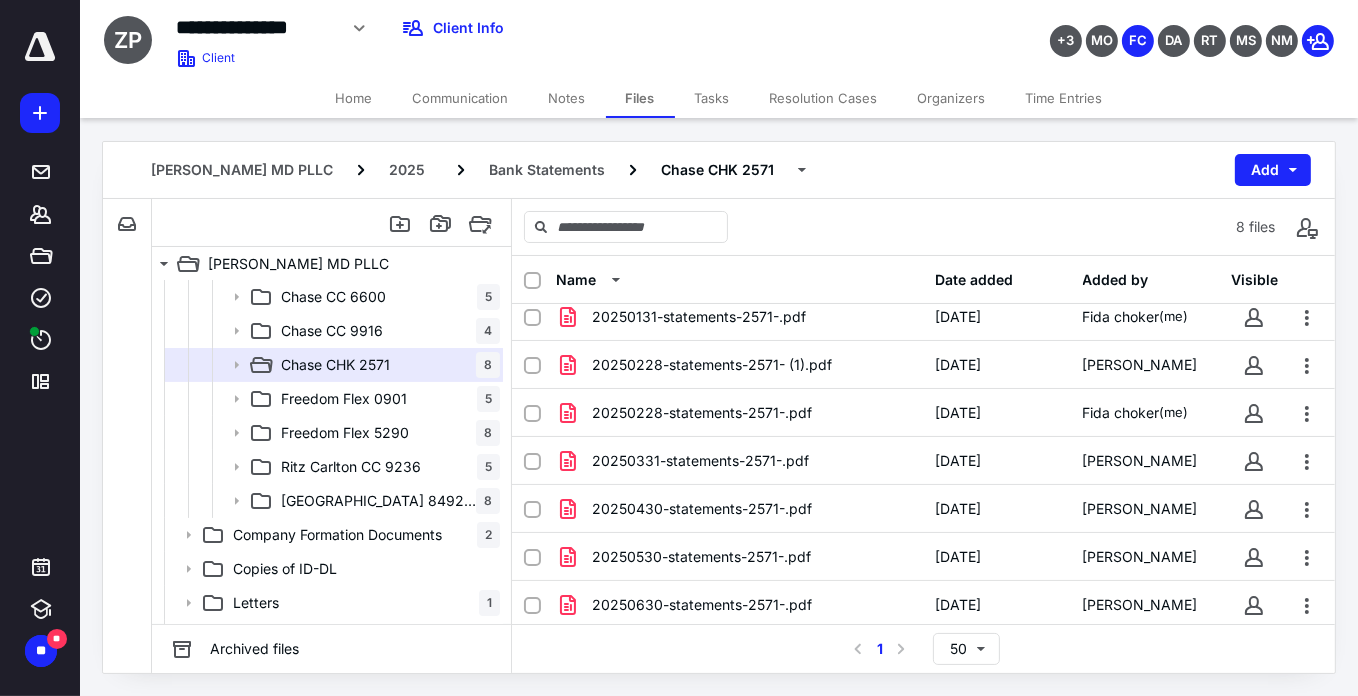 scroll, scrollTop: 0, scrollLeft: 0, axis: both 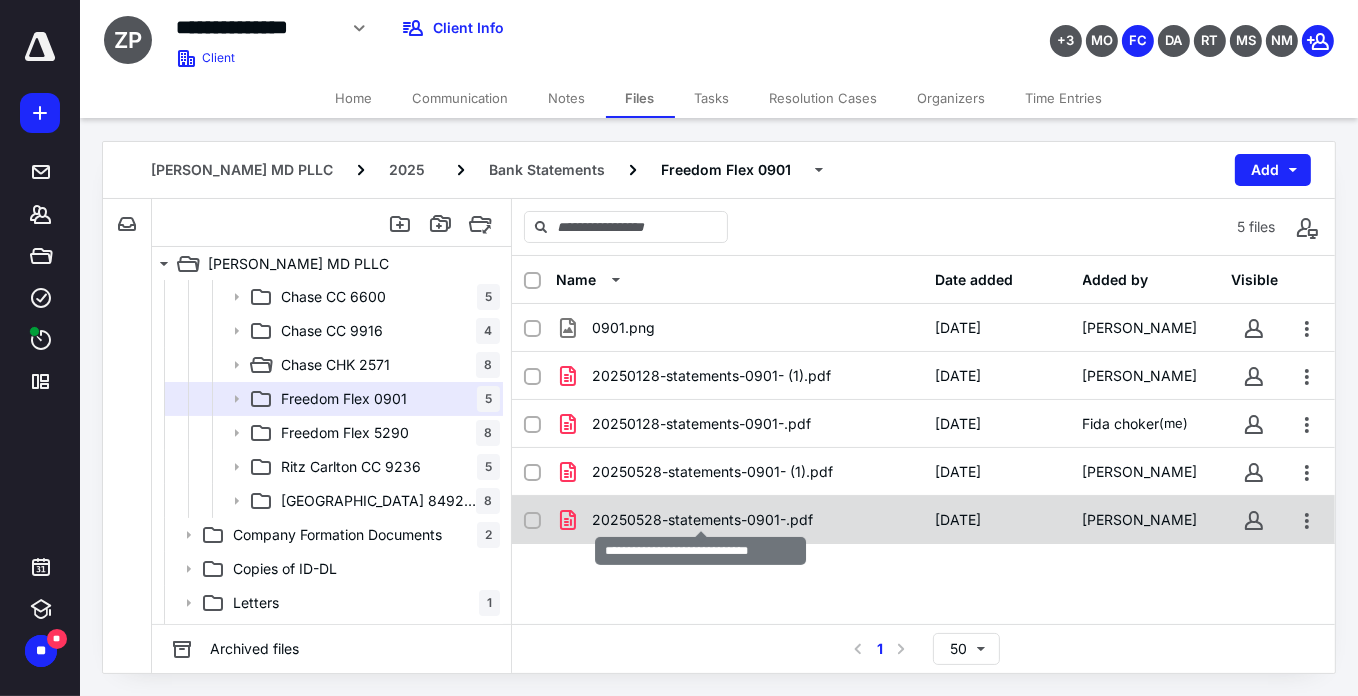 click on "20250528-statements-0901-.pdf" at bounding box center [702, 520] 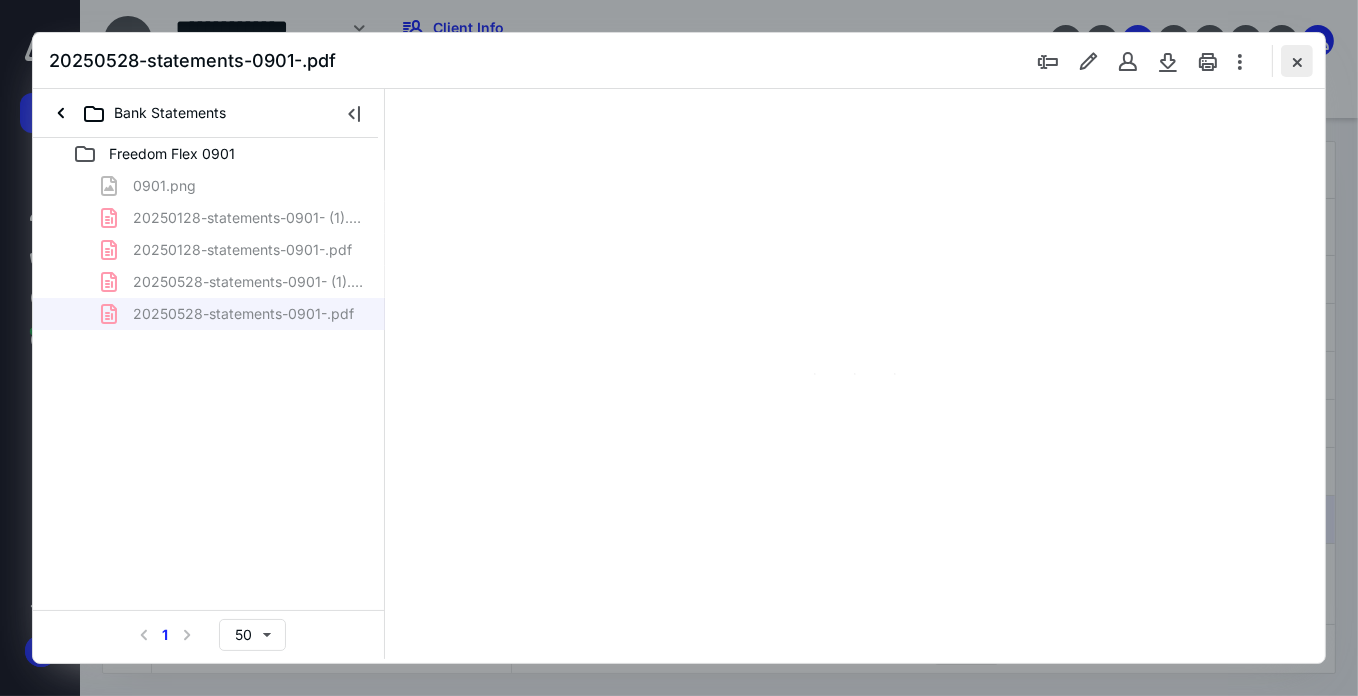 click at bounding box center (1297, 61) 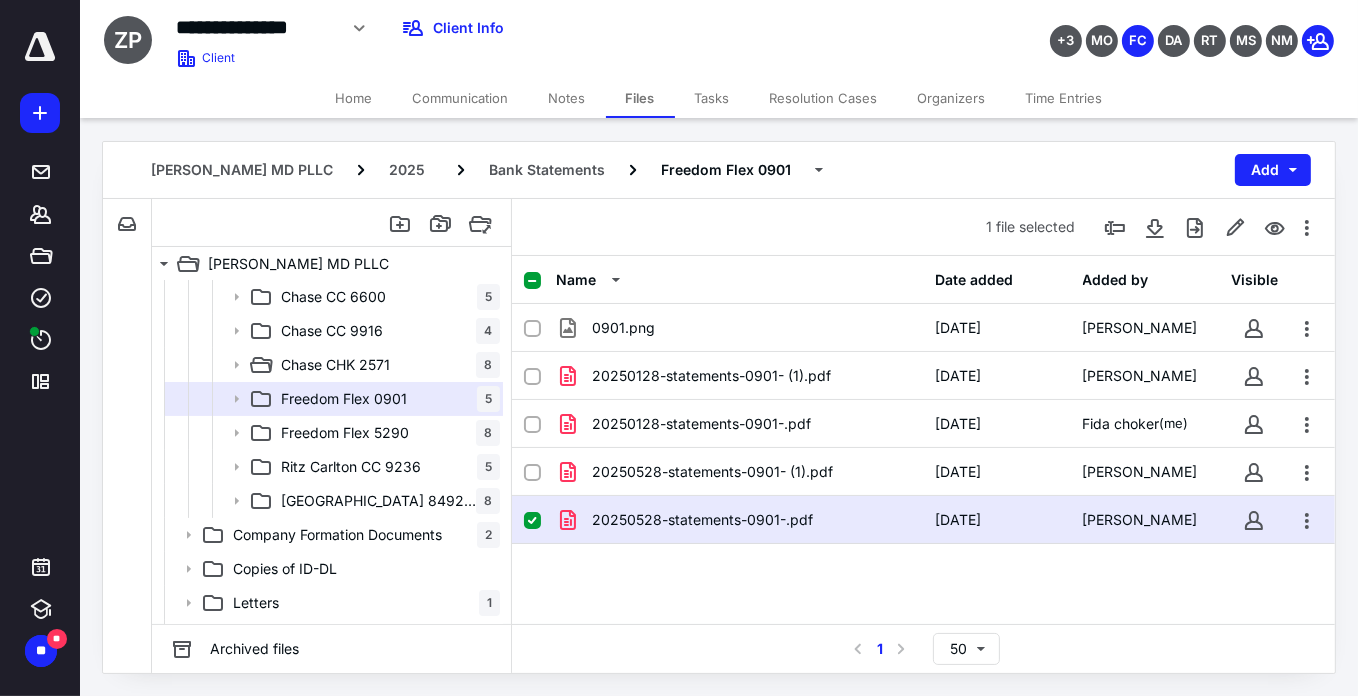 drag, startPoint x: 536, startPoint y: 518, endPoint x: 554, endPoint y: 505, distance: 22.203604 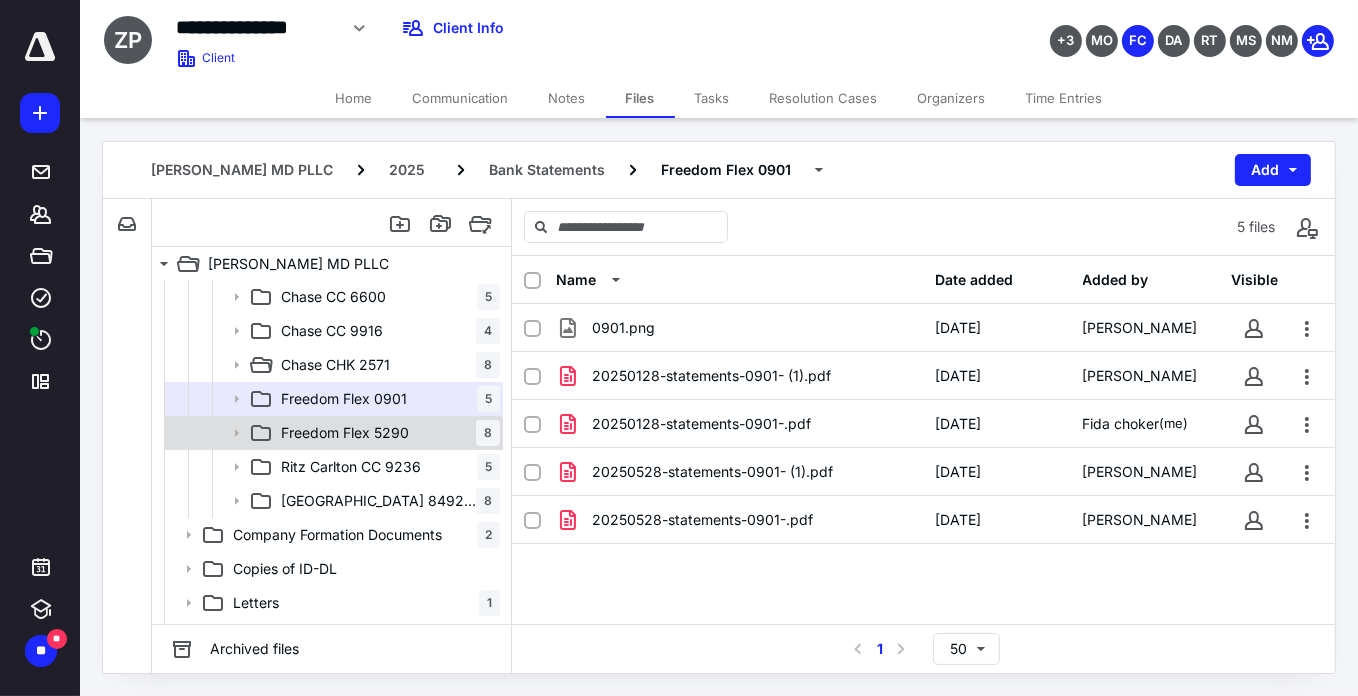 click on "Freedom Flex 5290 8" at bounding box center (386, 433) 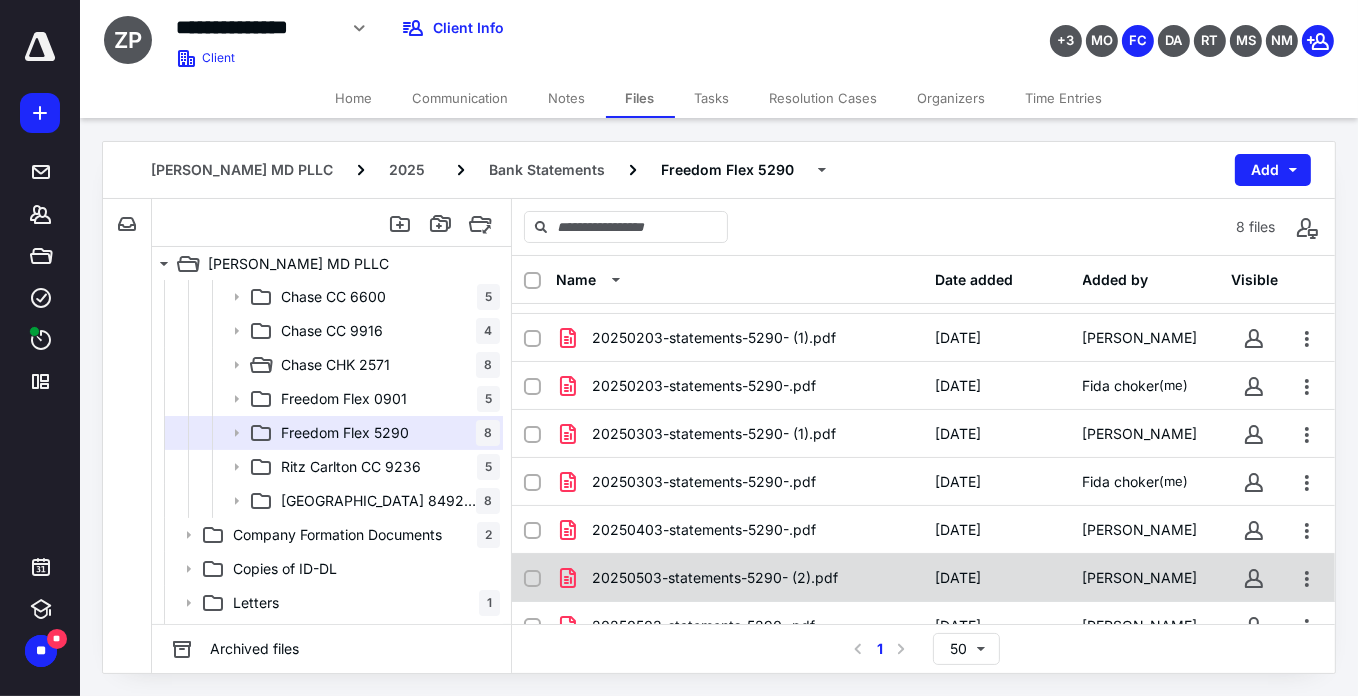 scroll, scrollTop: 59, scrollLeft: 0, axis: vertical 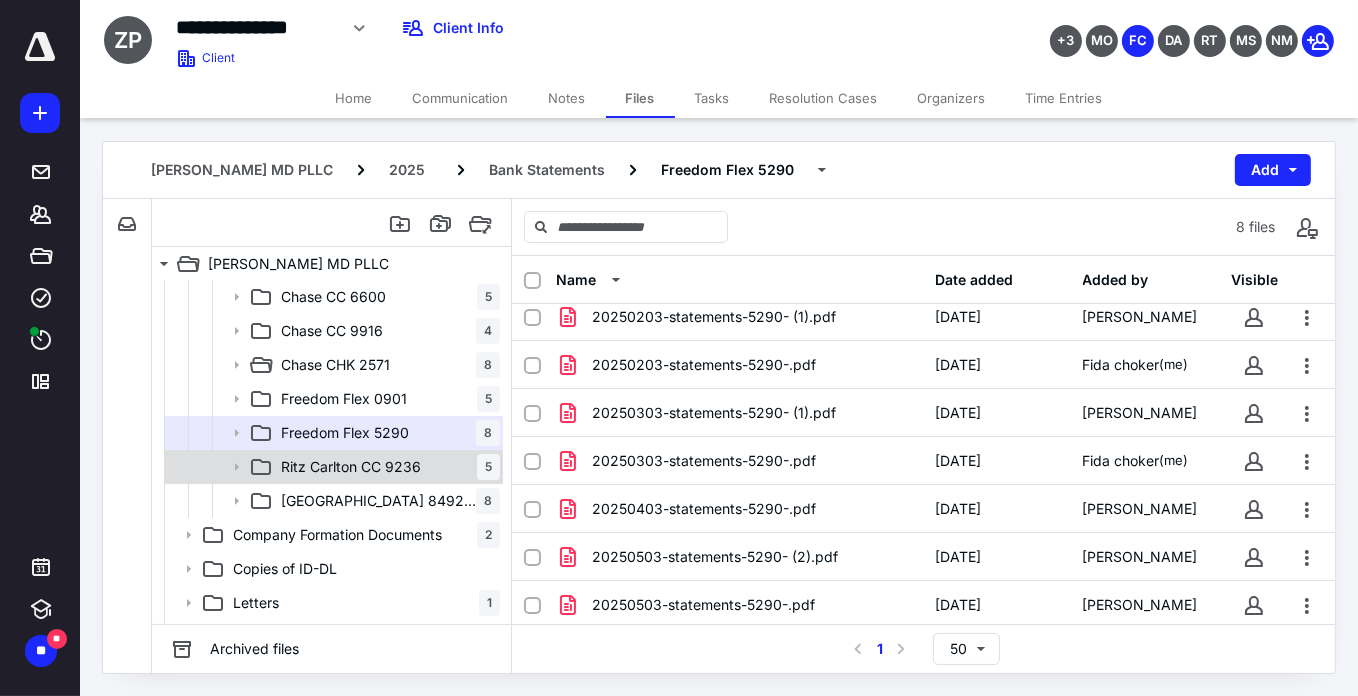 click on "Ritz Carlton CC 9236 5" at bounding box center (332, 467) 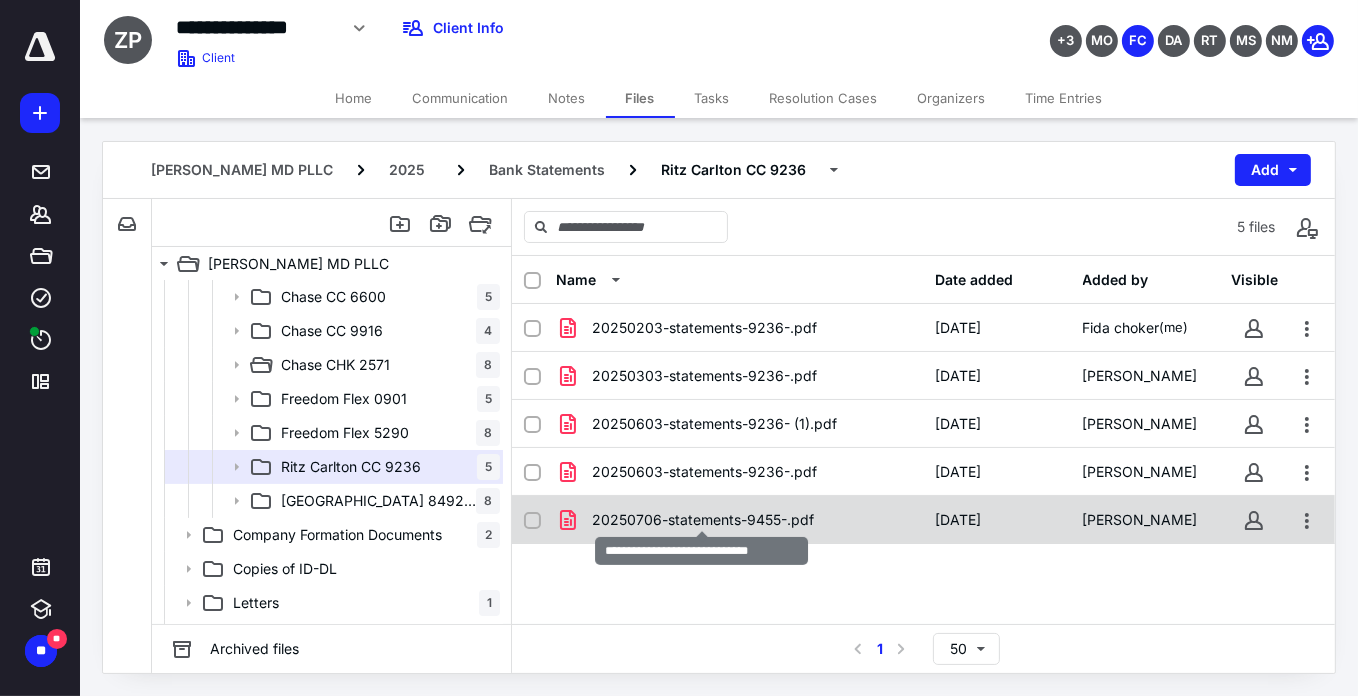 click on "20250706-statements-9455-.pdf" at bounding box center (703, 520) 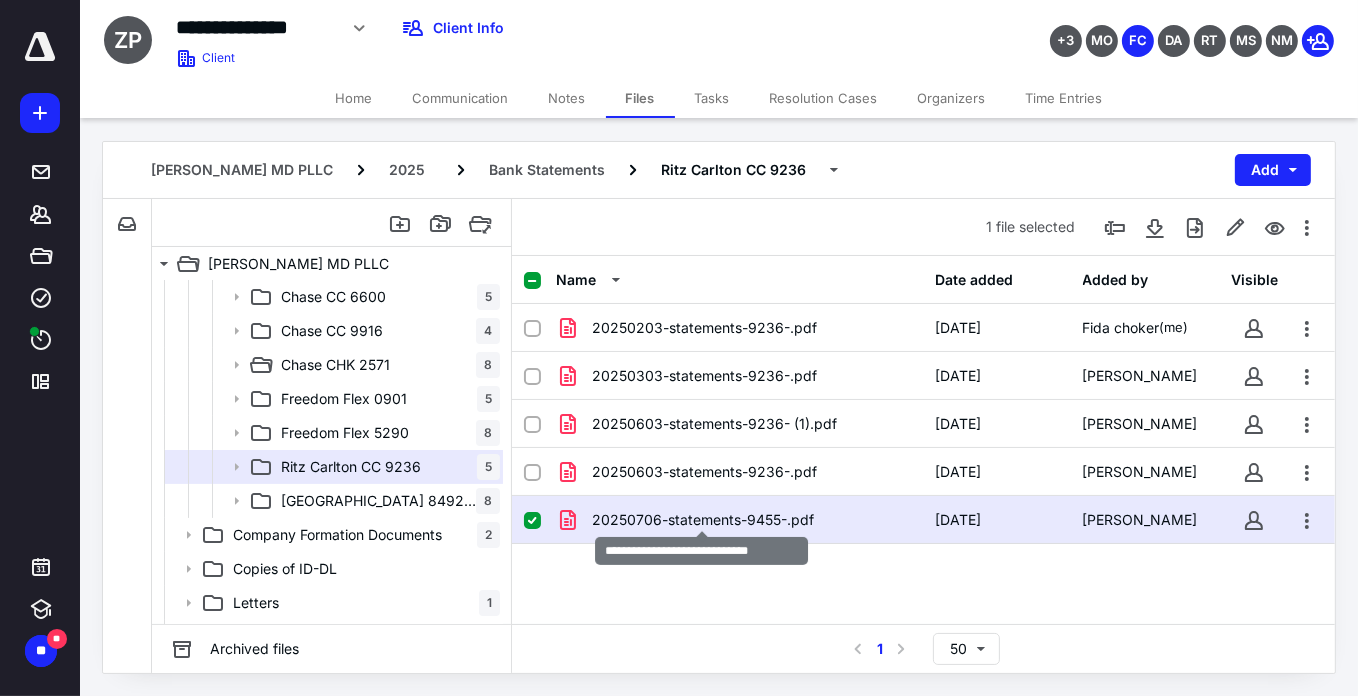 click on "20250706-statements-9455-.pdf" at bounding box center [703, 520] 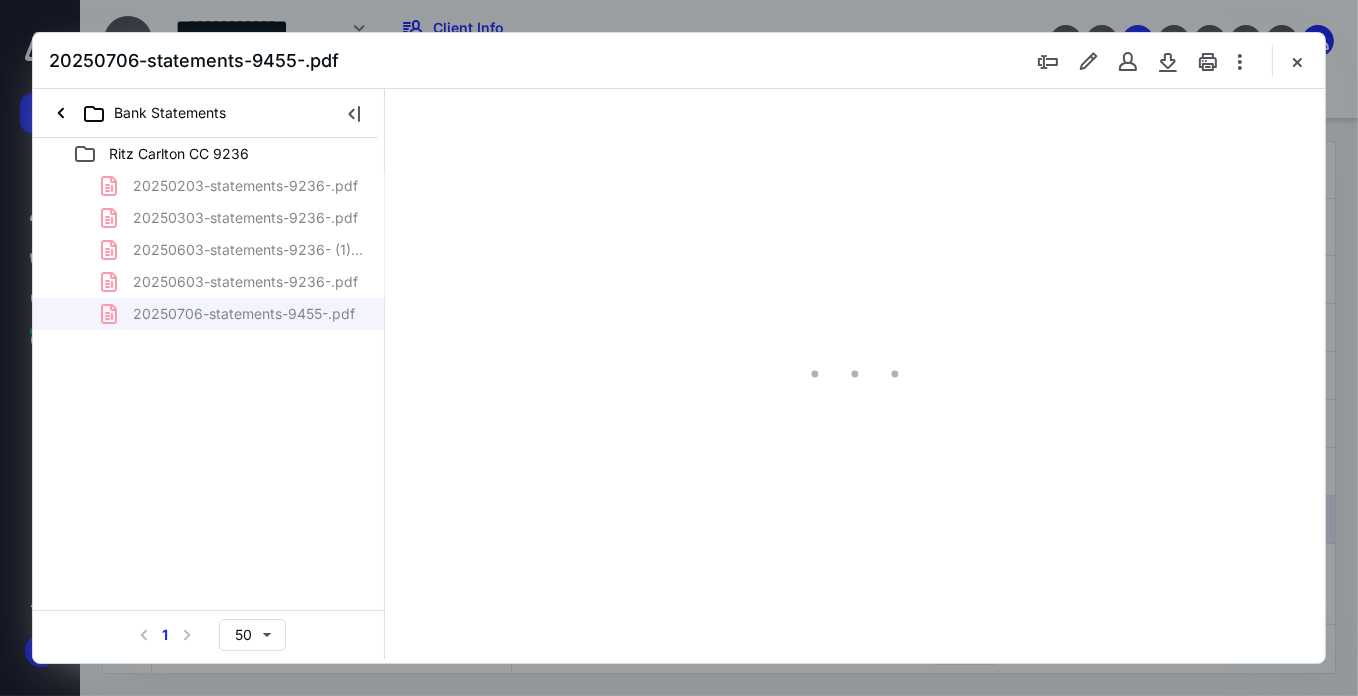 scroll, scrollTop: 0, scrollLeft: 0, axis: both 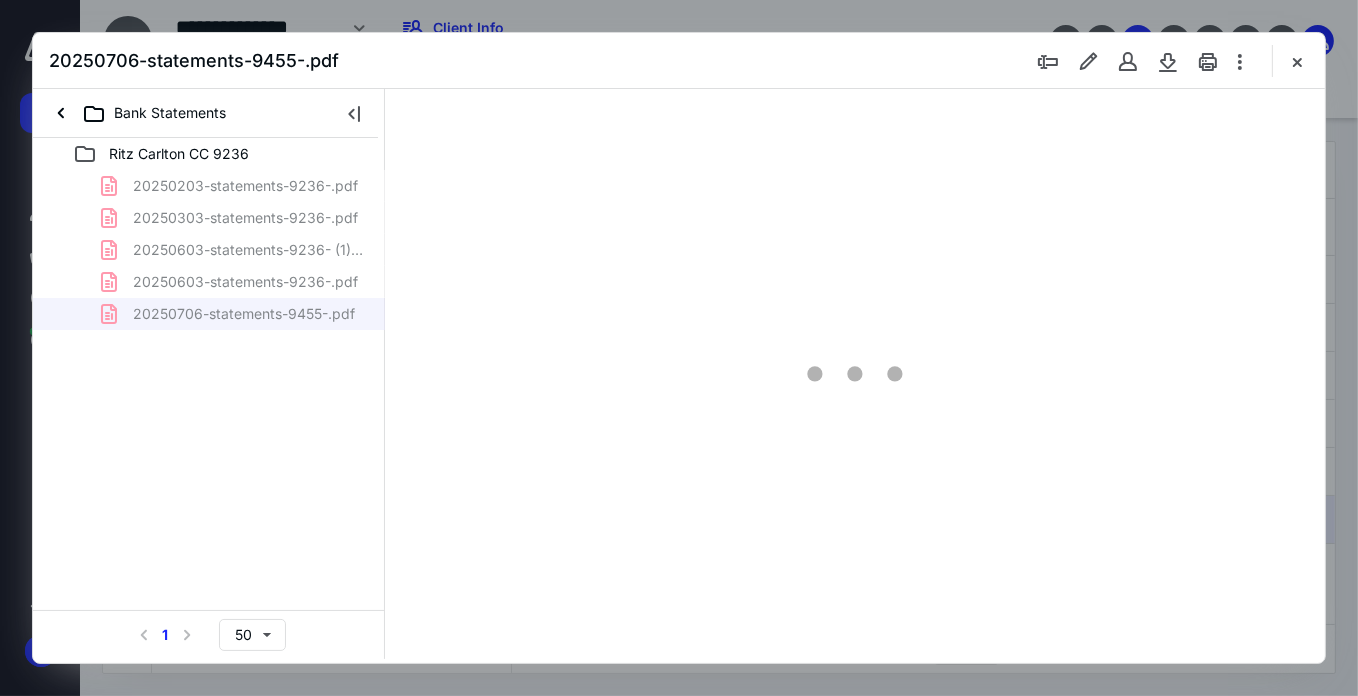 type on "49" 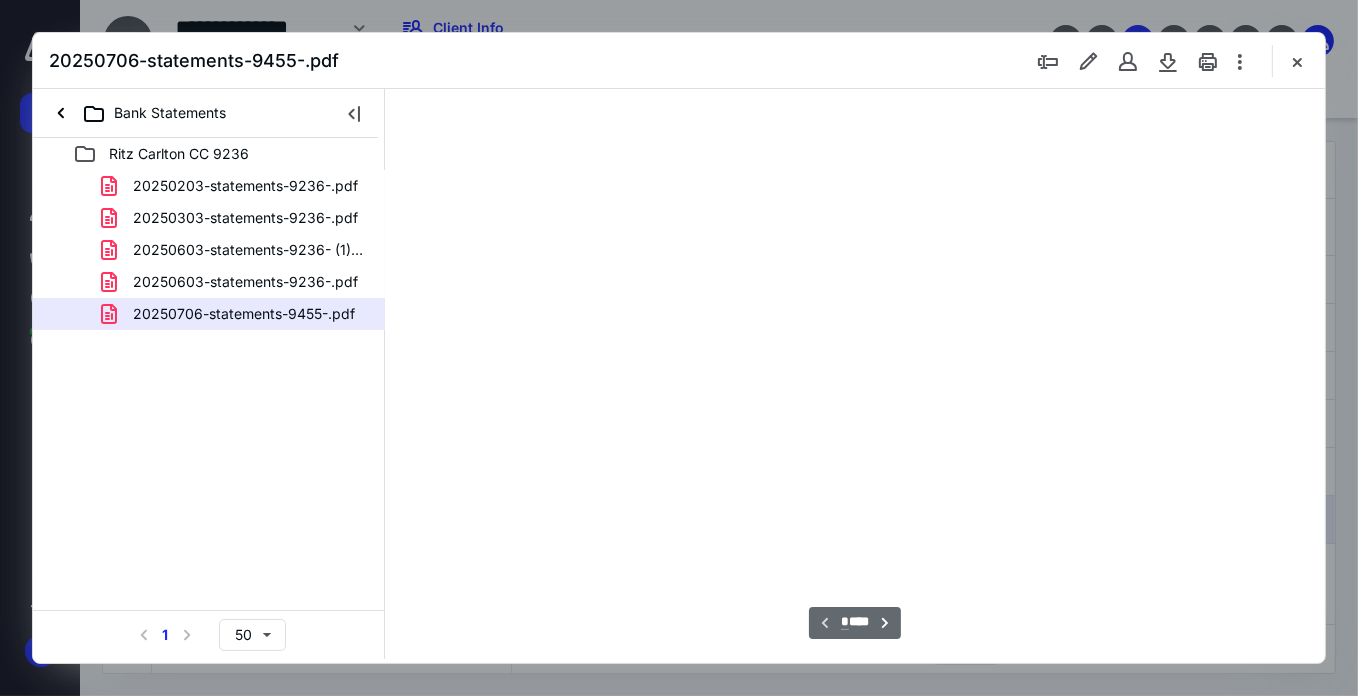 scroll, scrollTop: 78, scrollLeft: 0, axis: vertical 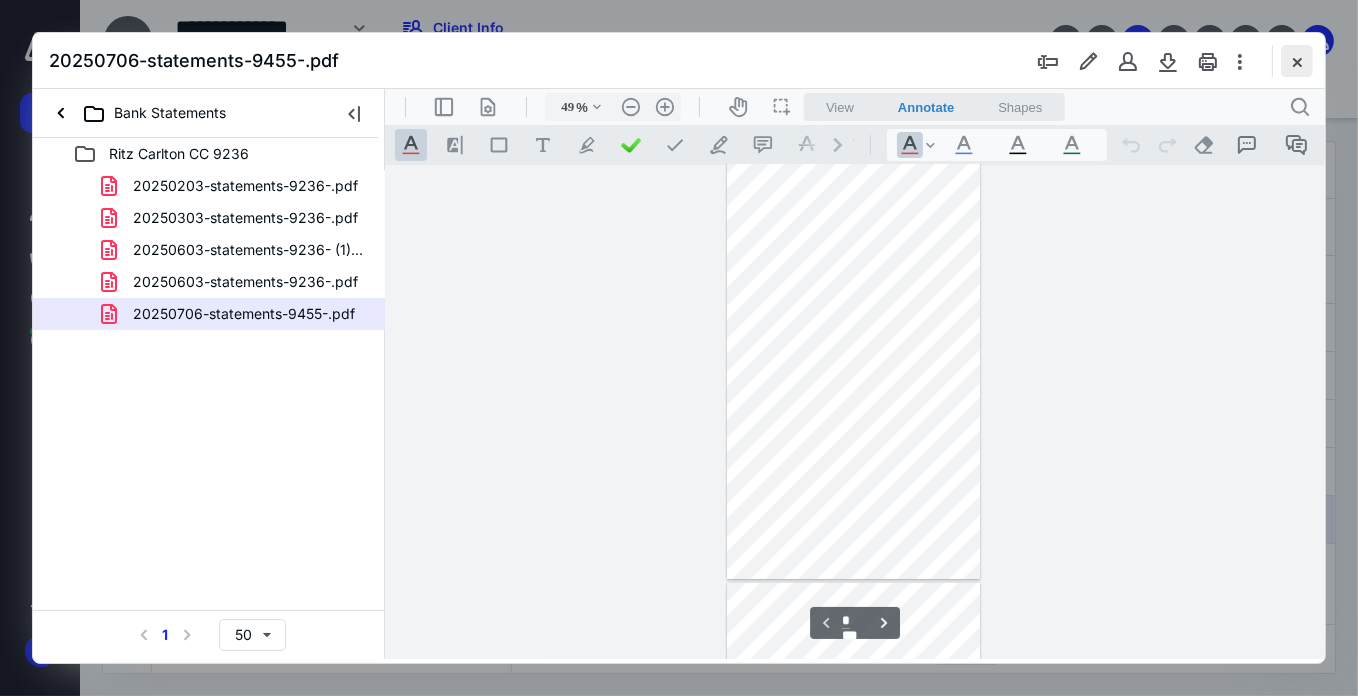 click at bounding box center (1297, 61) 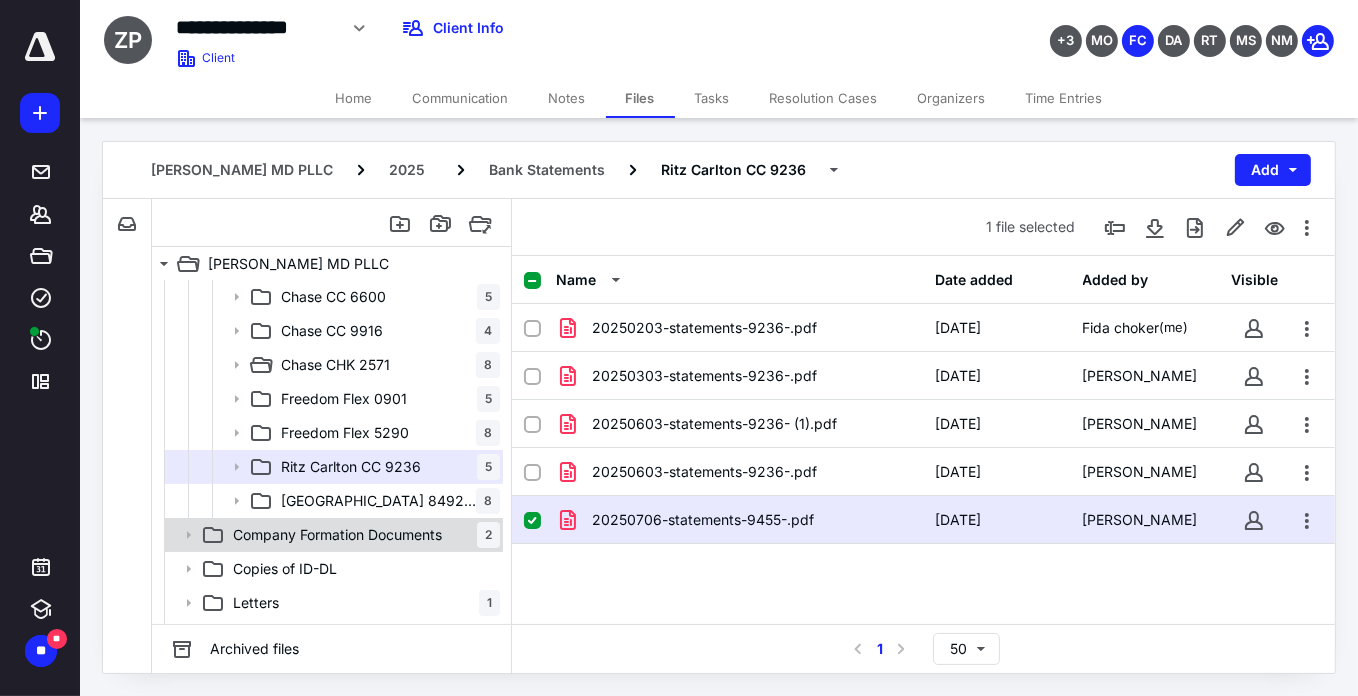 drag, startPoint x: 382, startPoint y: 487, endPoint x: 479, endPoint y: 520, distance: 102.45975 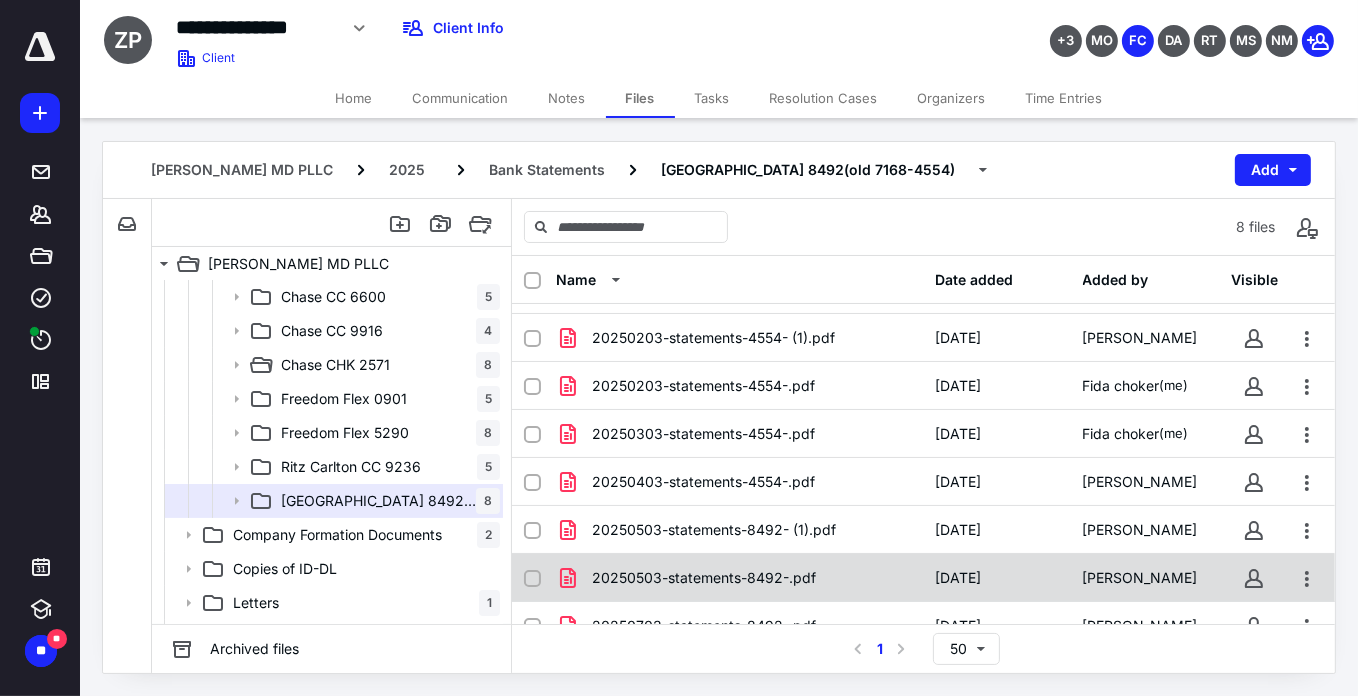 scroll, scrollTop: 59, scrollLeft: 0, axis: vertical 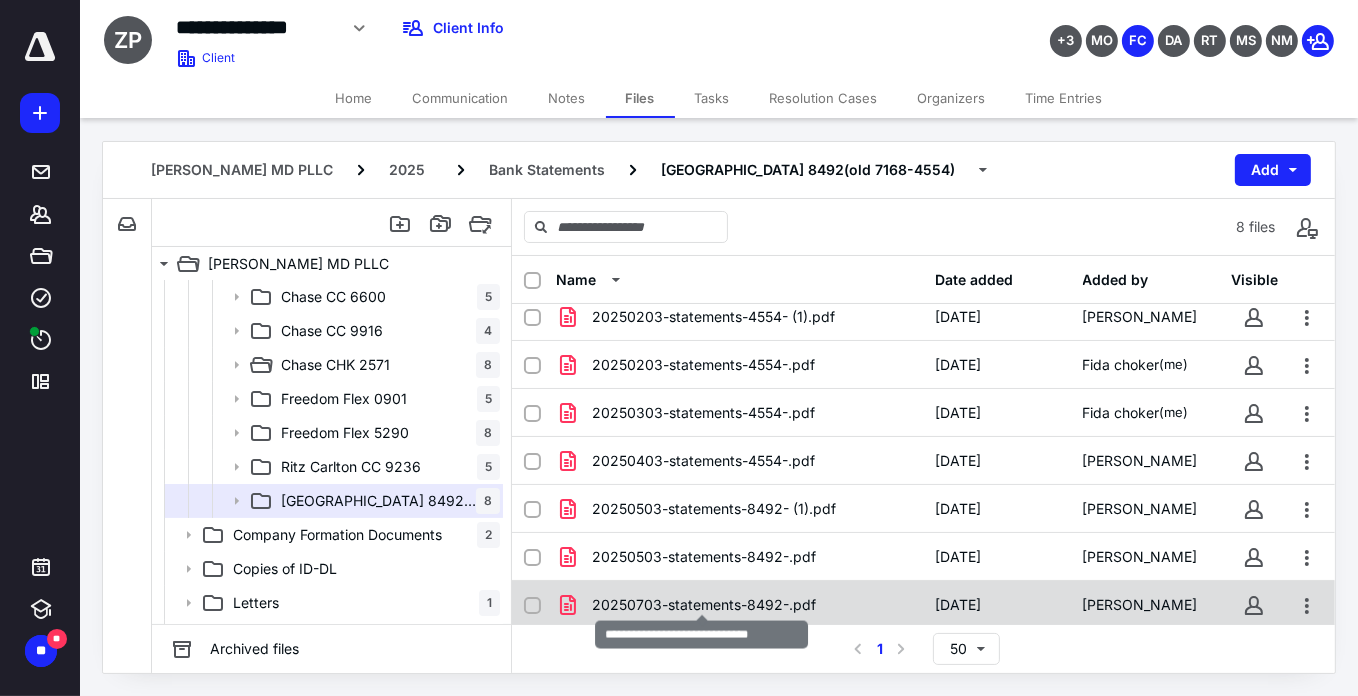click on "20250703-statements-8492-.pdf" at bounding box center (704, 605) 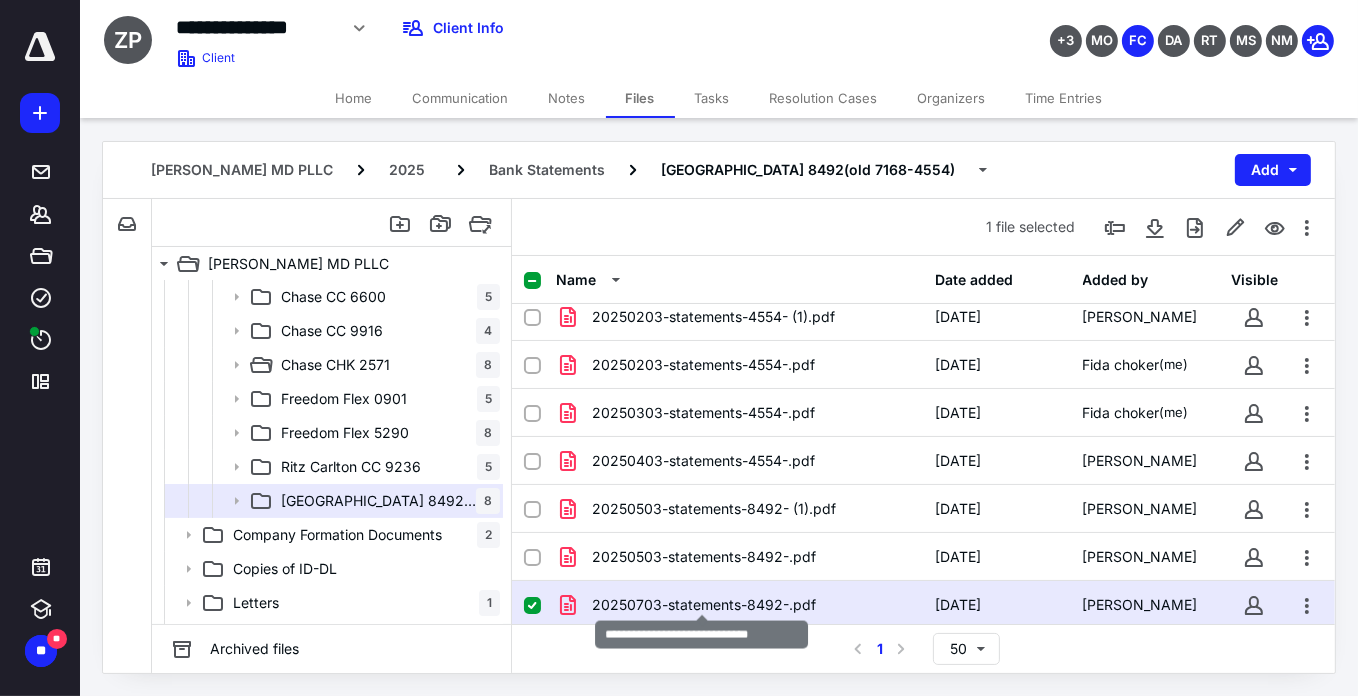 click on "20250703-statements-8492-.pdf" at bounding box center [704, 605] 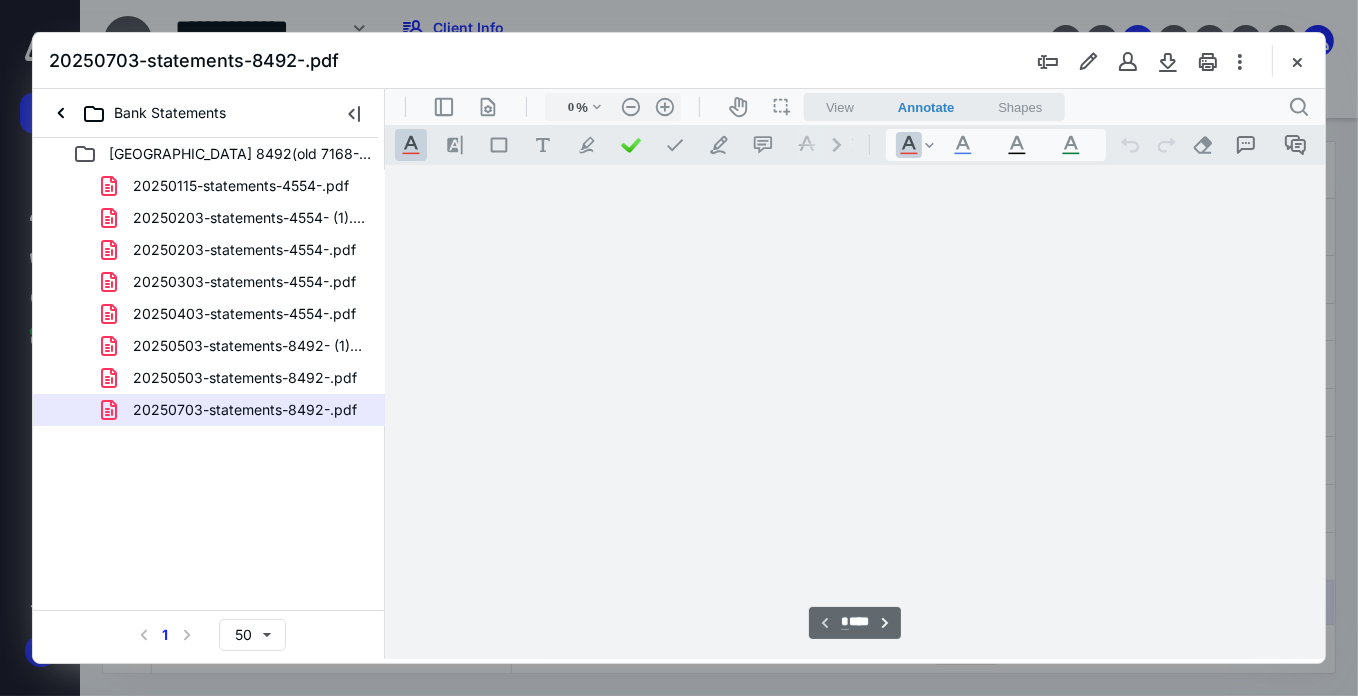 type on "49" 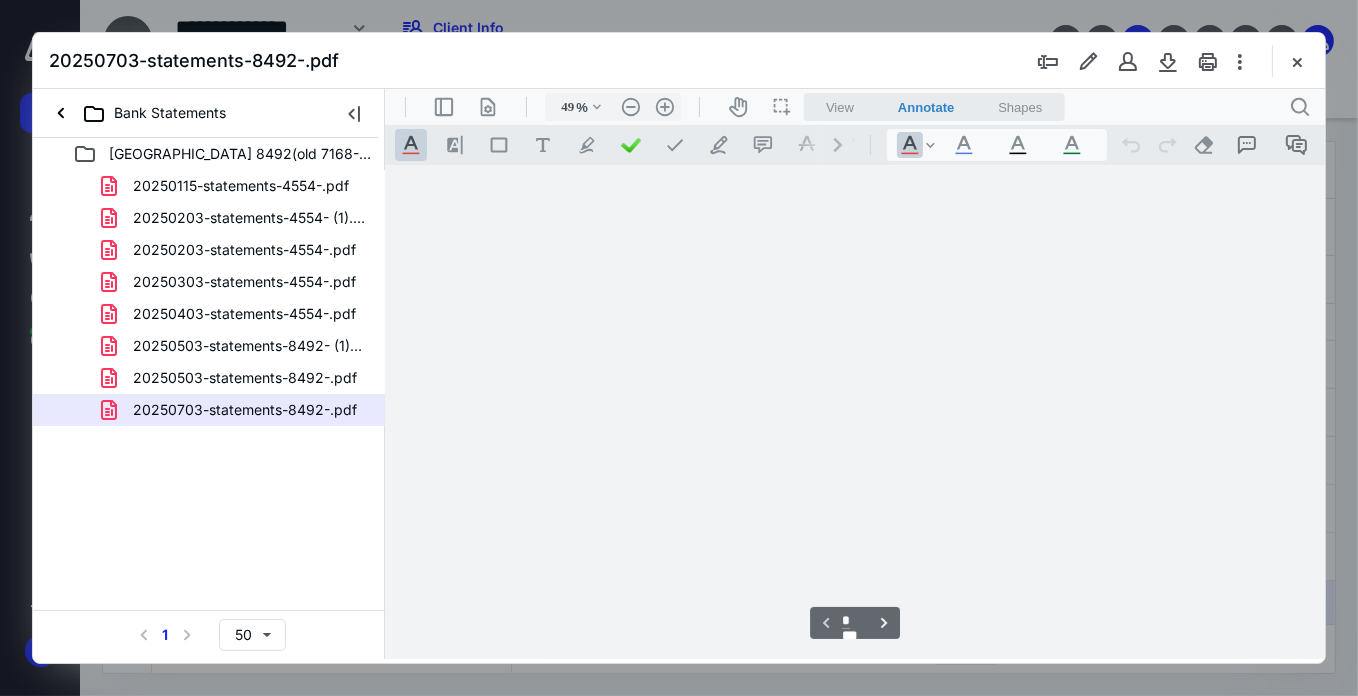 scroll, scrollTop: 0, scrollLeft: 0, axis: both 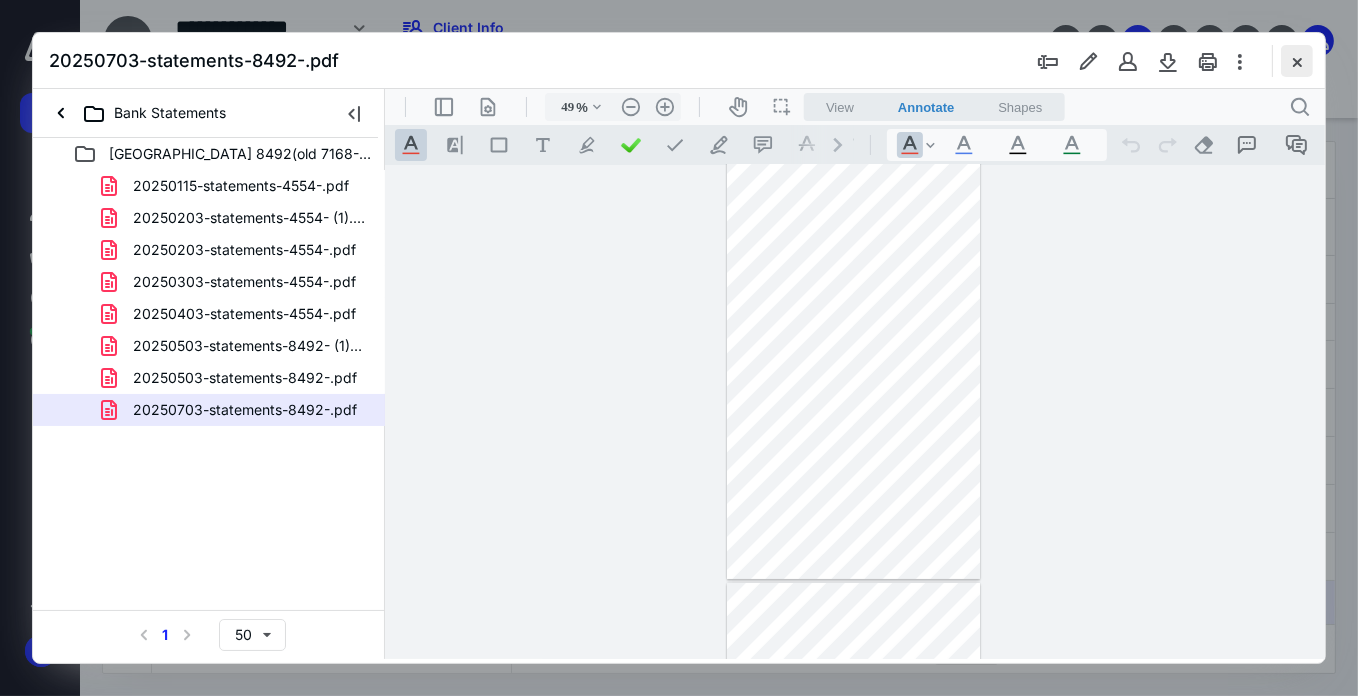 click at bounding box center (1297, 61) 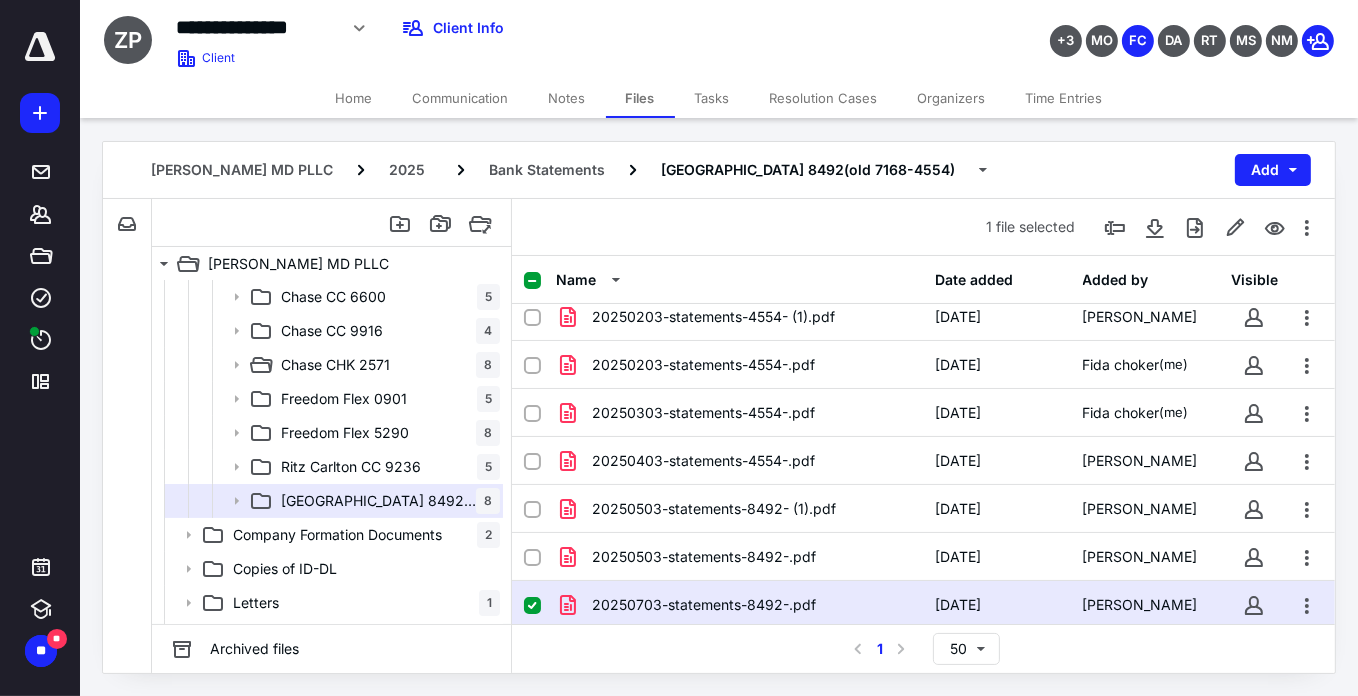 click at bounding box center [532, 606] 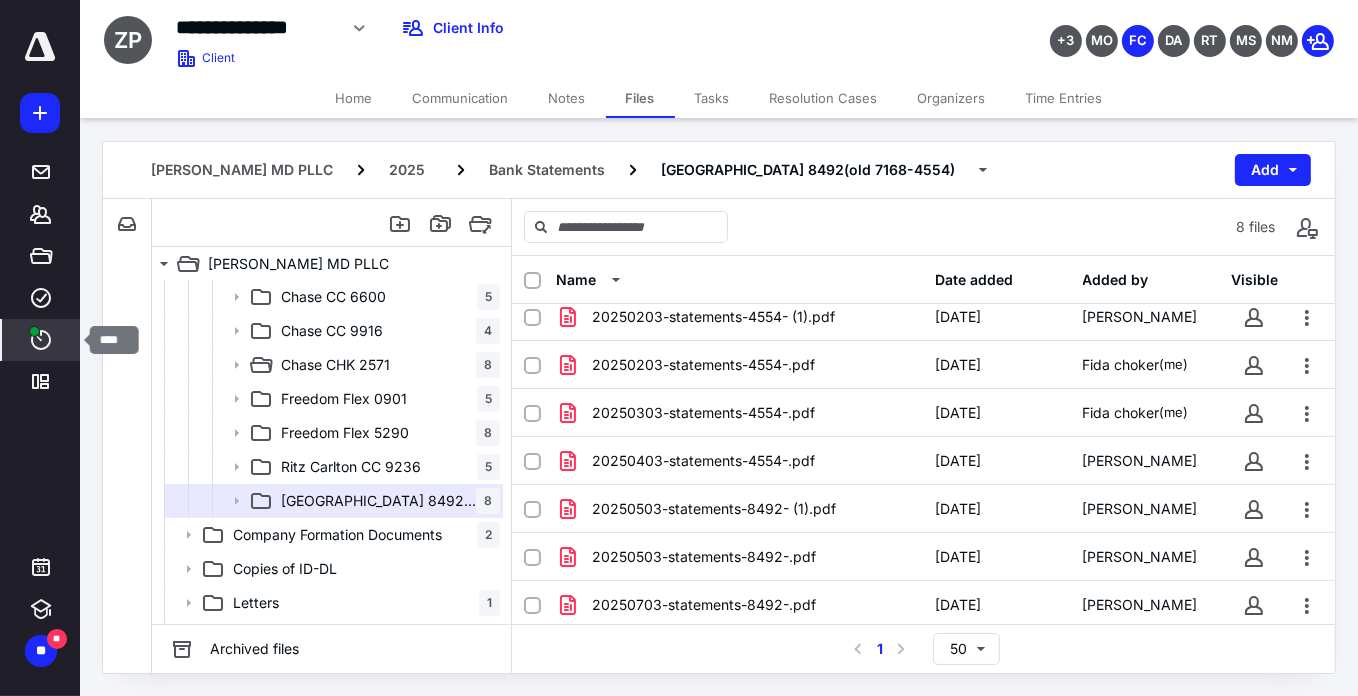 click on "****" at bounding box center (41, 340) 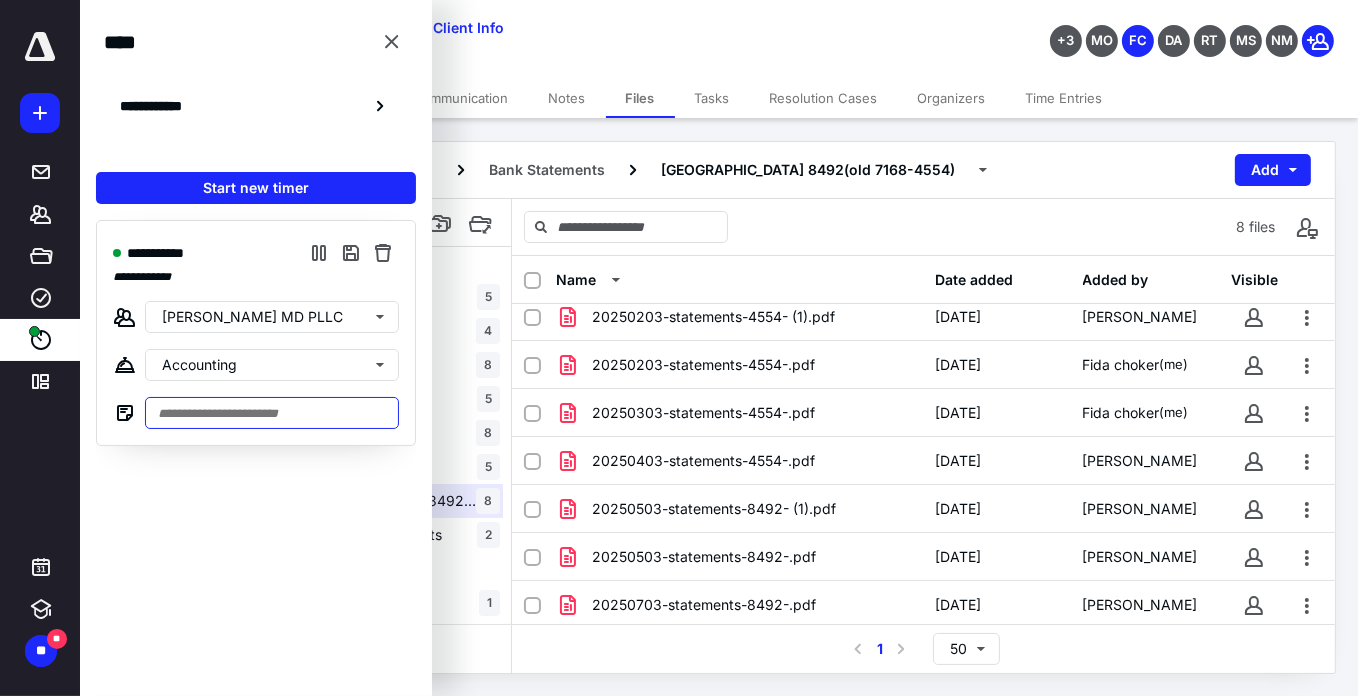 click at bounding box center (272, 413) 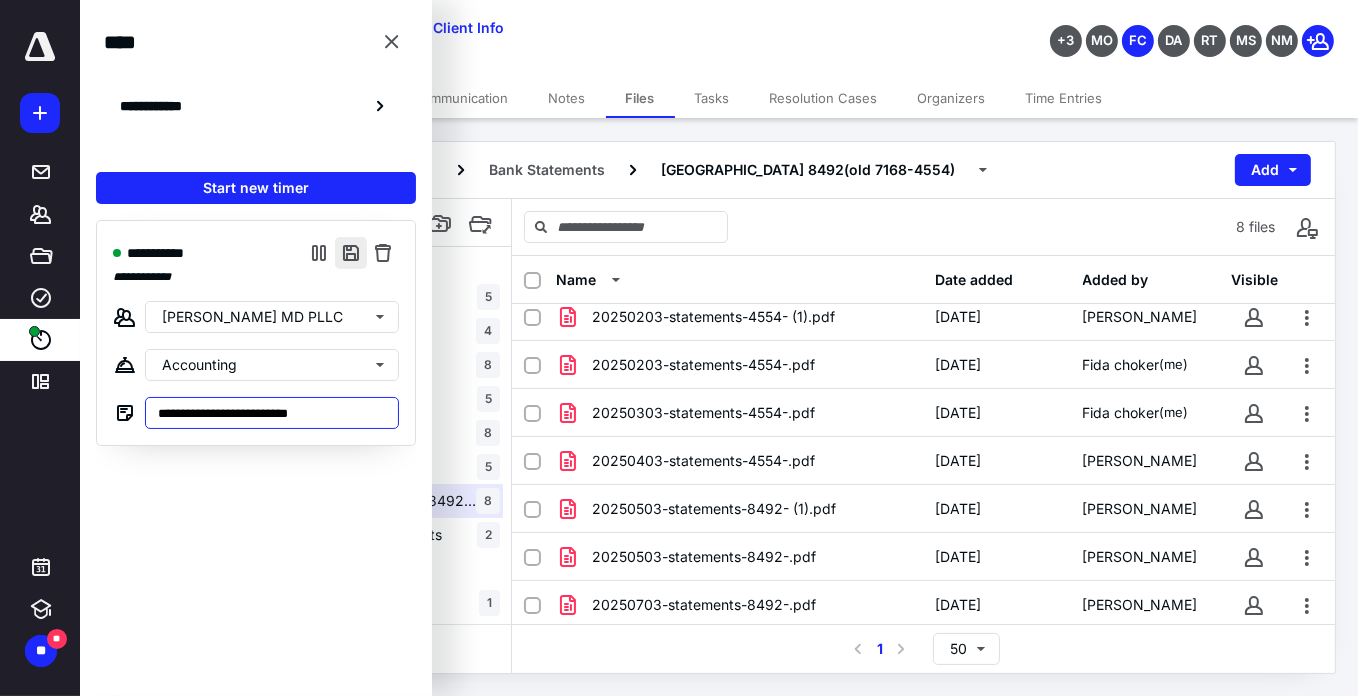 type on "**********" 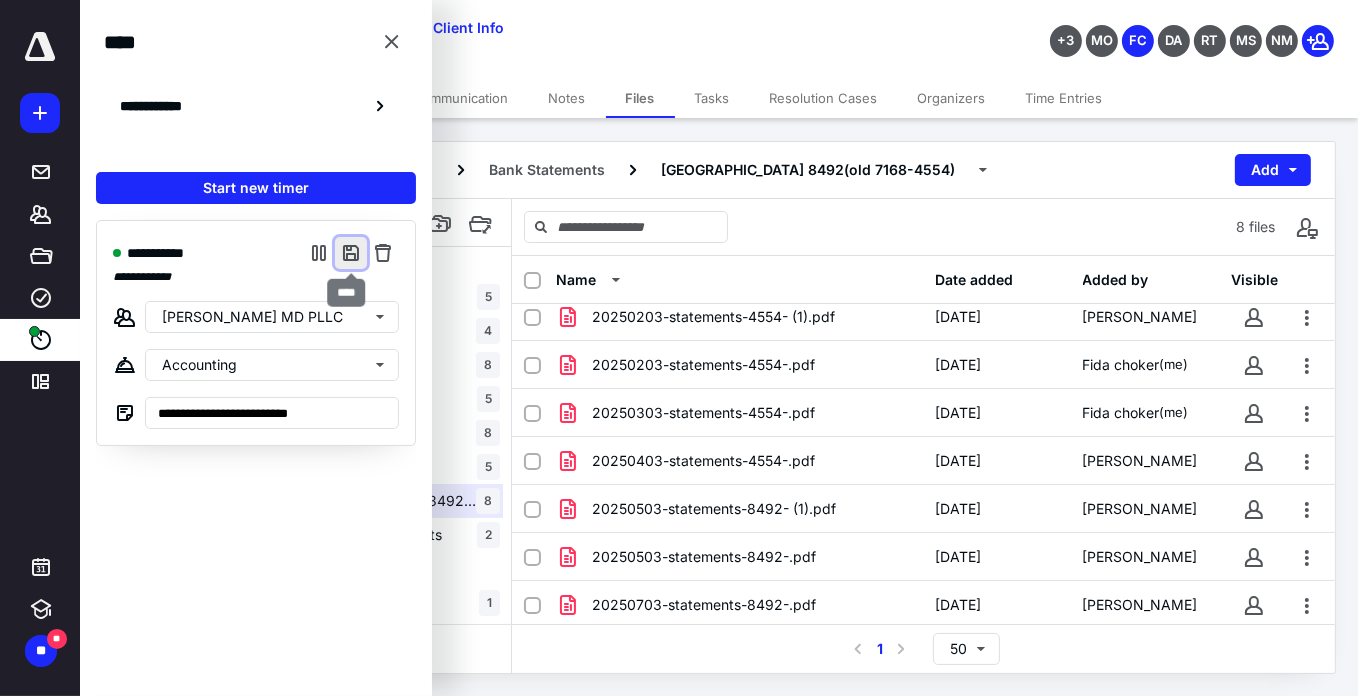 click at bounding box center [351, 253] 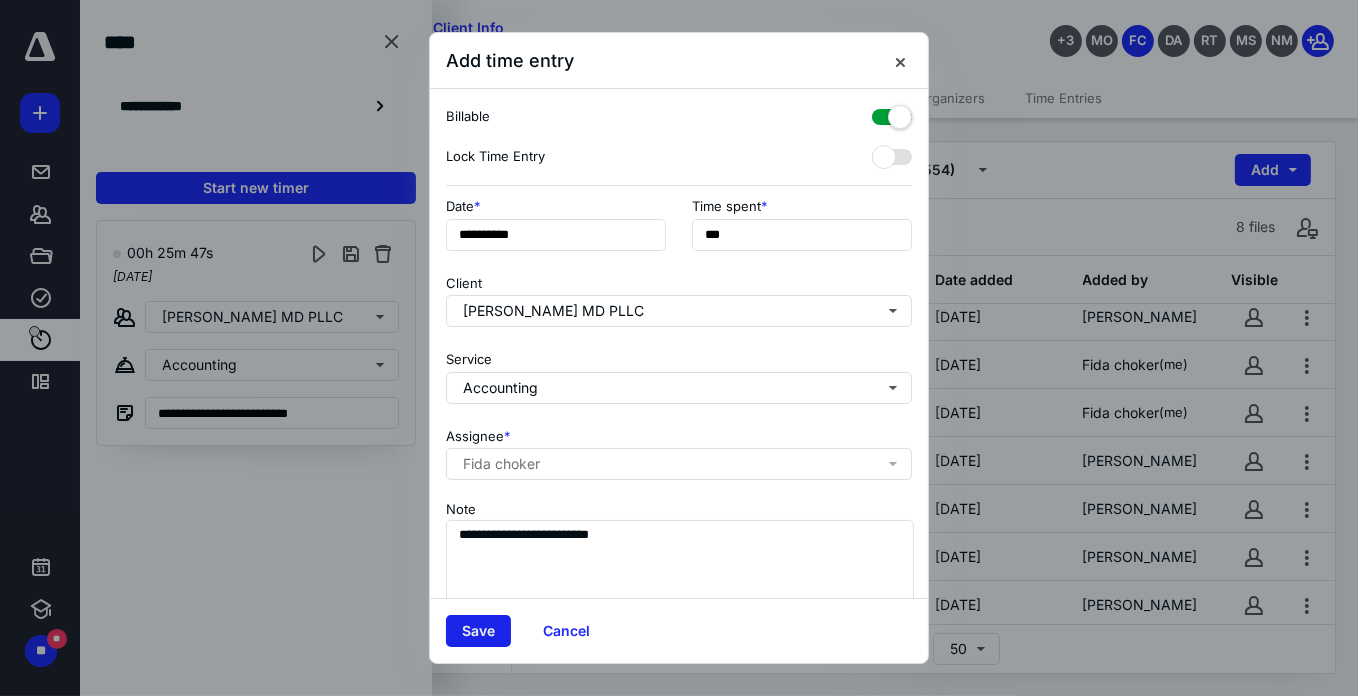 click on "Save" at bounding box center [478, 631] 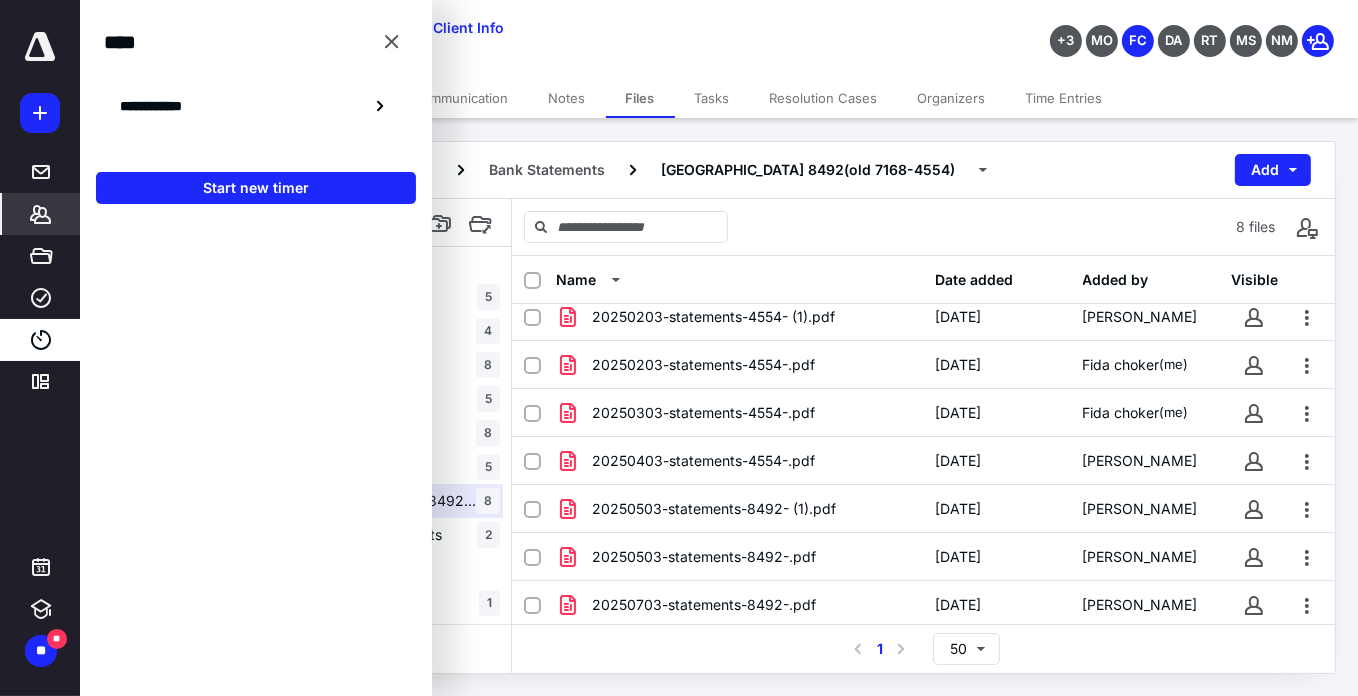 click on "*******" at bounding box center [41, 214] 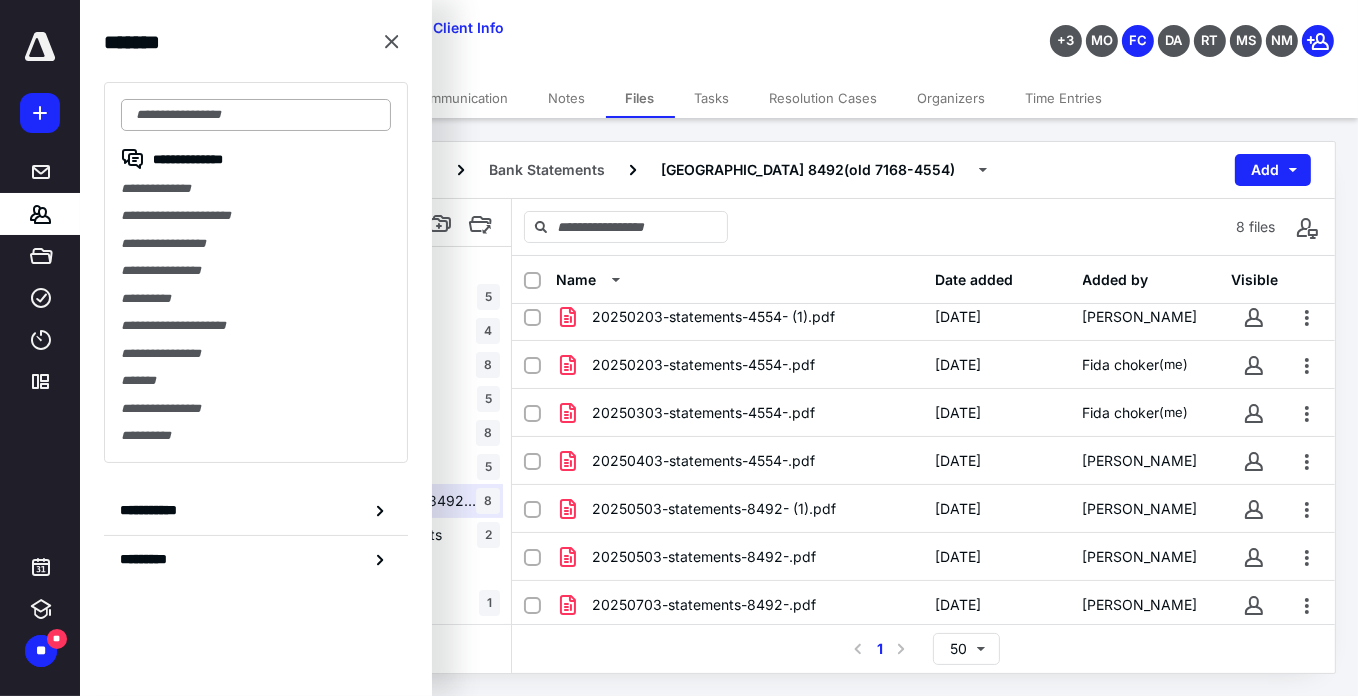 click at bounding box center [256, 115] 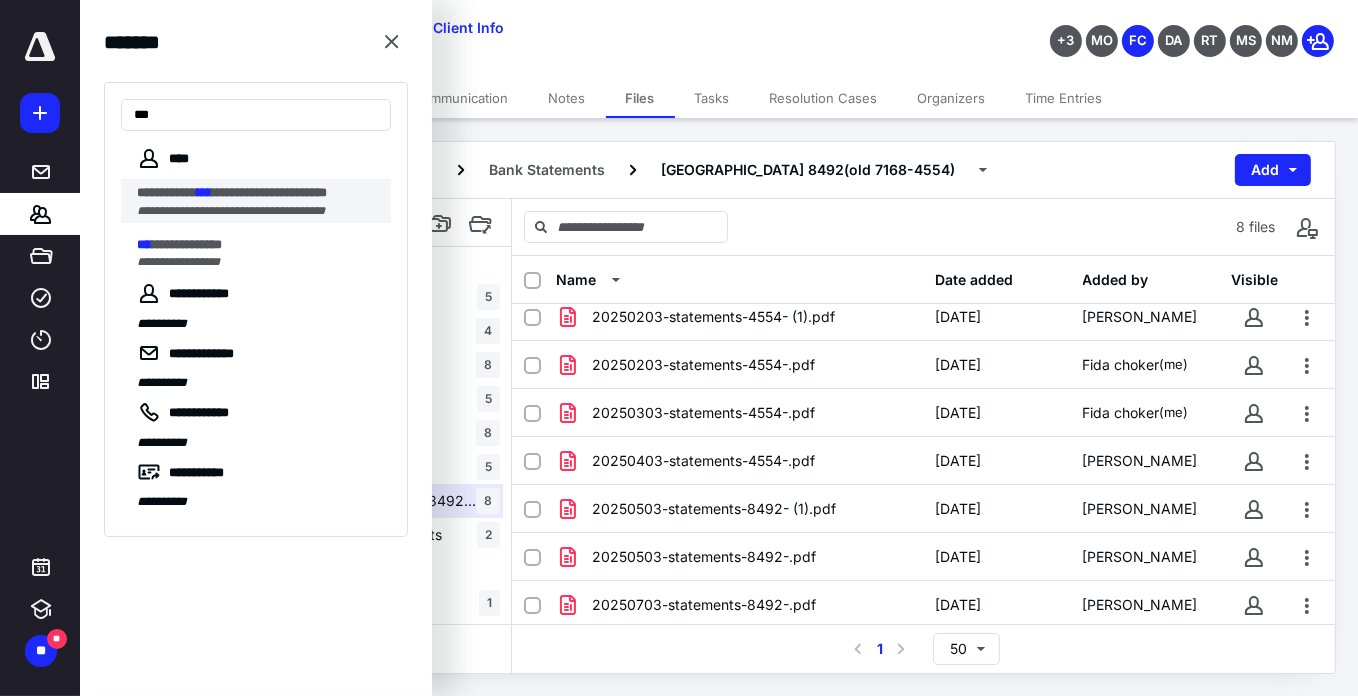 type on "***" 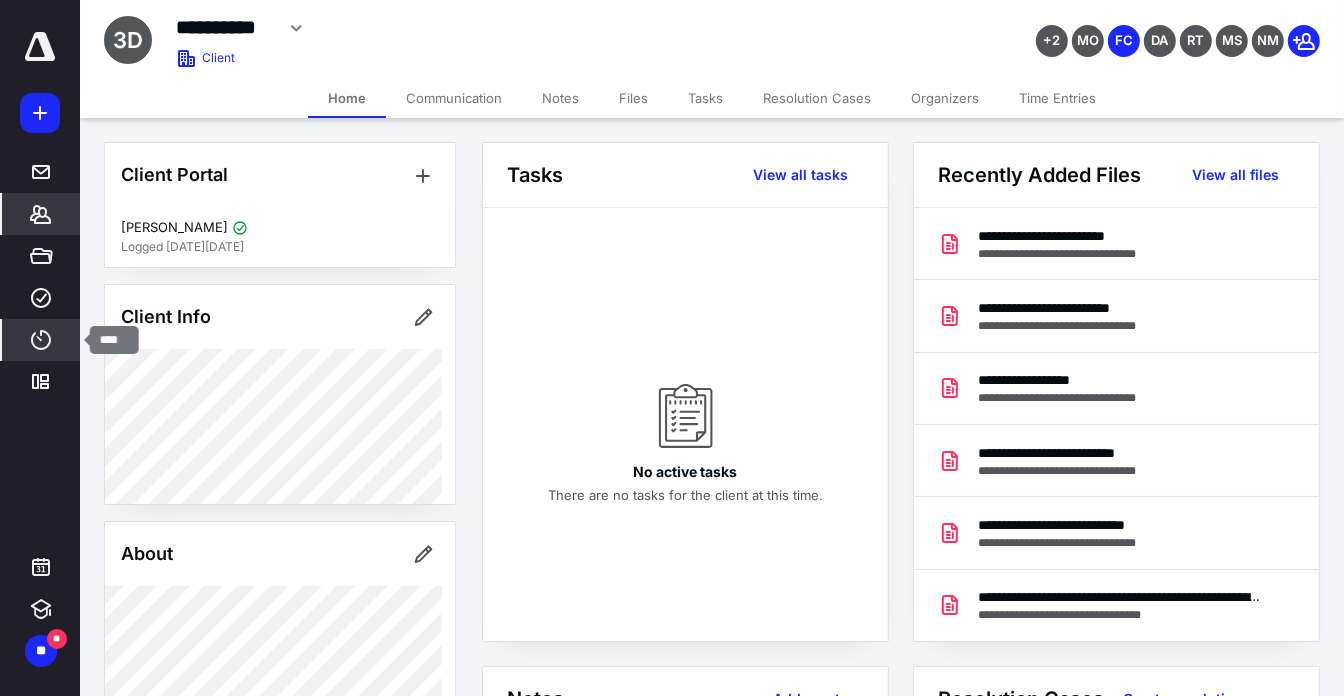 click 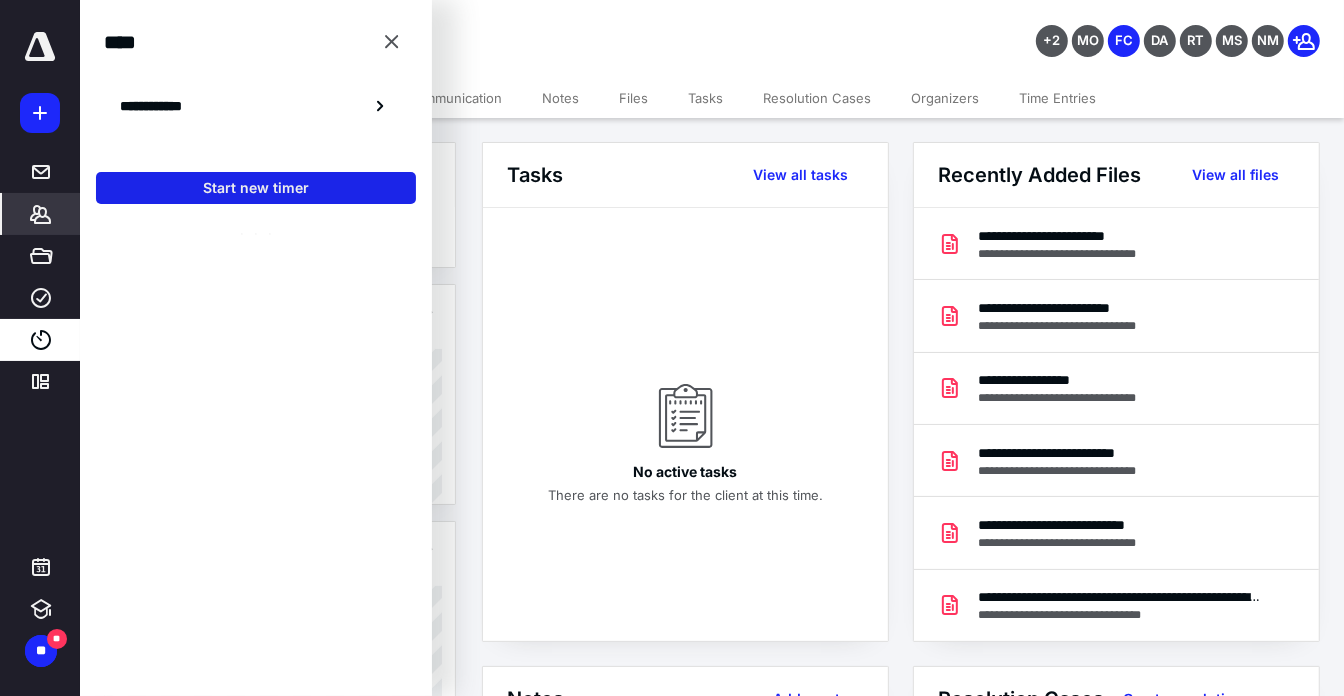 click on "Start new timer" at bounding box center (256, 188) 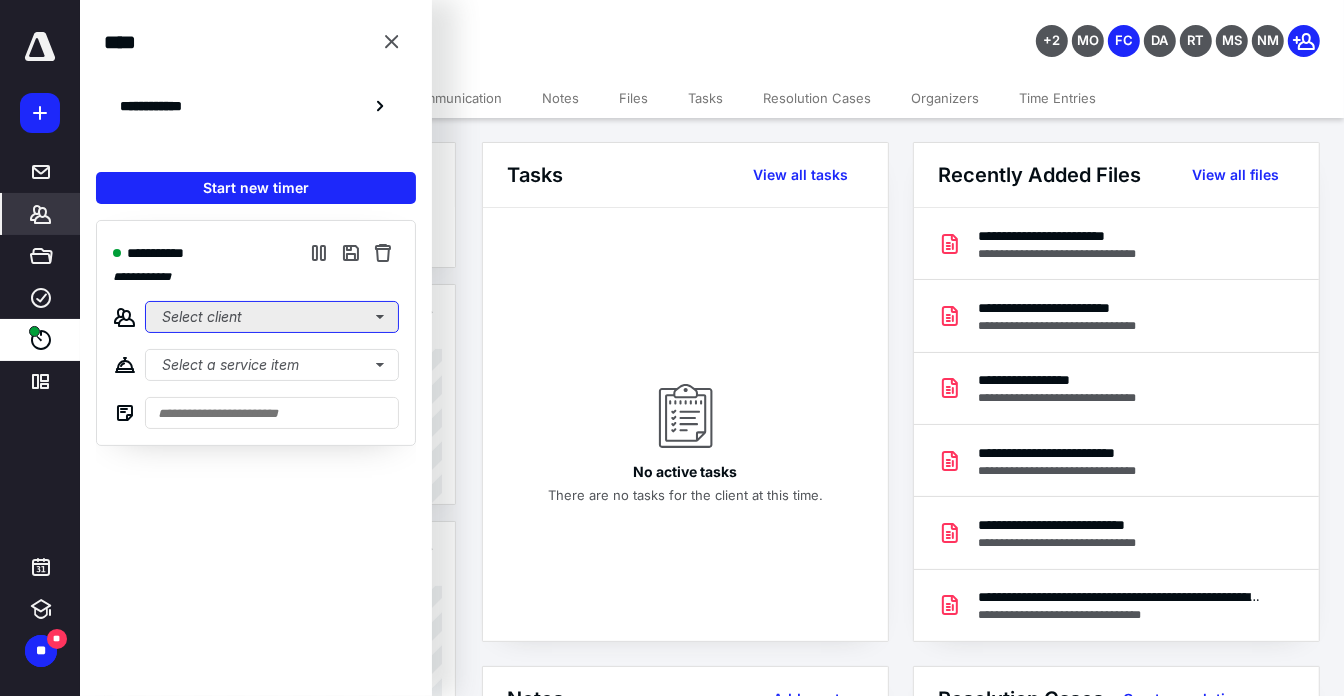 click on "Select client" at bounding box center [272, 317] 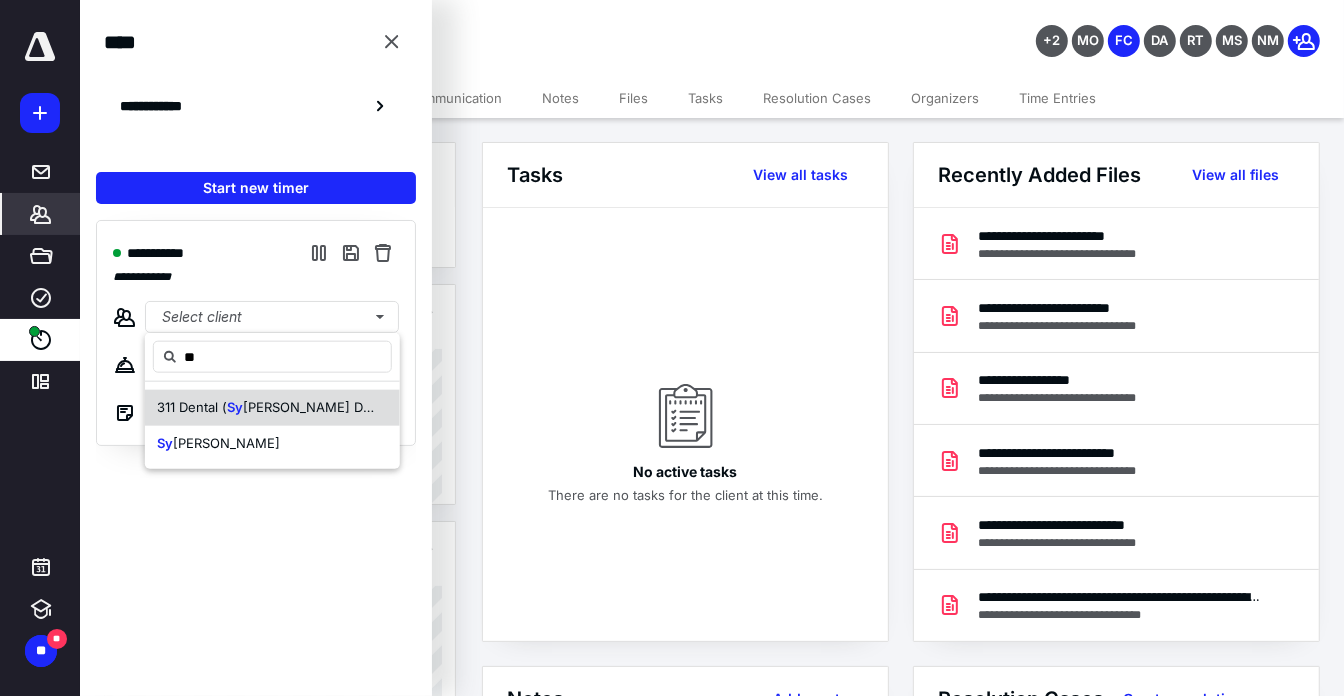 drag, startPoint x: 226, startPoint y: 407, endPoint x: 249, endPoint y: 402, distance: 23.537205 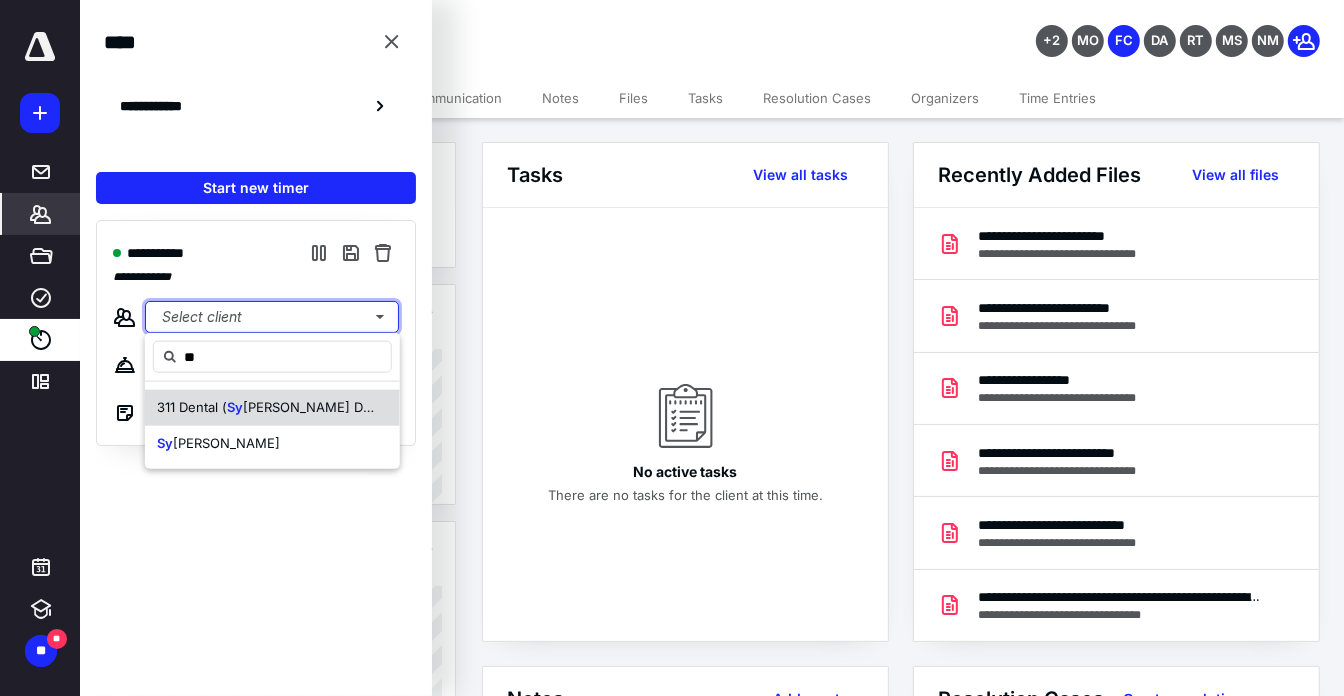 type 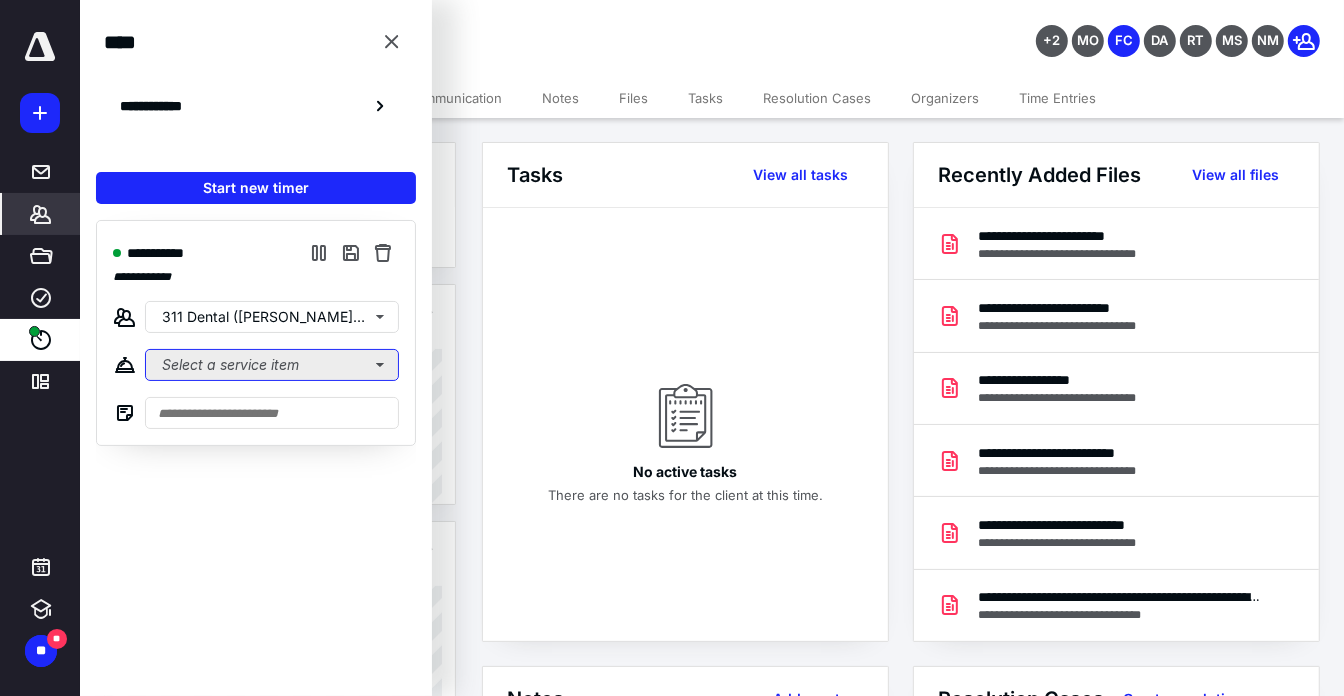 click on "Select a service item" at bounding box center (272, 365) 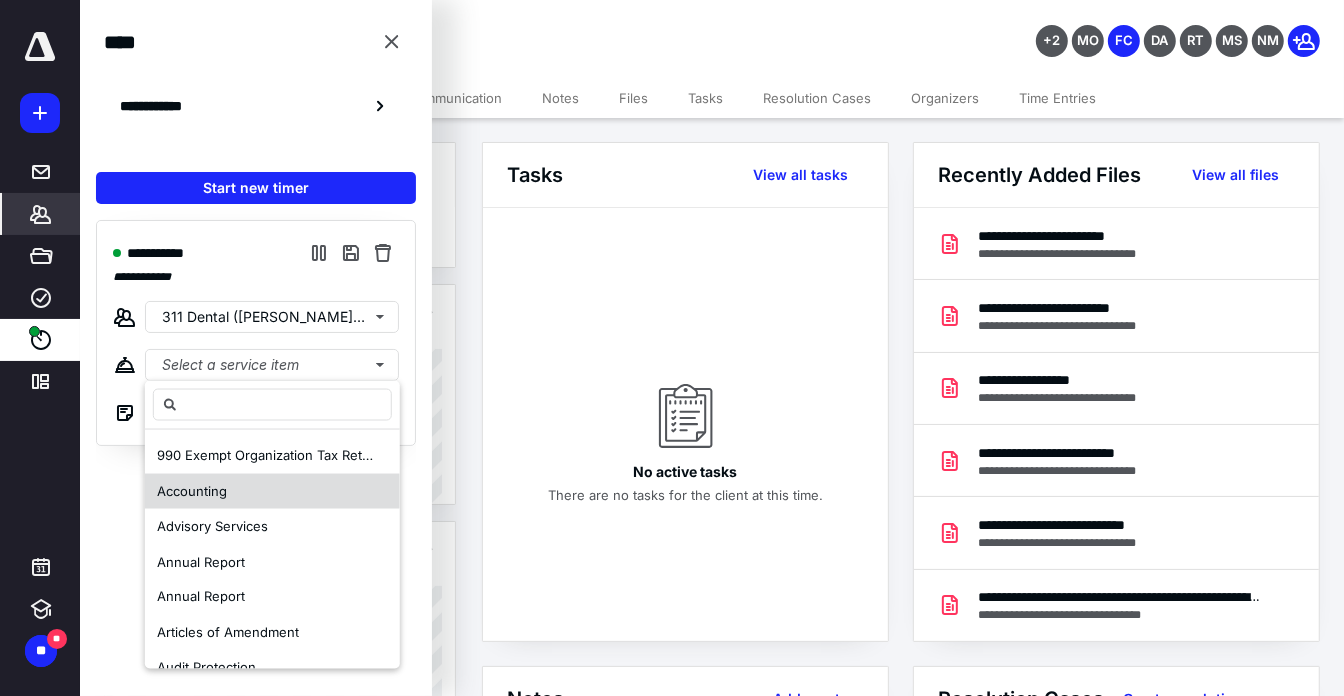 drag, startPoint x: 193, startPoint y: 488, endPoint x: 203, endPoint y: 459, distance: 30.675724 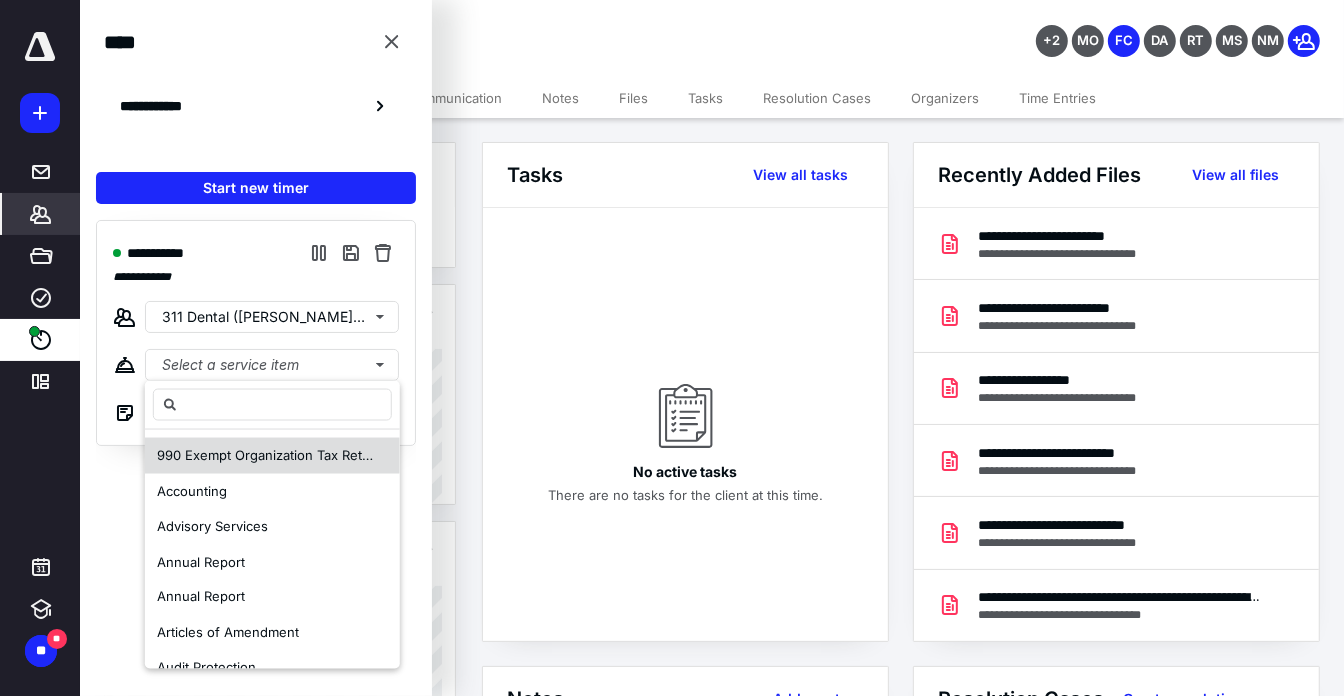 click on "Accounting" at bounding box center (192, 490) 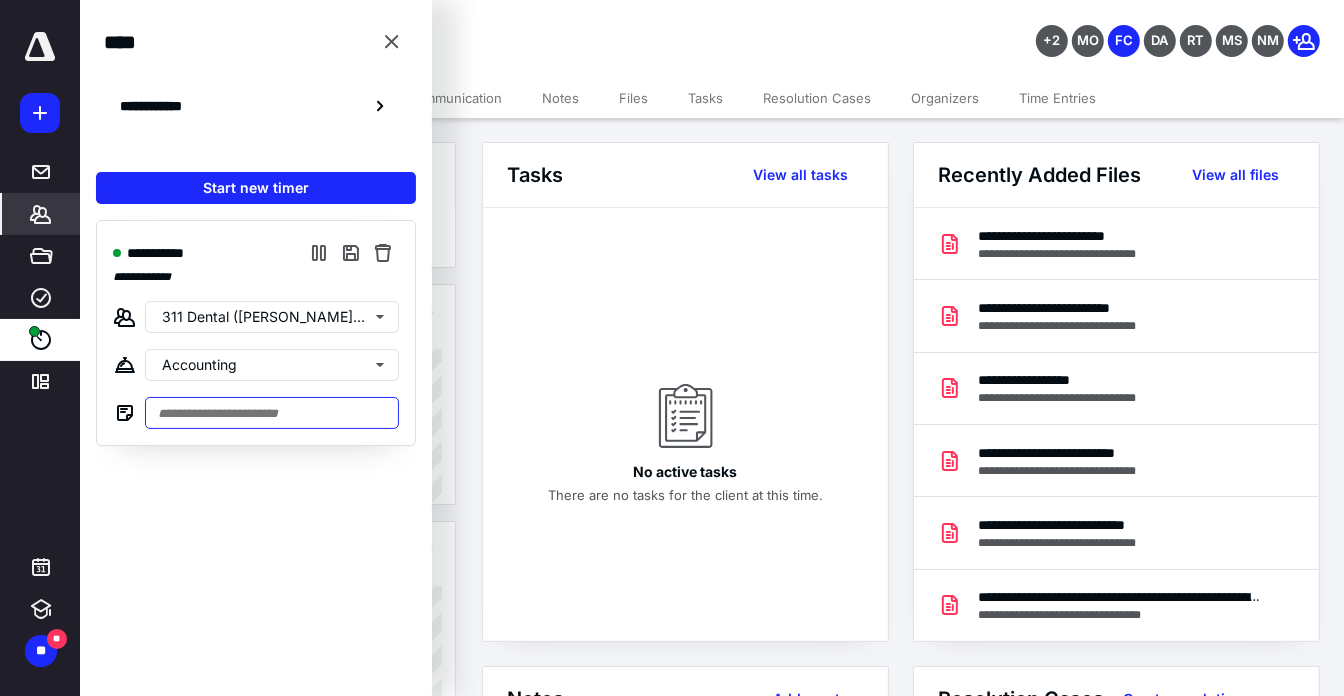 drag, startPoint x: 179, startPoint y: 399, endPoint x: 219, endPoint y: 422, distance: 46.141087 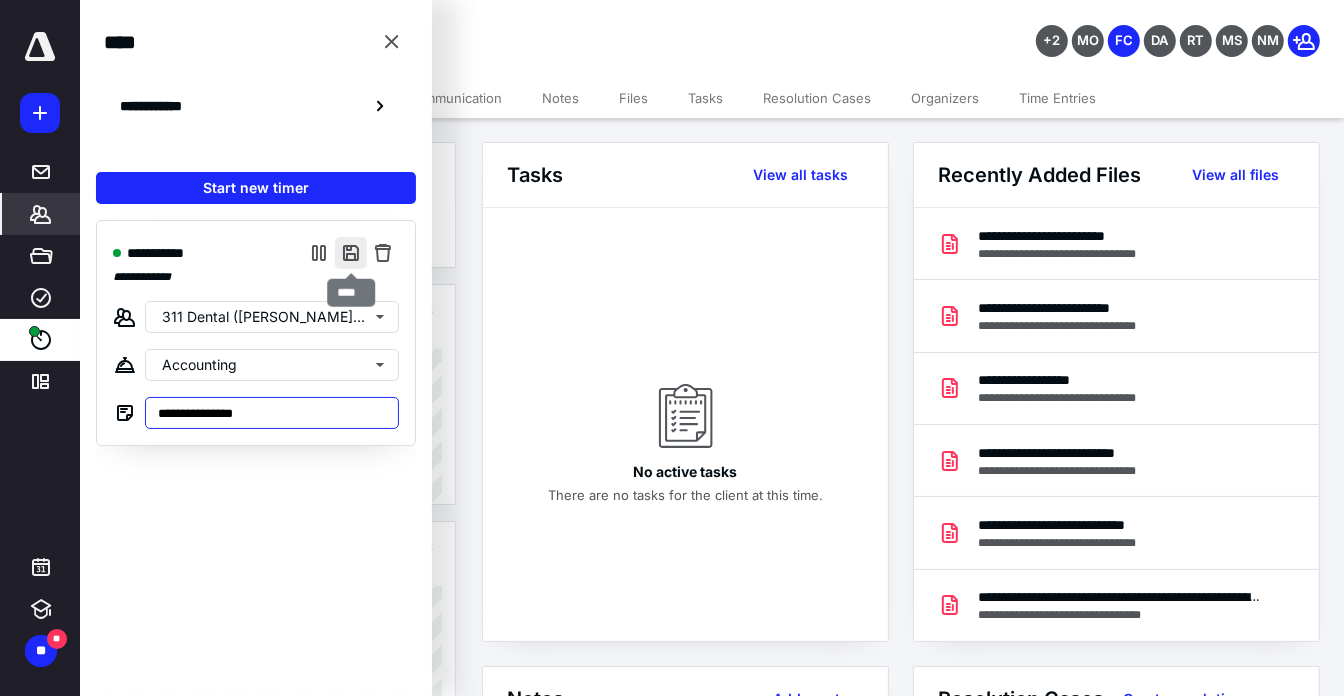 type on "**********" 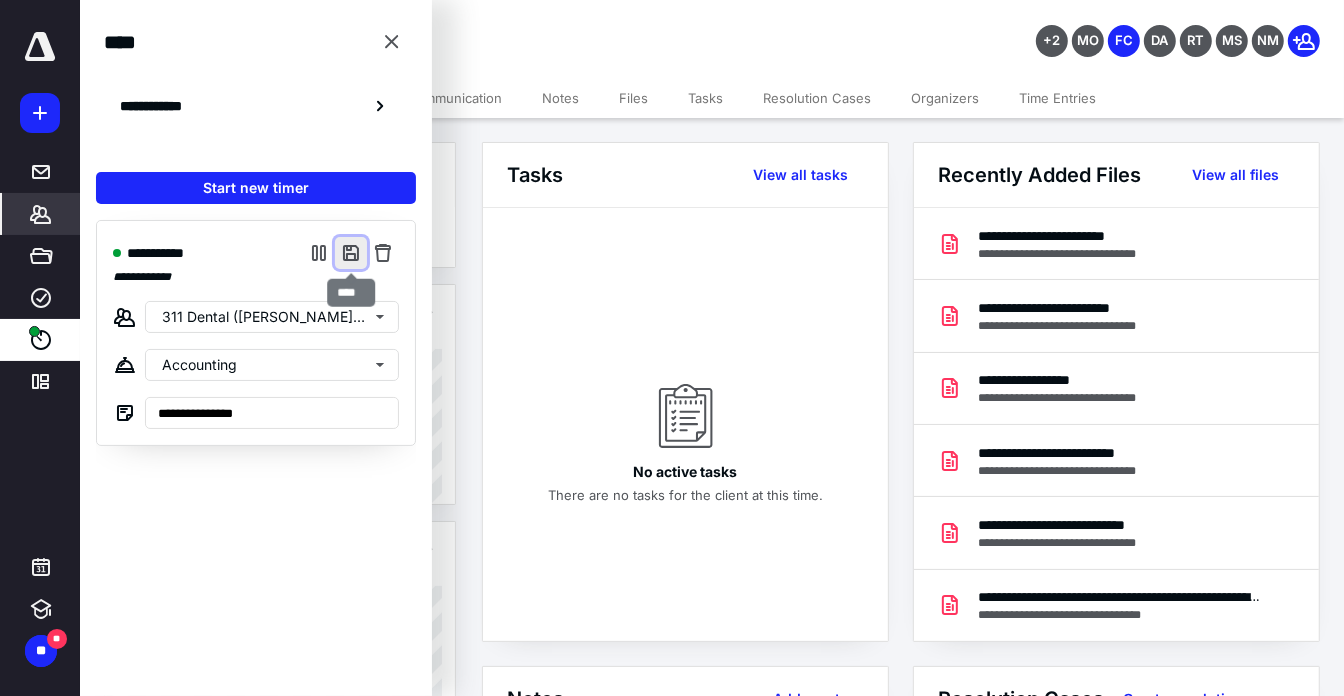 click at bounding box center (351, 253) 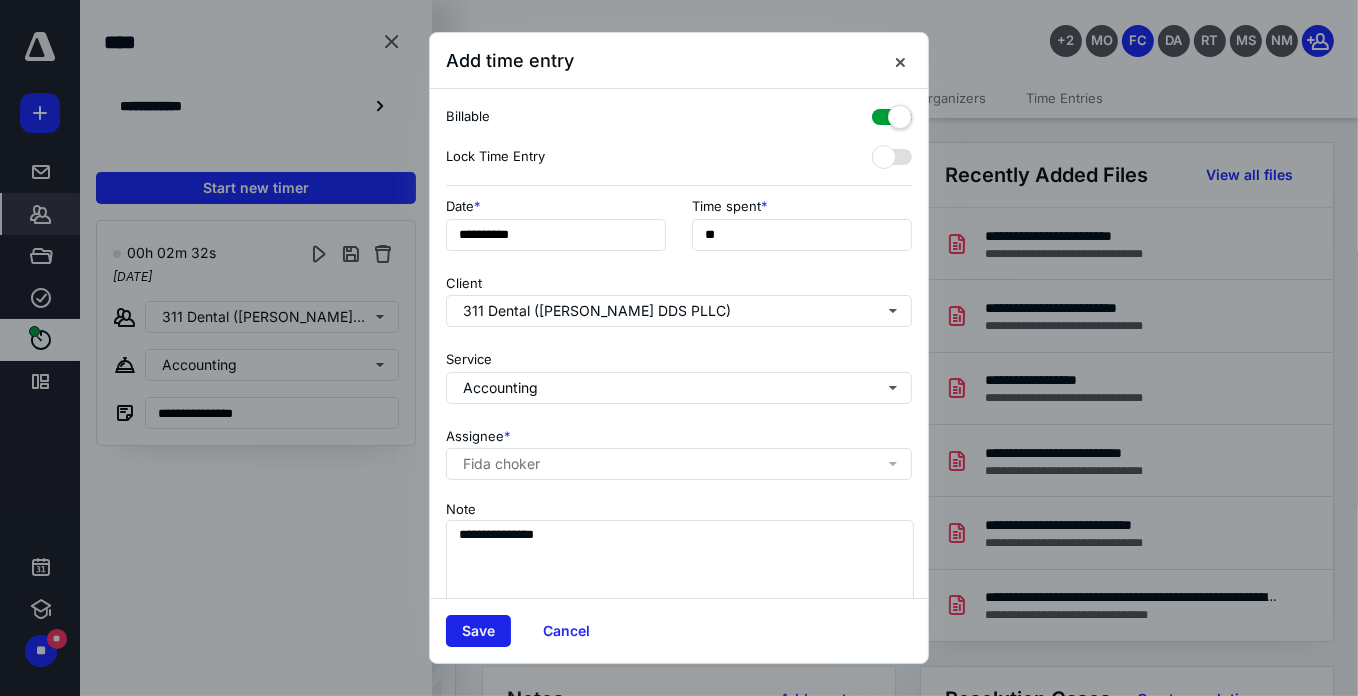 click on "Save" at bounding box center [478, 631] 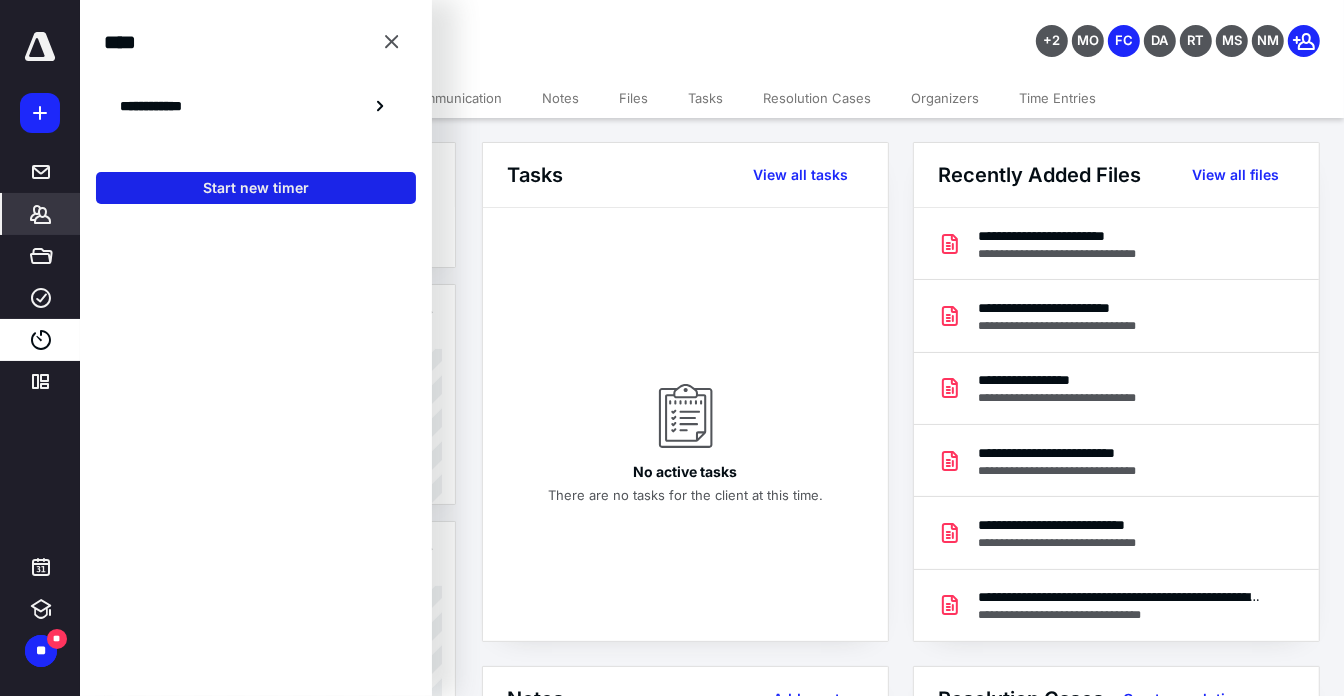 click on "Start new timer" at bounding box center [256, 188] 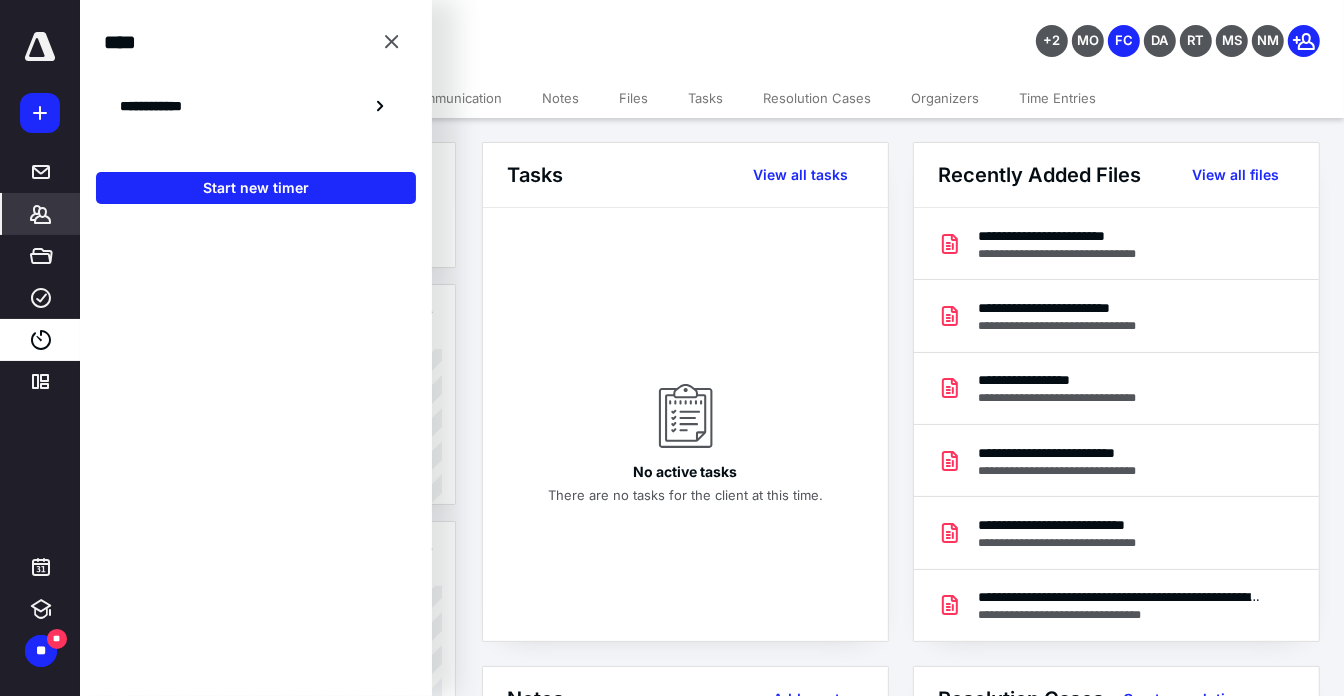 click on "*******" at bounding box center [41, 214] 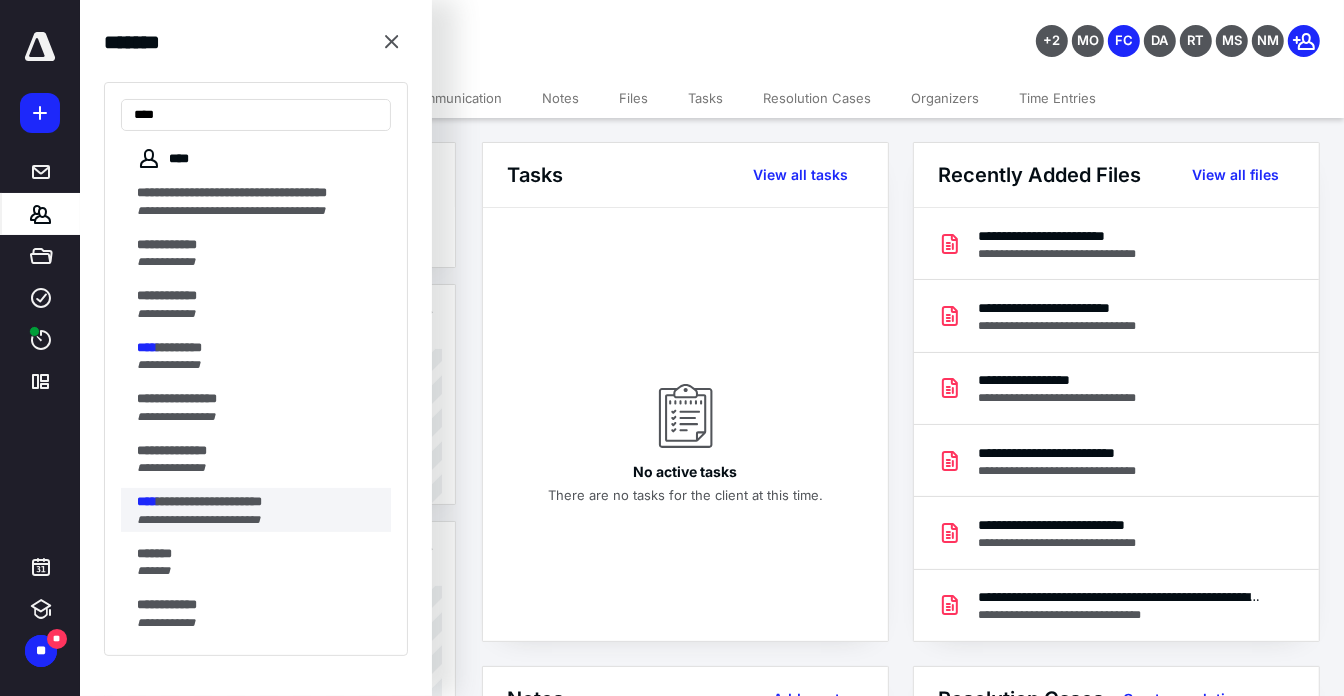 type on "****" 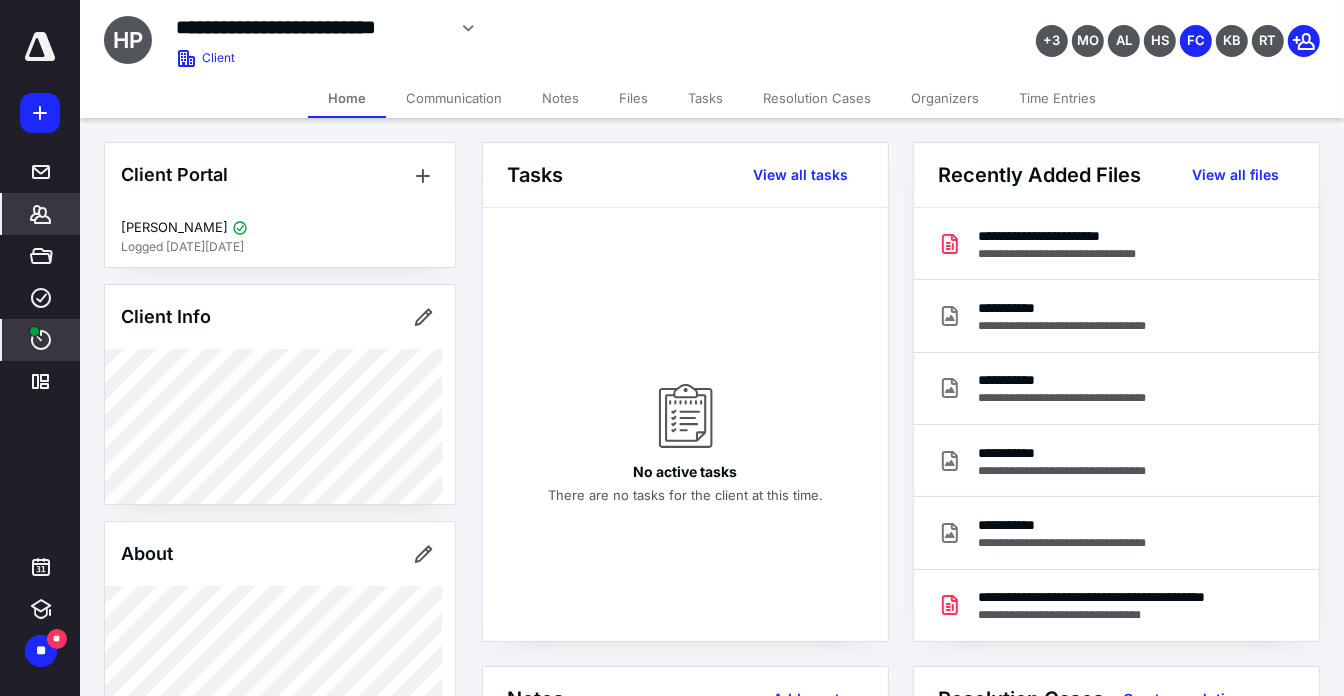 click 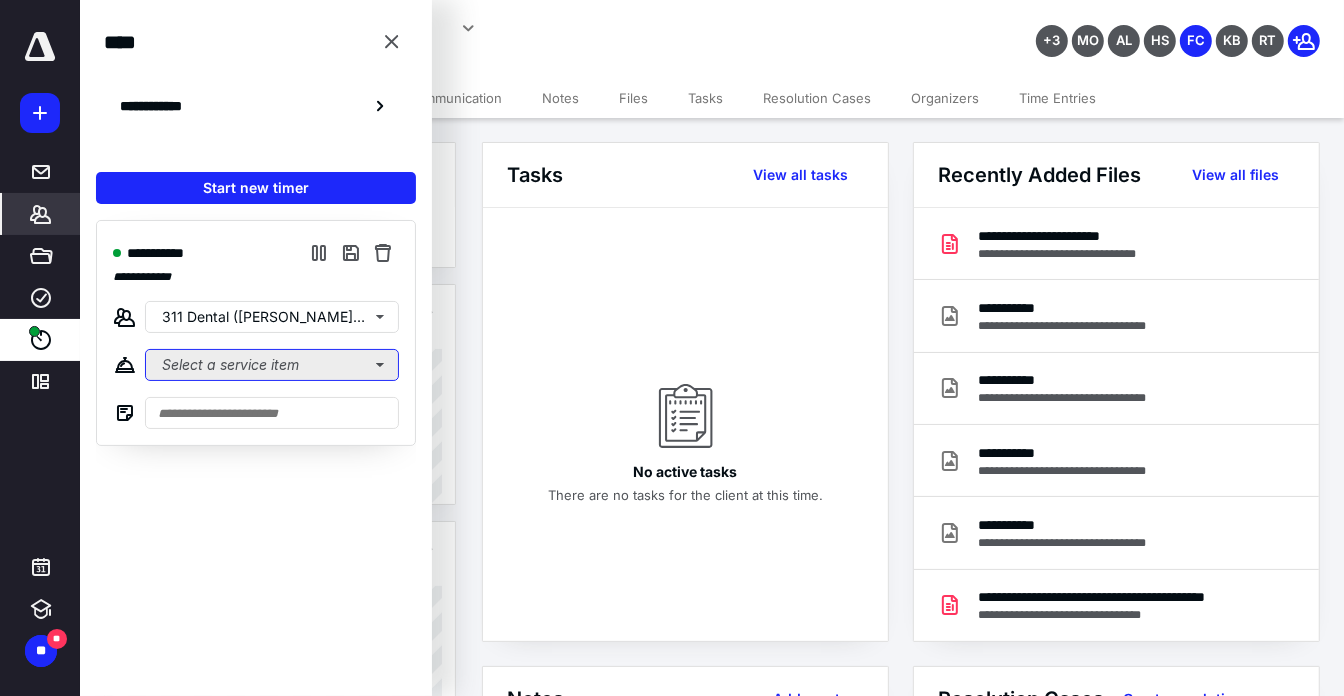 click on "Select a service item" at bounding box center [272, 365] 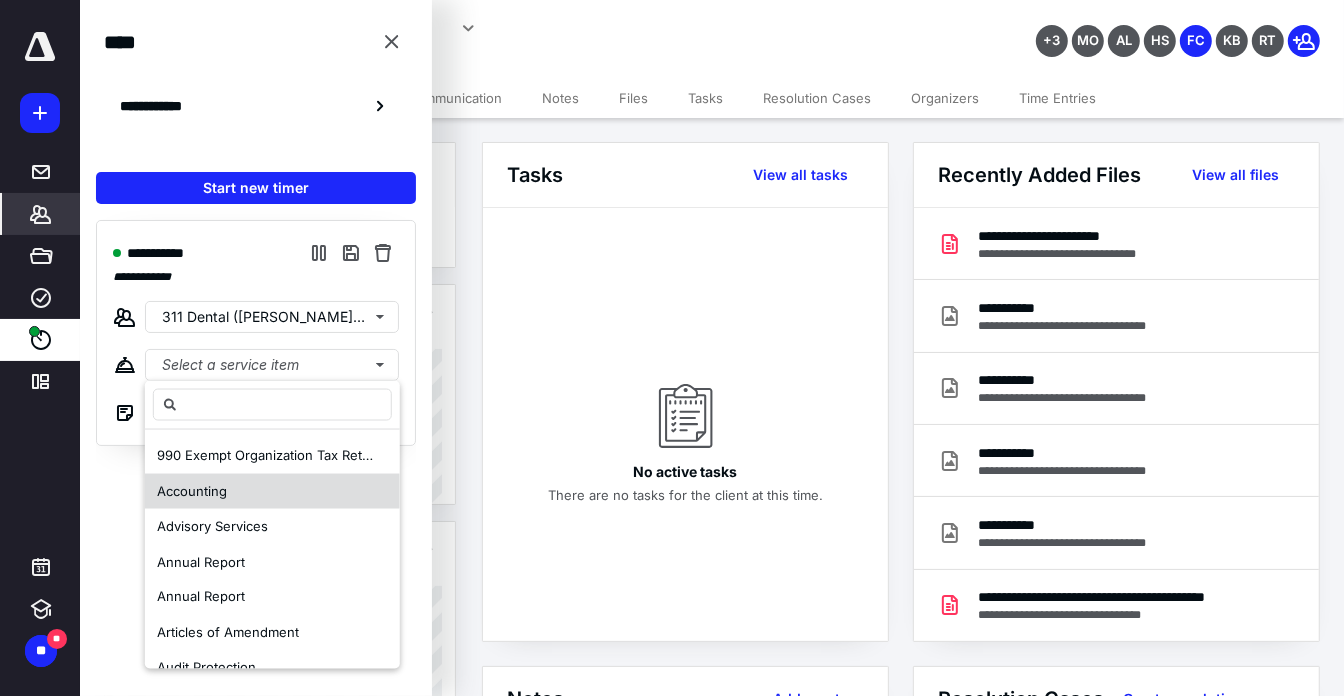 click on "Accounting" at bounding box center [272, 491] 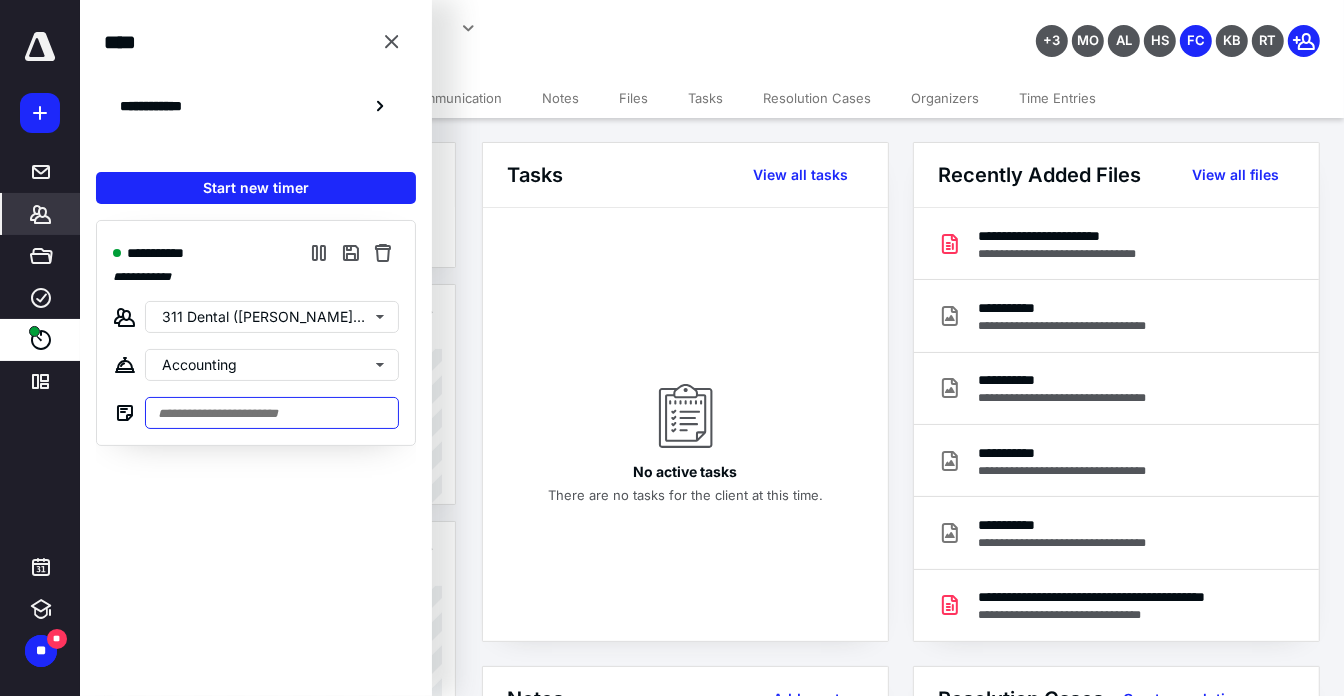 click at bounding box center [272, 413] 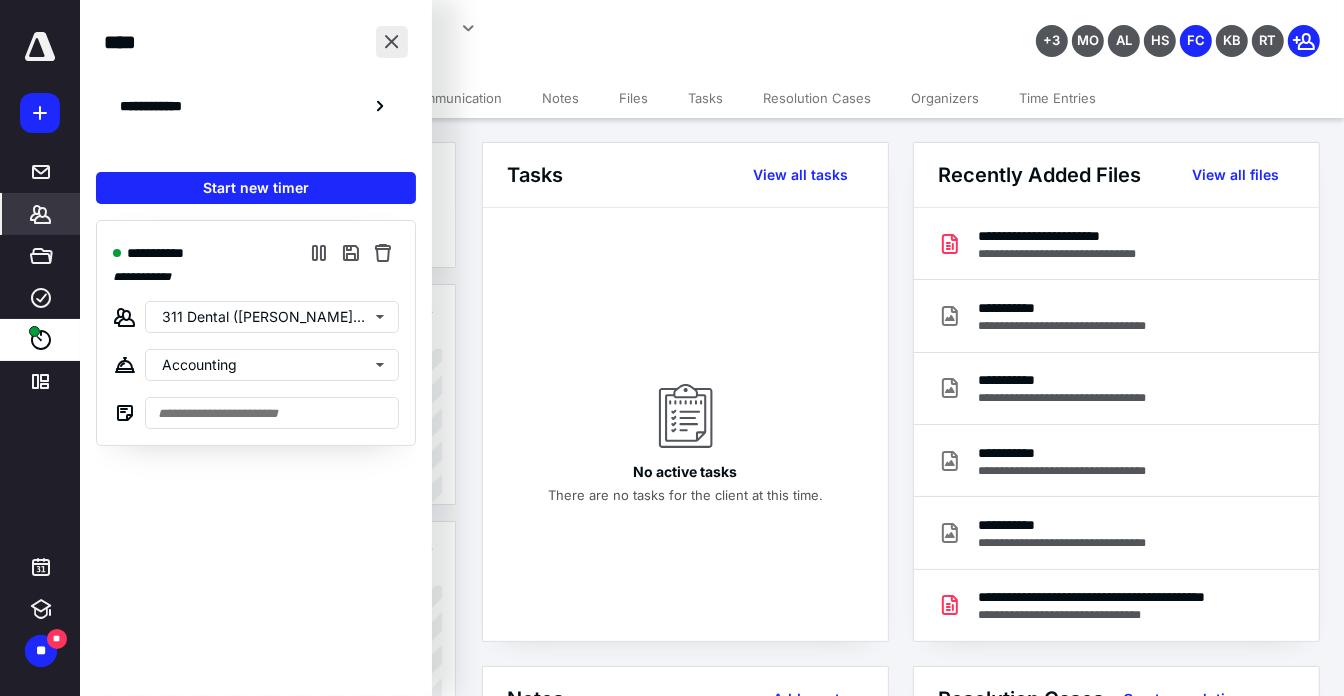 click at bounding box center (392, 42) 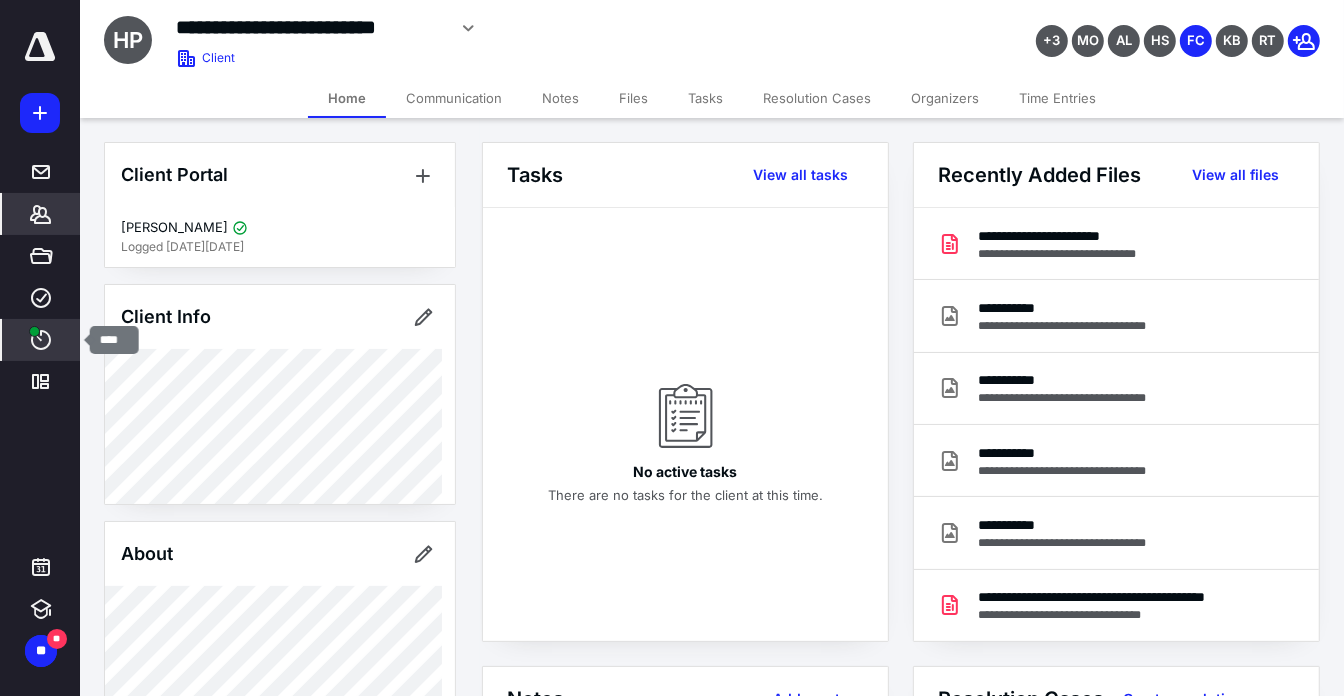click on "****" at bounding box center (41, 340) 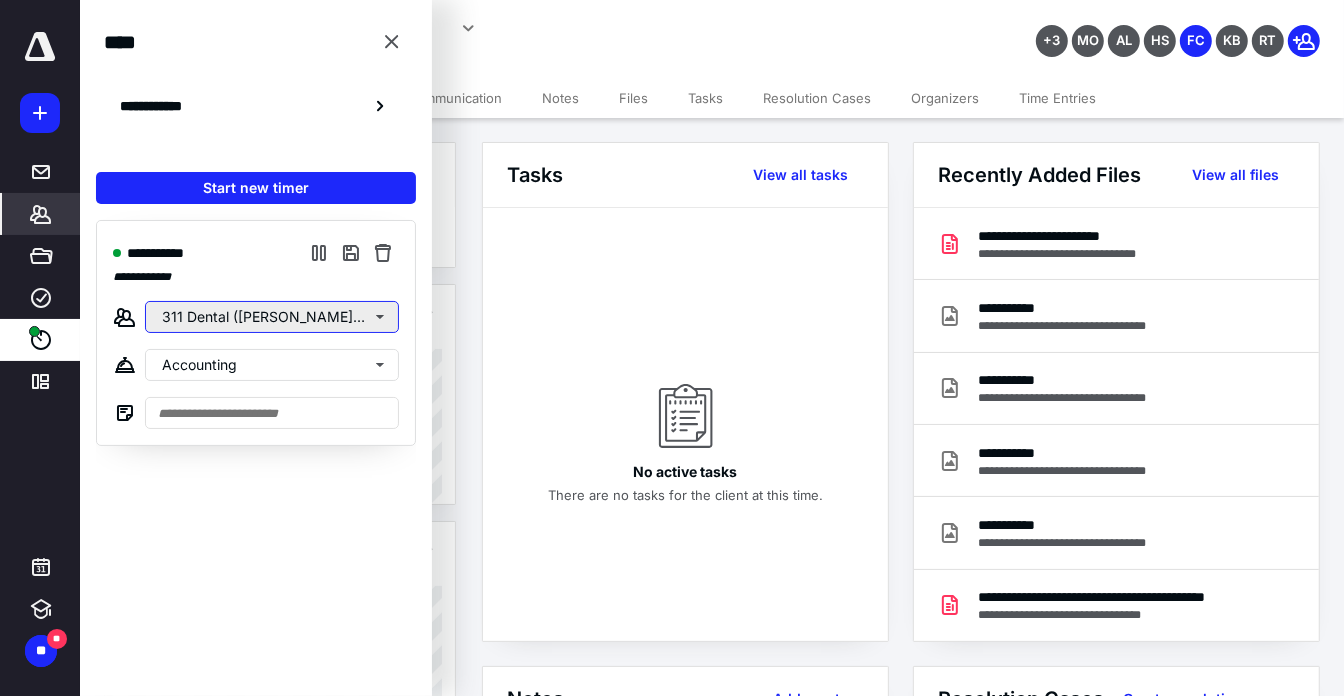 click on "311 Dental ([PERSON_NAME] DDS PLLC)" at bounding box center (272, 317) 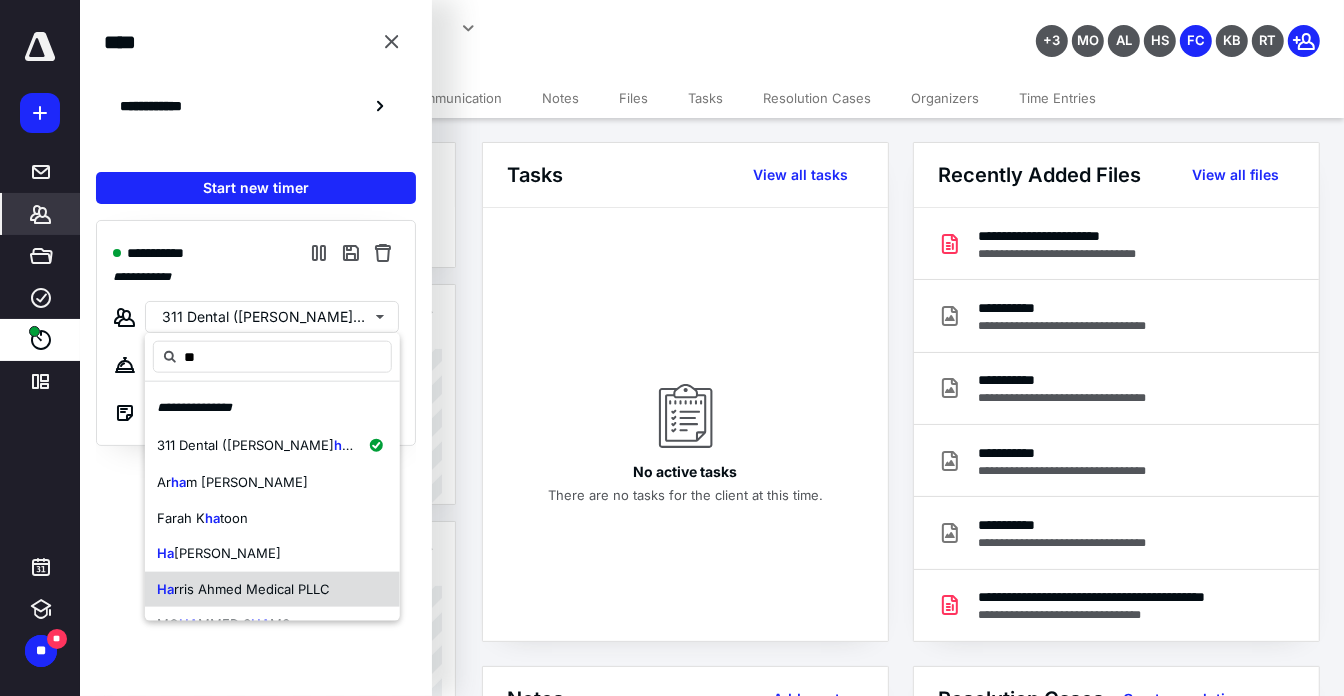 click on "rris Ahmed Medical PLLC" at bounding box center (252, 589) 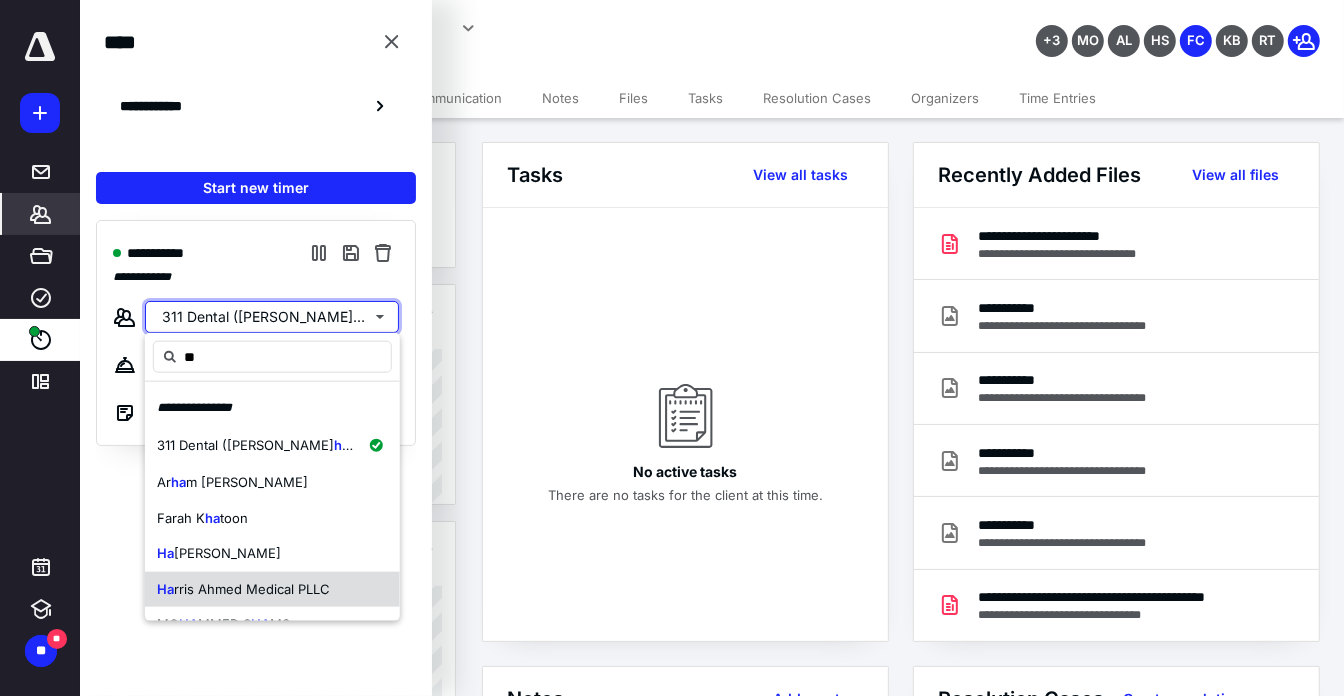 type 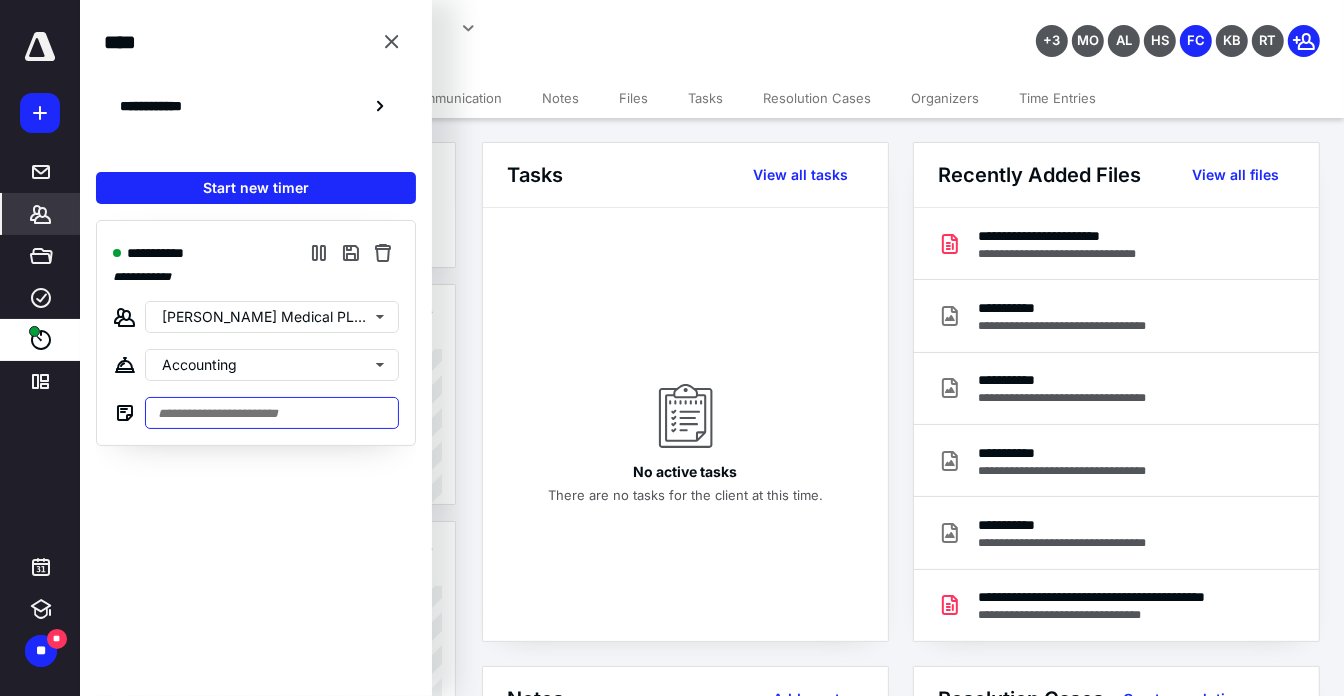 click at bounding box center [272, 413] 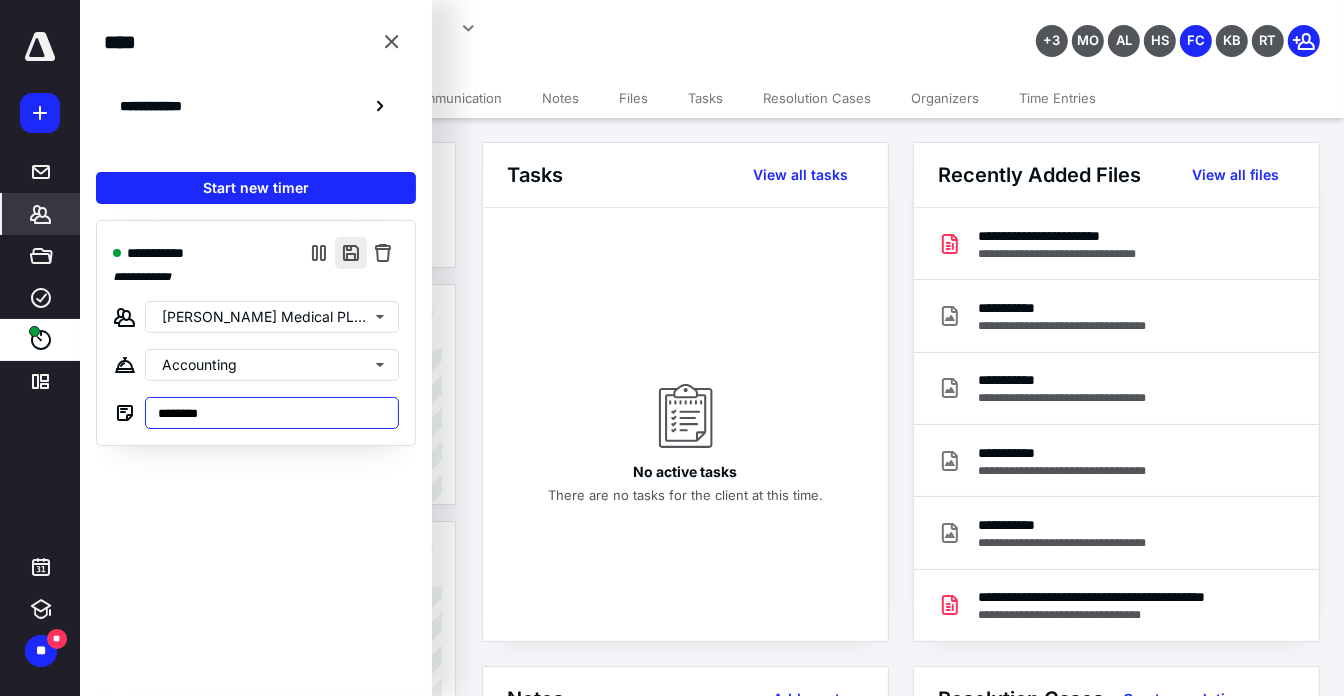 type on "*******" 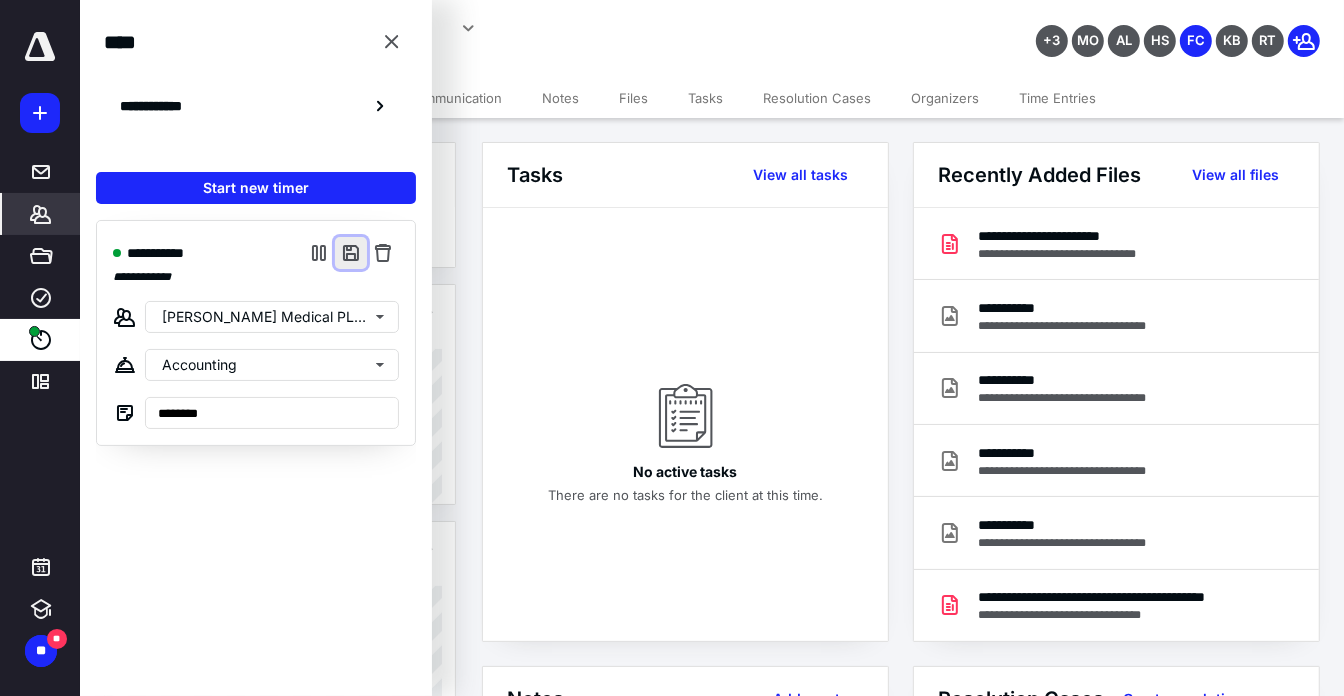 click at bounding box center [351, 253] 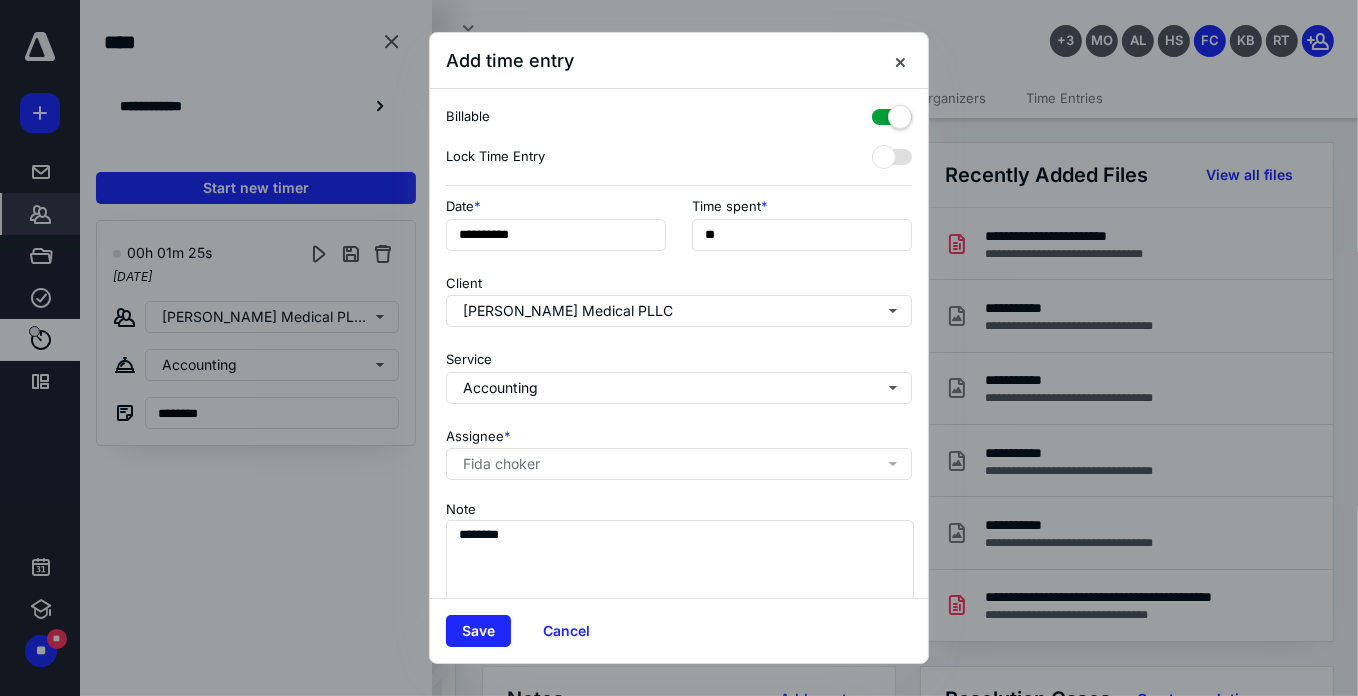 drag, startPoint x: 492, startPoint y: 642, endPoint x: 458, endPoint y: 614, distance: 44.04543 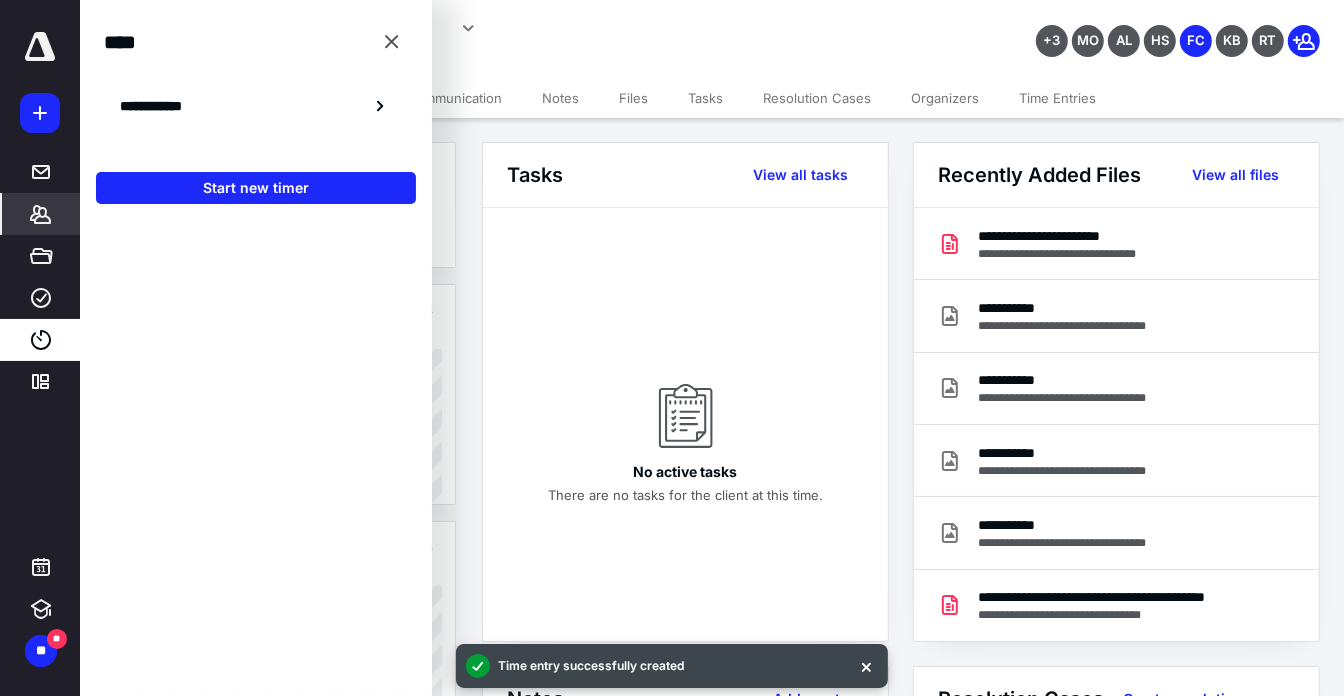 click on "*******" at bounding box center (41, 214) 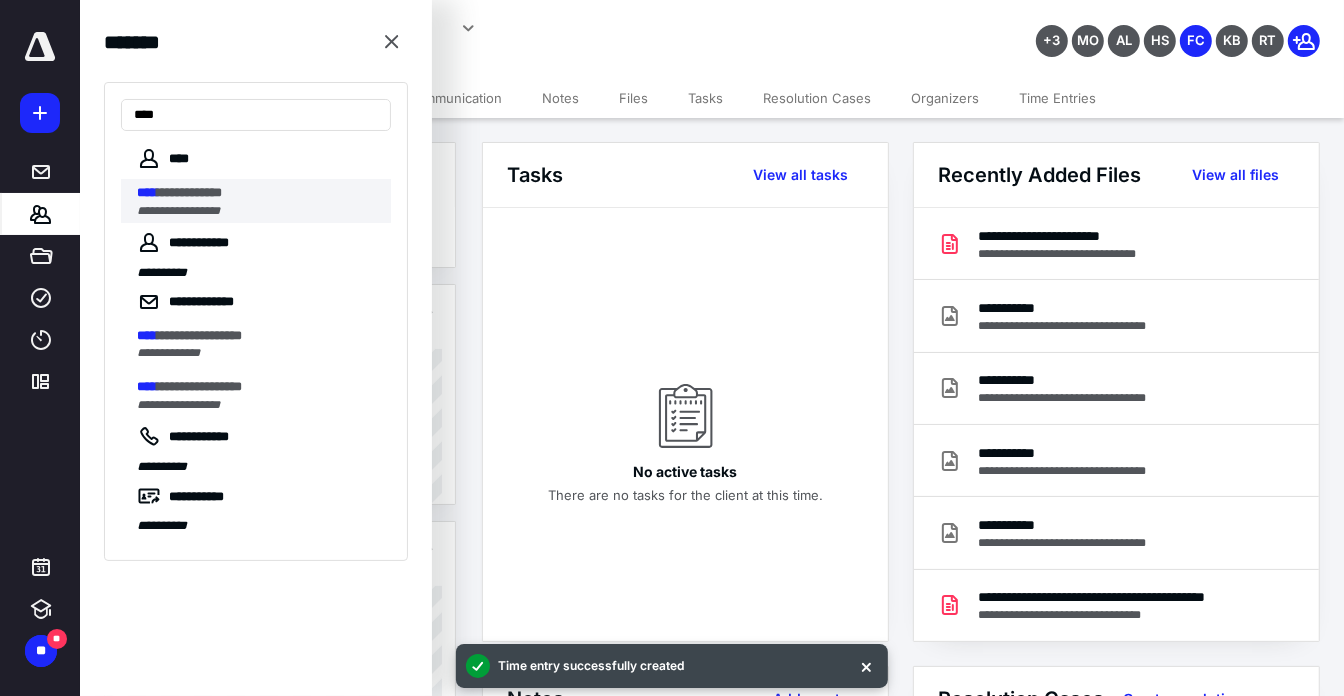 type on "****" 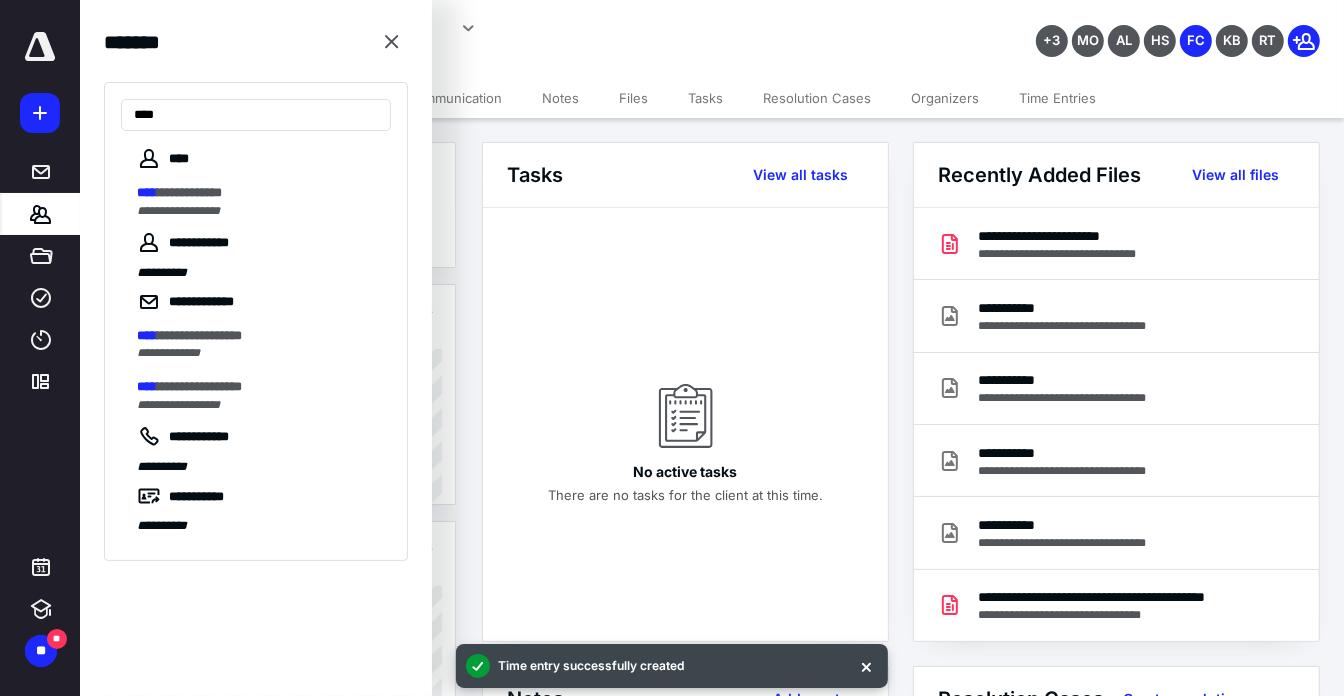 click on "****" at bounding box center [147, 192] 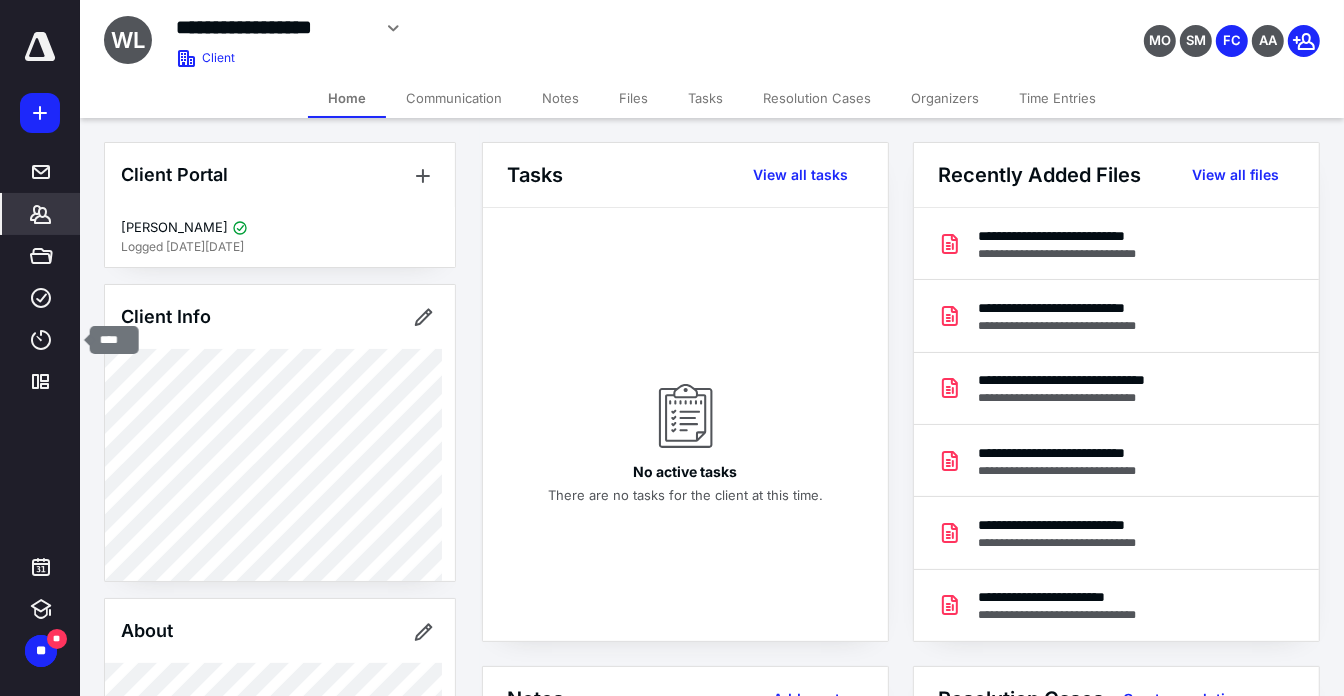 drag, startPoint x: 43, startPoint y: 342, endPoint x: 175, endPoint y: 271, distance: 149.88329 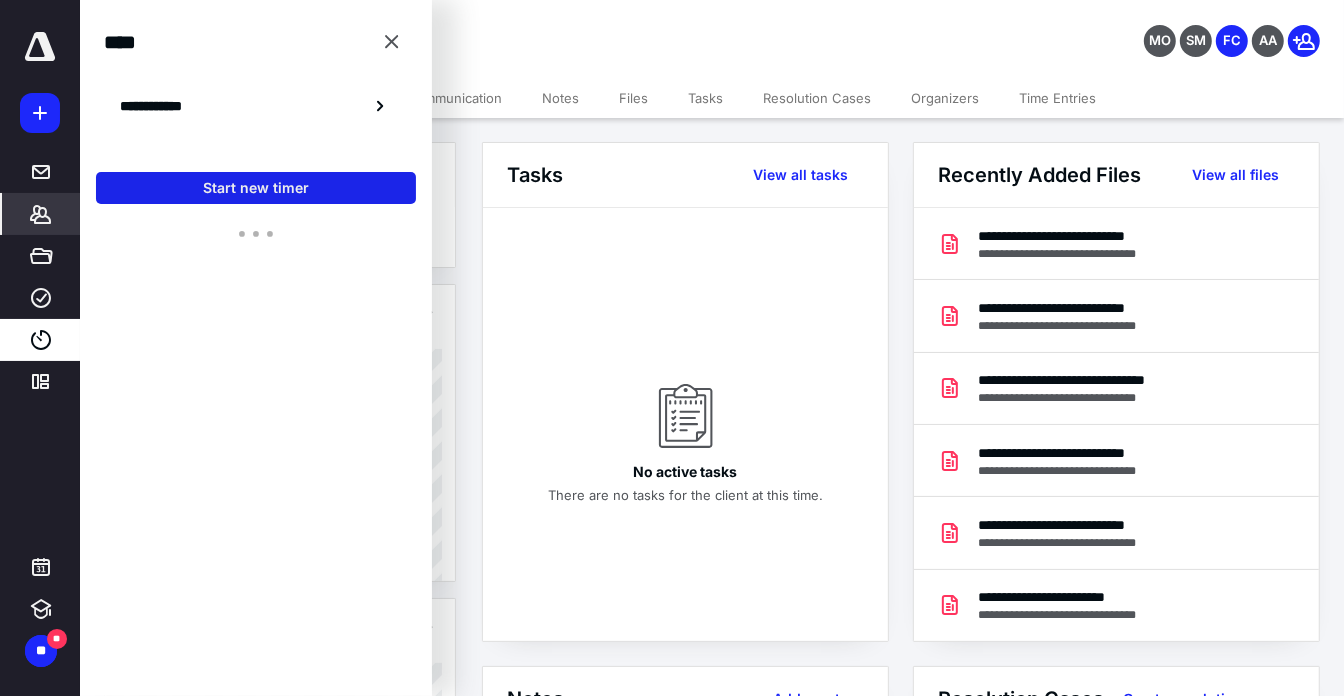 click on "Start new timer" at bounding box center (256, 188) 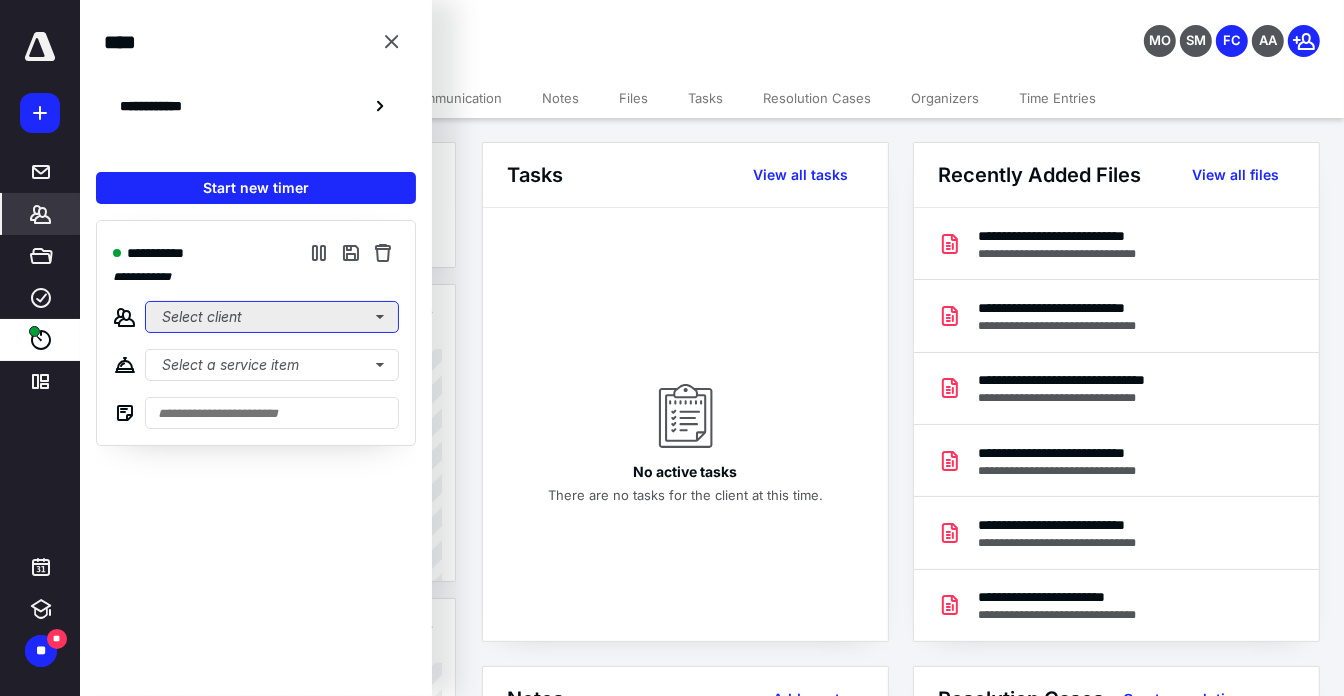 click on "Select client" at bounding box center [272, 317] 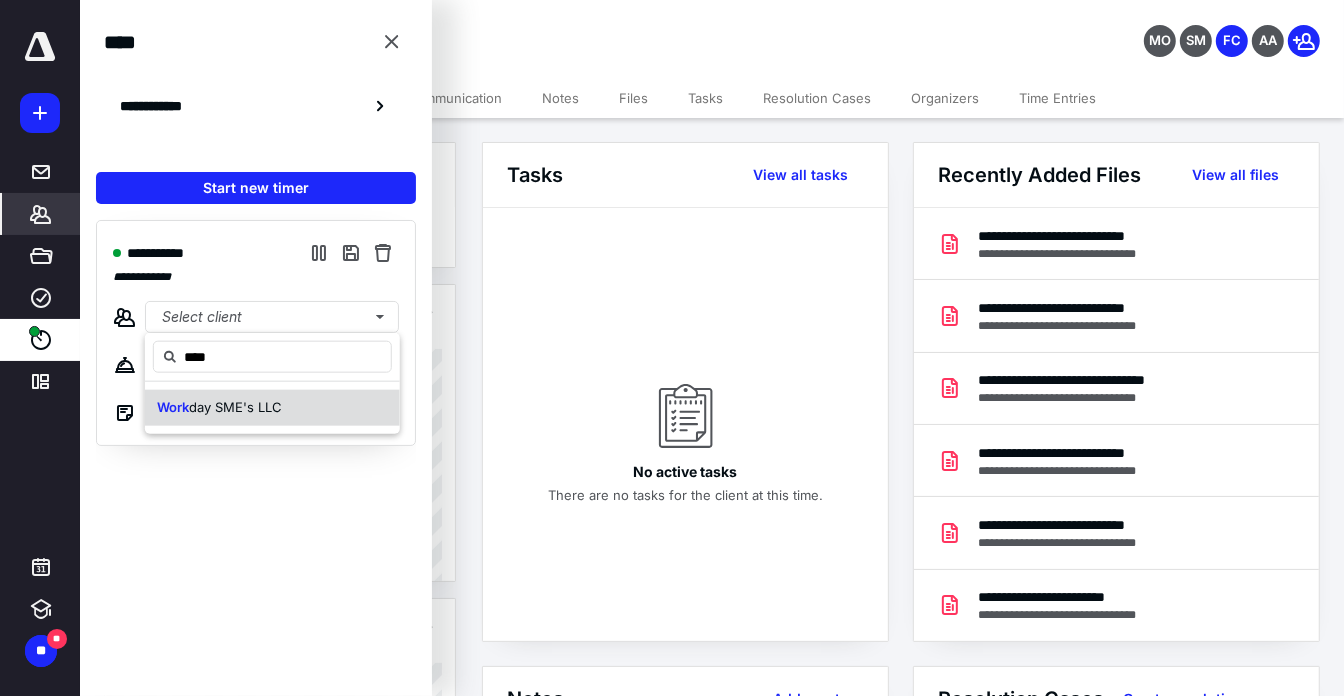 click on "day SME's LLC" at bounding box center (235, 407) 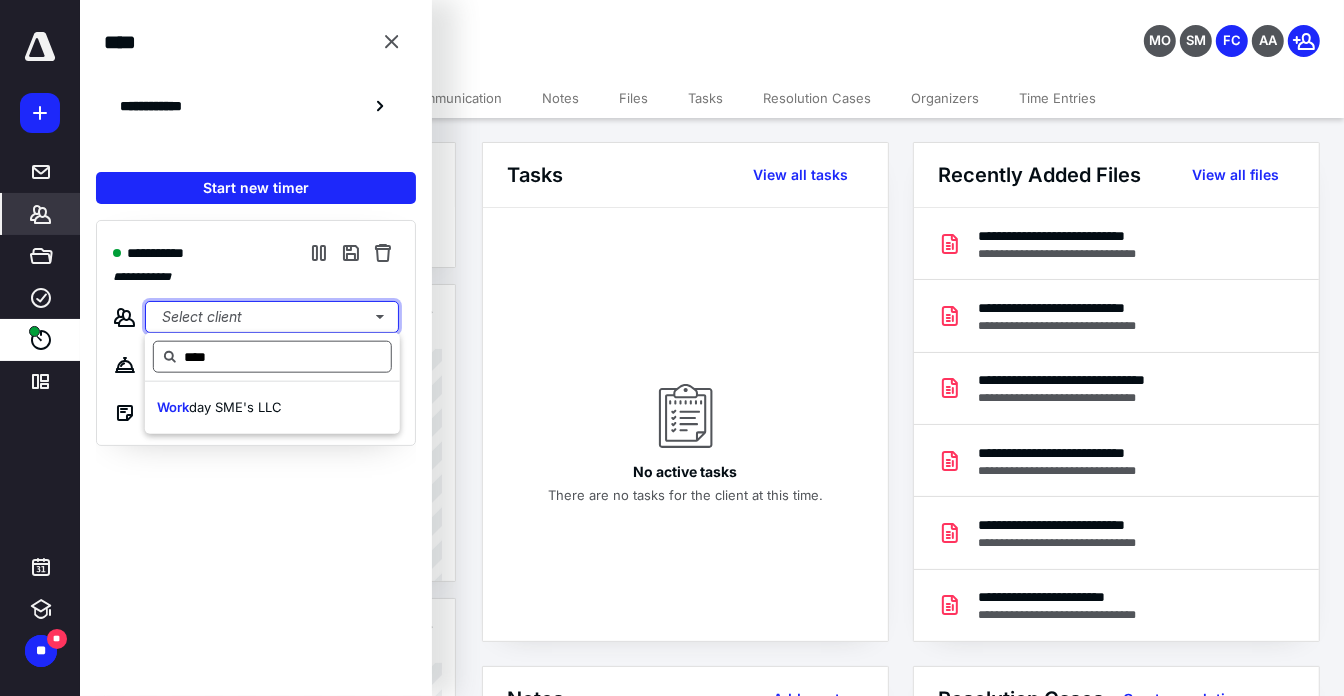 type 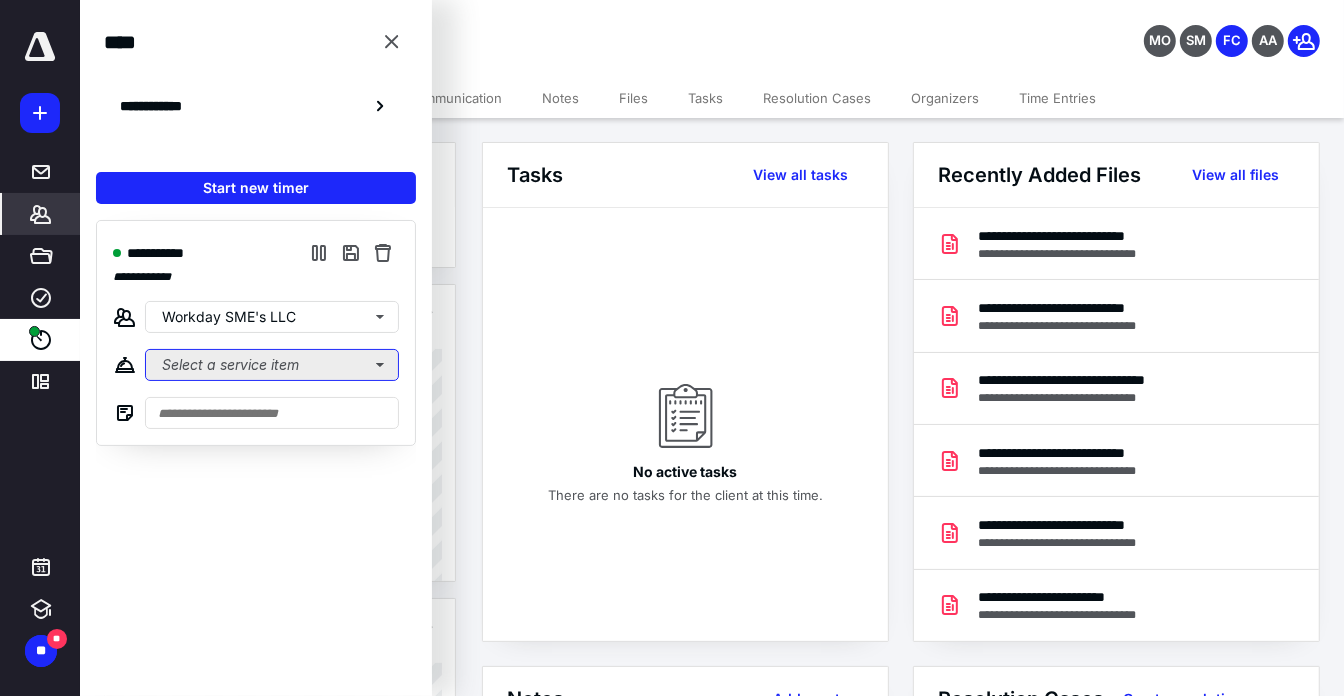 drag, startPoint x: 200, startPoint y: 352, endPoint x: 202, endPoint y: 363, distance: 11.18034 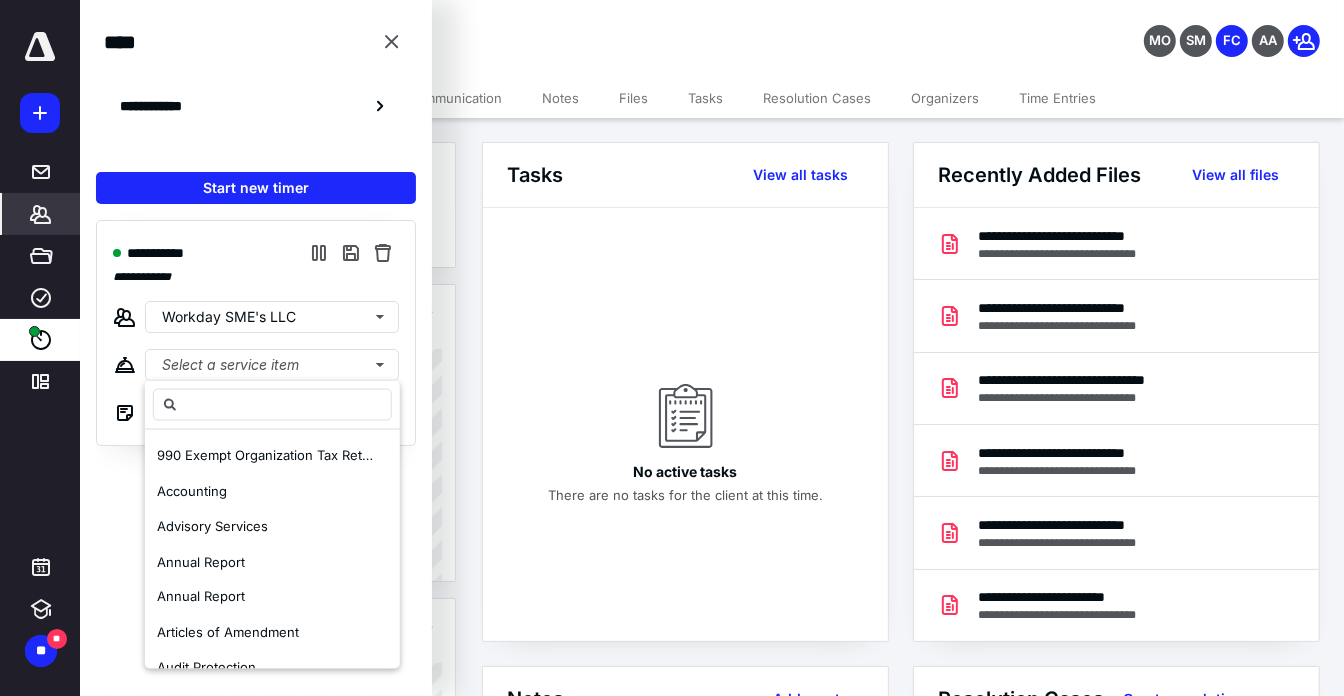 drag, startPoint x: 227, startPoint y: 487, endPoint x: 205, endPoint y: 436, distance: 55.542778 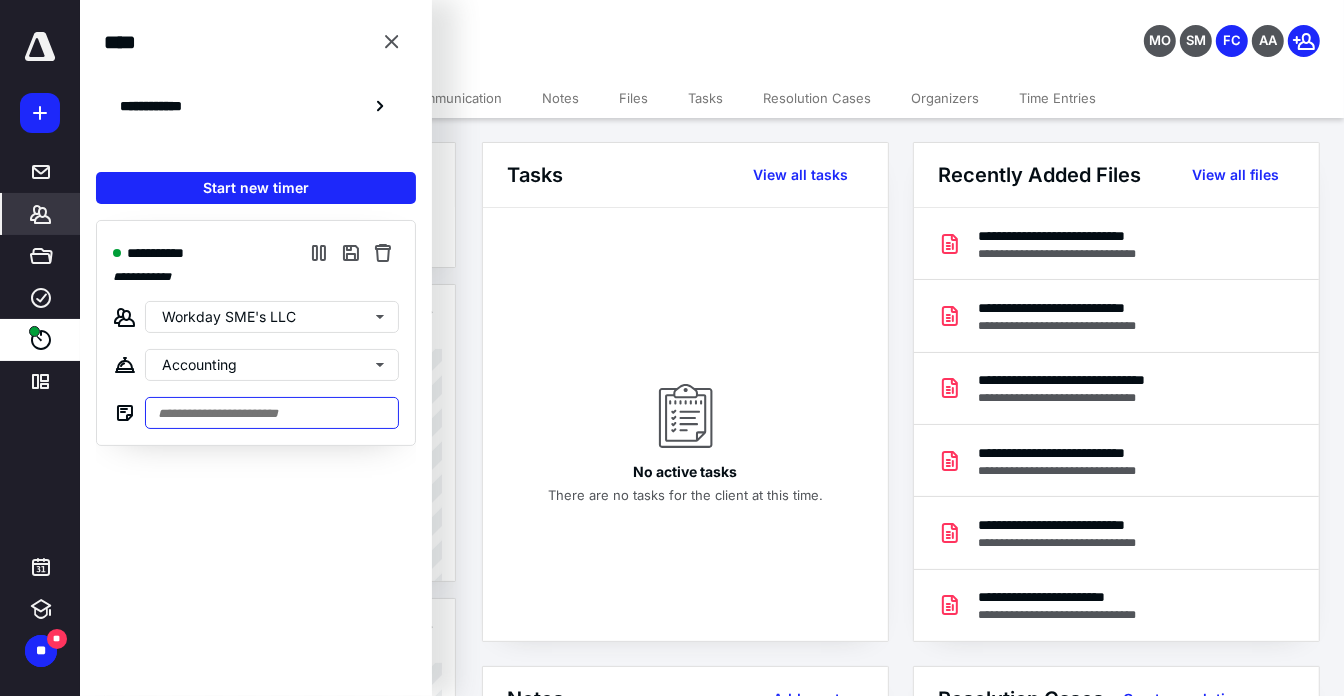 click at bounding box center (272, 413) 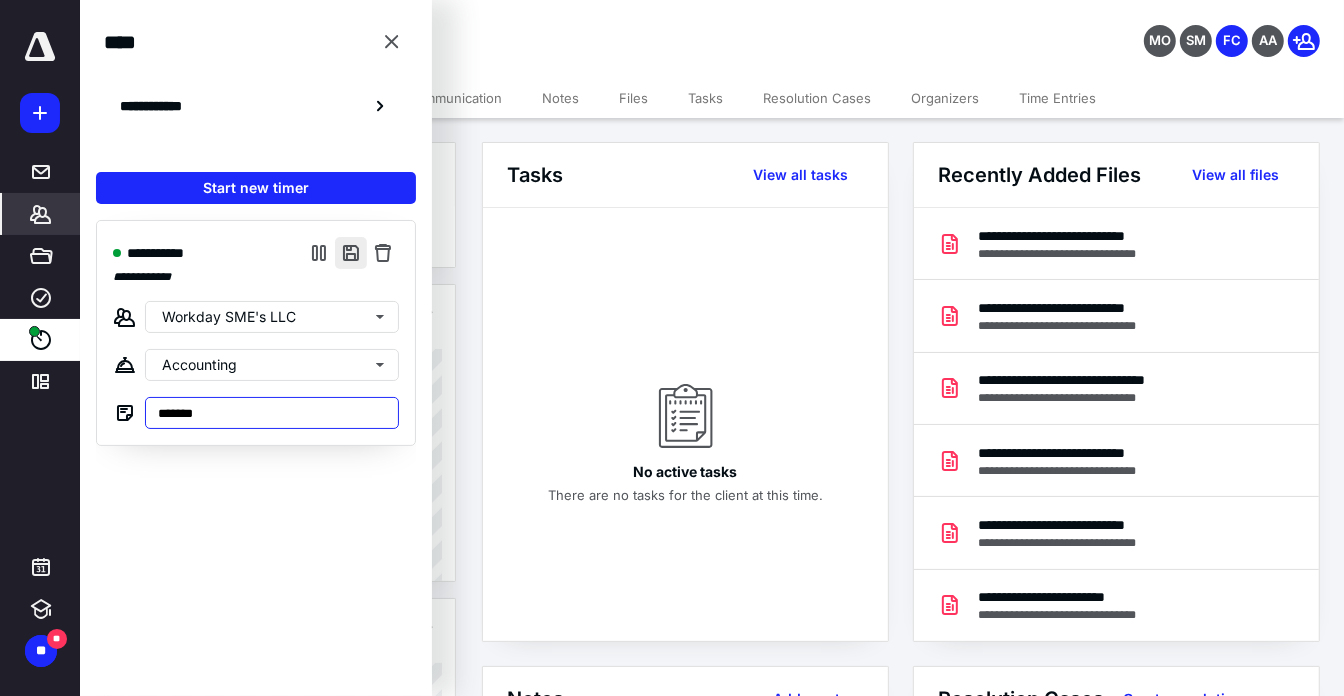 type on "*******" 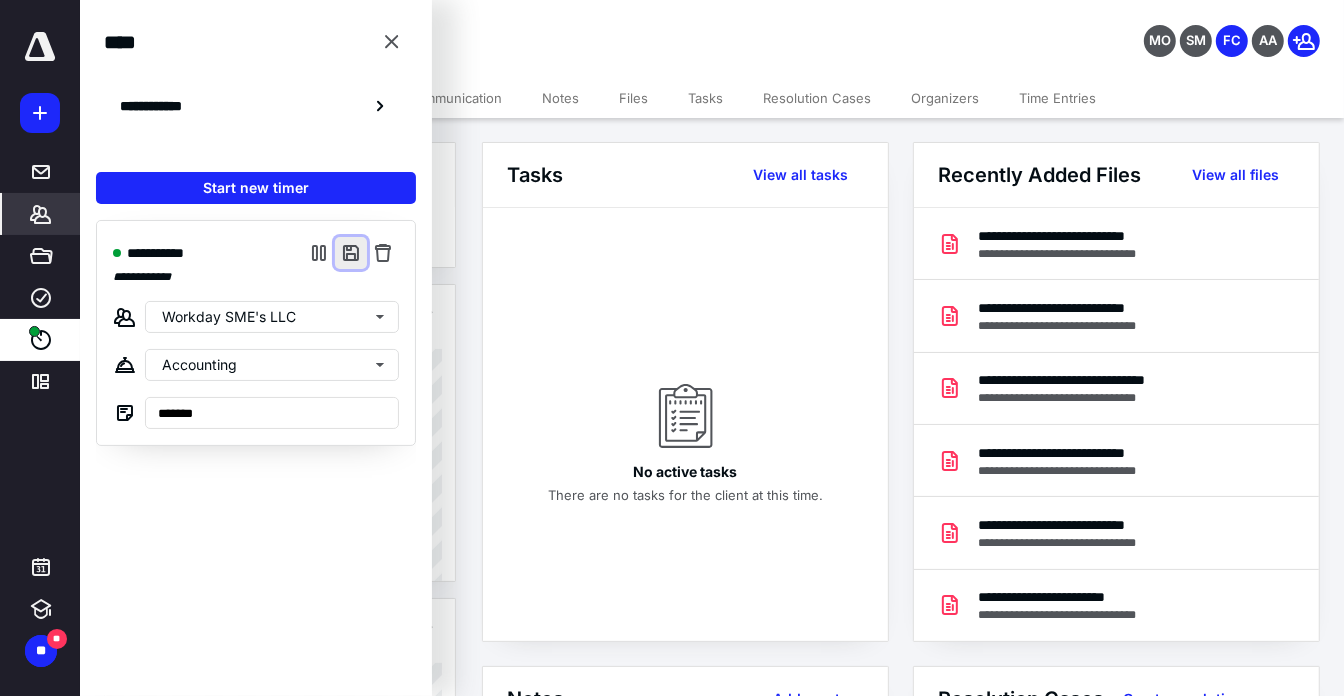 click at bounding box center [351, 253] 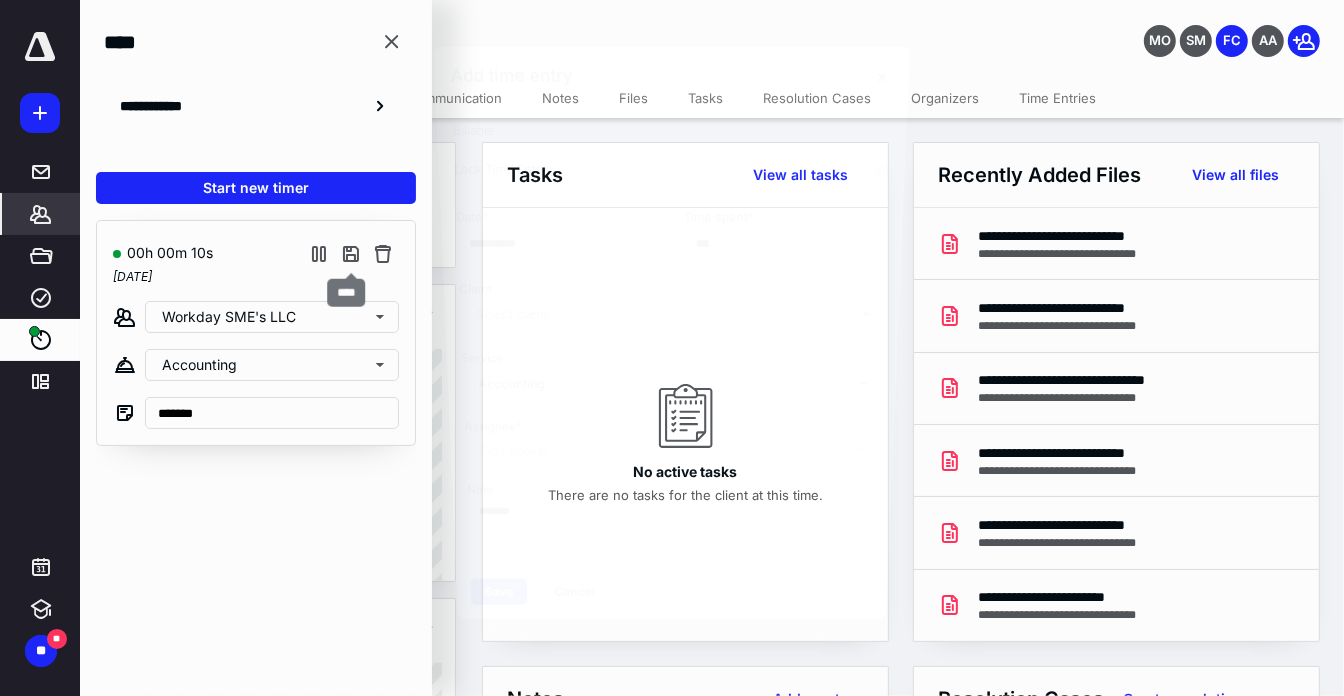 type on "**********" 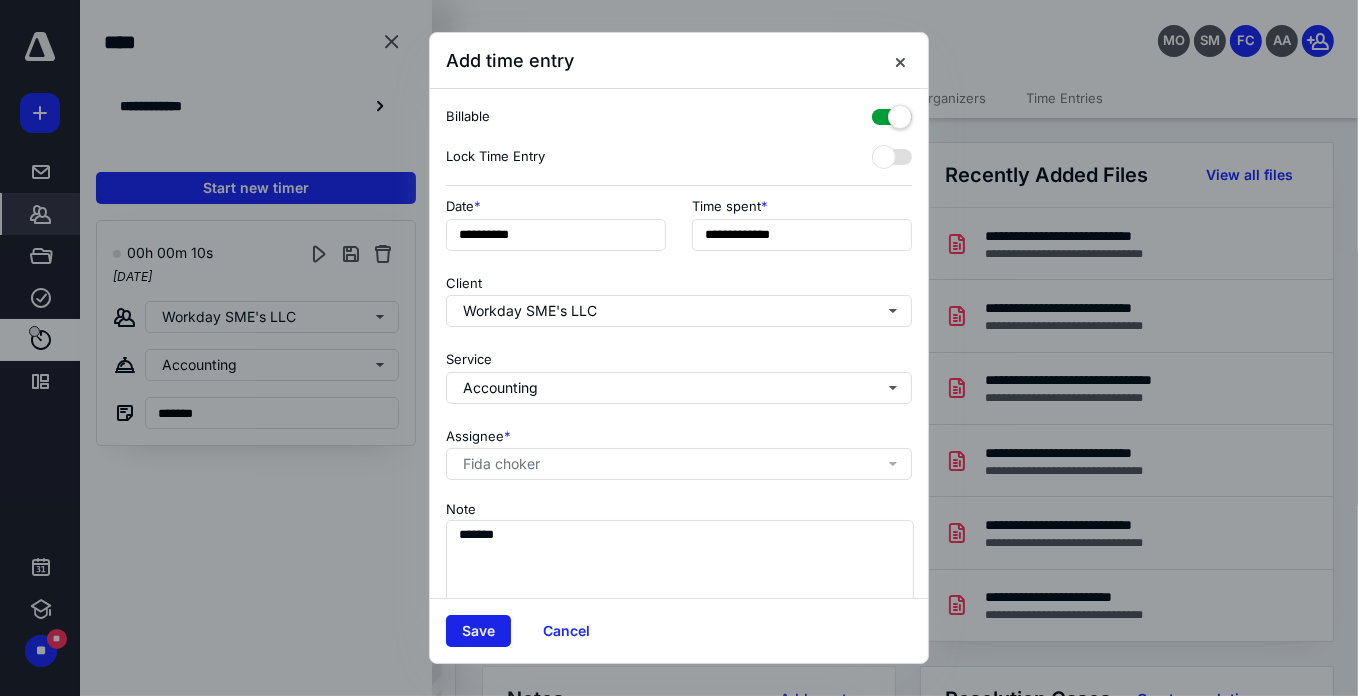 click on "Save" at bounding box center (478, 631) 